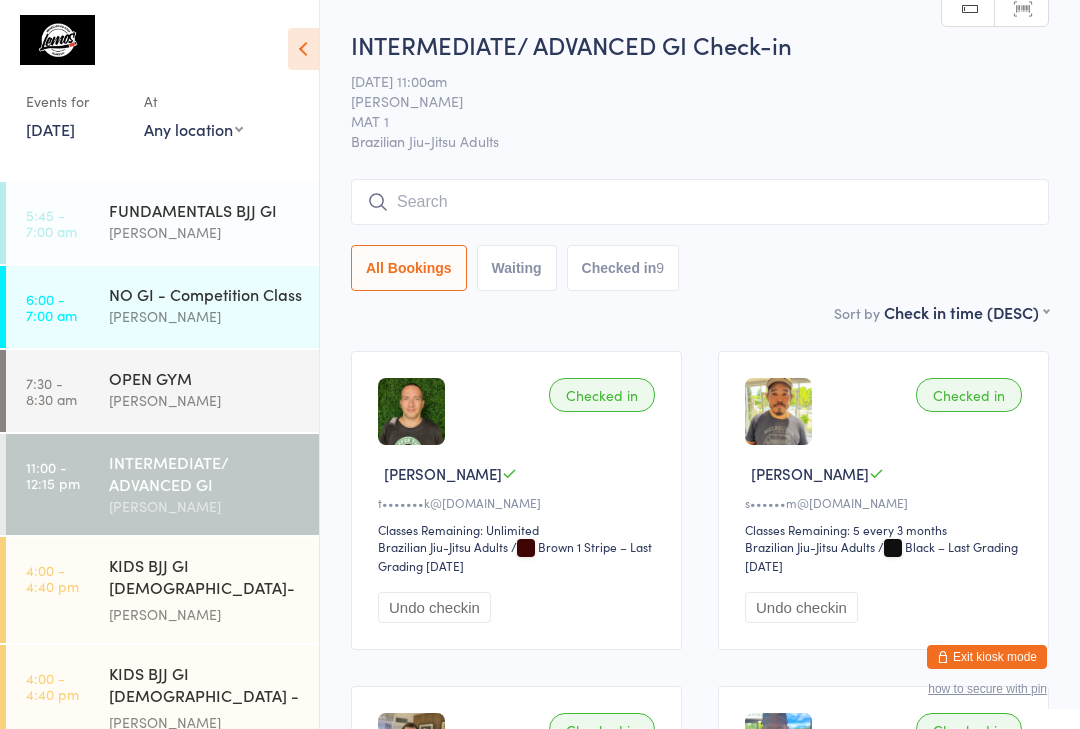 scroll, scrollTop: 0, scrollLeft: 0, axis: both 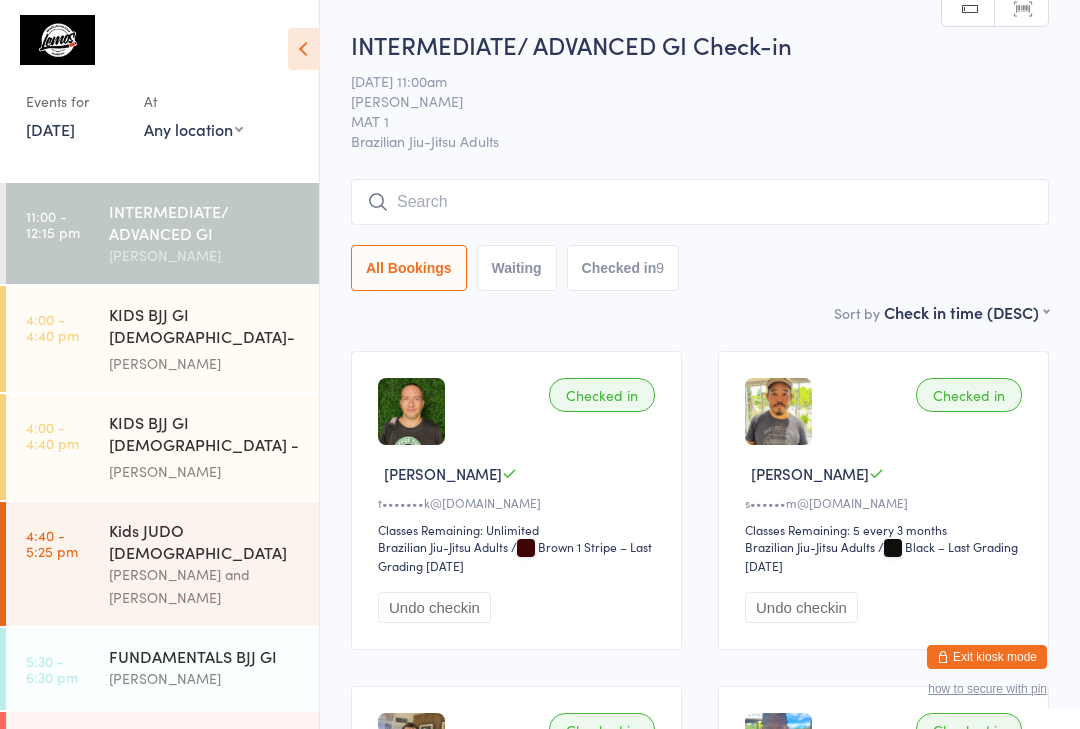 click on "KIDS BJJ GI [DEMOGRAPHIC_DATA] - Level 1 [PERSON_NAME]" at bounding box center (214, 447) 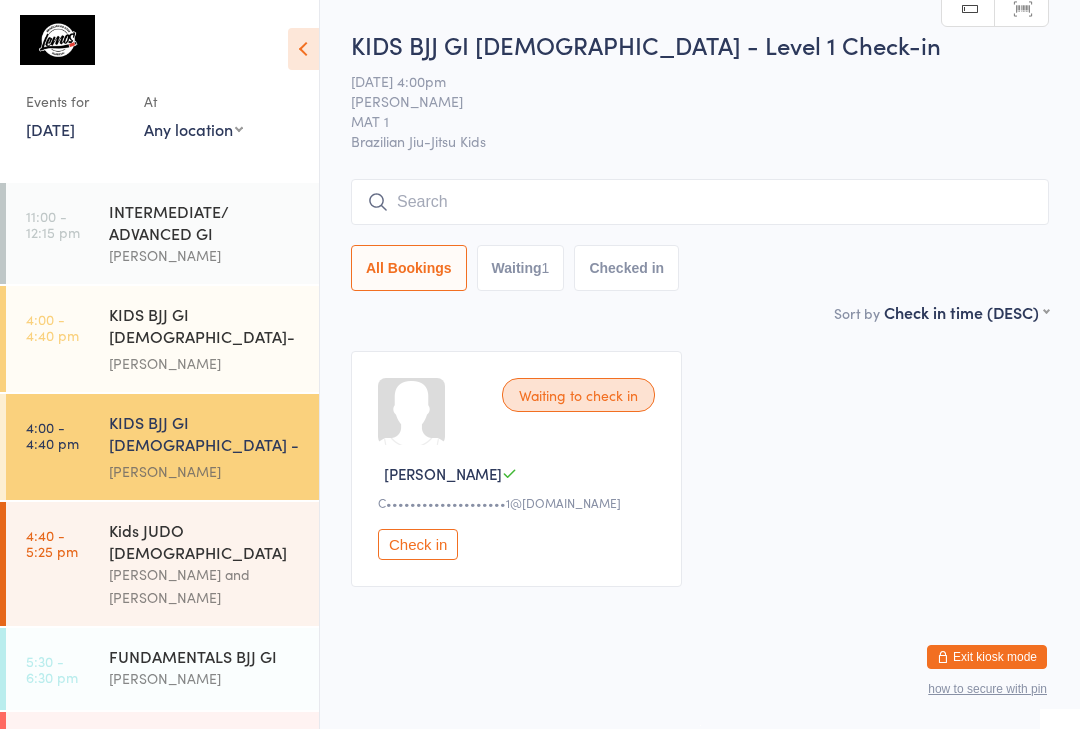 scroll, scrollTop: 0, scrollLeft: 0, axis: both 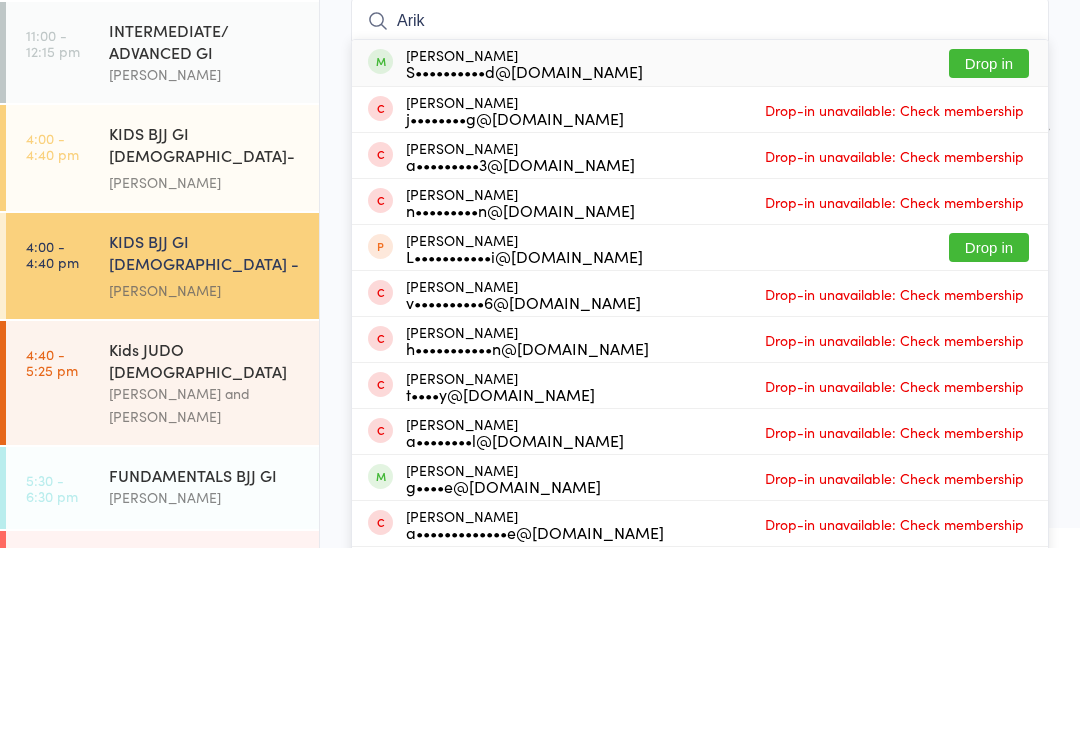 type on "Arik" 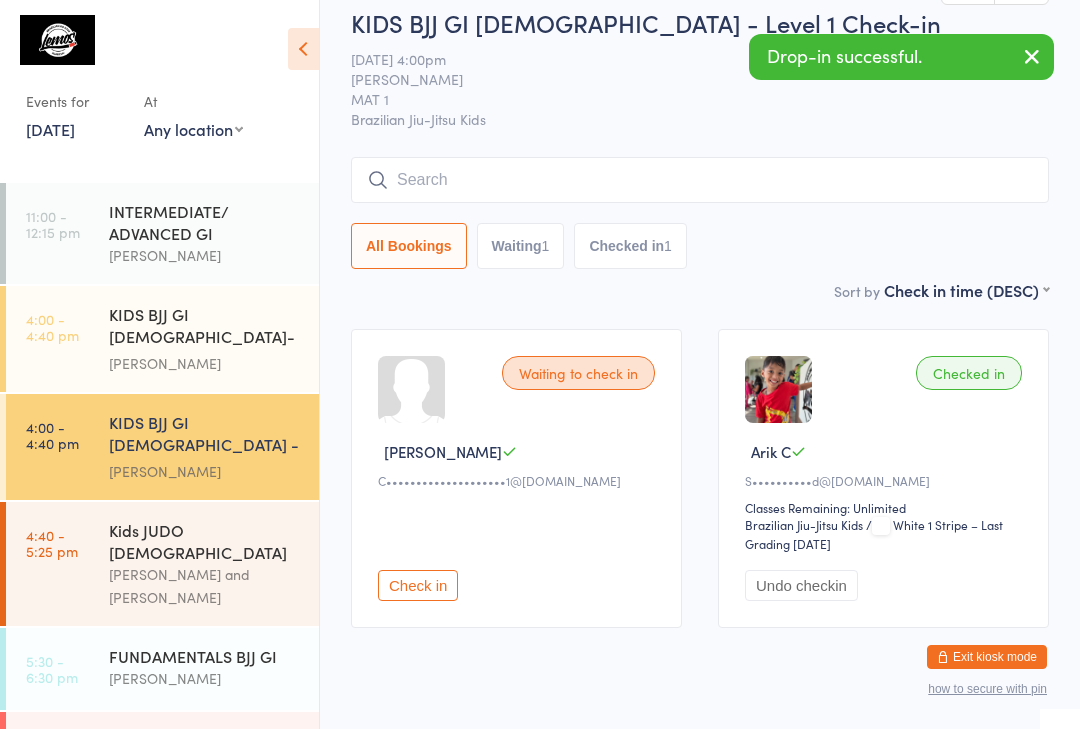 scroll, scrollTop: 21, scrollLeft: 0, axis: vertical 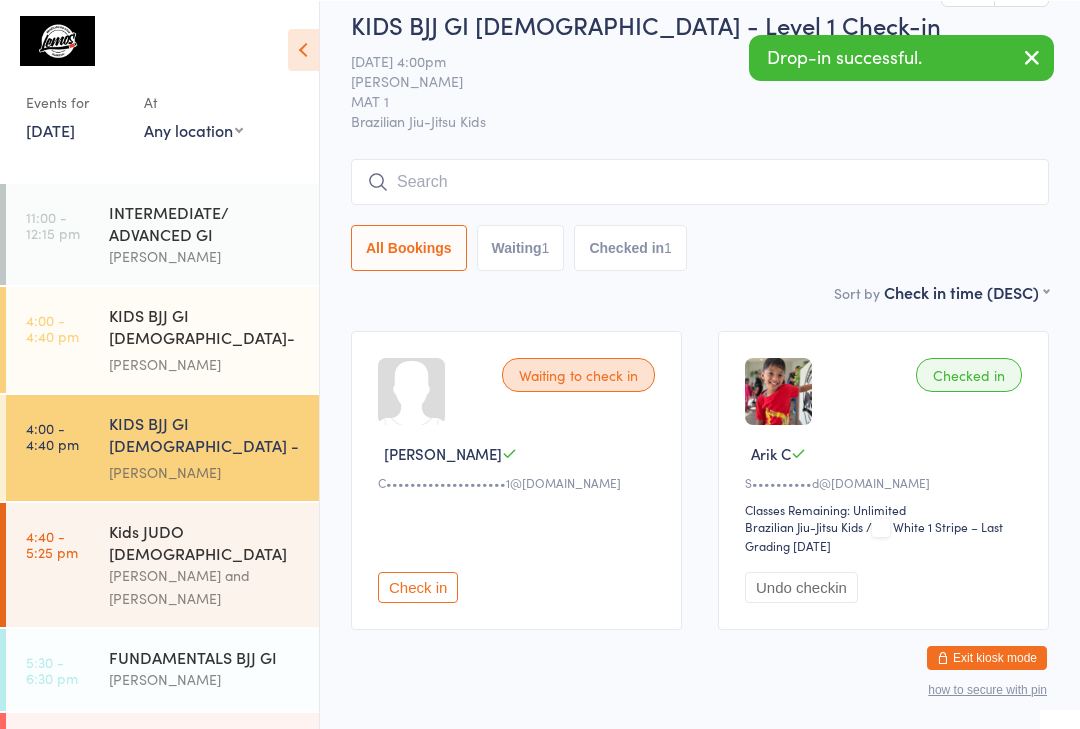 click on "Check in" at bounding box center (418, 586) 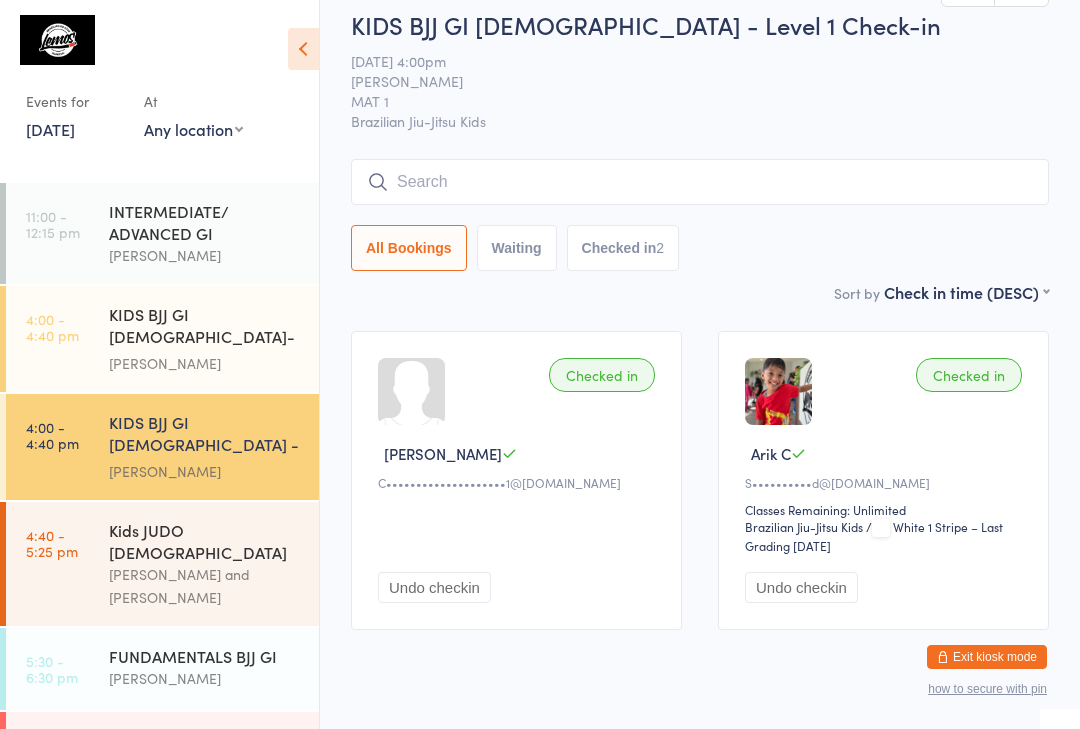 click at bounding box center [700, 182] 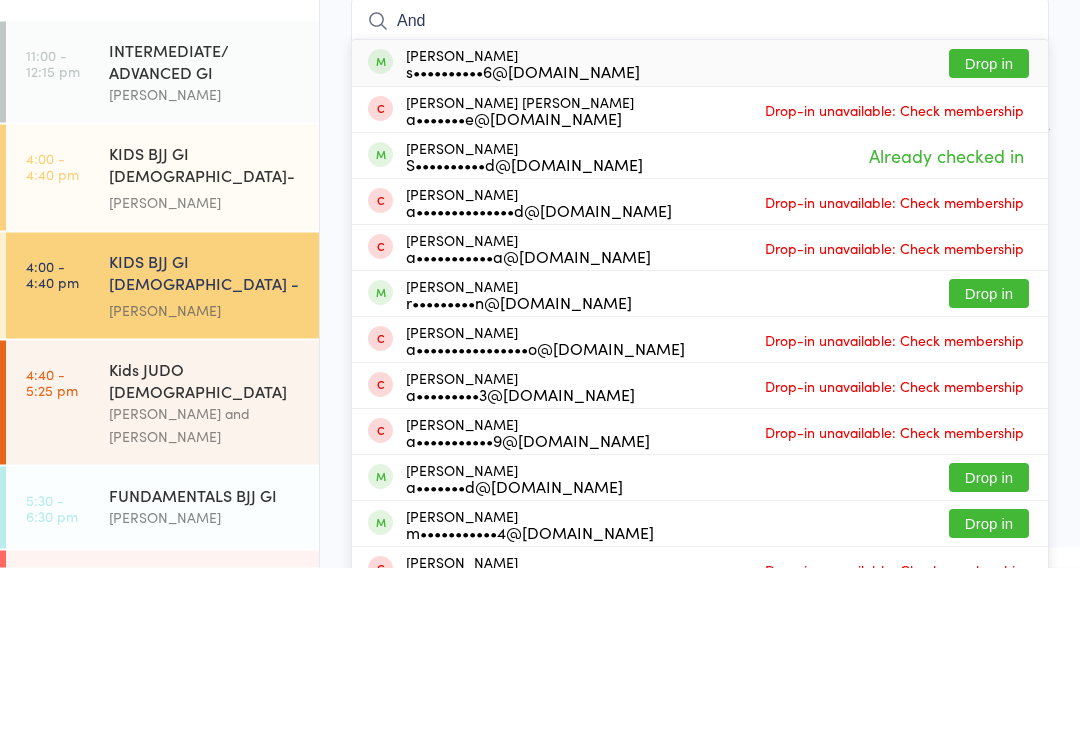 type on "And" 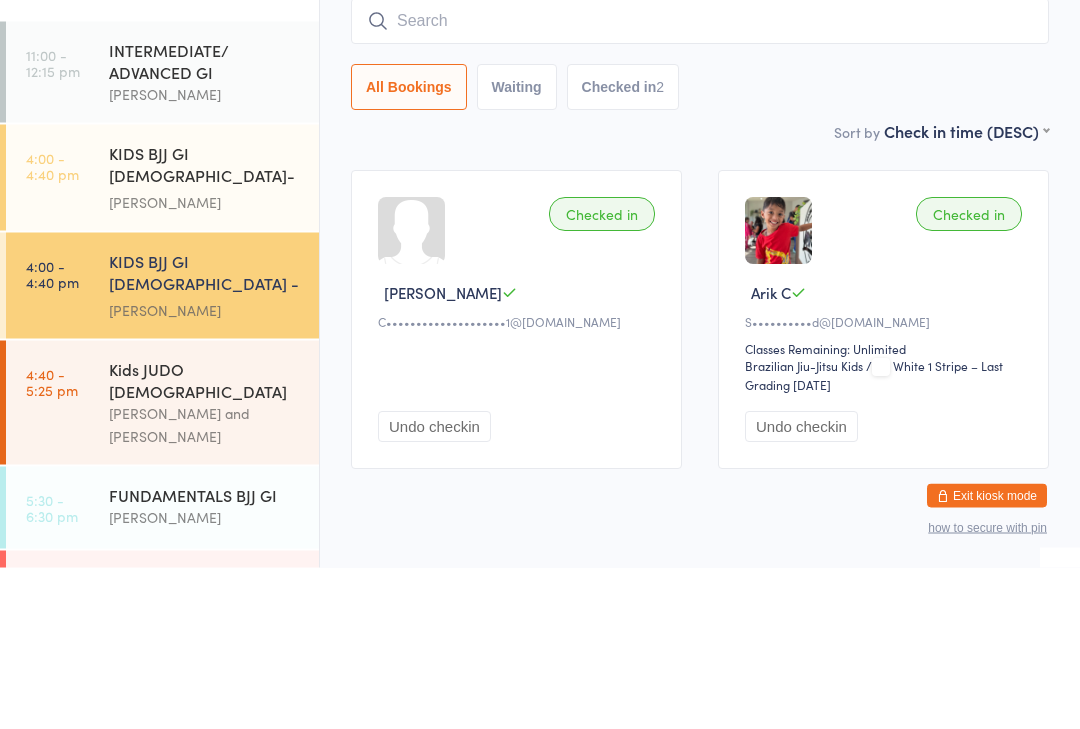 scroll, scrollTop: 86, scrollLeft: 0, axis: vertical 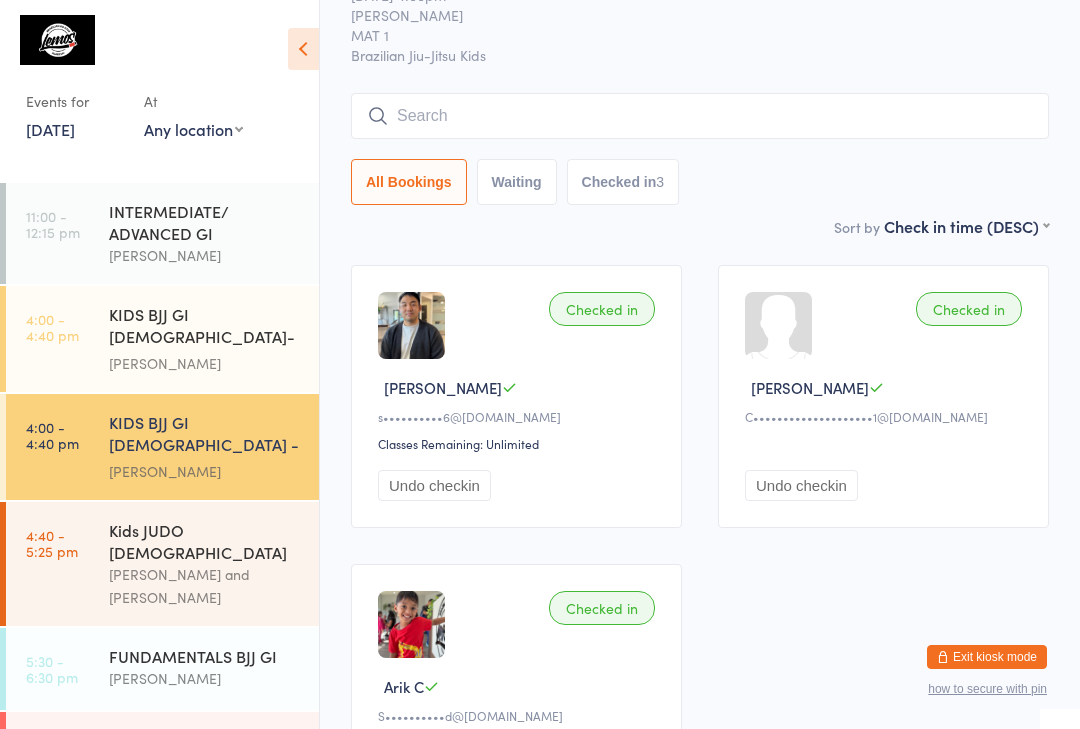 click on "[PERSON_NAME] and [PERSON_NAME]" at bounding box center (205, 586) 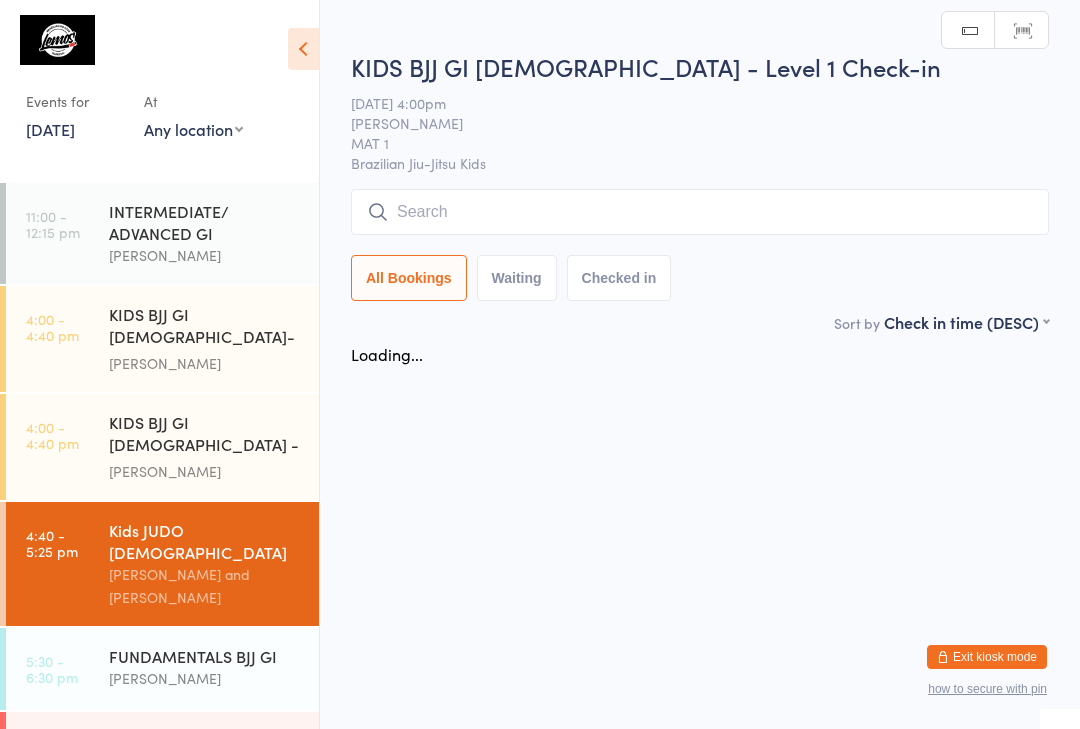 scroll, scrollTop: 0, scrollLeft: 0, axis: both 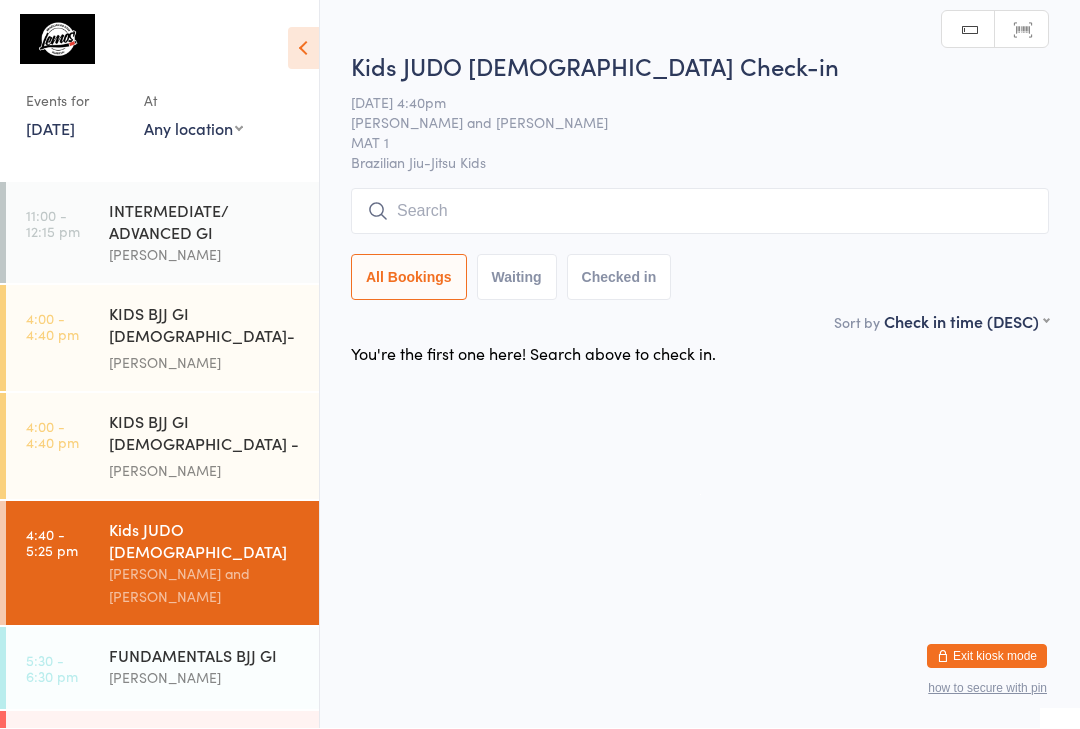 click at bounding box center (700, 212) 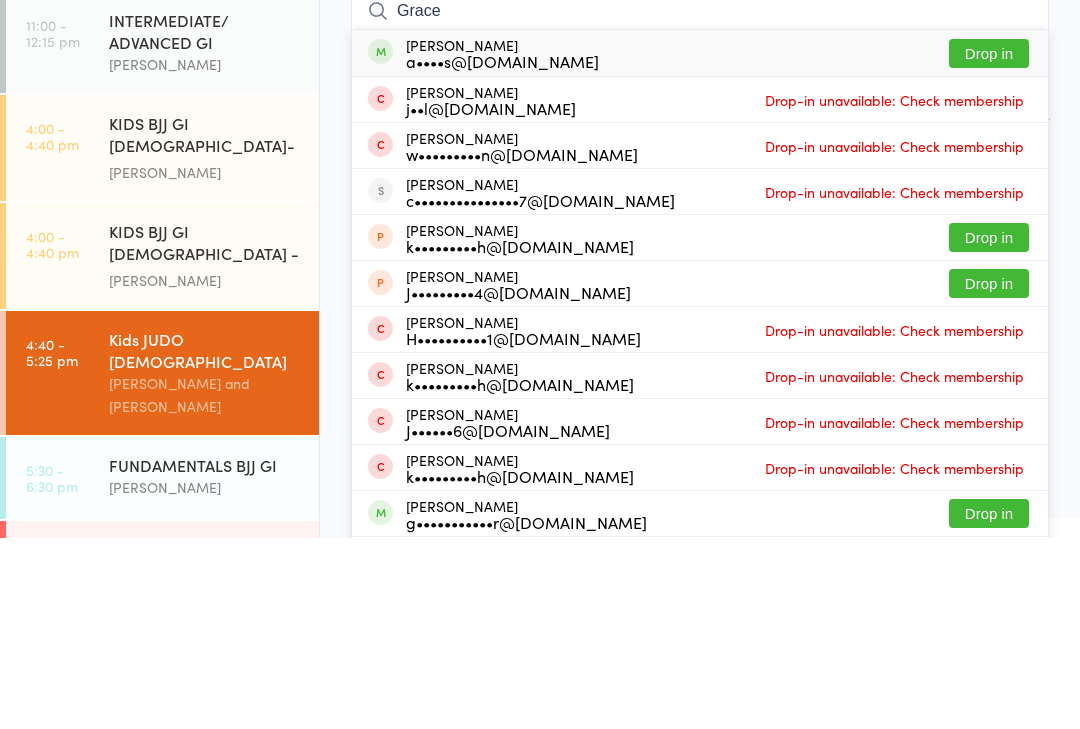 type on "Grace" 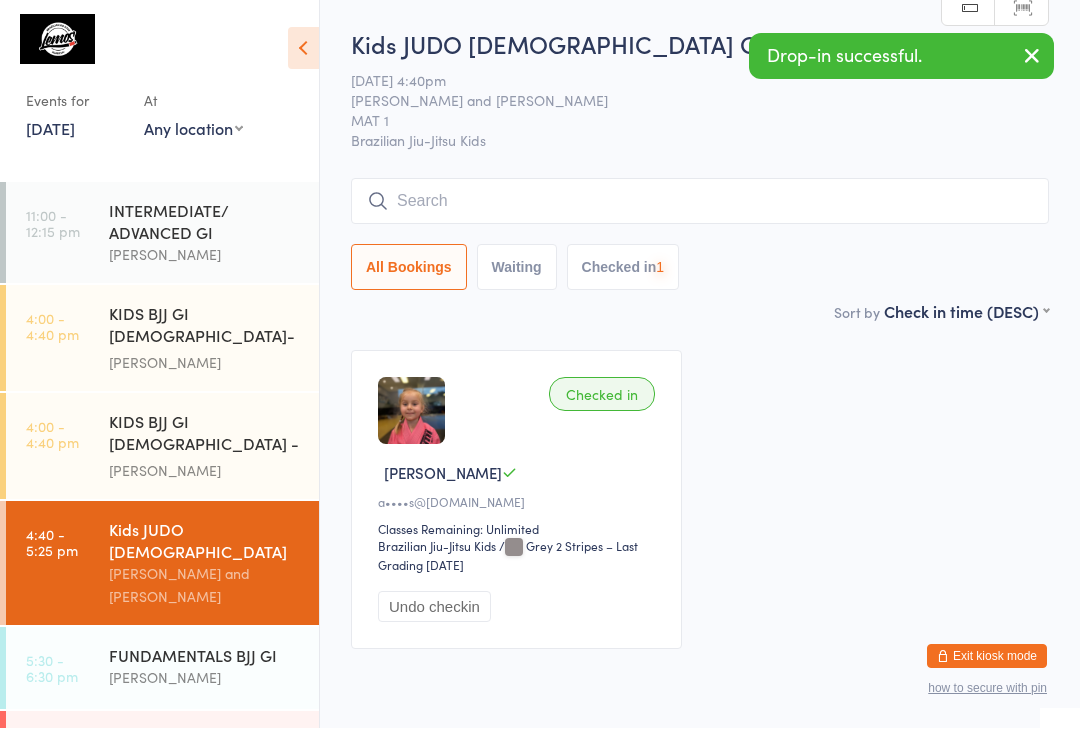 scroll, scrollTop: 1, scrollLeft: 0, axis: vertical 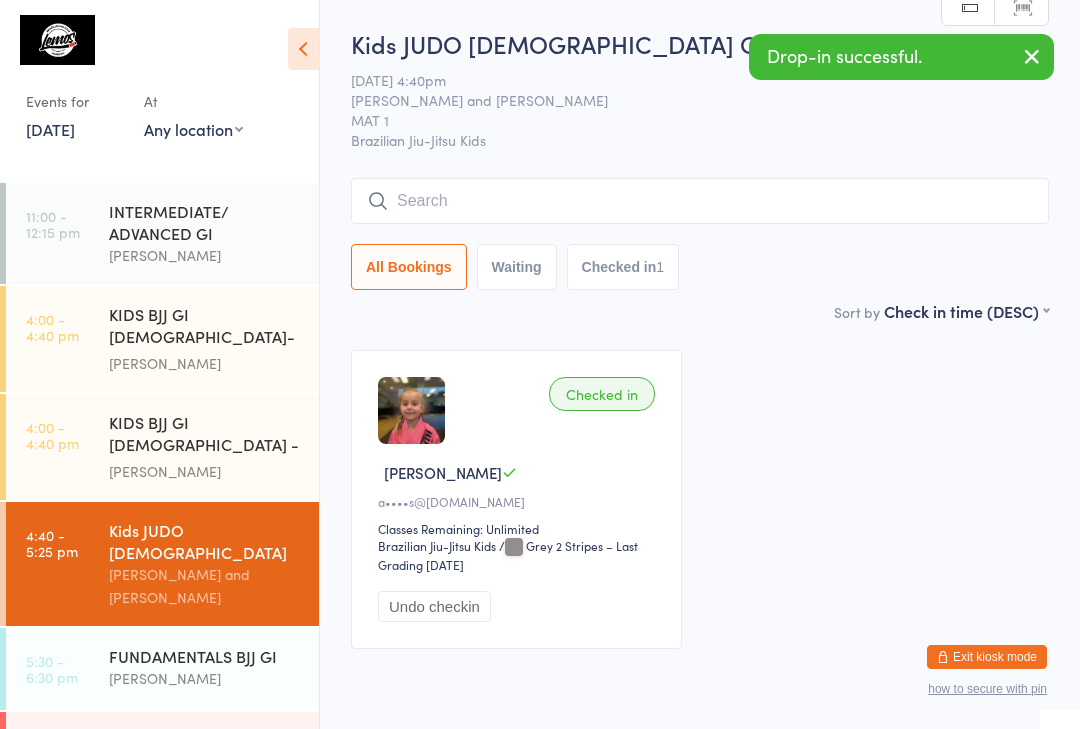 click on "Kids JUDO [DEMOGRAPHIC_DATA] Check-in [DATE] 4:40pm  [PERSON_NAME] and [PERSON_NAME]  MAT 1  Brazilian Jiu-Jitsu Kids  Manual search Scanner input All Bookings Waiting  Checked in  1" at bounding box center [700, 163] 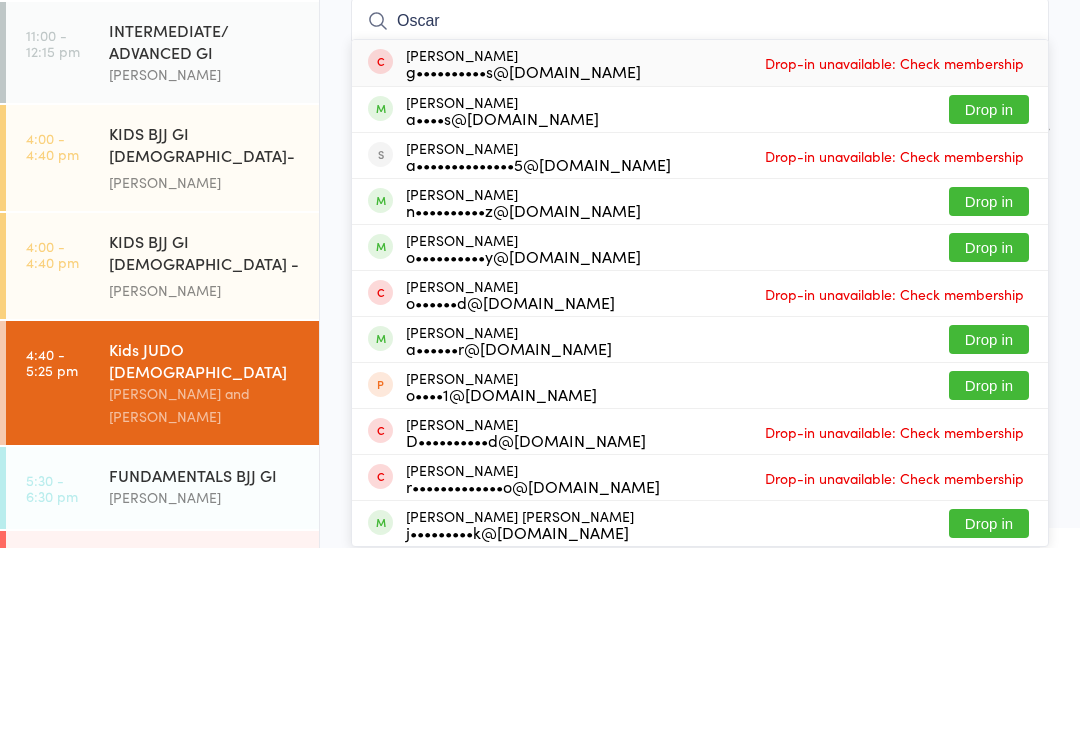 type on "Oscar" 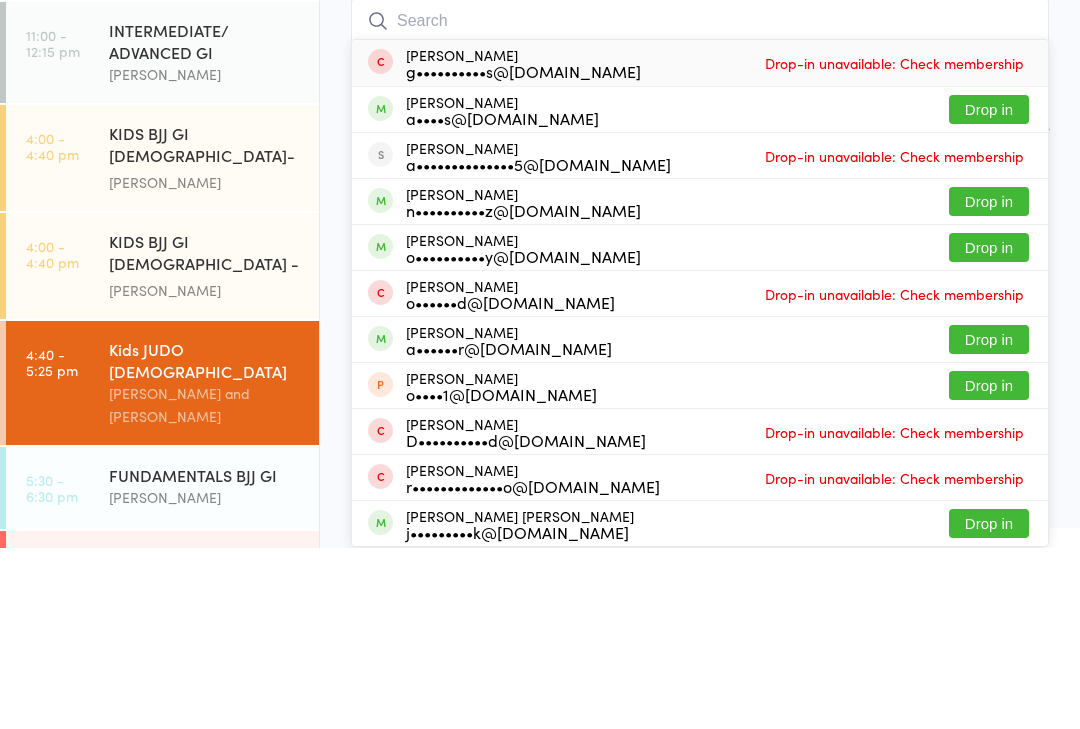 scroll, scrollTop: 86, scrollLeft: 0, axis: vertical 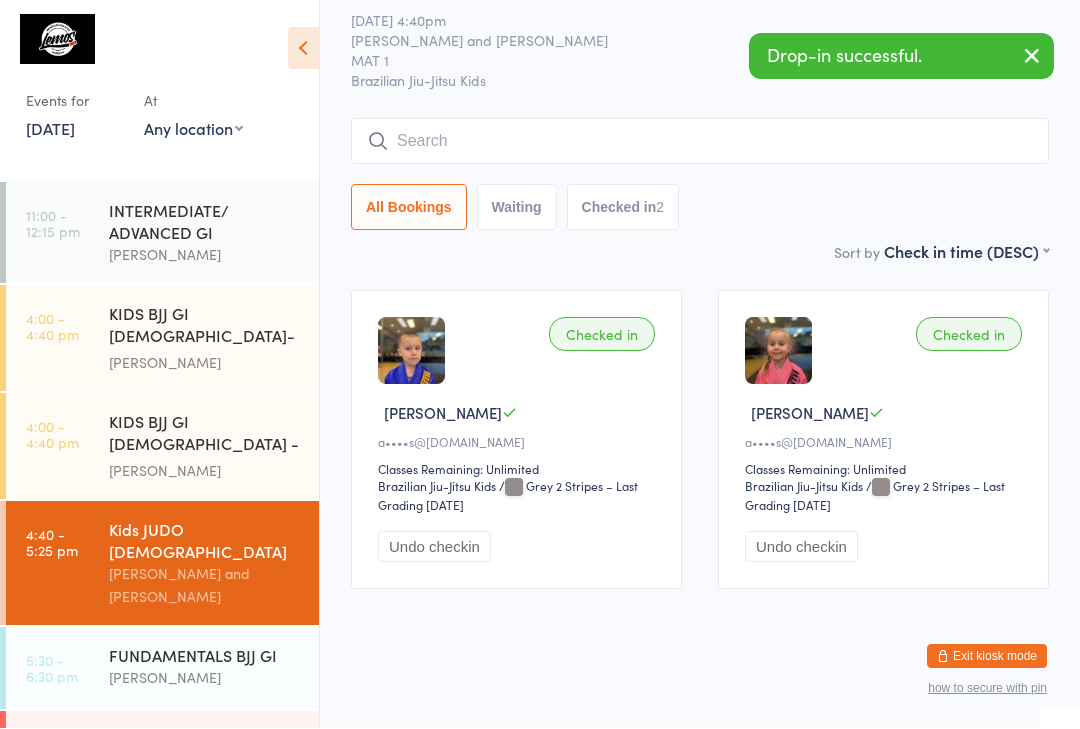 click at bounding box center (700, 142) 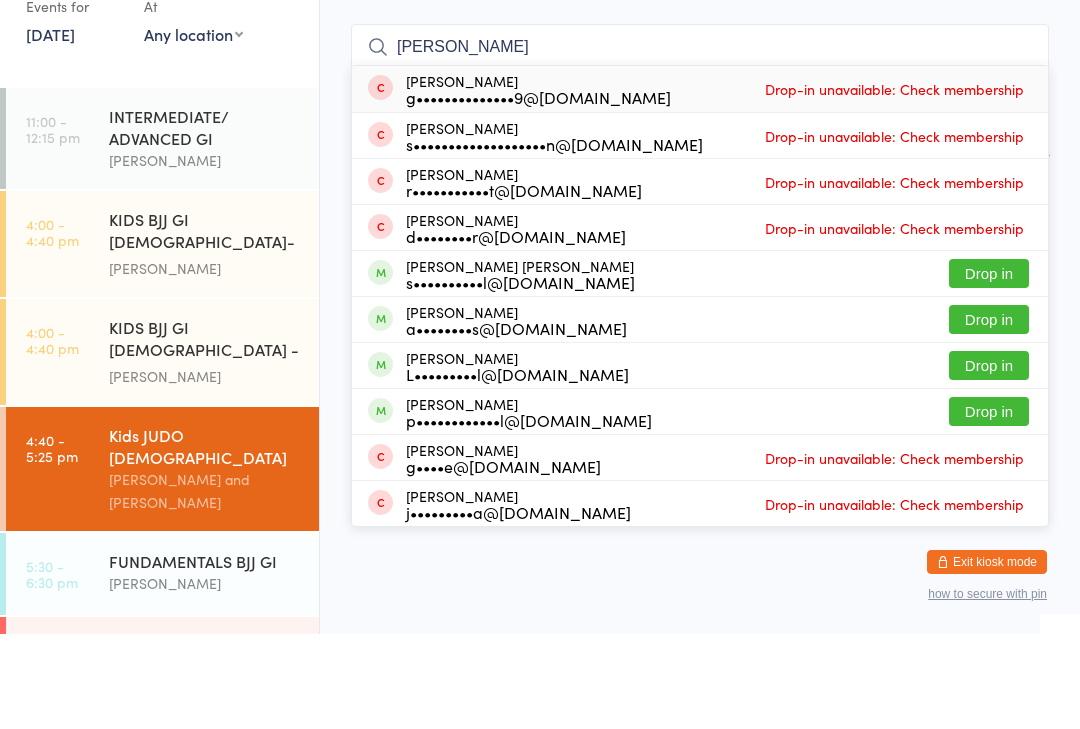 type on "[PERSON_NAME]" 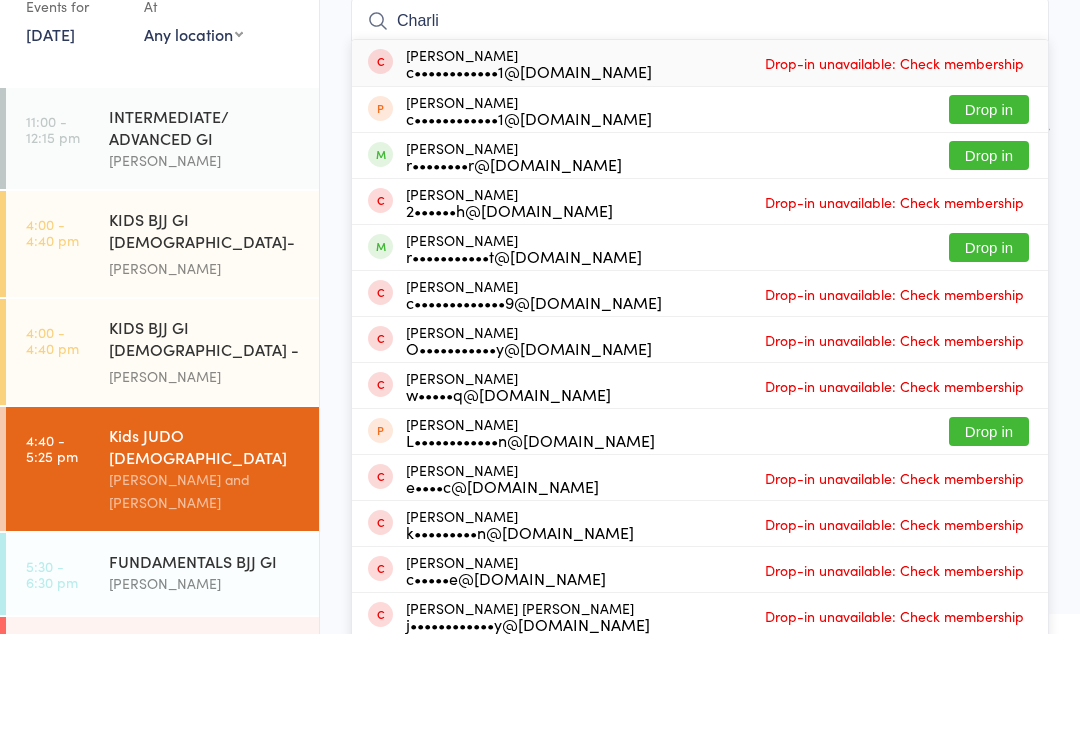 type on "Charli" 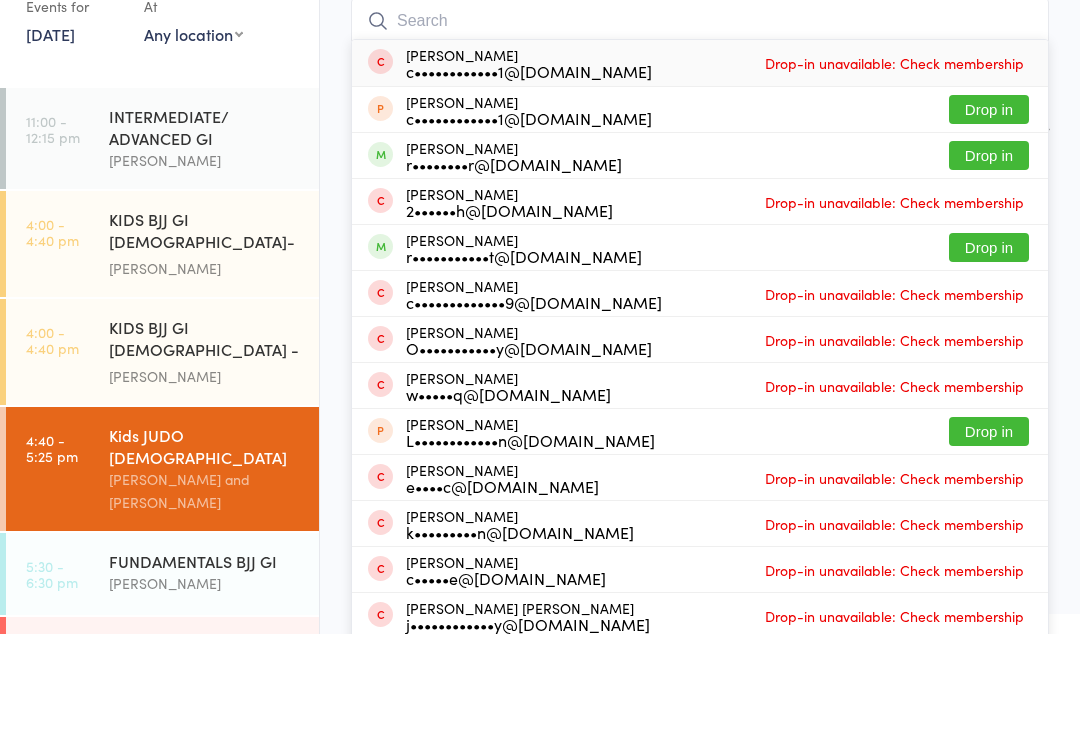 scroll, scrollTop: 181, scrollLeft: 0, axis: vertical 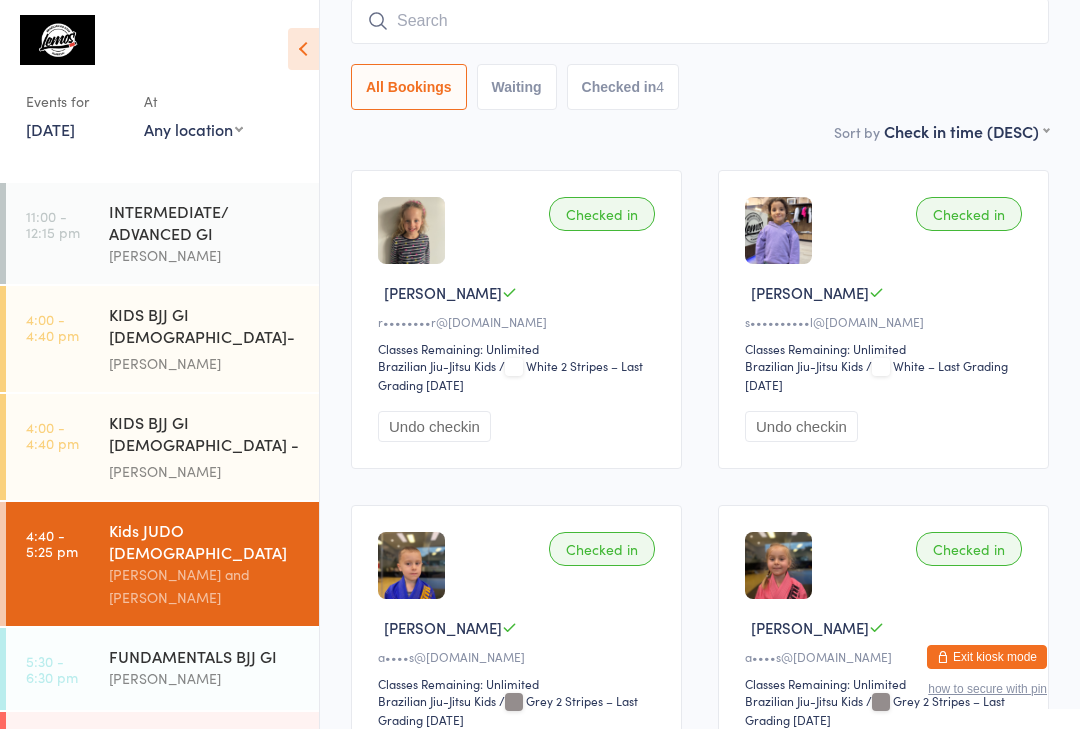 click on "Kids JUDO [DEMOGRAPHIC_DATA]" at bounding box center [205, 541] 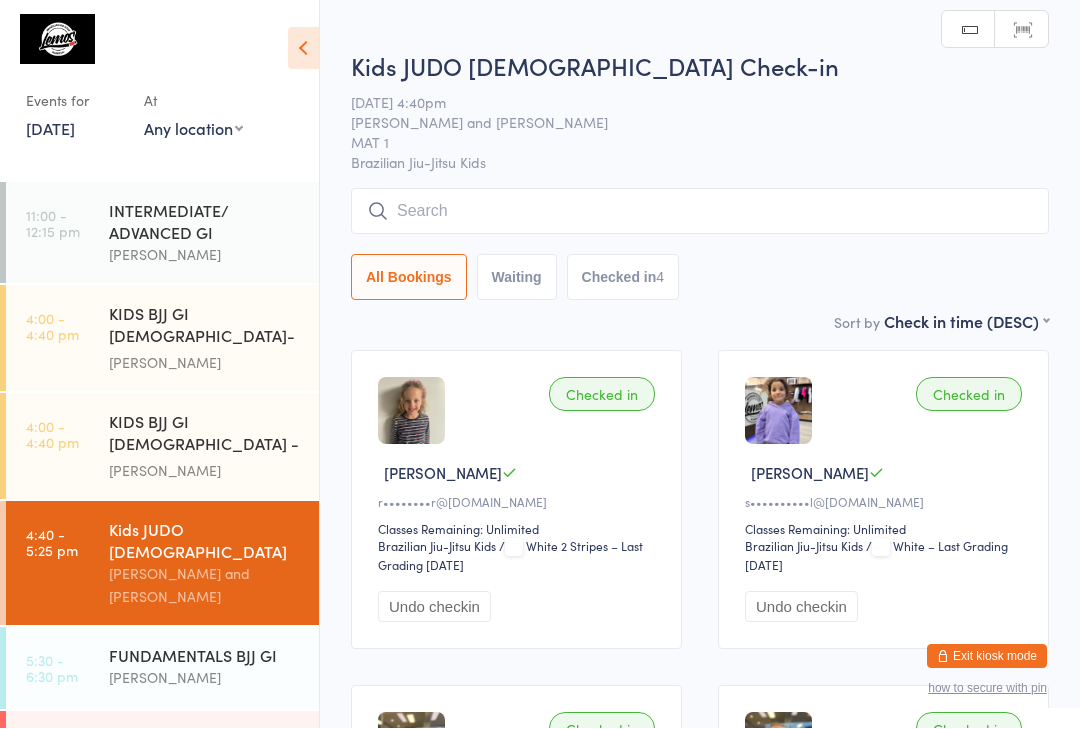 scroll, scrollTop: 1, scrollLeft: 0, axis: vertical 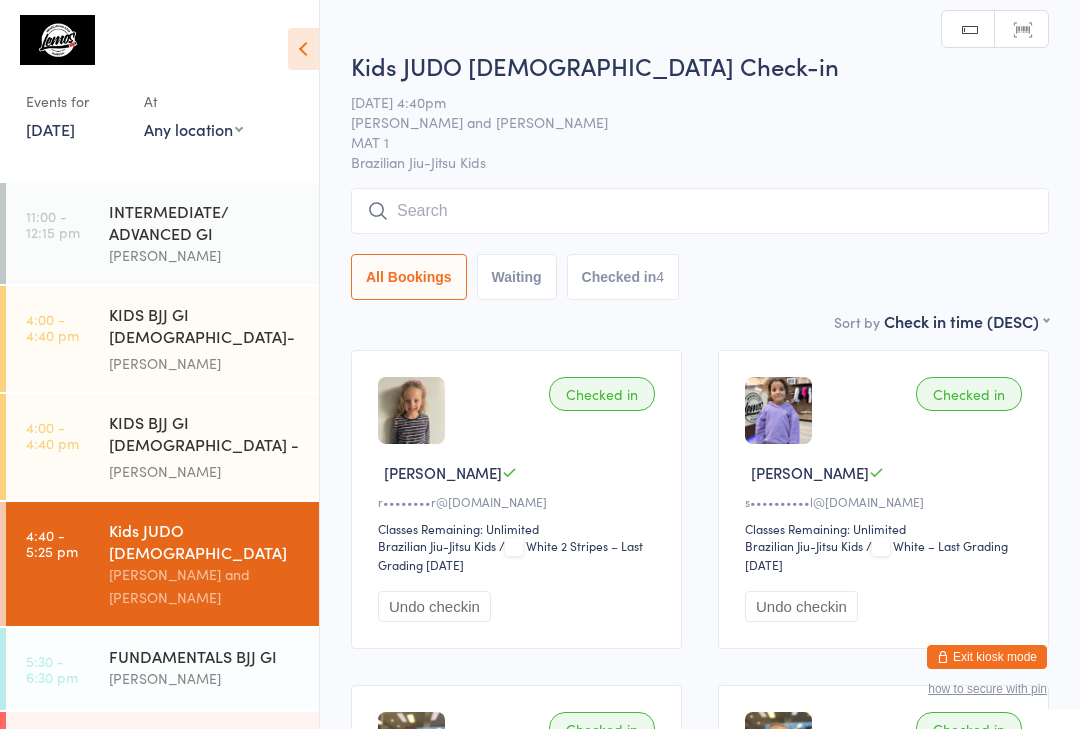 click at bounding box center [700, 211] 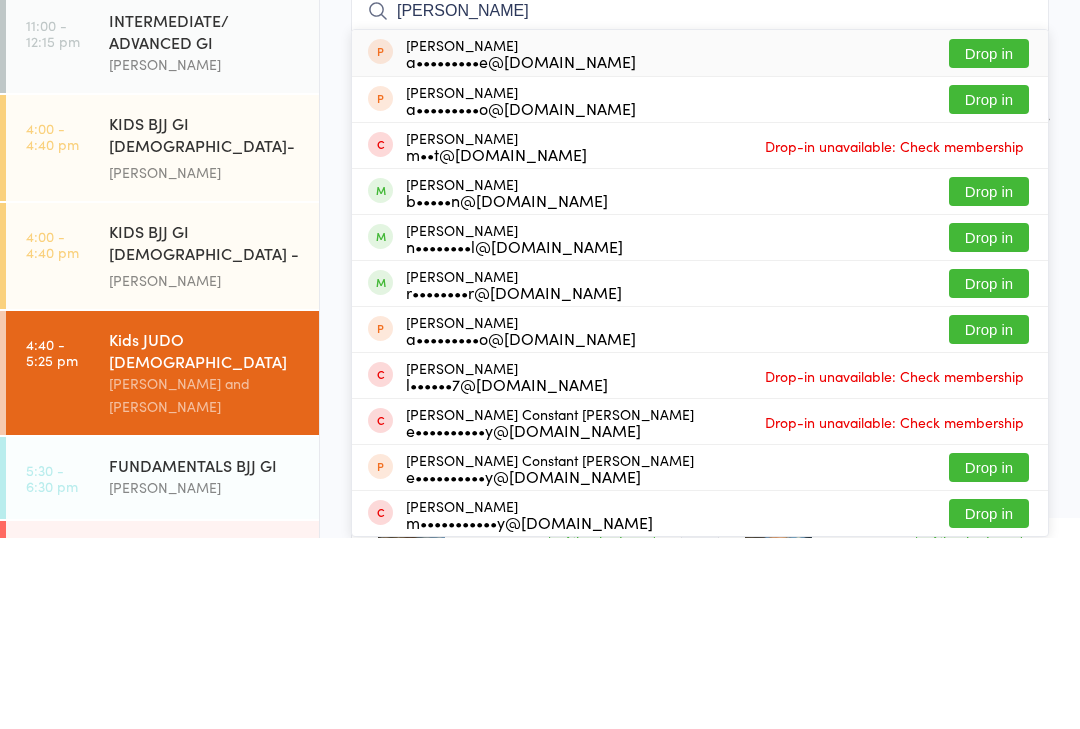 type on "[PERSON_NAME]" 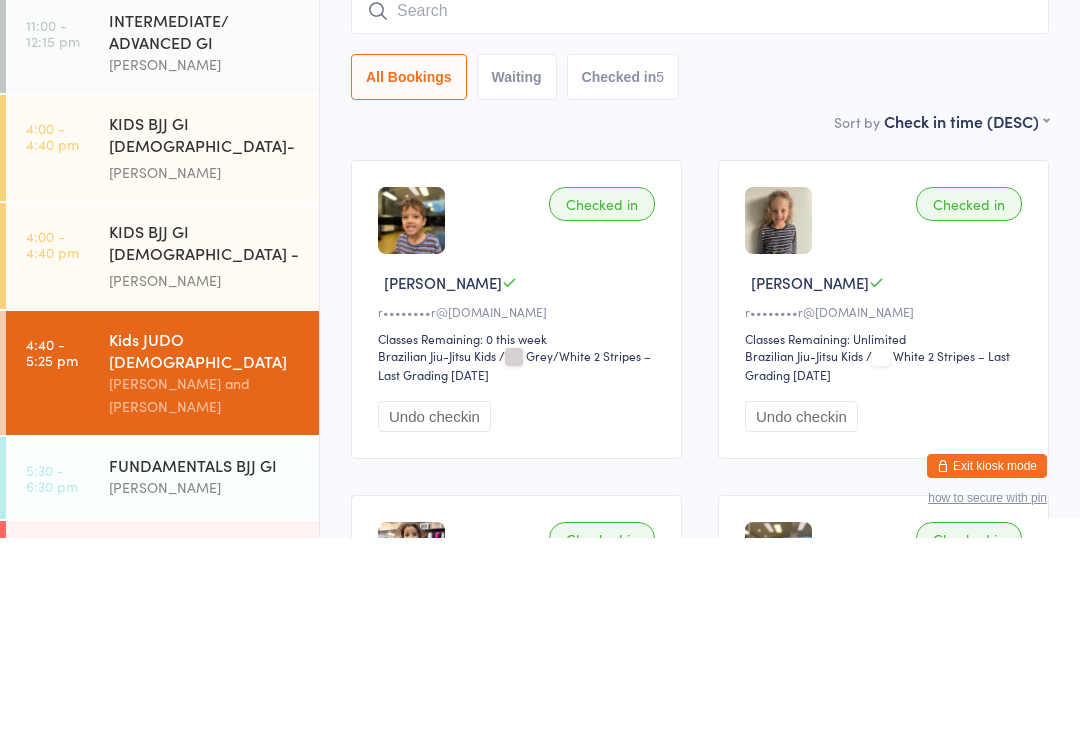 click on "All Bookings Waiting  Checked in  5" at bounding box center [700, 268] 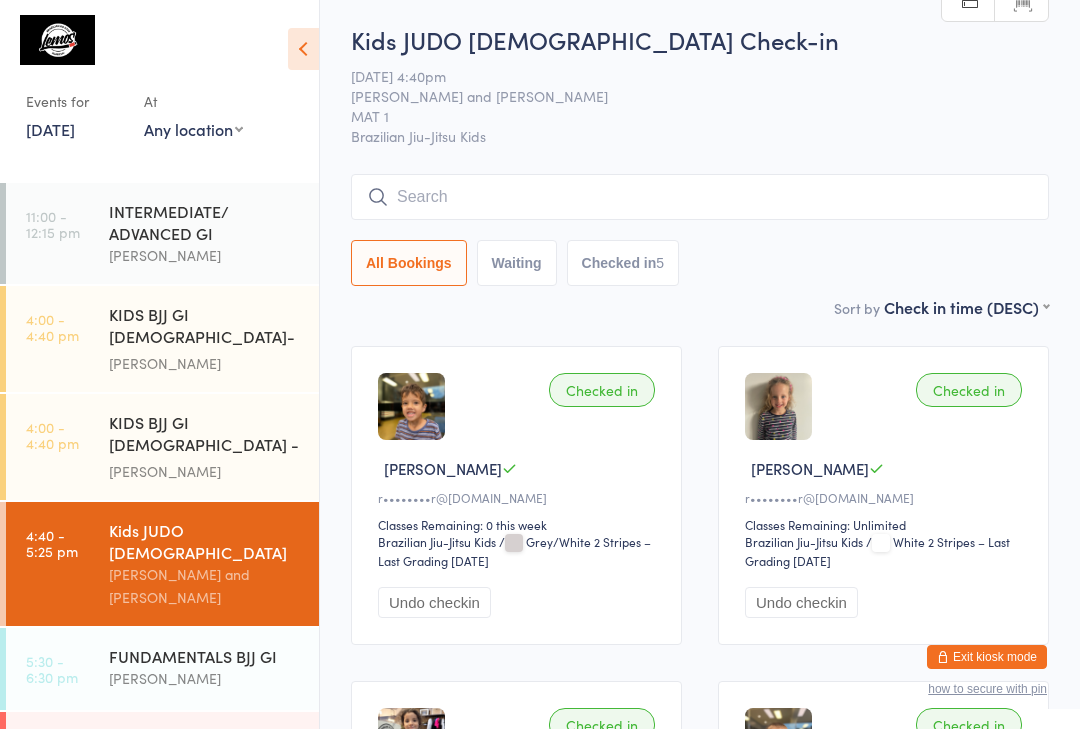 scroll, scrollTop: 6, scrollLeft: 0, axis: vertical 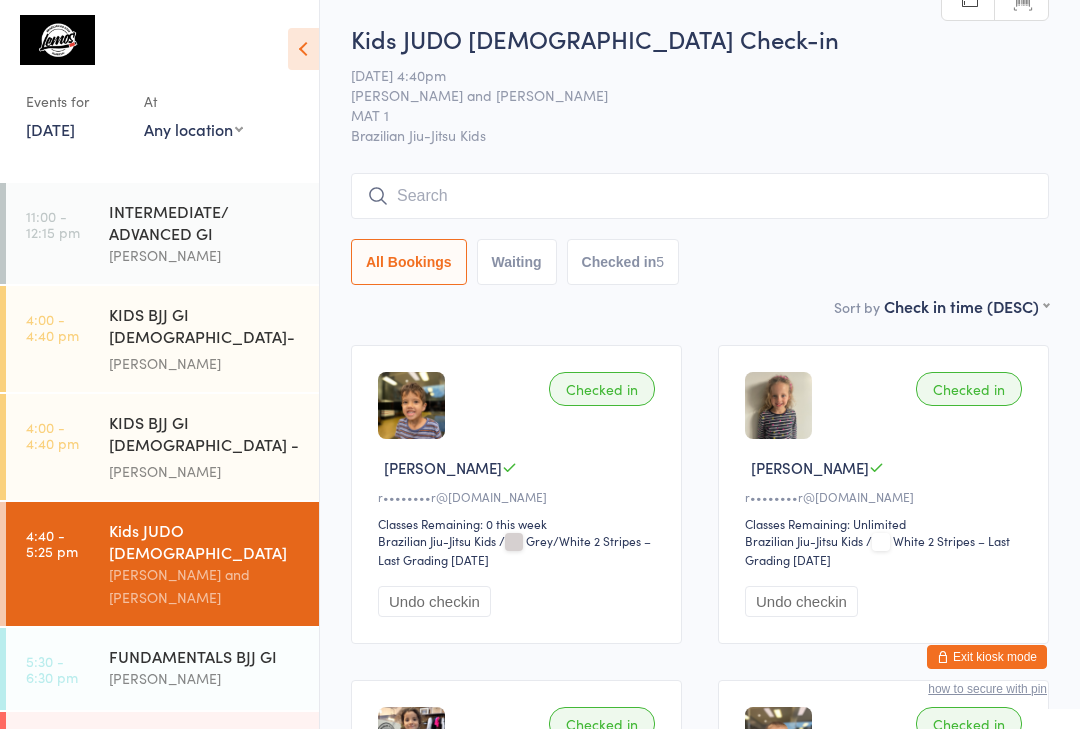 click at bounding box center [700, 196] 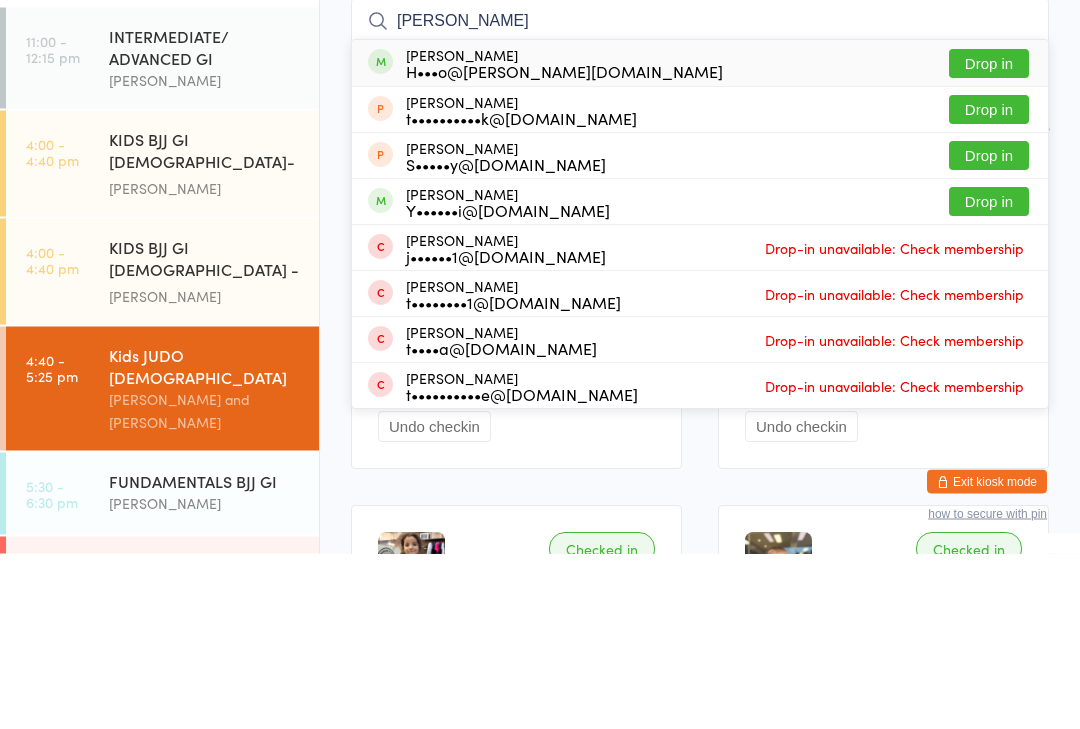 type on "[PERSON_NAME]" 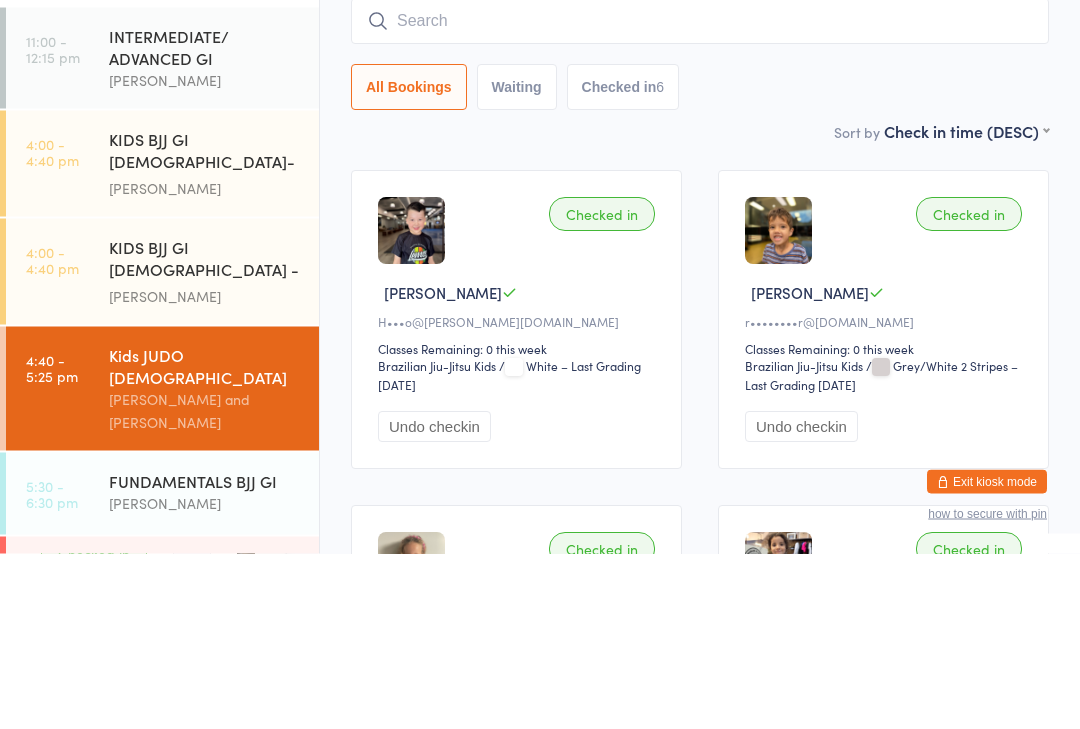 click on "[PERSON_NAME]" at bounding box center (205, 471) 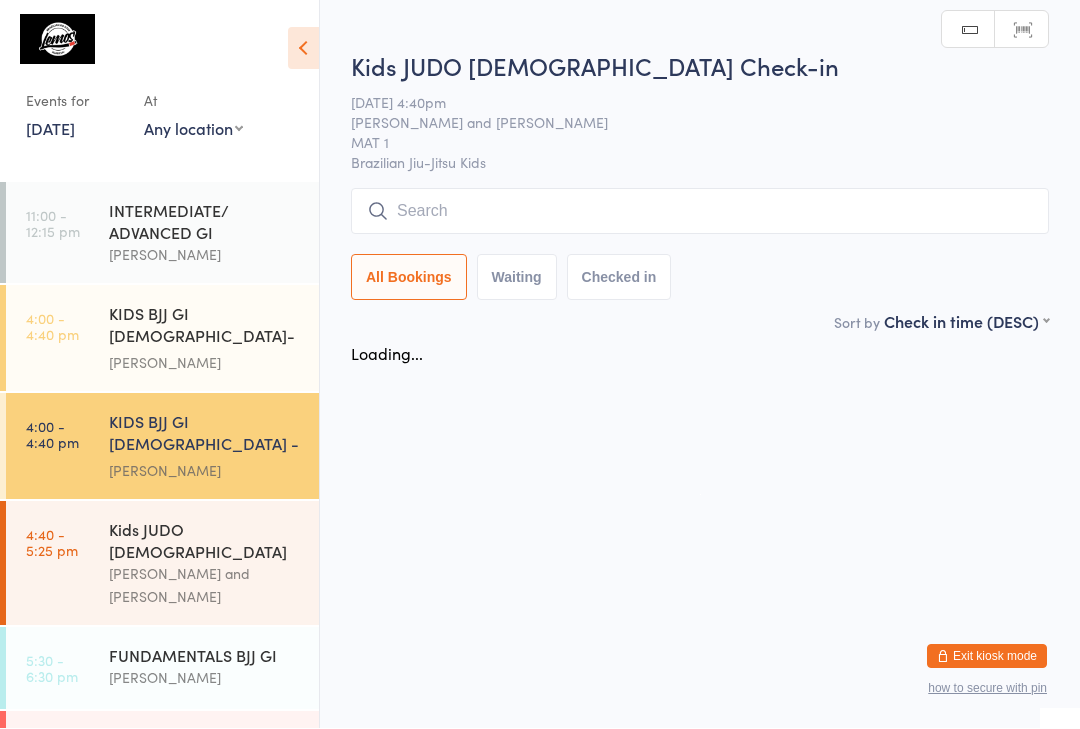 scroll, scrollTop: 1, scrollLeft: 0, axis: vertical 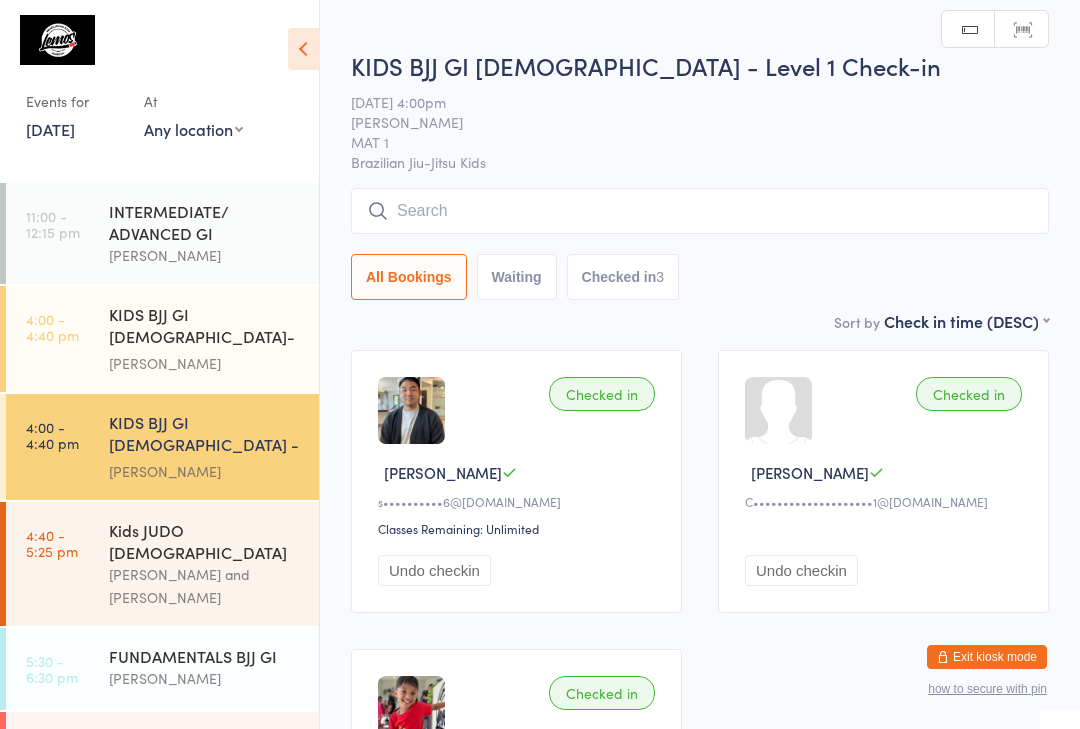 click at bounding box center (700, 211) 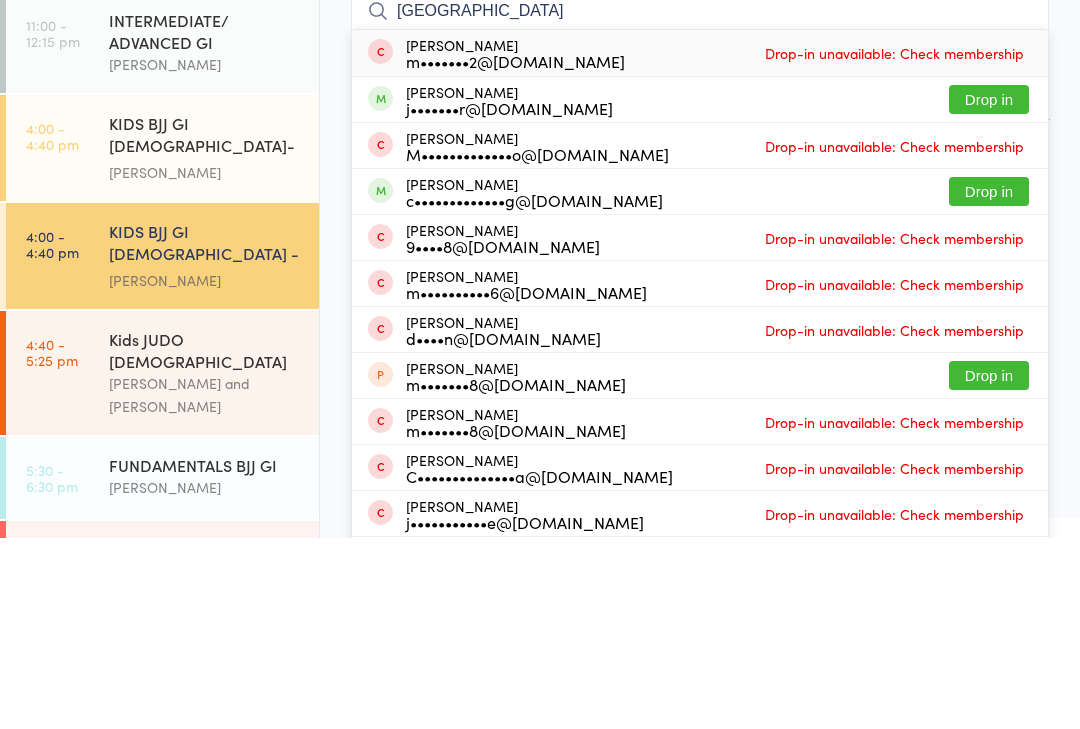 type on "[GEOGRAPHIC_DATA]" 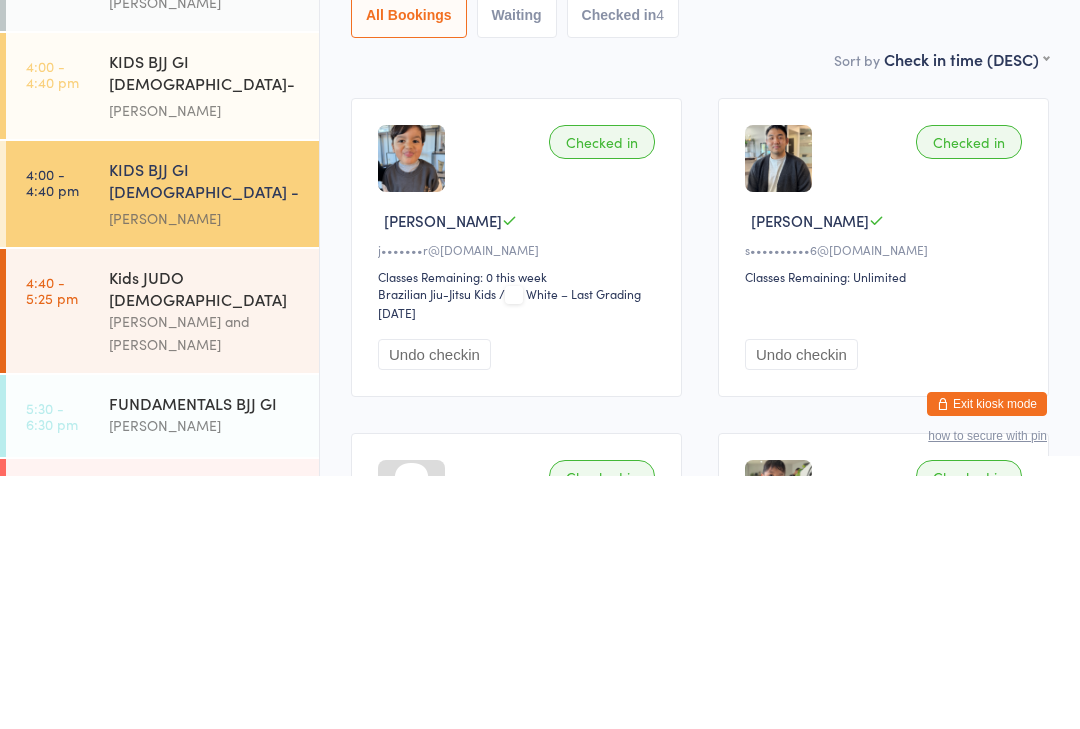click on "Checked in" at bounding box center (602, 395) 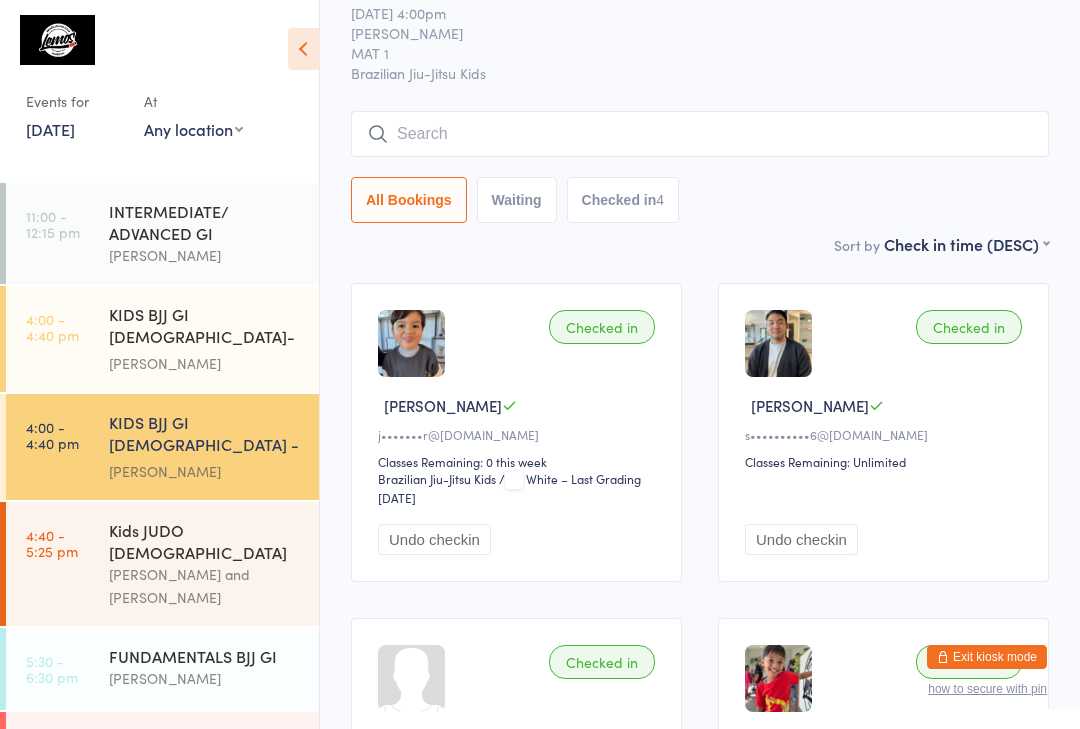 scroll, scrollTop: 0, scrollLeft: 0, axis: both 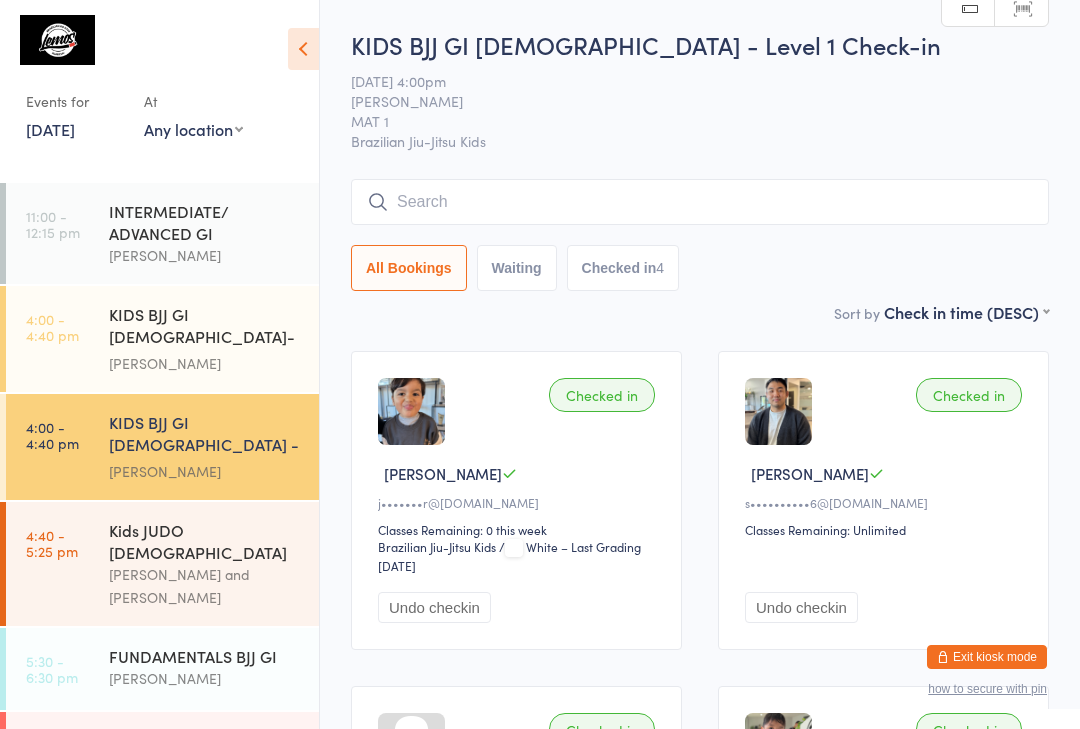 click at bounding box center (700, 202) 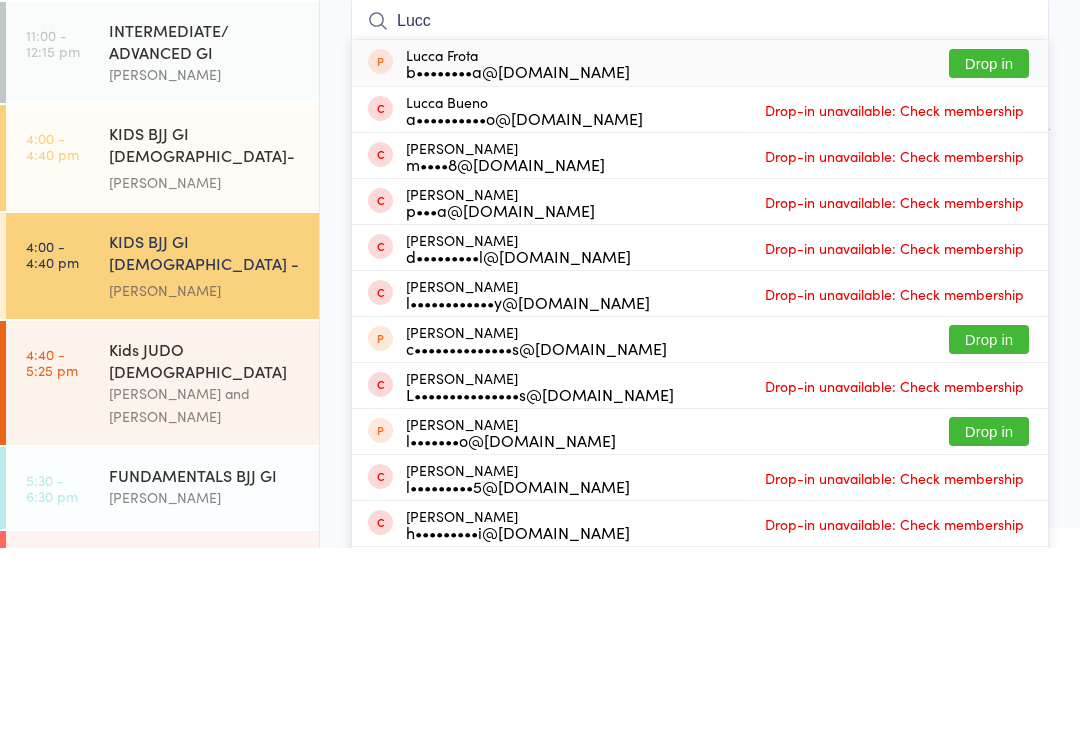 type on "Lucc" 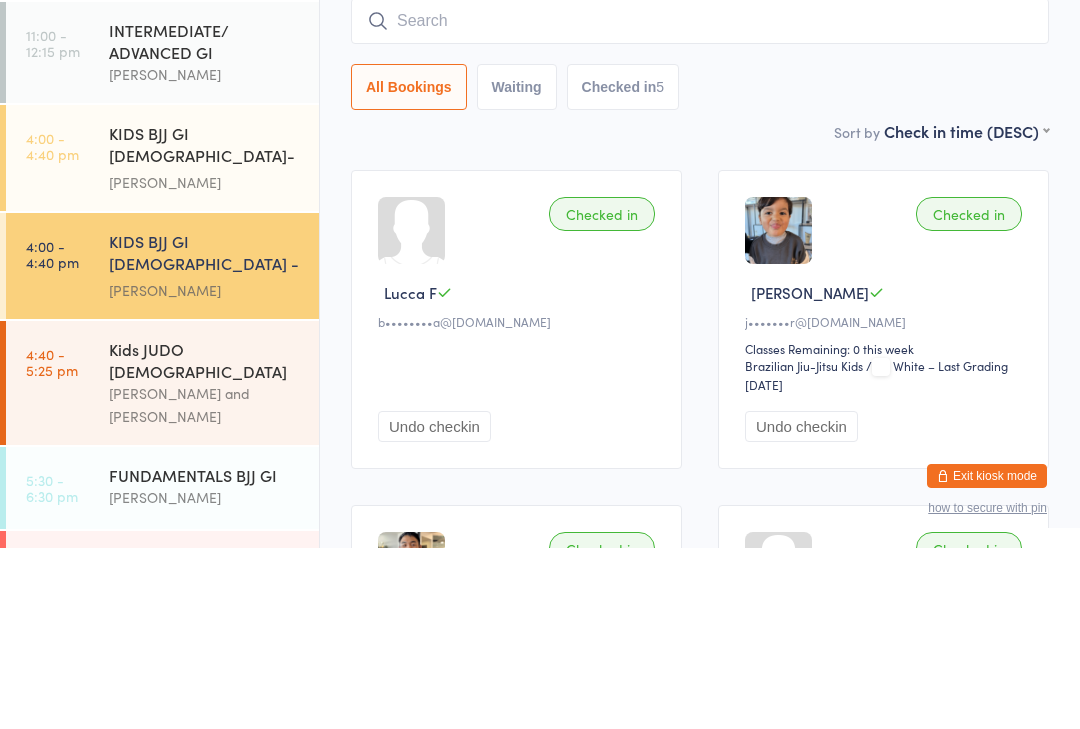 click on "Checked in [GEOGRAPHIC_DATA] F  b••••••••a@[DOMAIN_NAME]   Undo checkin" at bounding box center (516, 500) 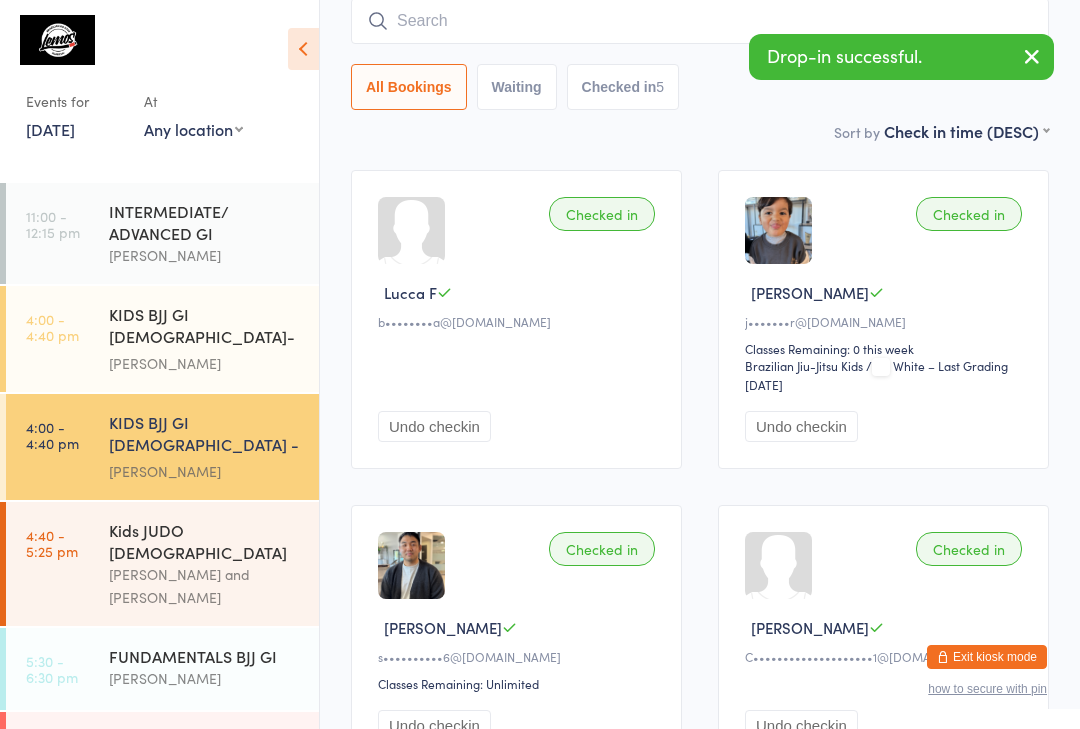 click on "Checked in" at bounding box center (602, 214) 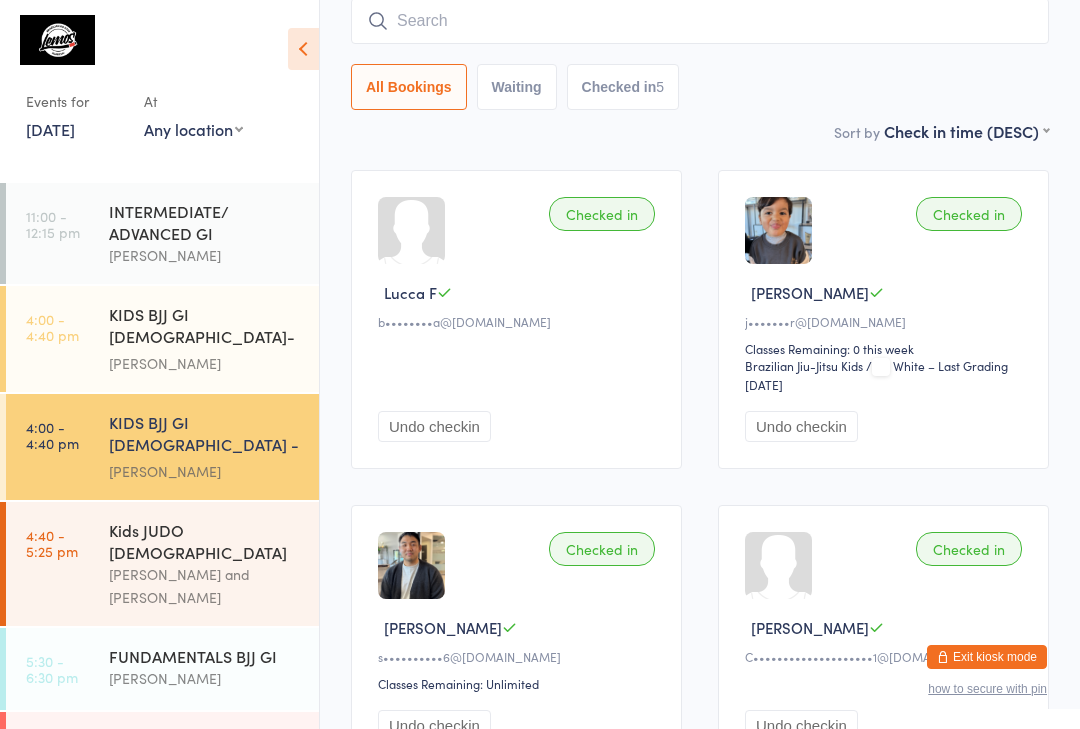 click at bounding box center [700, 21] 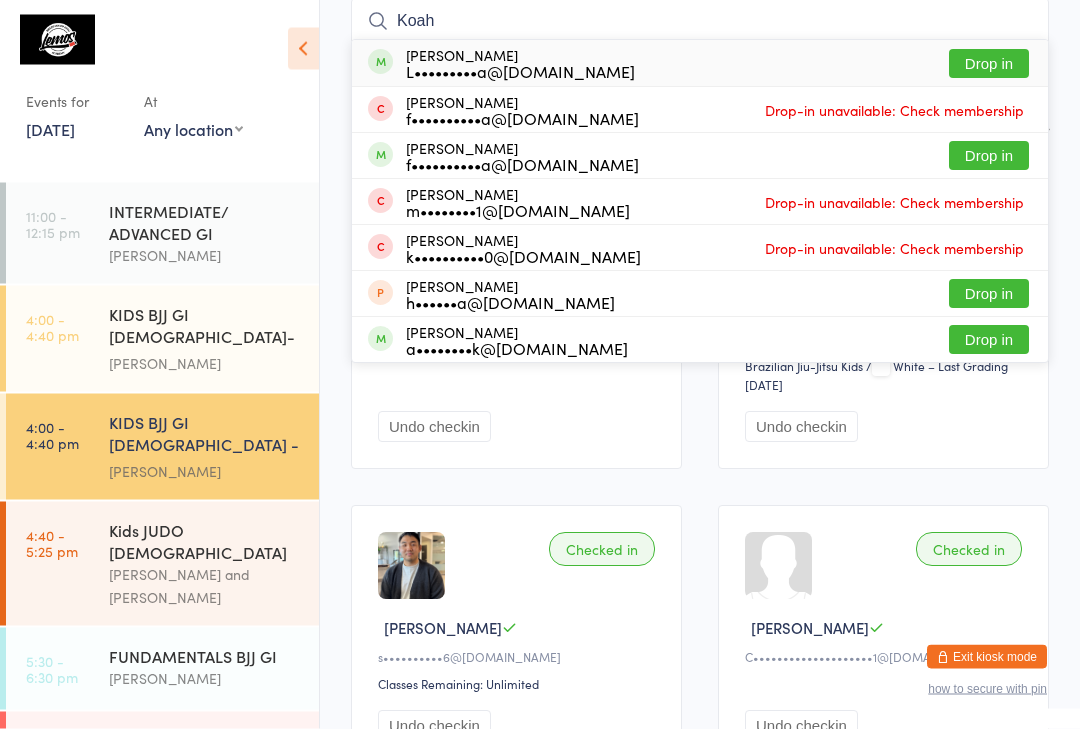 type on "Koah" 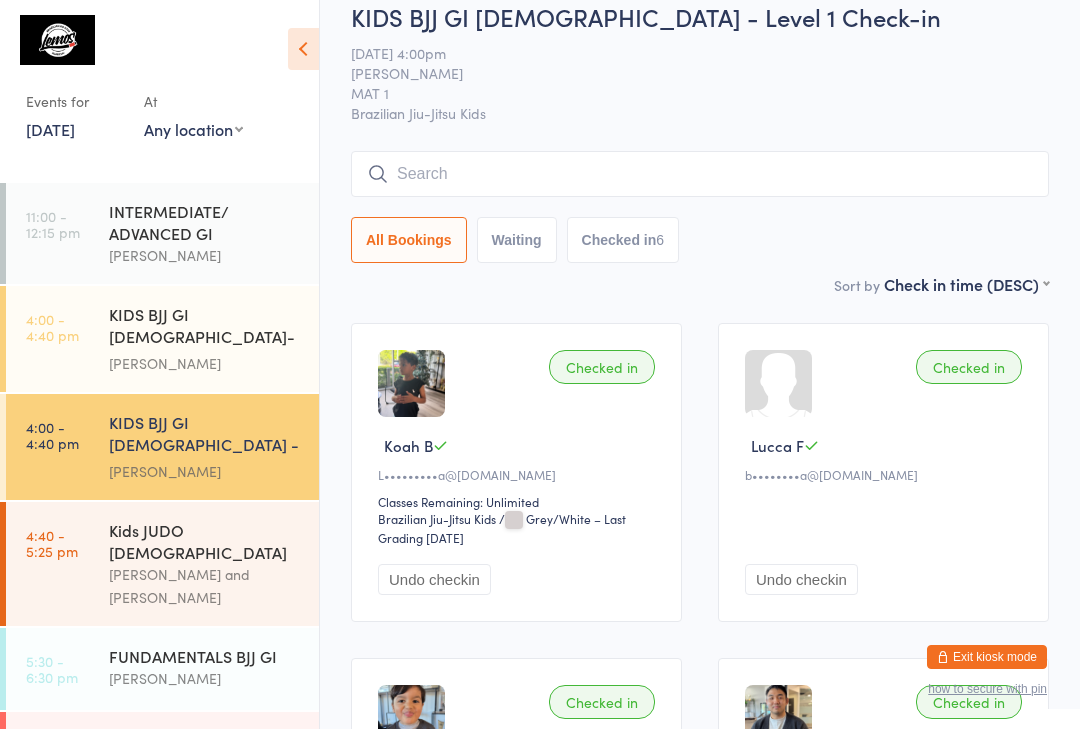 scroll, scrollTop: 0, scrollLeft: 0, axis: both 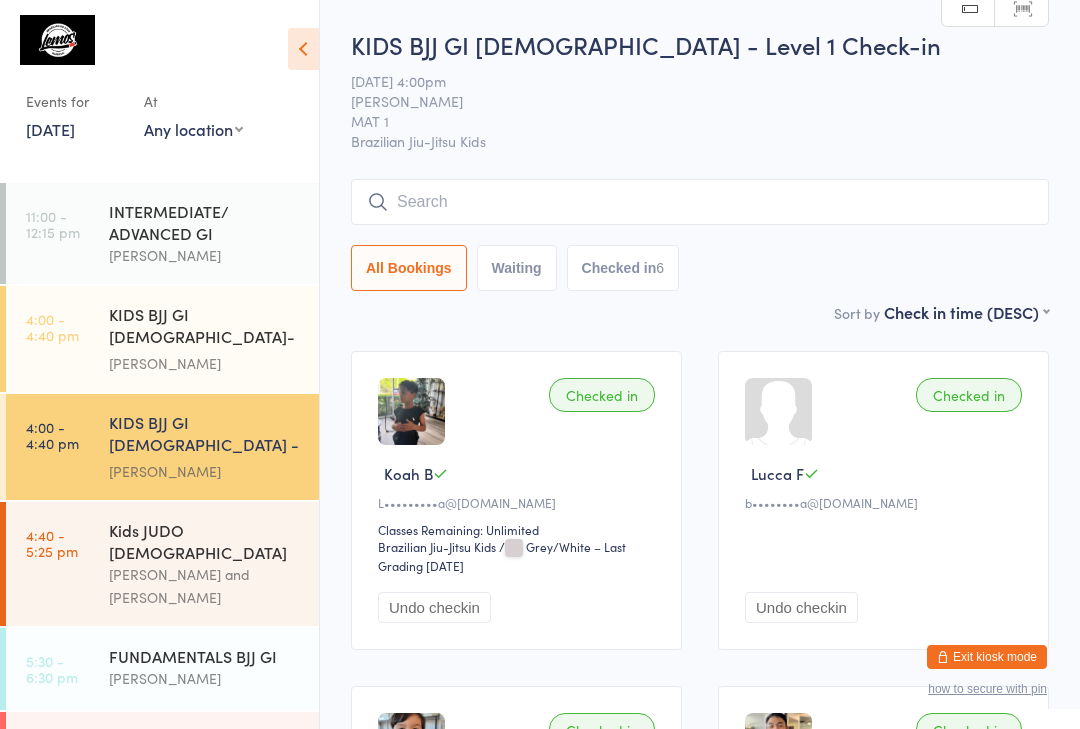 click on "[PERSON_NAME] and [PERSON_NAME]" at bounding box center [205, 586] 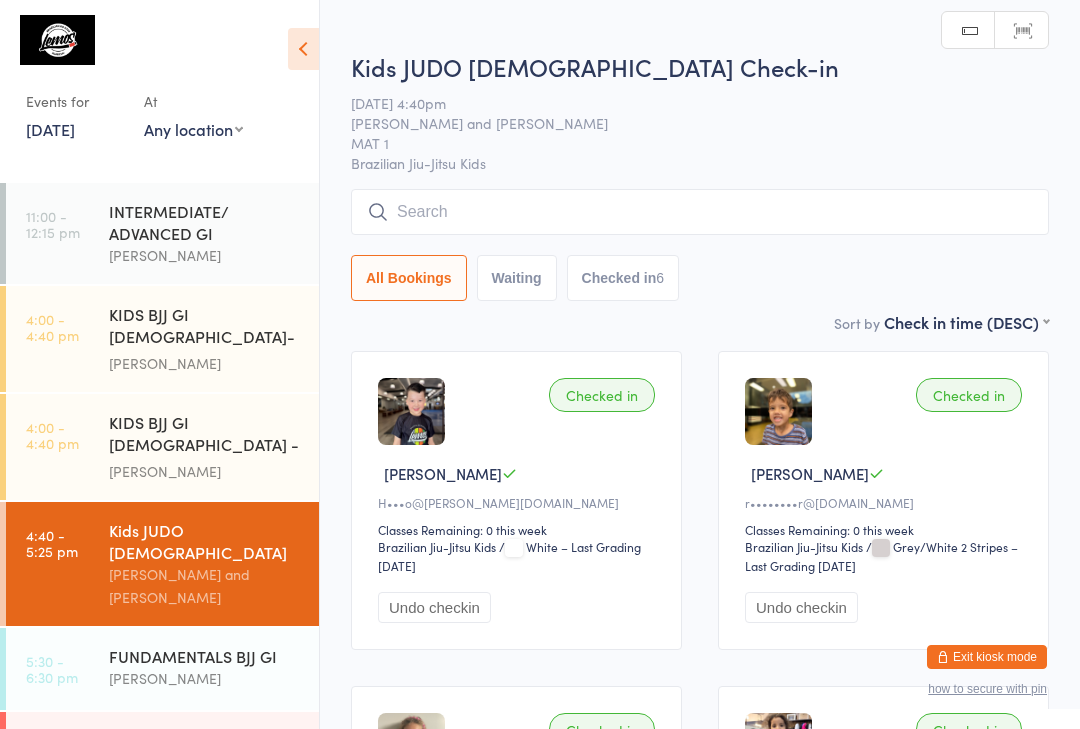 click at bounding box center [700, 212] 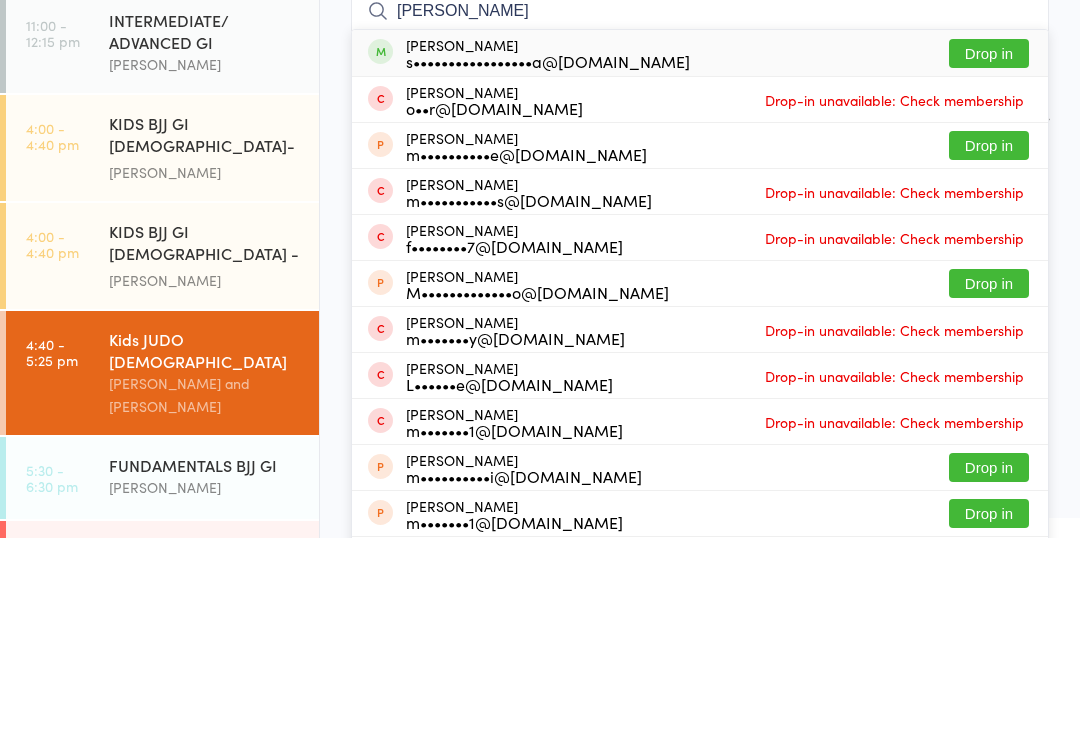 type on "[PERSON_NAME]" 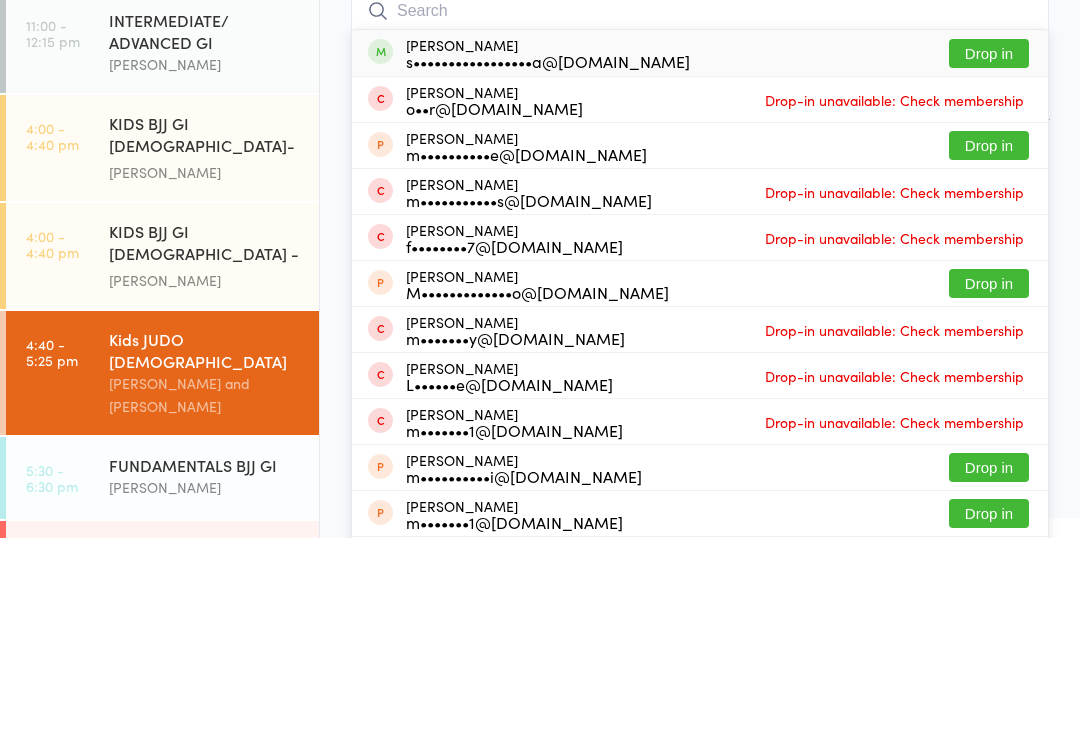 scroll, scrollTop: 191, scrollLeft: 0, axis: vertical 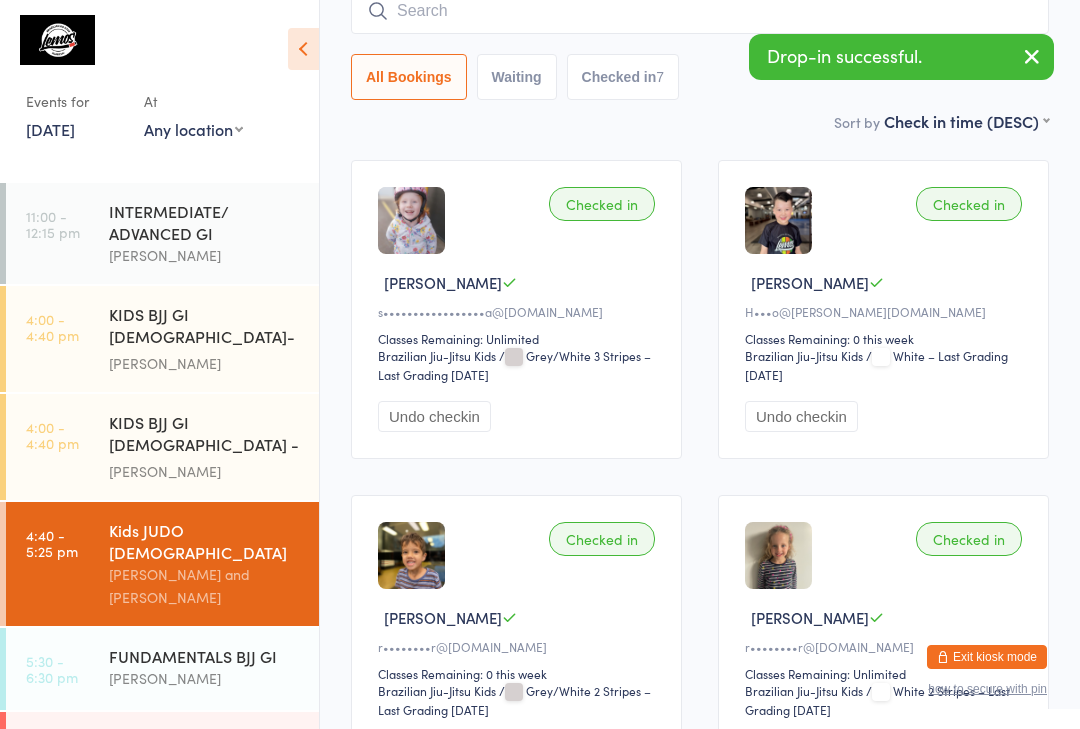 click on "KIDS BJJ GI [DEMOGRAPHIC_DATA] - Level 1 [PERSON_NAME]" at bounding box center (214, 447) 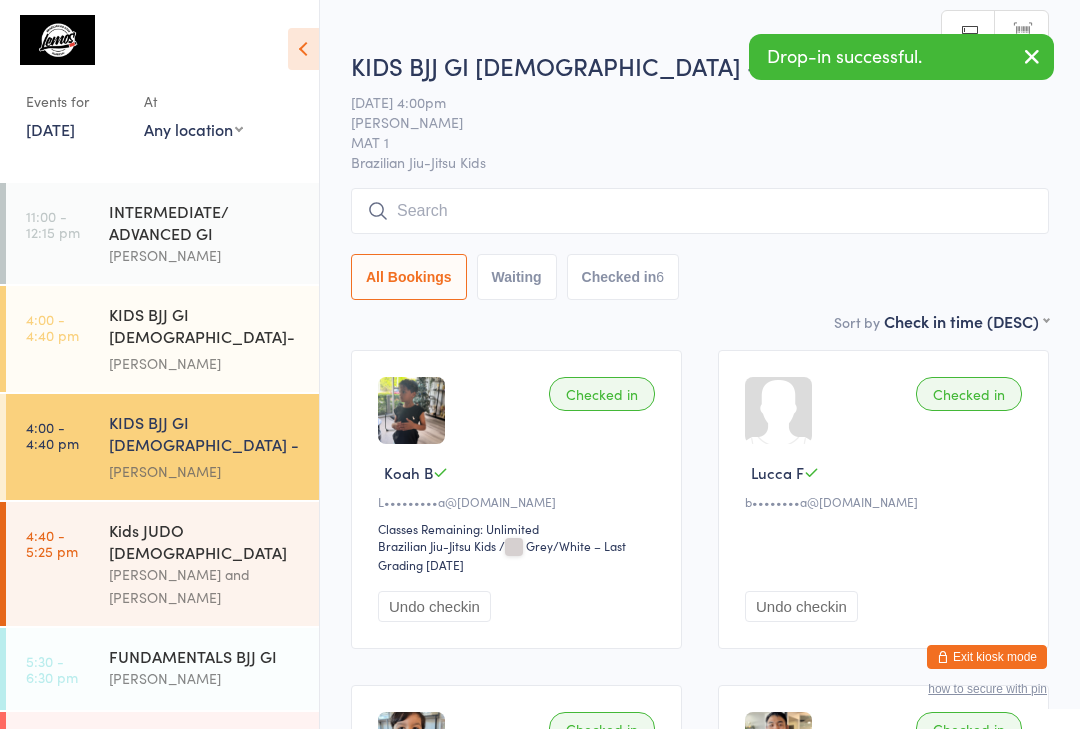 scroll, scrollTop: 0, scrollLeft: 0, axis: both 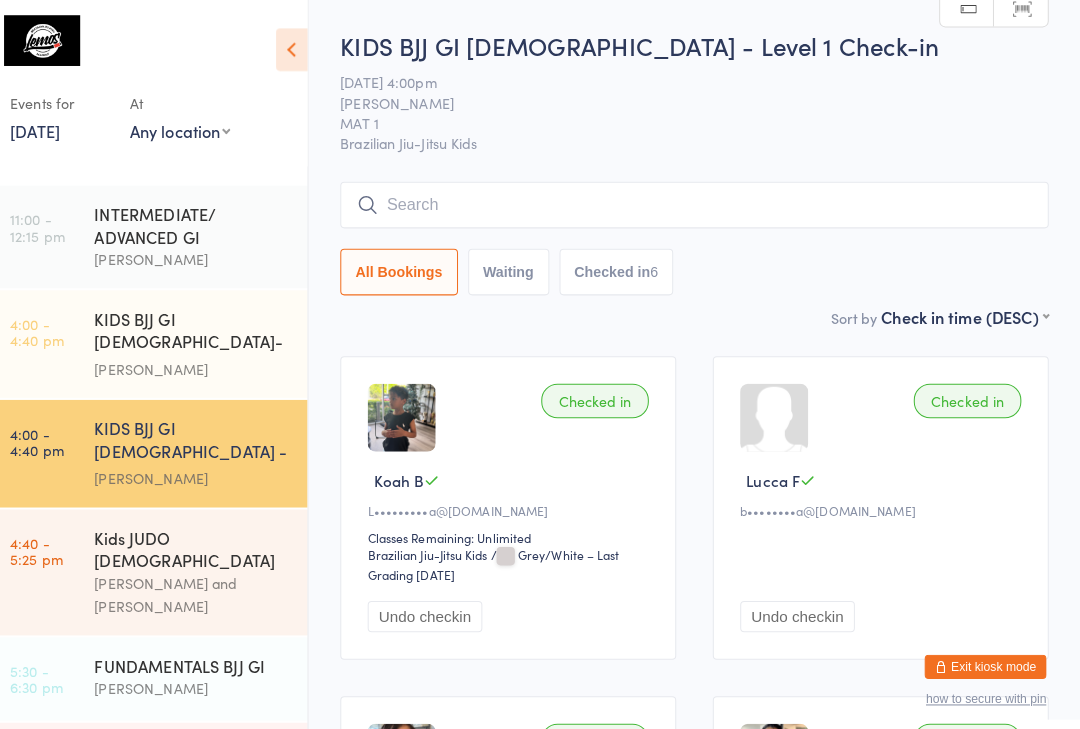 click on "[PERSON_NAME] and [PERSON_NAME]" at bounding box center (205, 586) 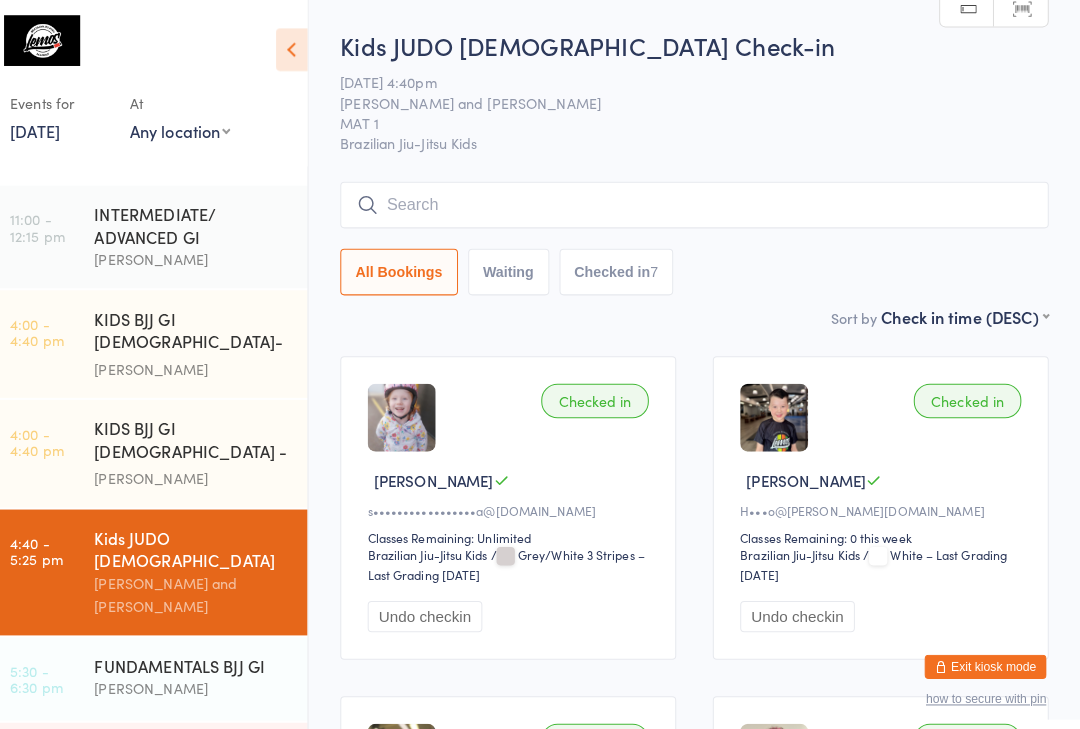 click on "KIDS BJJ GI [DEMOGRAPHIC_DATA] - Level 1 [PERSON_NAME]" at bounding box center [214, 447] 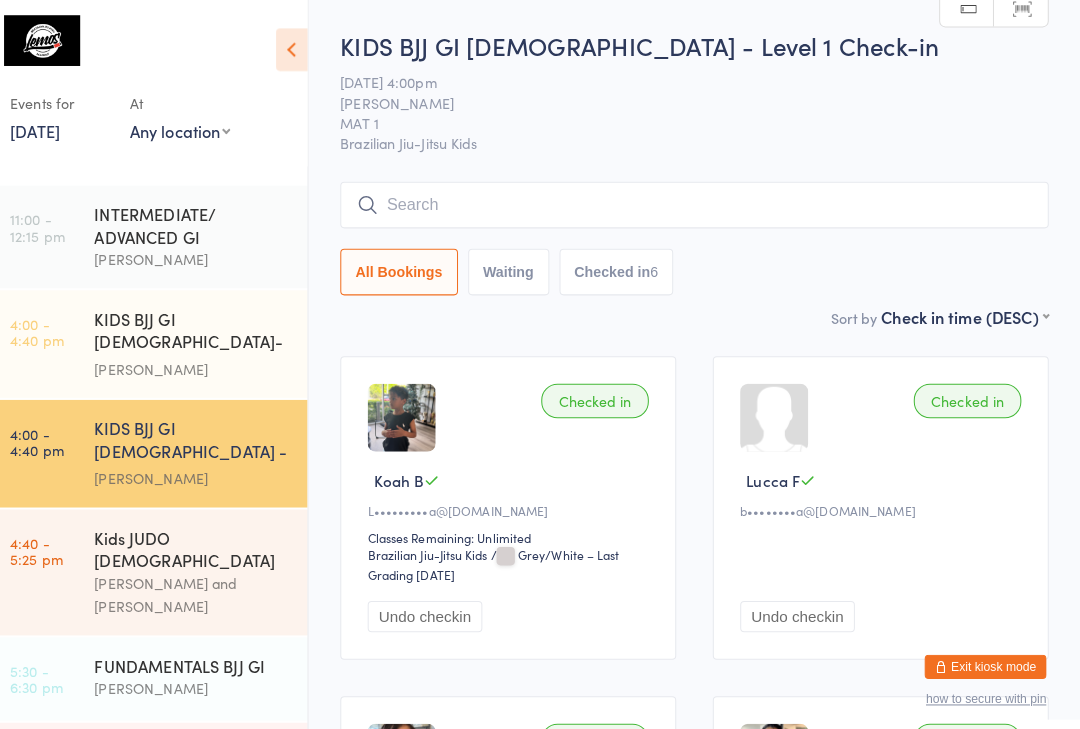 click on "[PERSON_NAME] and [PERSON_NAME]" at bounding box center (205, 586) 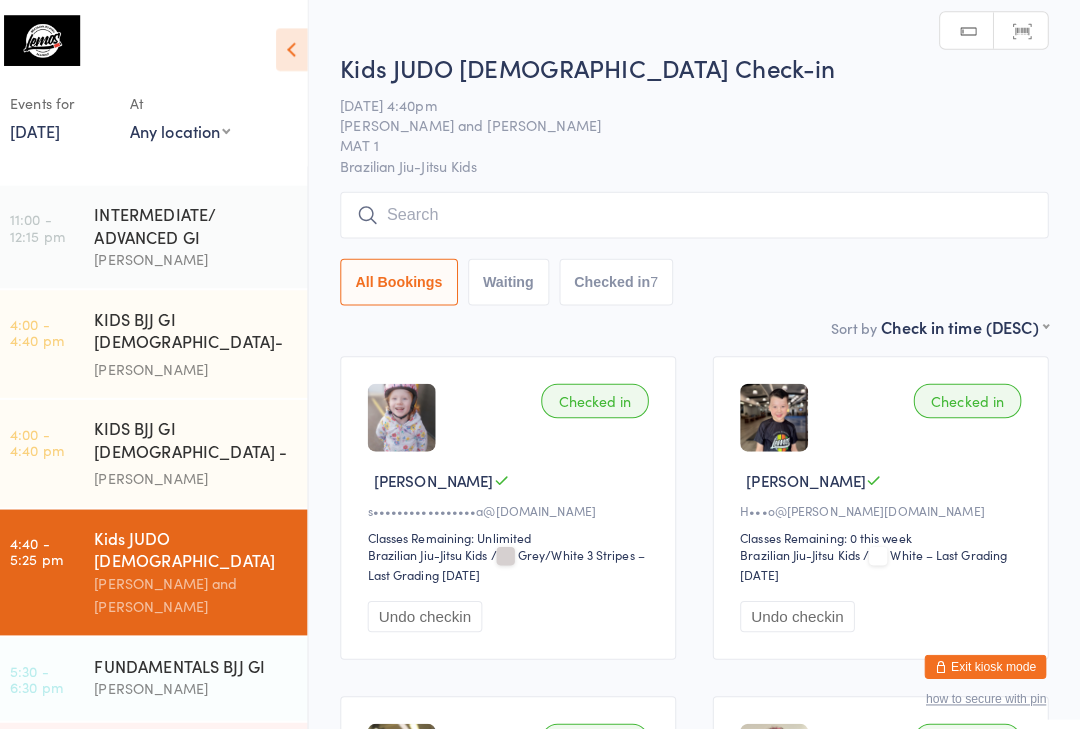 click on "Kids JUDO [DEMOGRAPHIC_DATA] [PERSON_NAME] and [PERSON_NAME]" at bounding box center [214, 564] 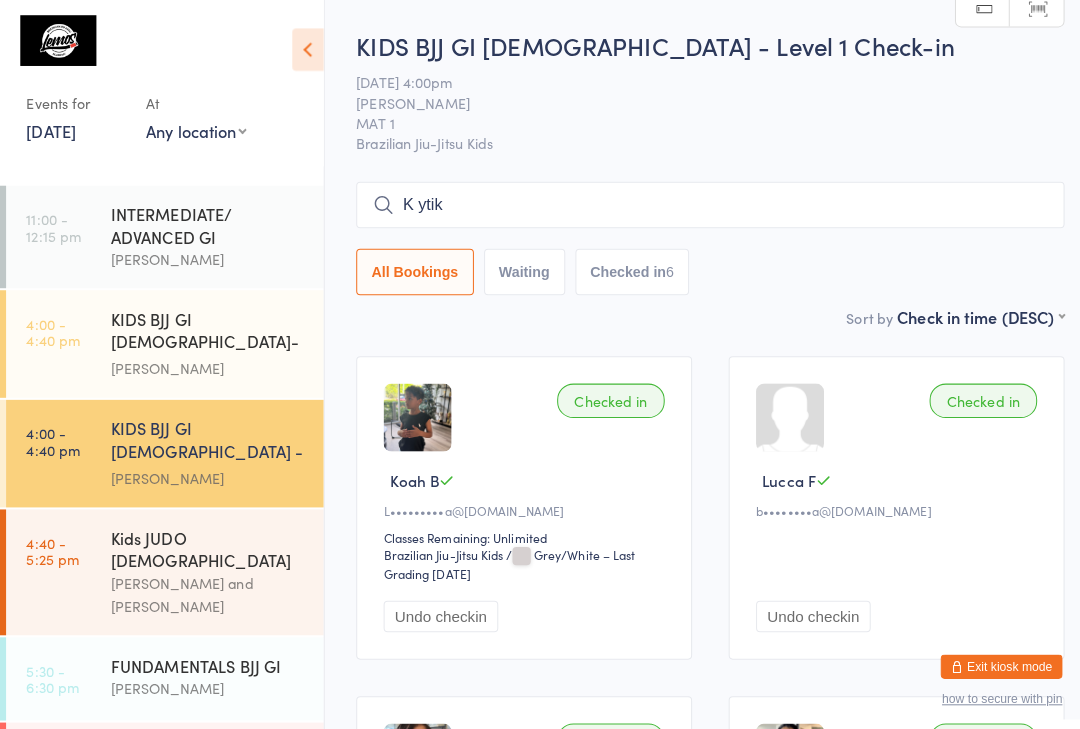 type on "K ytikh" 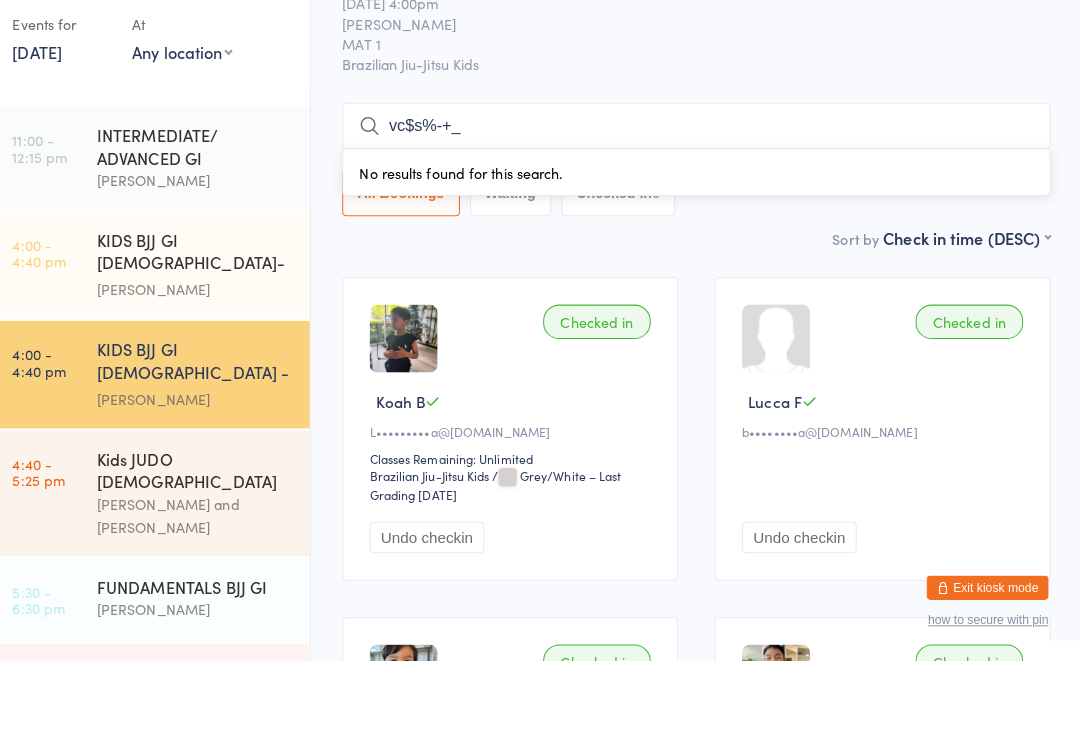 click on "vc$s%-+_" at bounding box center (700, 202) 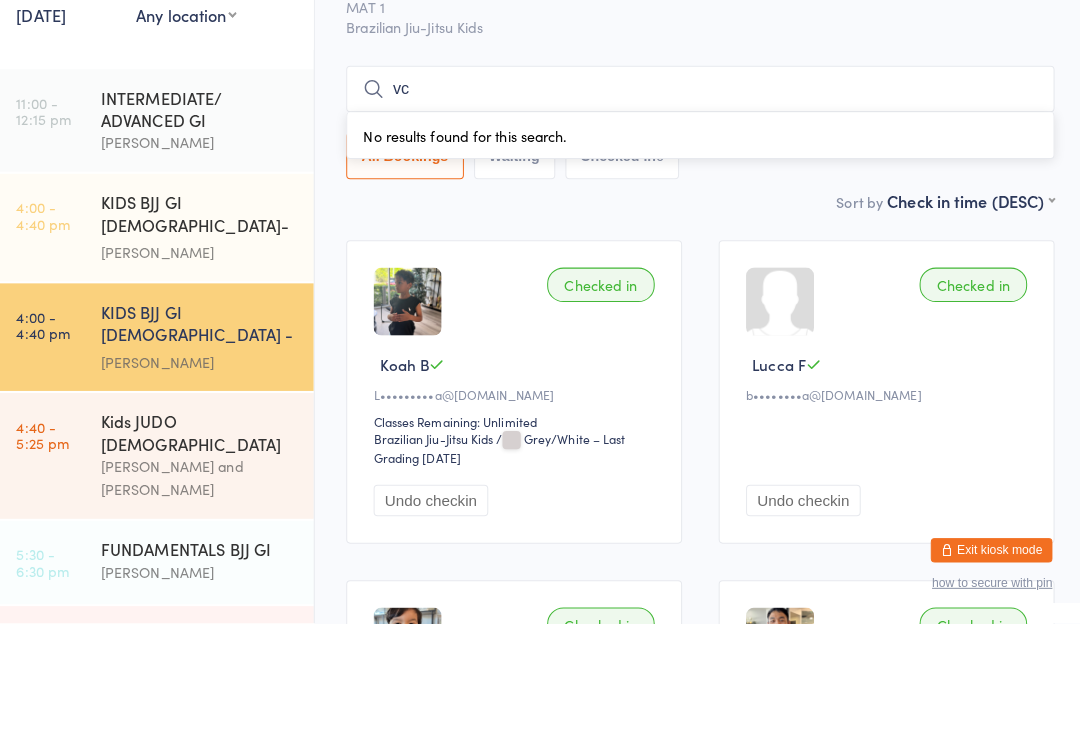 type on "v" 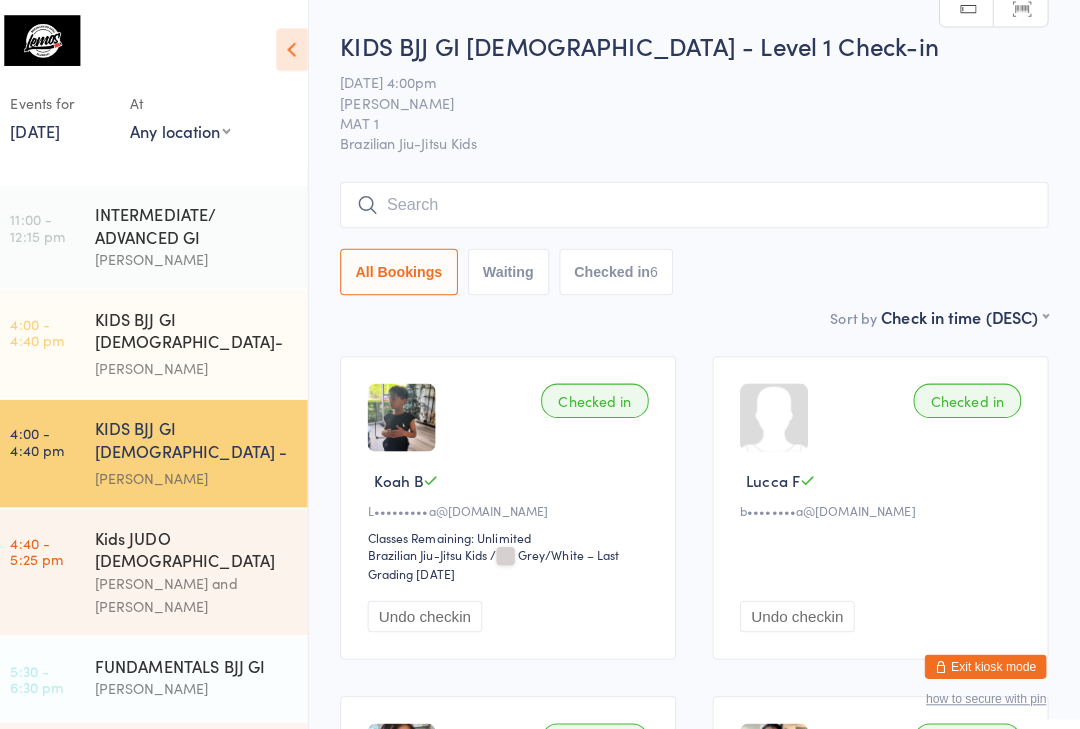 click on "All Bookings" at bounding box center (409, 268) 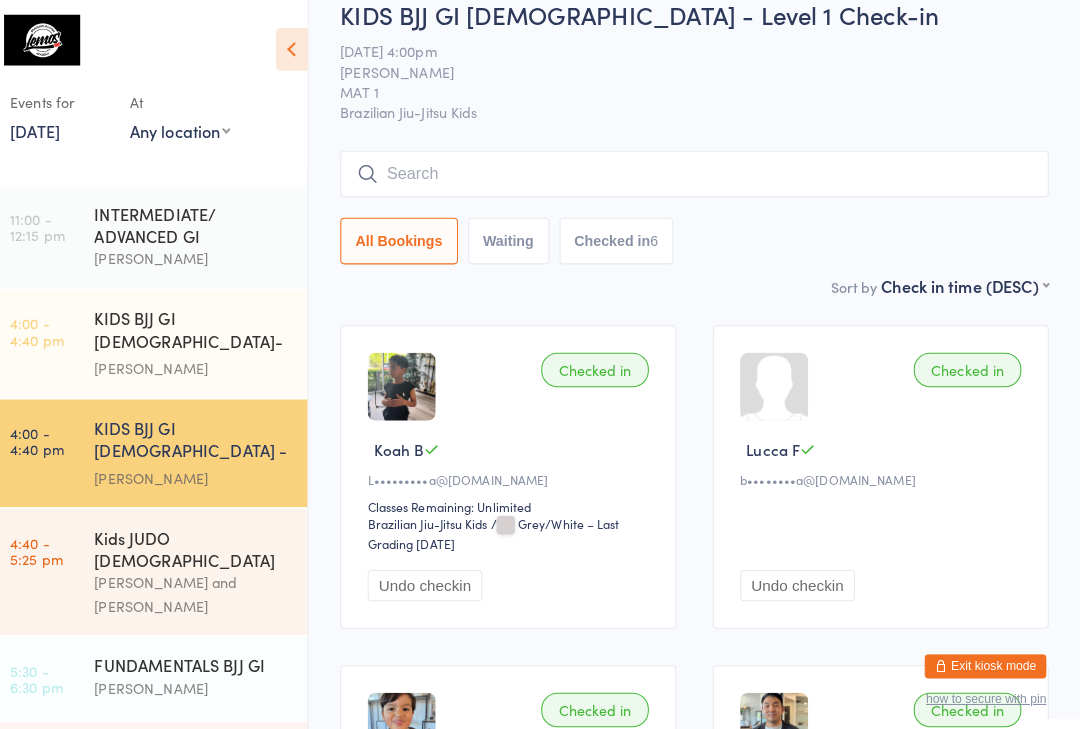 scroll, scrollTop: 0, scrollLeft: 0, axis: both 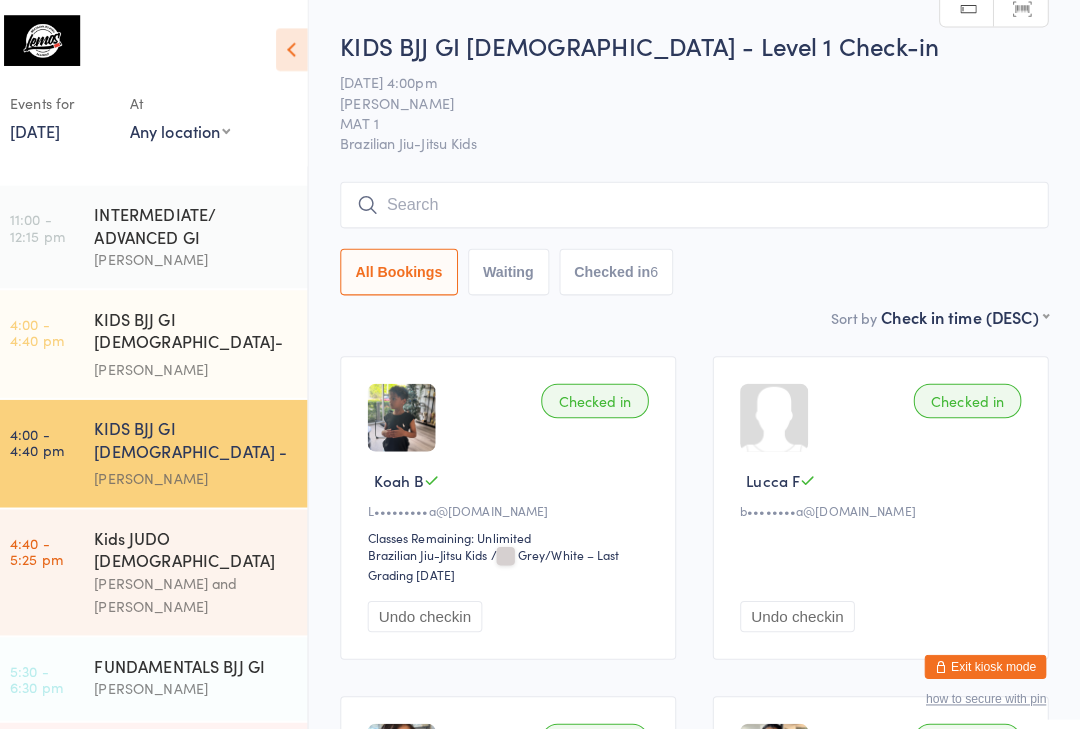 click at bounding box center [700, 202] 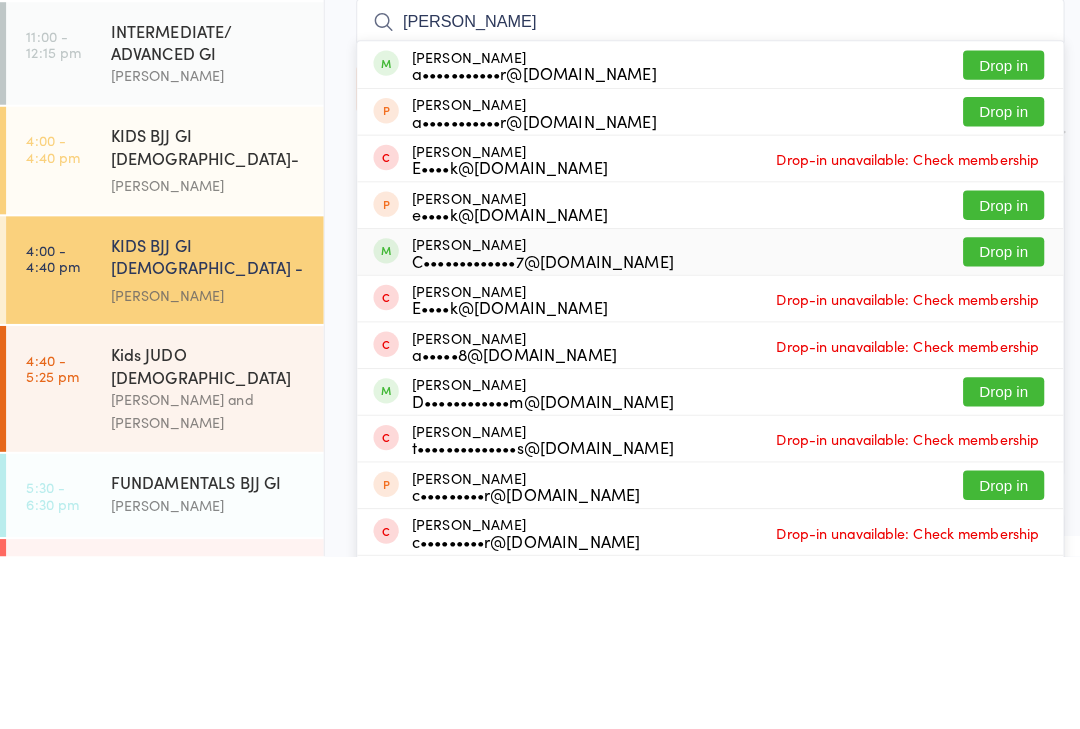 type on "[PERSON_NAME]" 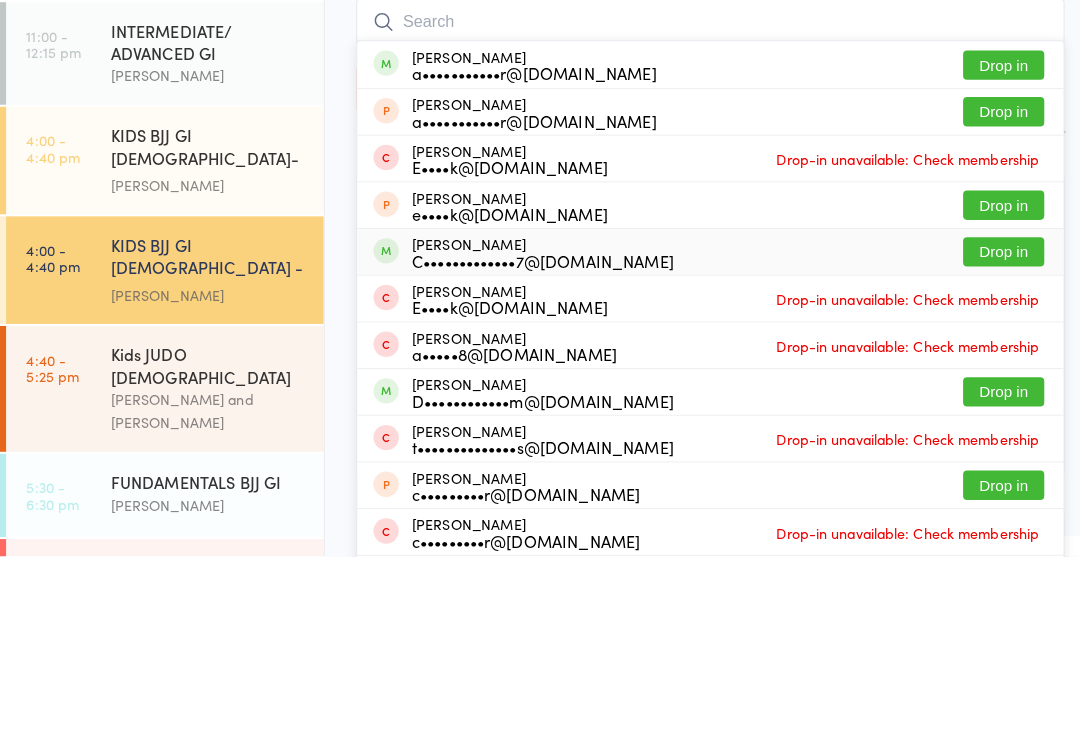 scroll, scrollTop: 170, scrollLeft: 0, axis: vertical 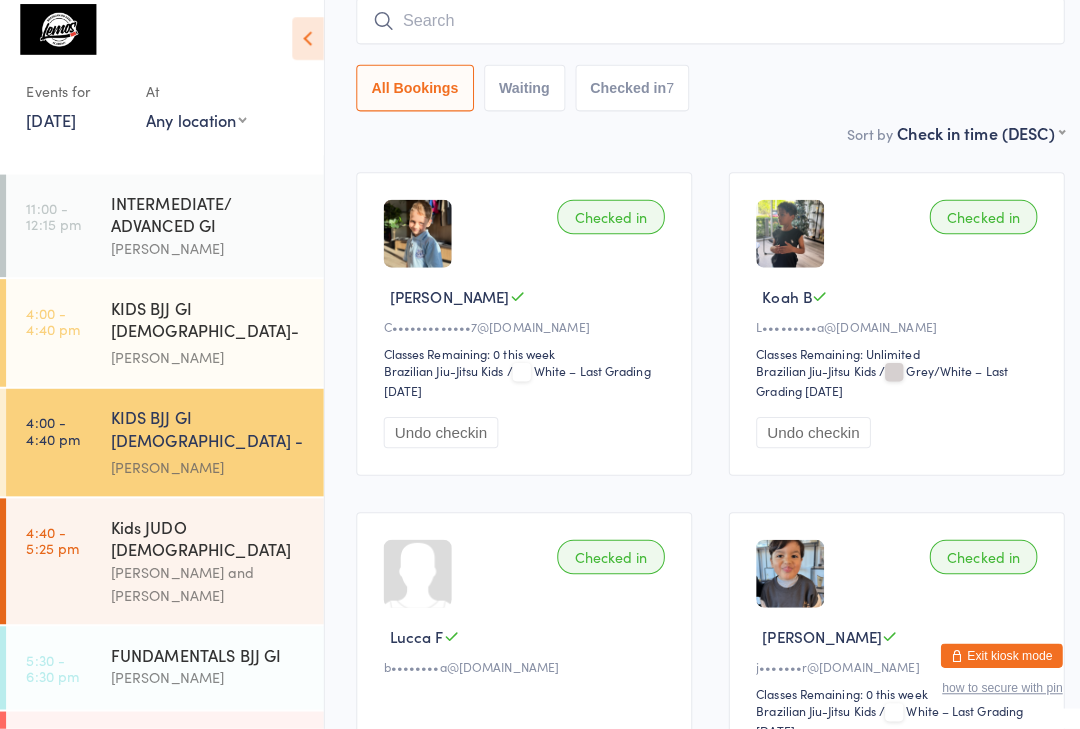 click at bounding box center (700, 32) 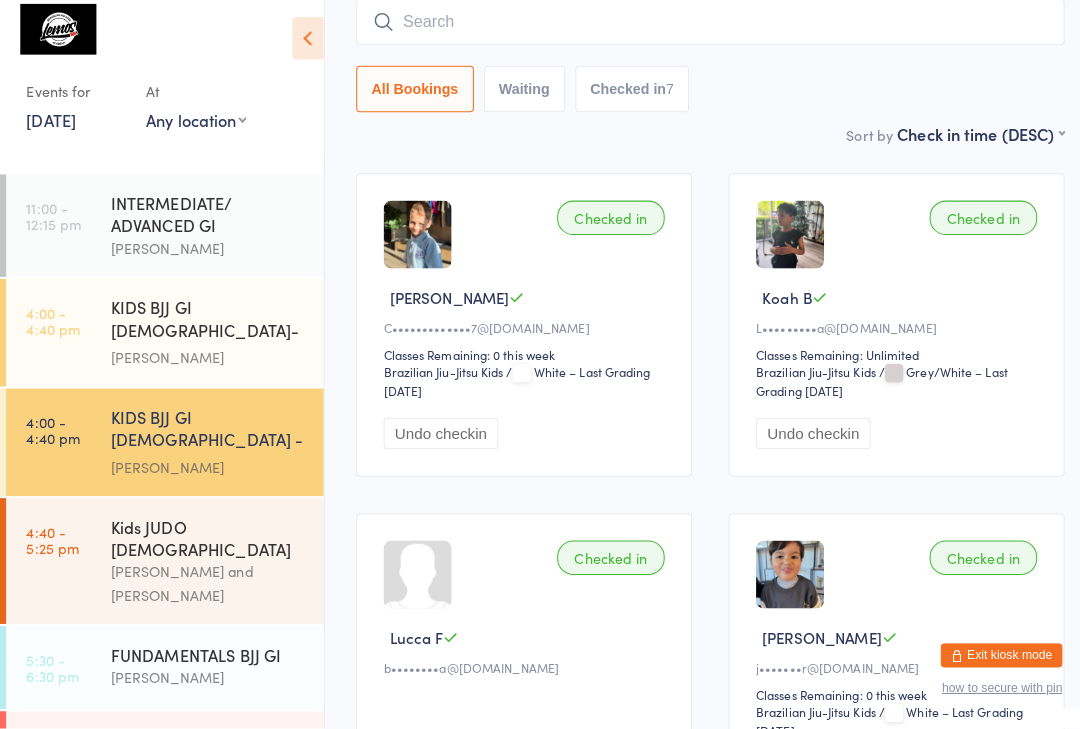 click on "Checked in [PERSON_NAME] P  C•••••••••••••7@[DOMAIN_NAME] Classes Remaining: 0 this week Brazilian Jiu-Jitsu Kids  Brazilian Jiu-Jitsu Kids   /  White – Last Grading [DATE]   Undo checkin Checked in [PERSON_NAME]•••••••••a@[DOMAIN_NAME] Classes Remaining: Unlimited Brazilian Jiu-Jitsu Kids  Brazilian Jiu-Jitsu Kids   /  Grey/White – Last Grading [DATE]   Undo checkin Checked in [GEOGRAPHIC_DATA] F  b••••••••a@[DOMAIN_NAME]   Undo checkin Checked in [GEOGRAPHIC_DATA] L  j•••••••r@[DOMAIN_NAME] Classes Remaining: 0 this week Brazilian Jiu-Jitsu Kids  Brazilian Jiu-Jitsu Kids   /  White – Last Grading [DATE]   Undo checkin Checked in [PERSON_NAME]  s••••••••••6@[DOMAIN_NAME] Classes Remaining: Unlimited   Undo checkin Checked in Max E  C••••••••••••••••••••1@[DOMAIN_NAME]   Undo checkin Checked in Arik C  S••••••••••d@[DOMAIN_NAME] Classes Remaining: Unlimited Brazilian Jiu-Jitsu Kids    /" at bounding box center (700, 816) 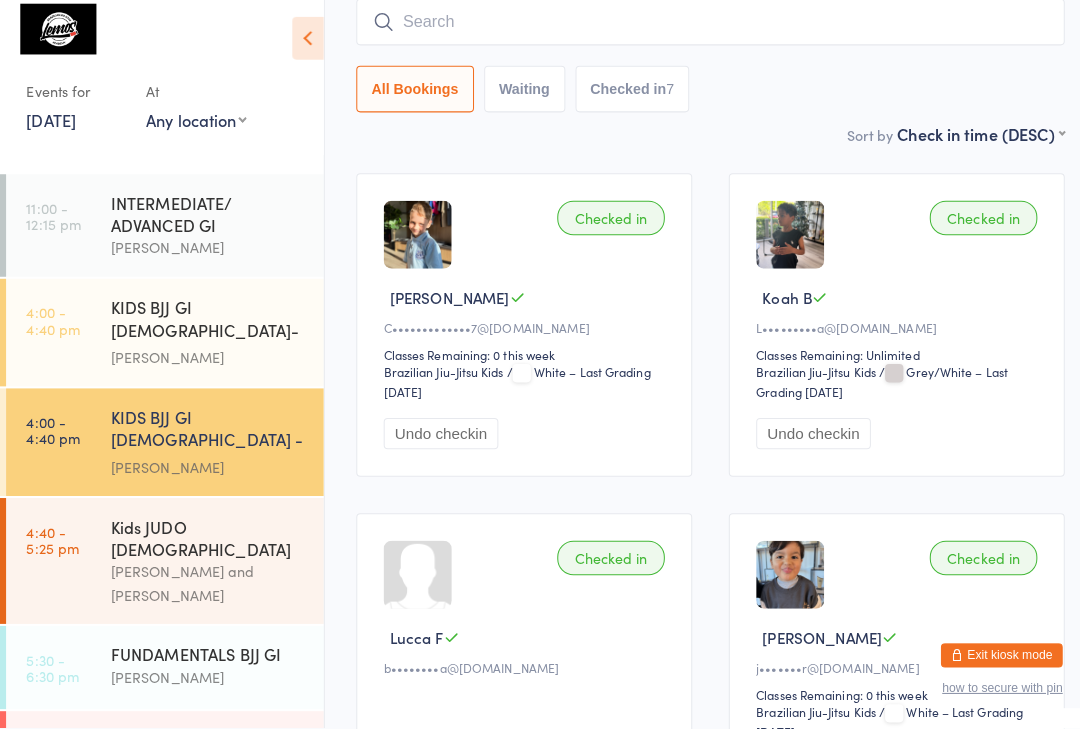 click on "[PERSON_NAME] and [PERSON_NAME]" at bounding box center (205, 586) 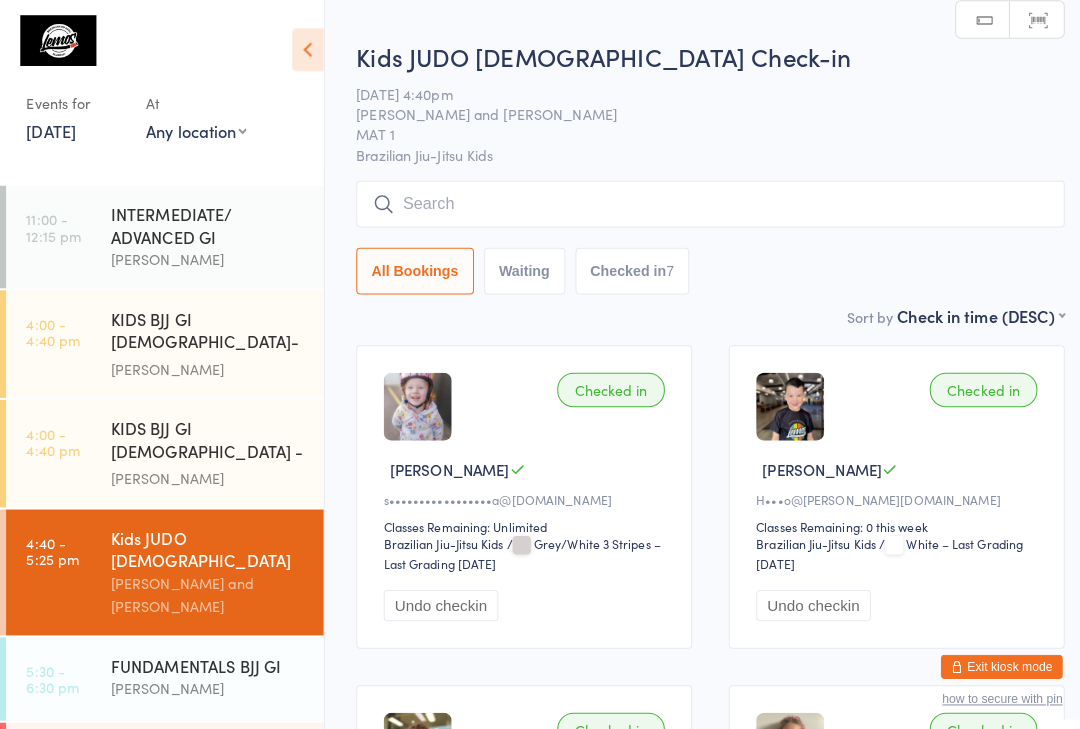 click at bounding box center [700, 201] 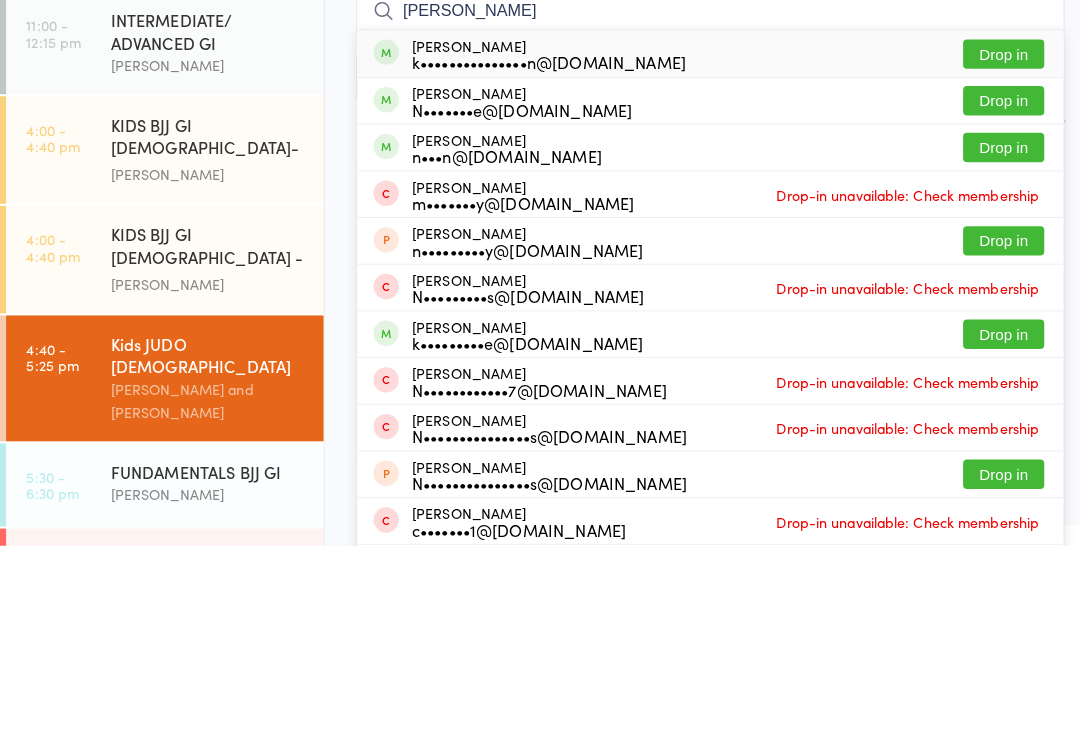 type on "[PERSON_NAME]" 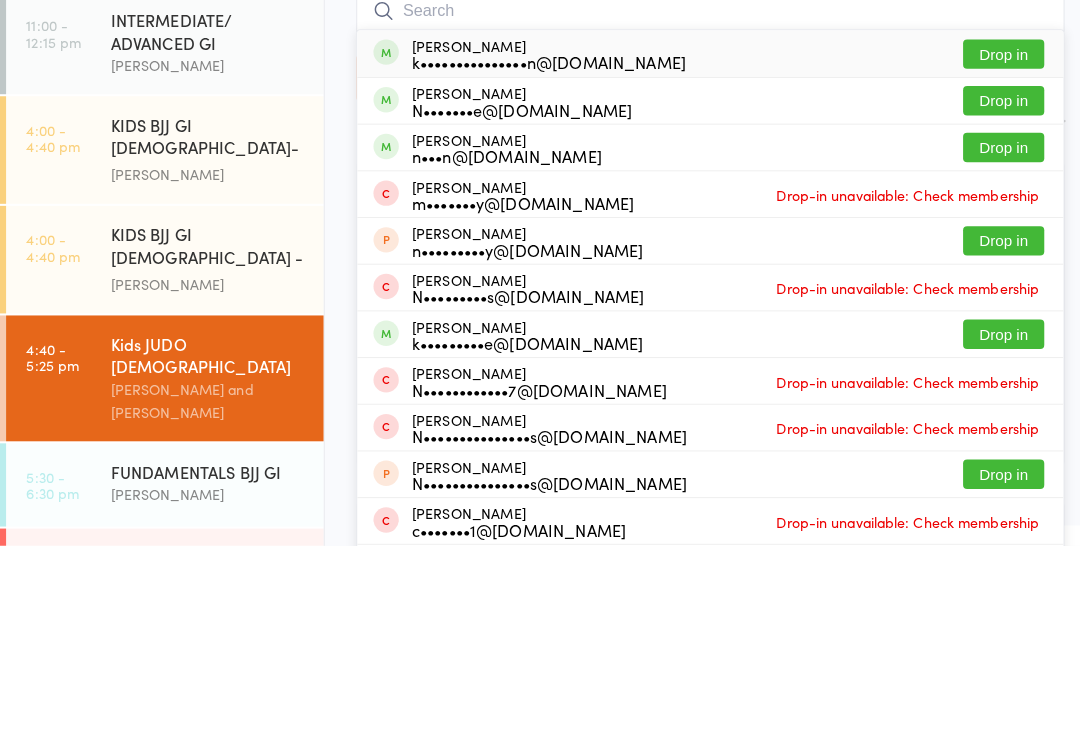 scroll, scrollTop: 180, scrollLeft: 0, axis: vertical 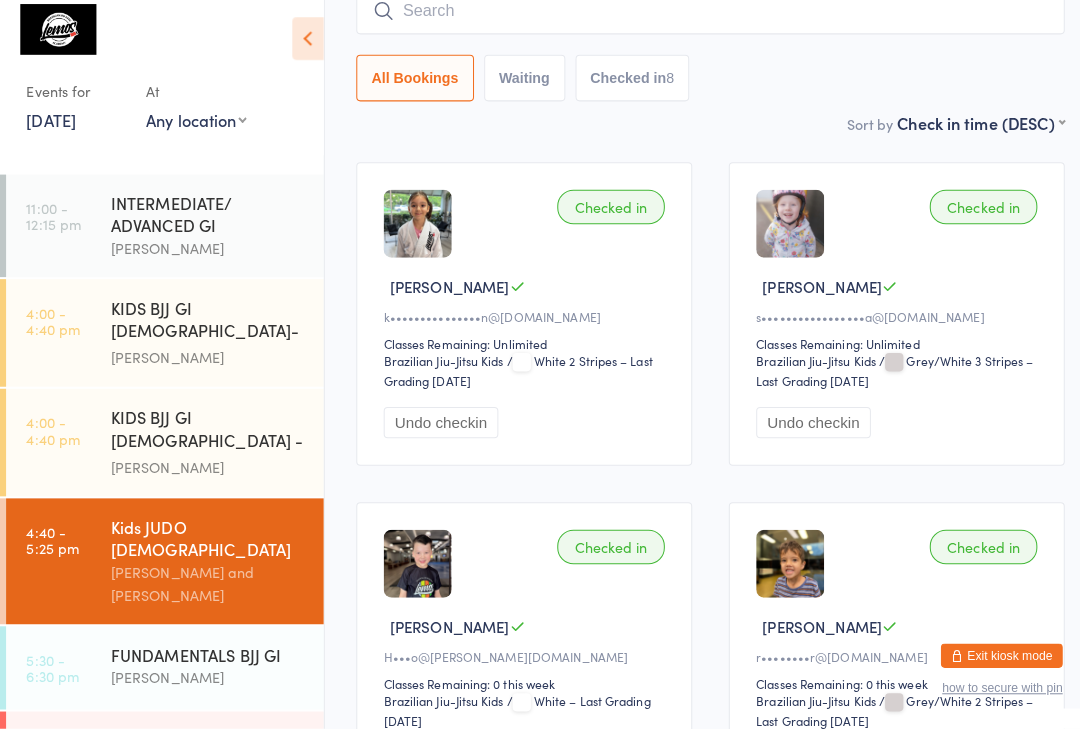 click at bounding box center (700, 22) 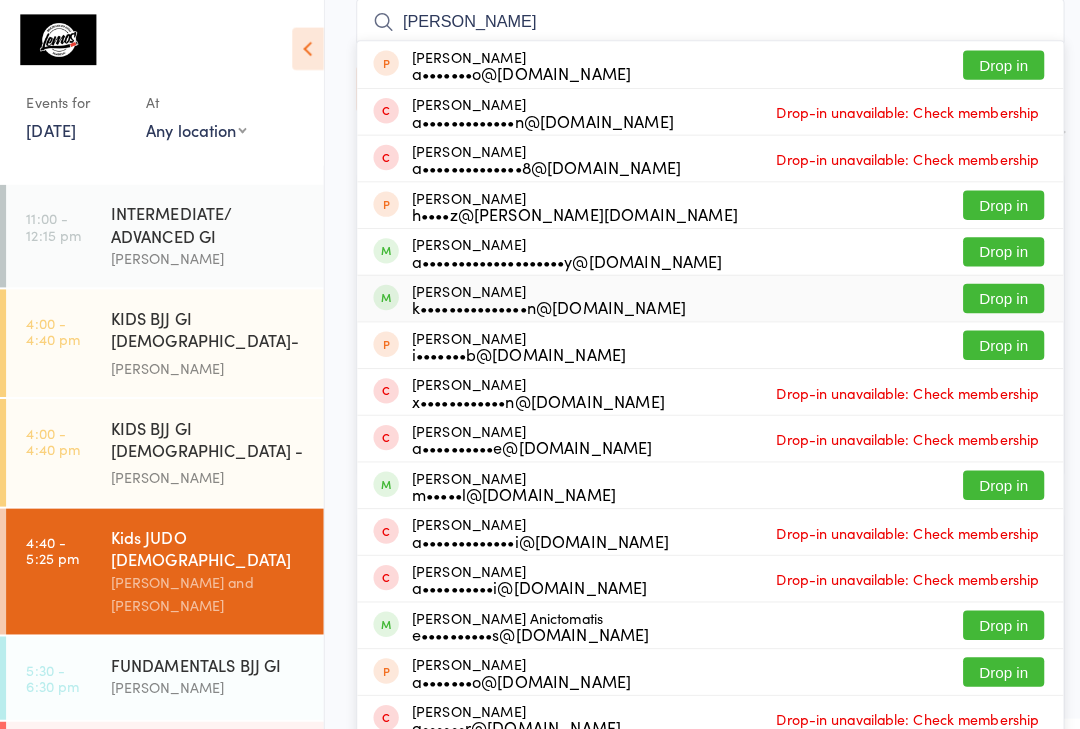 type on "[PERSON_NAME]" 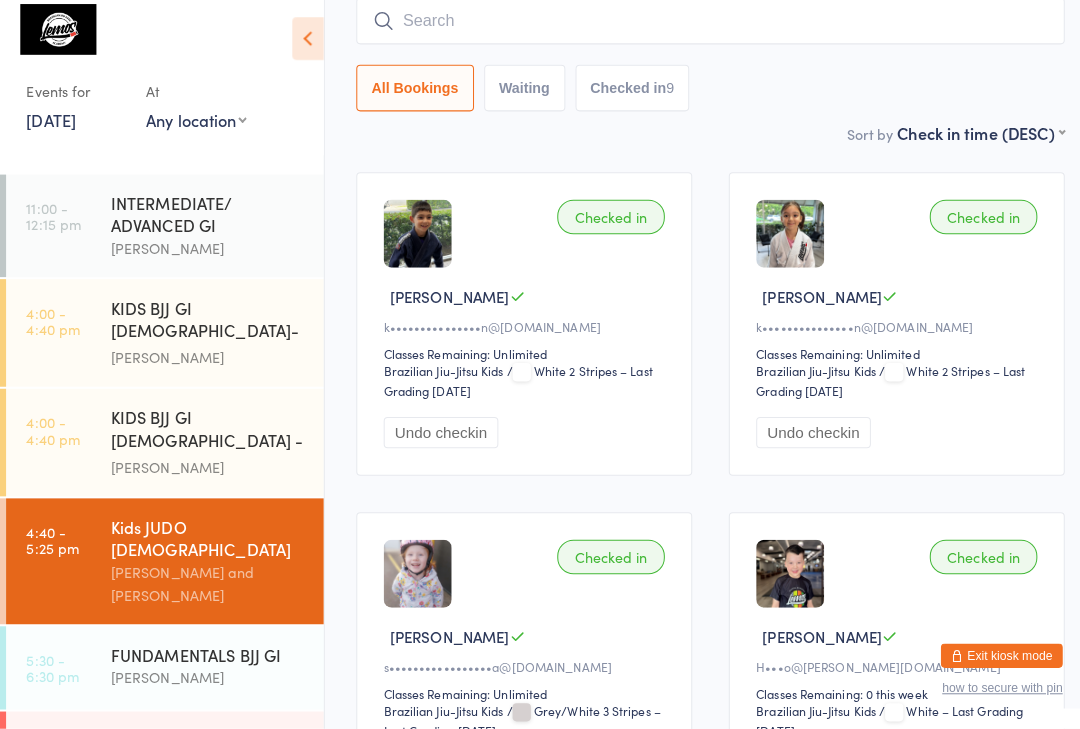scroll, scrollTop: 180, scrollLeft: 0, axis: vertical 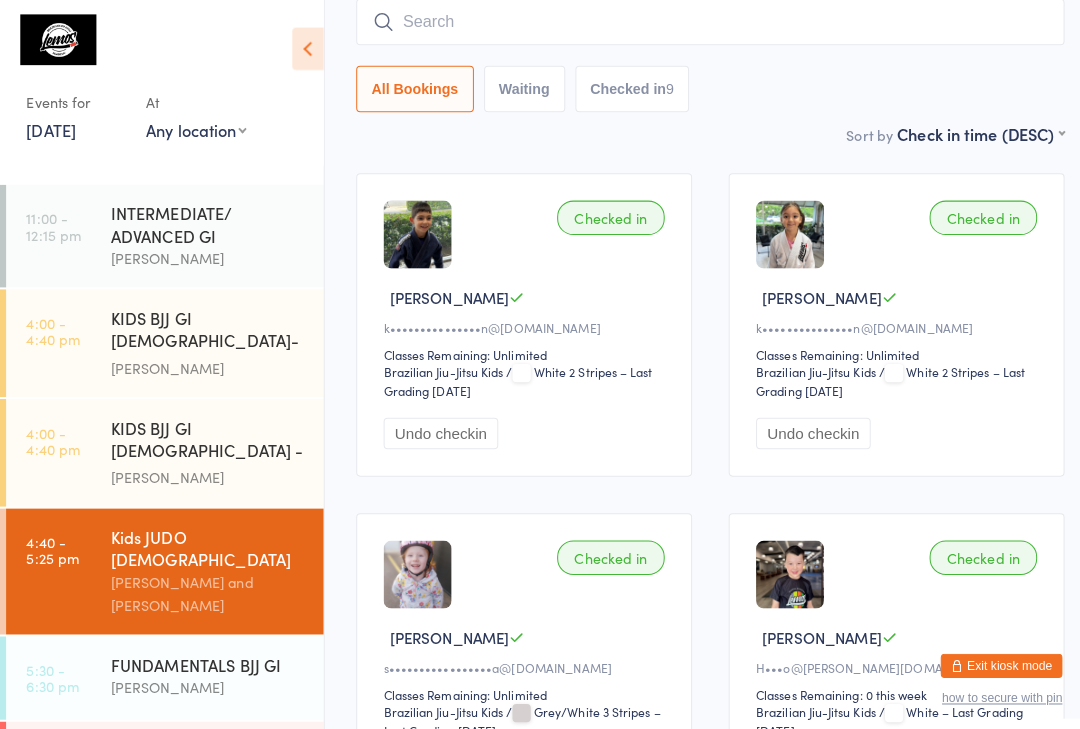 click on "First name (ASC) First name (DESC) Last name (ASC) Last name (DESC) Check in time (ASC) Check in time (DESC) Rank (ASC) Rank (DESC)" at bounding box center (966, 129) 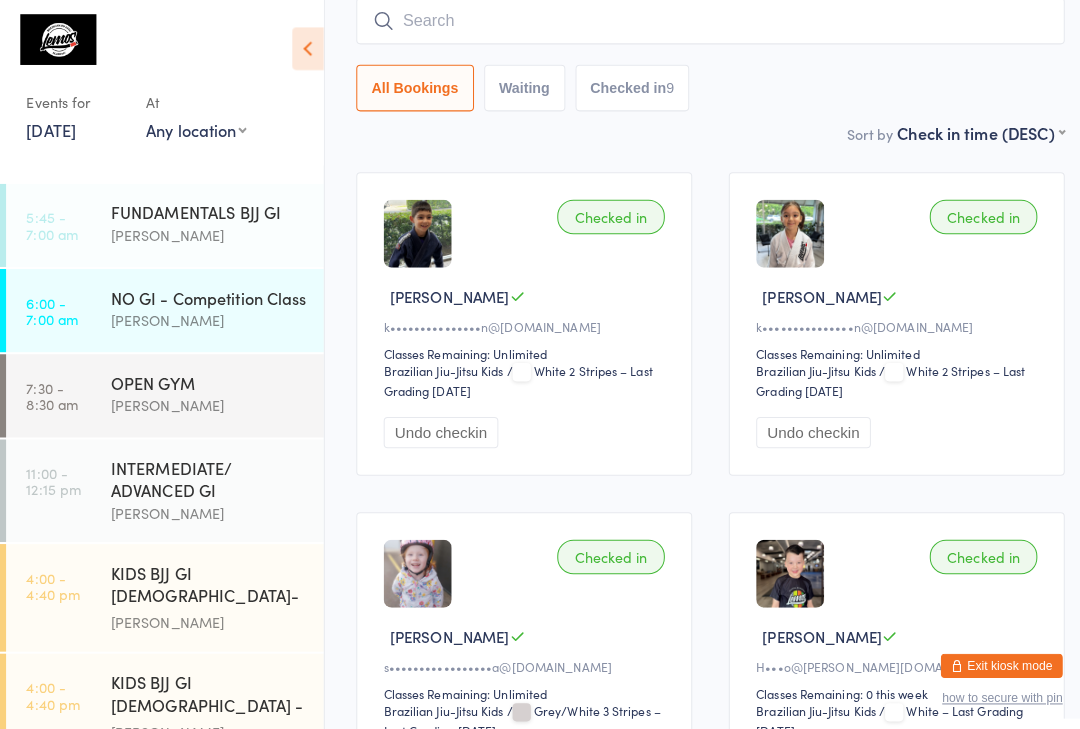 scroll, scrollTop: 0, scrollLeft: 0, axis: both 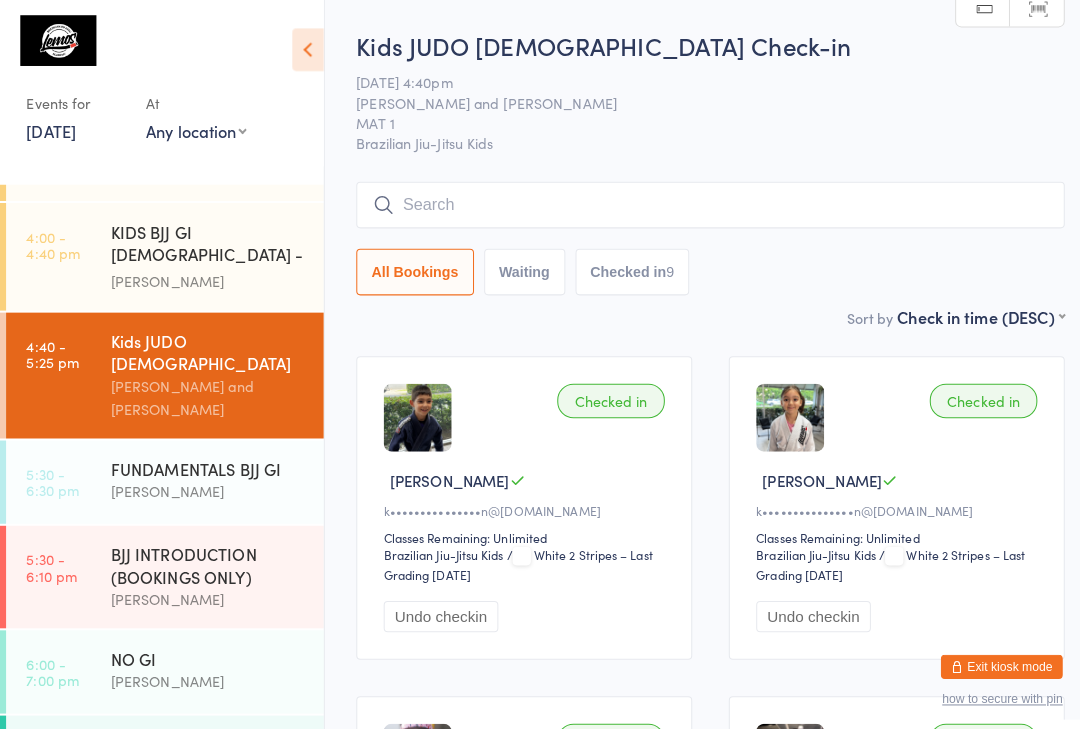 click on "4:40 - 5:25 pm Kids JUDO [DEMOGRAPHIC_DATA] [PERSON_NAME] and [PERSON_NAME]" at bounding box center (162, 370) 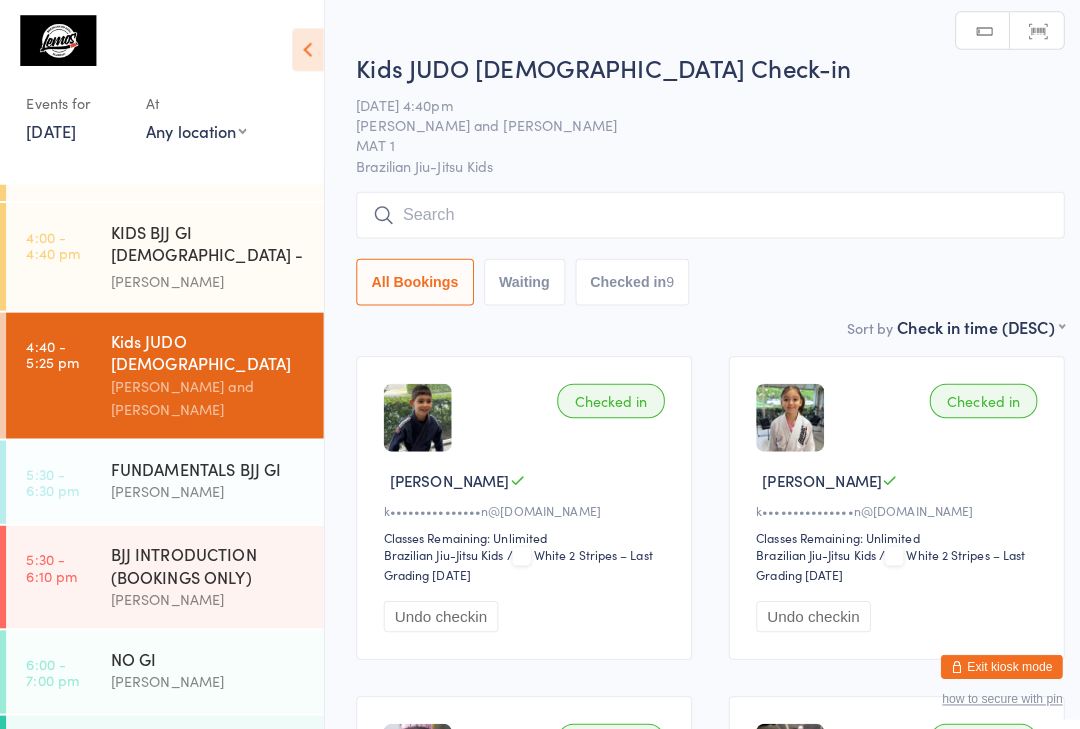 scroll, scrollTop: 196, scrollLeft: 0, axis: vertical 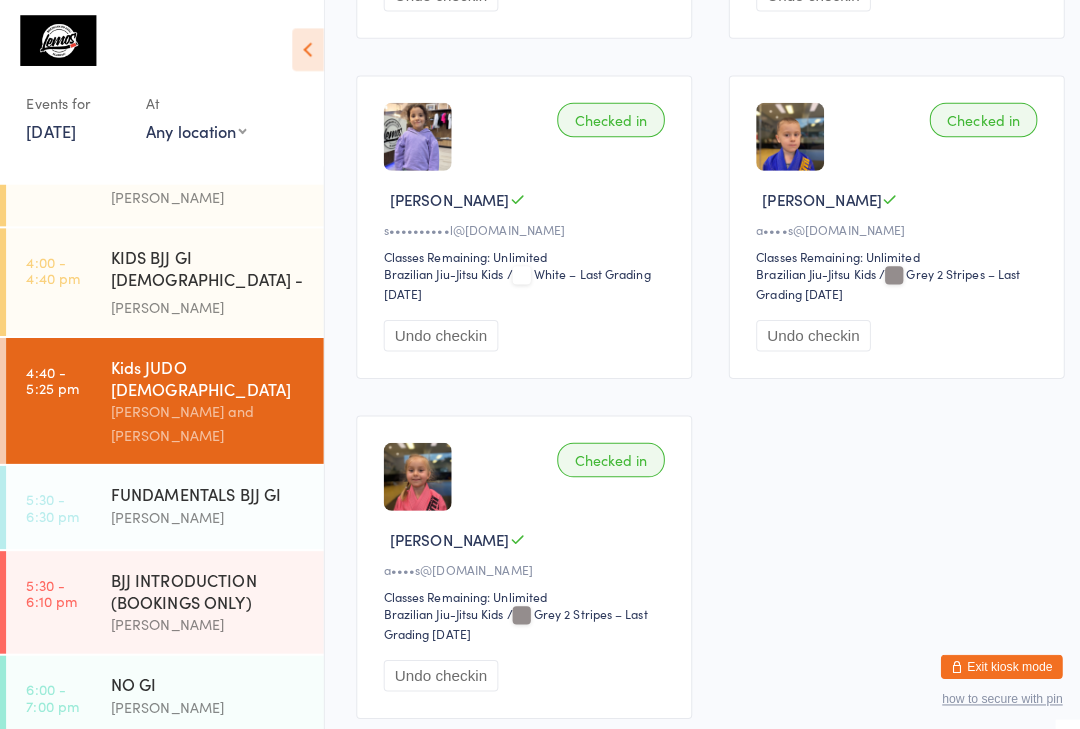 click on "[PERSON_NAME]" at bounding box center [205, 302] 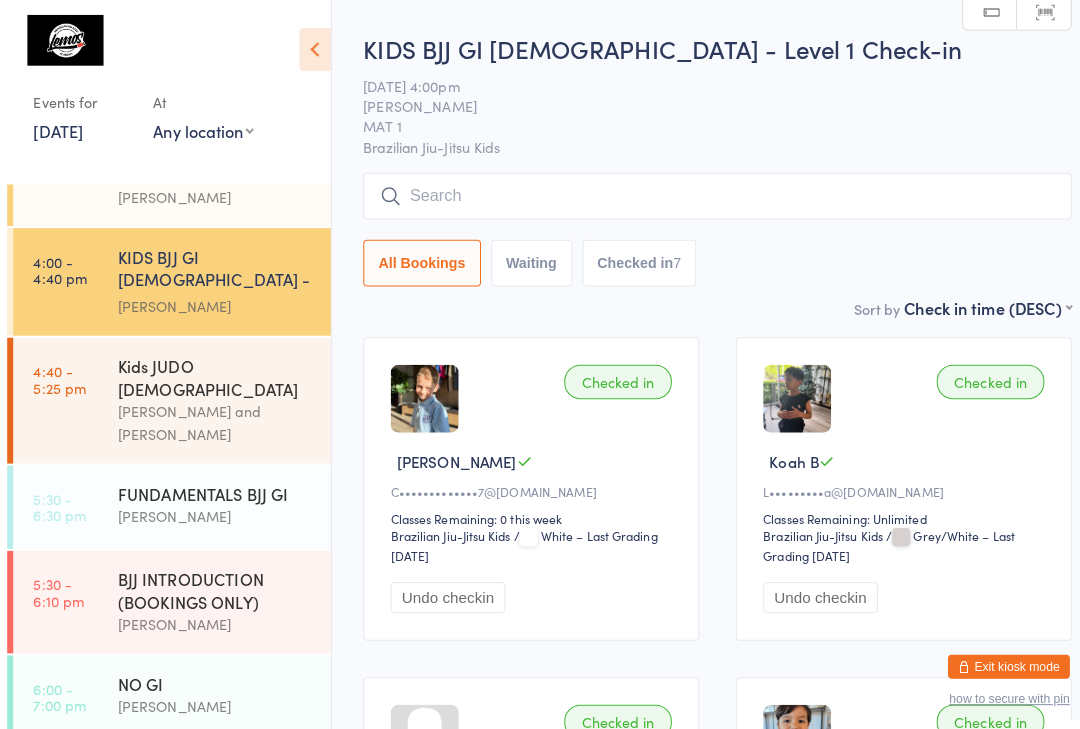 scroll, scrollTop: 0, scrollLeft: 0, axis: both 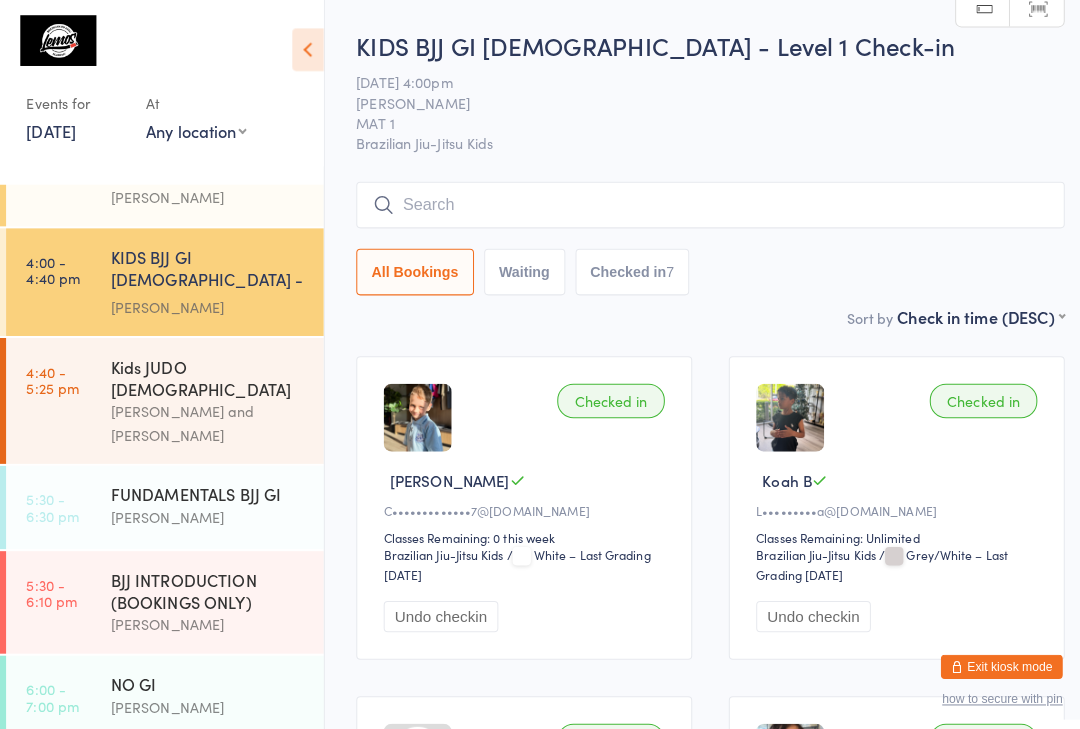 click on "[PERSON_NAME] and [PERSON_NAME]" at bounding box center [205, 417] 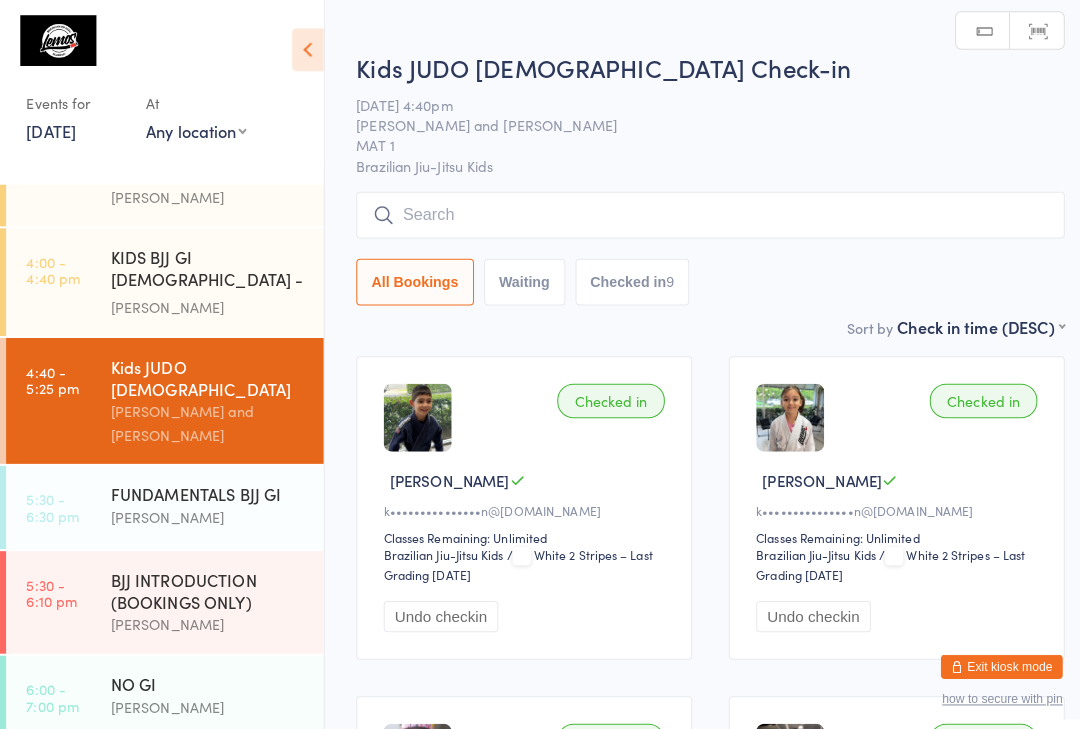 click on "All Bookings Waiting  Checked in  9" at bounding box center [700, 278] 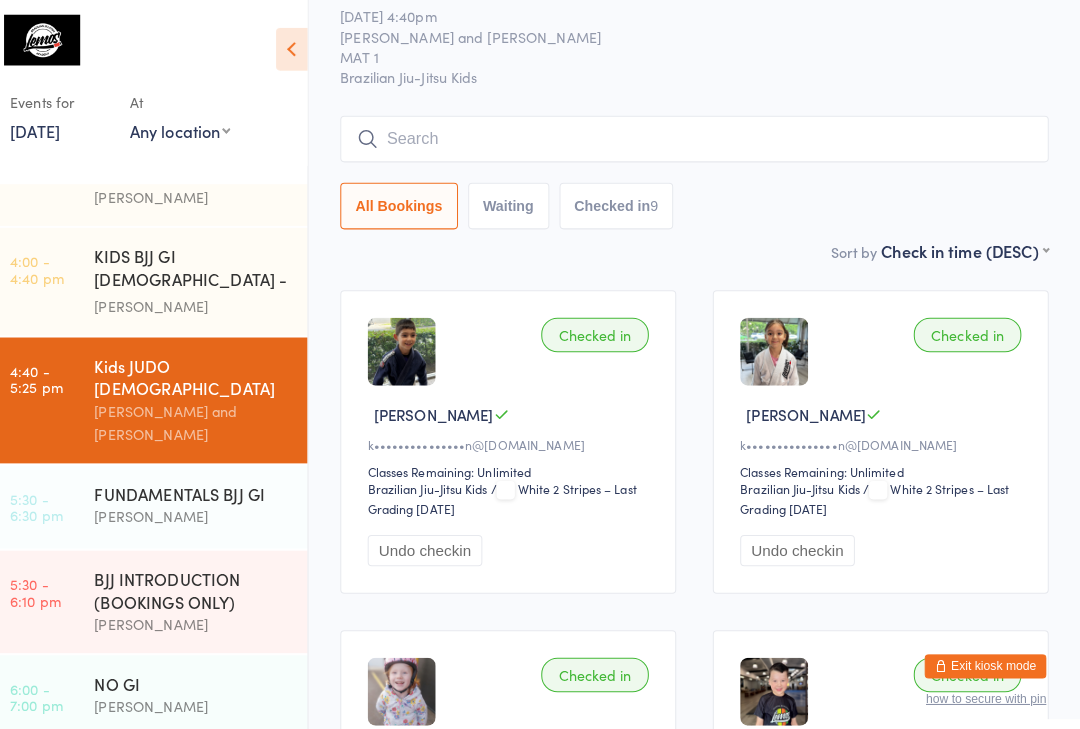 scroll, scrollTop: 0, scrollLeft: 0, axis: both 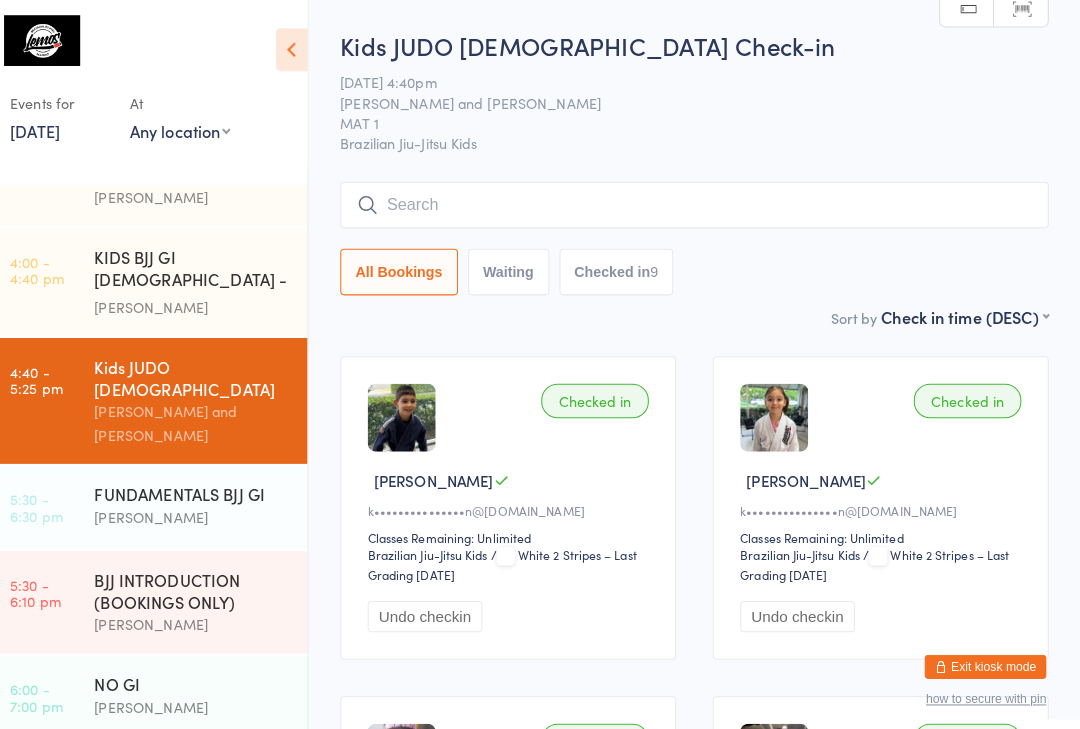 click at bounding box center [700, 202] 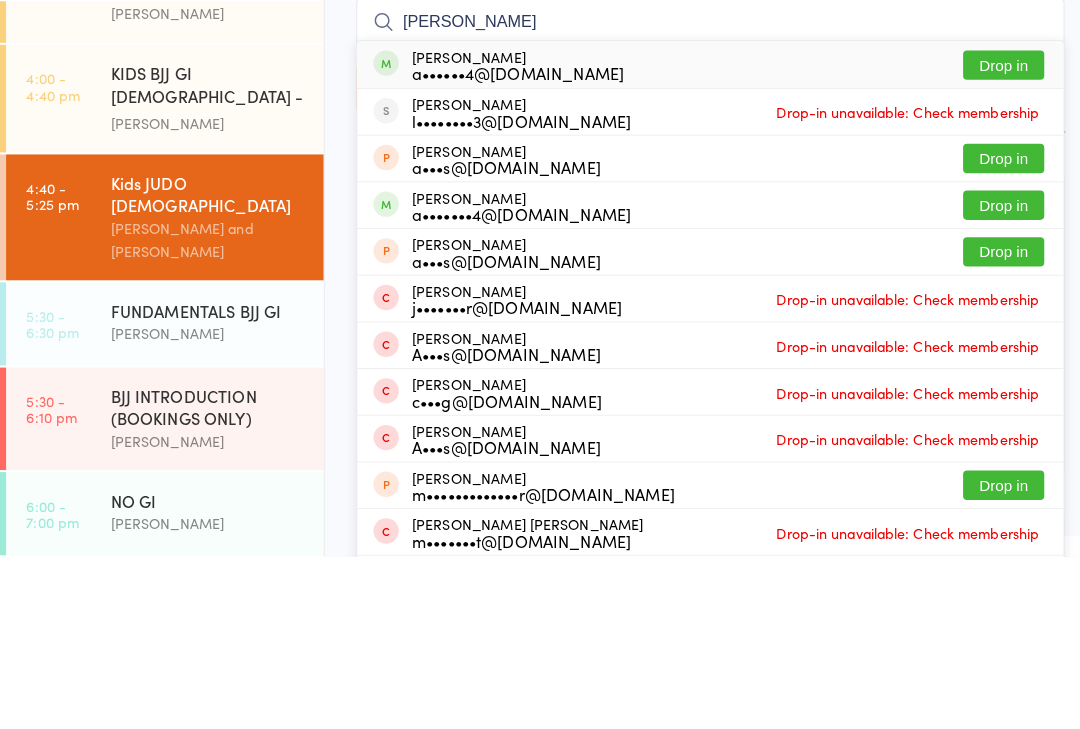 type on "[PERSON_NAME]" 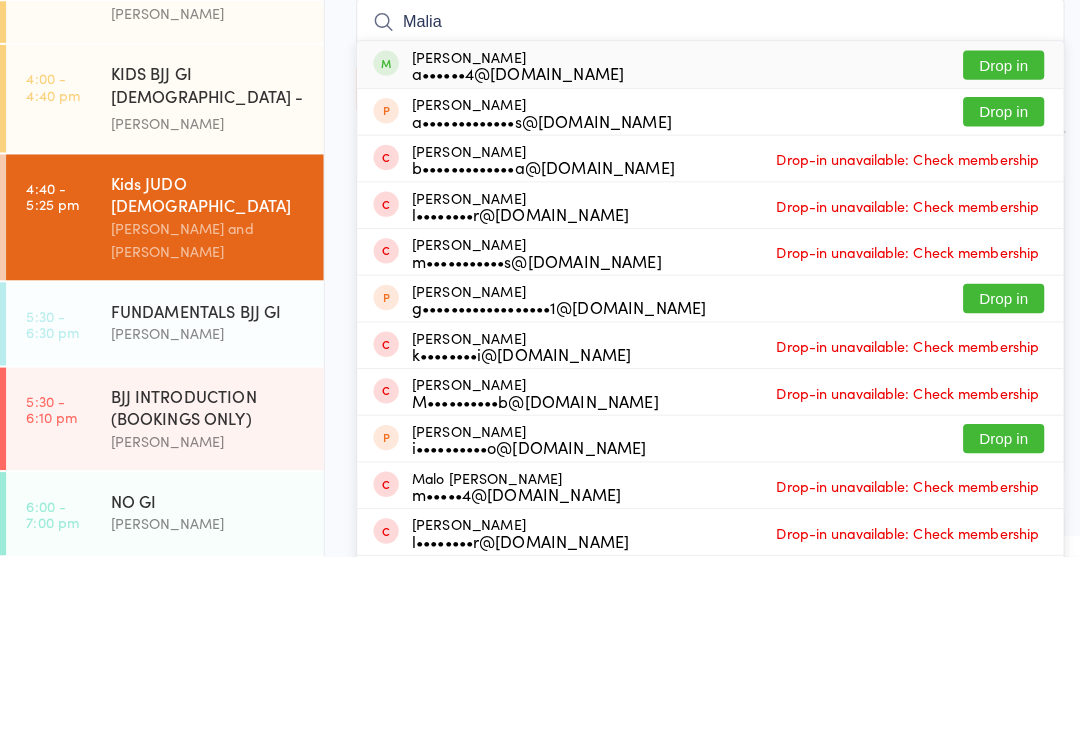 type on "Malia" 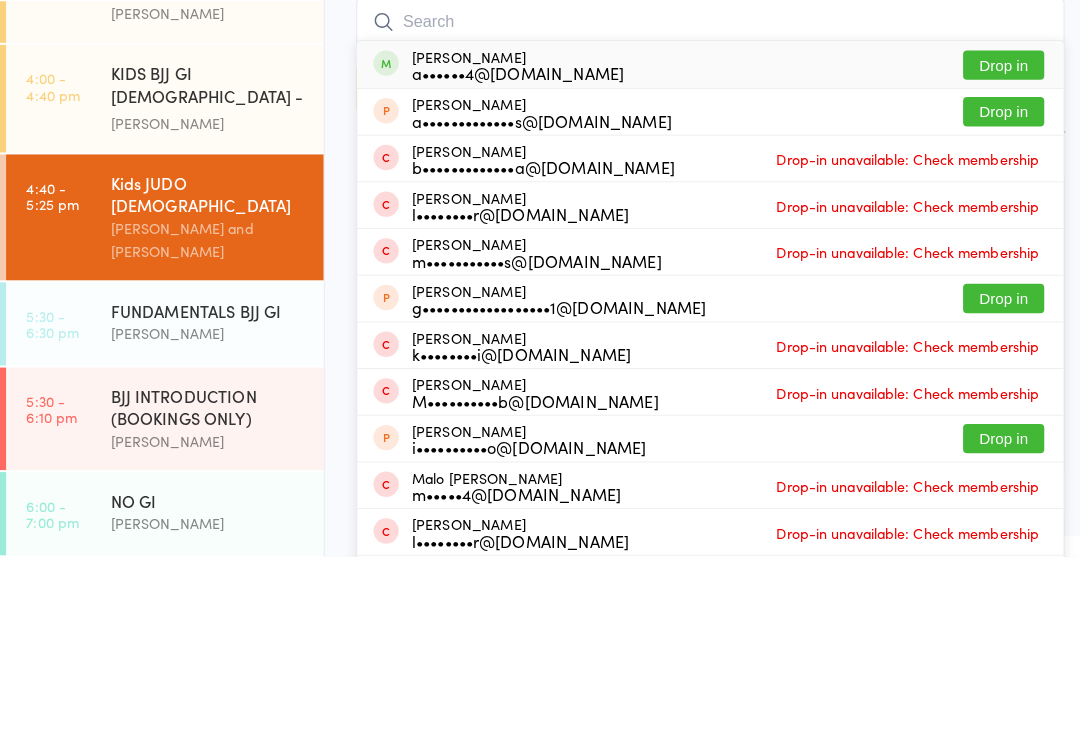 scroll, scrollTop: 170, scrollLeft: 0, axis: vertical 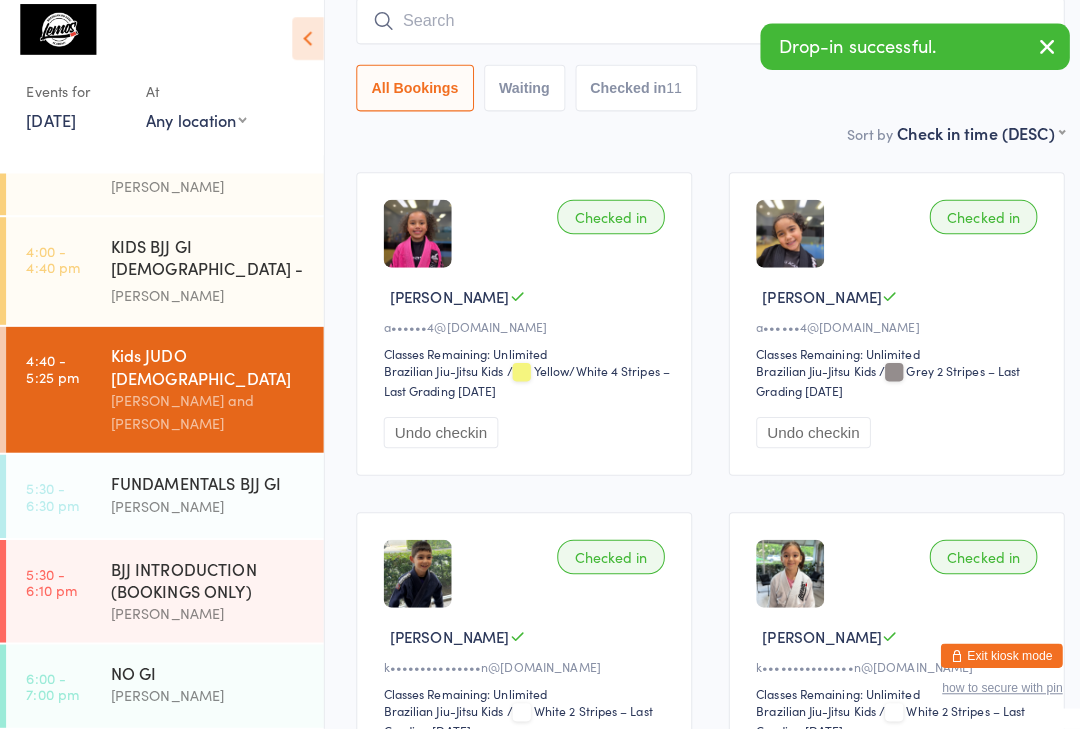 click at bounding box center (700, 32) 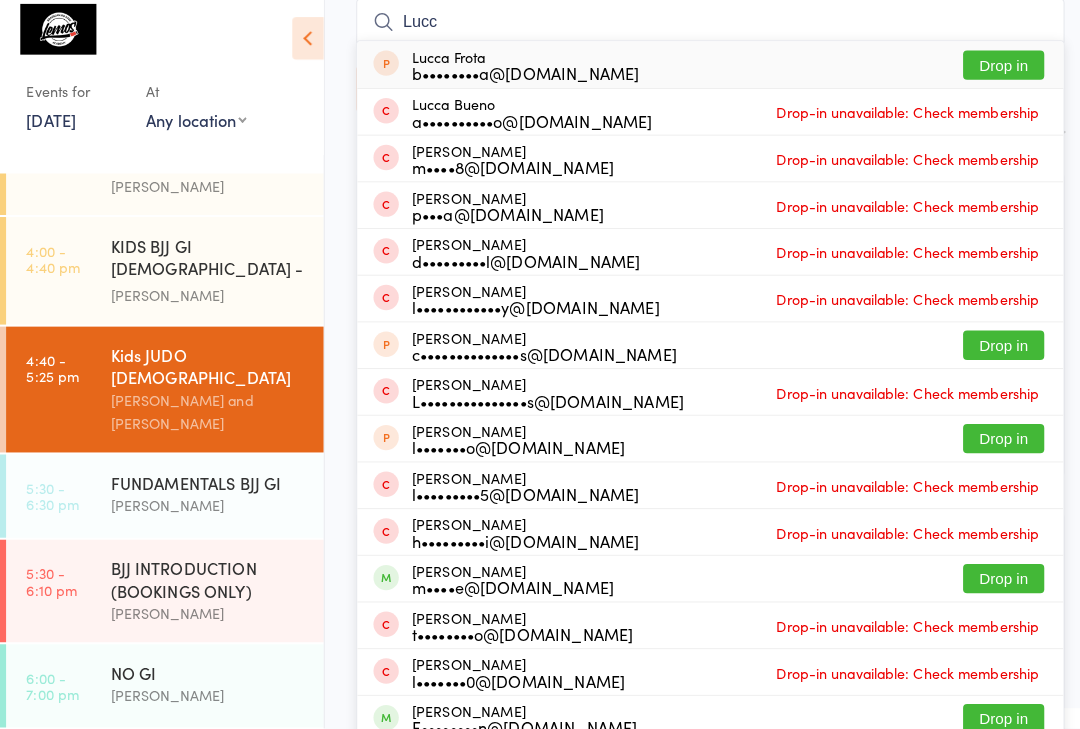 type on "Lucc" 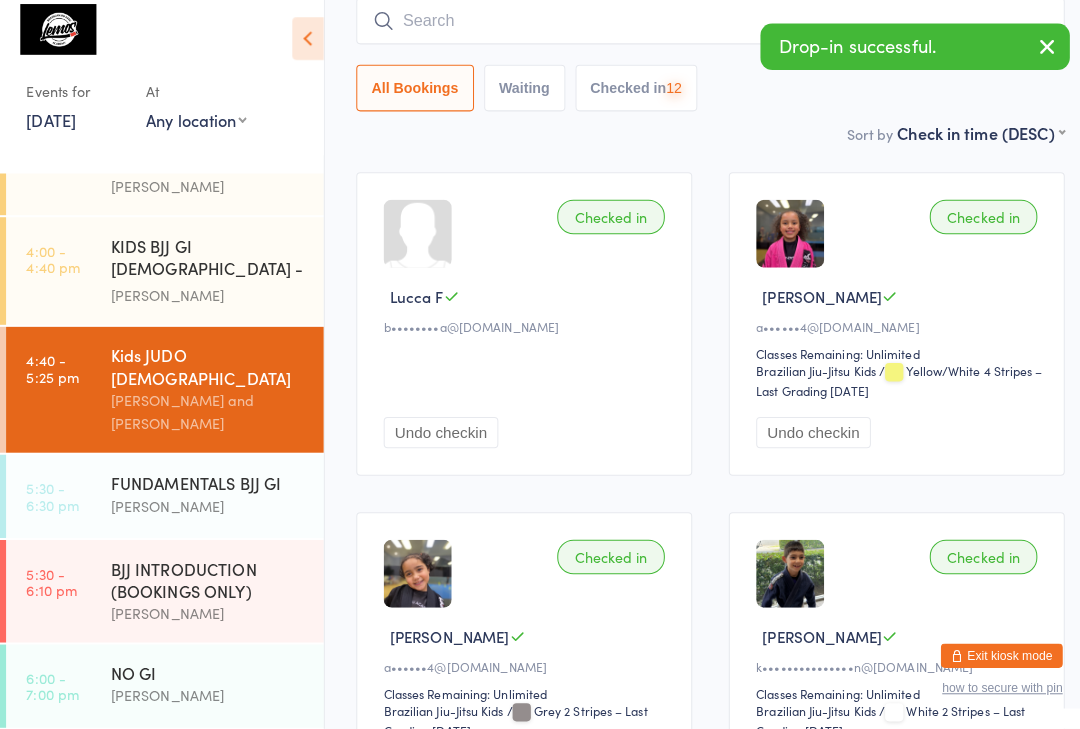 click at bounding box center [700, 32] 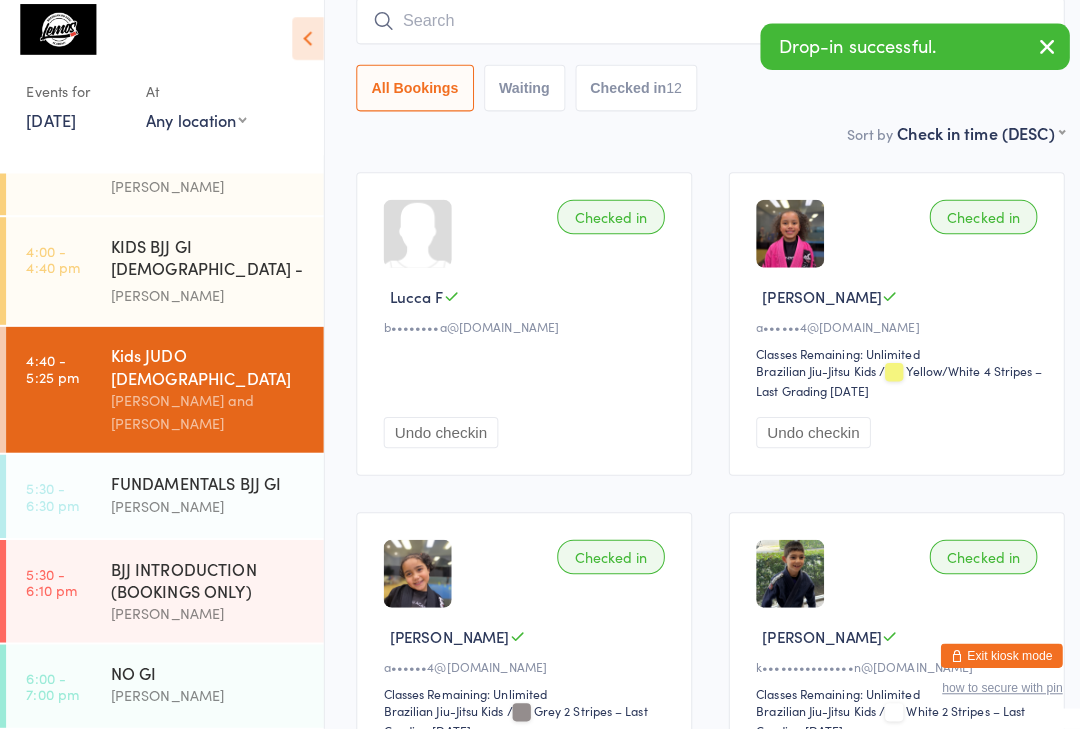 scroll, scrollTop: 169, scrollLeft: 0, axis: vertical 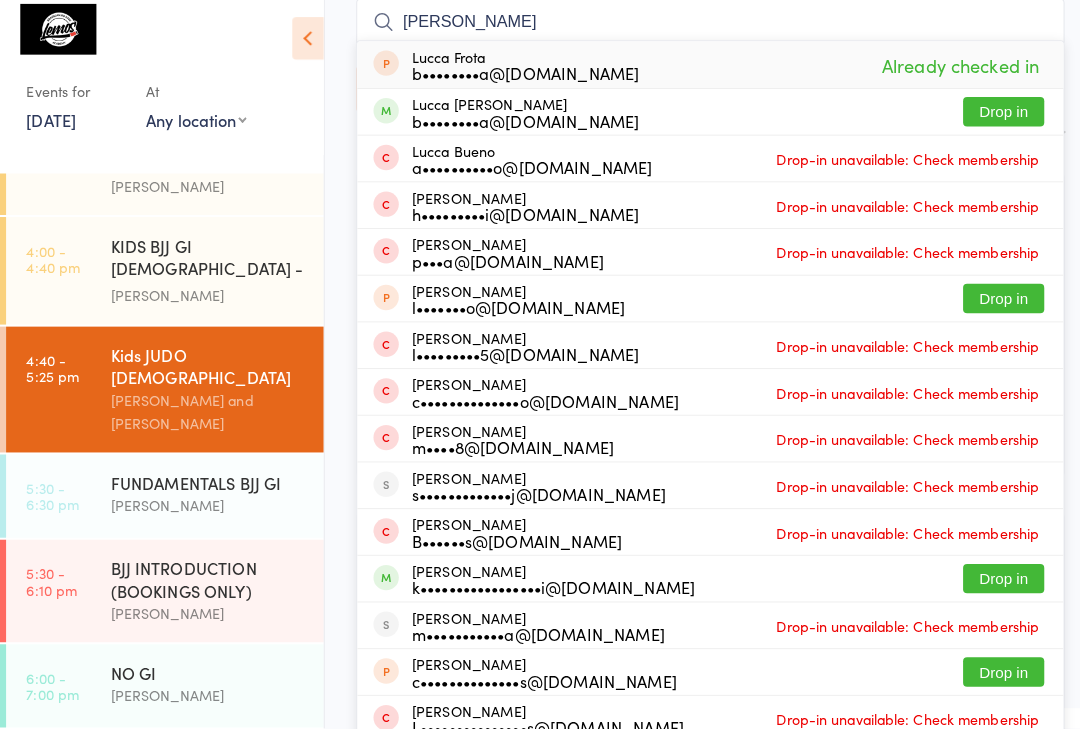 type on "[PERSON_NAME]" 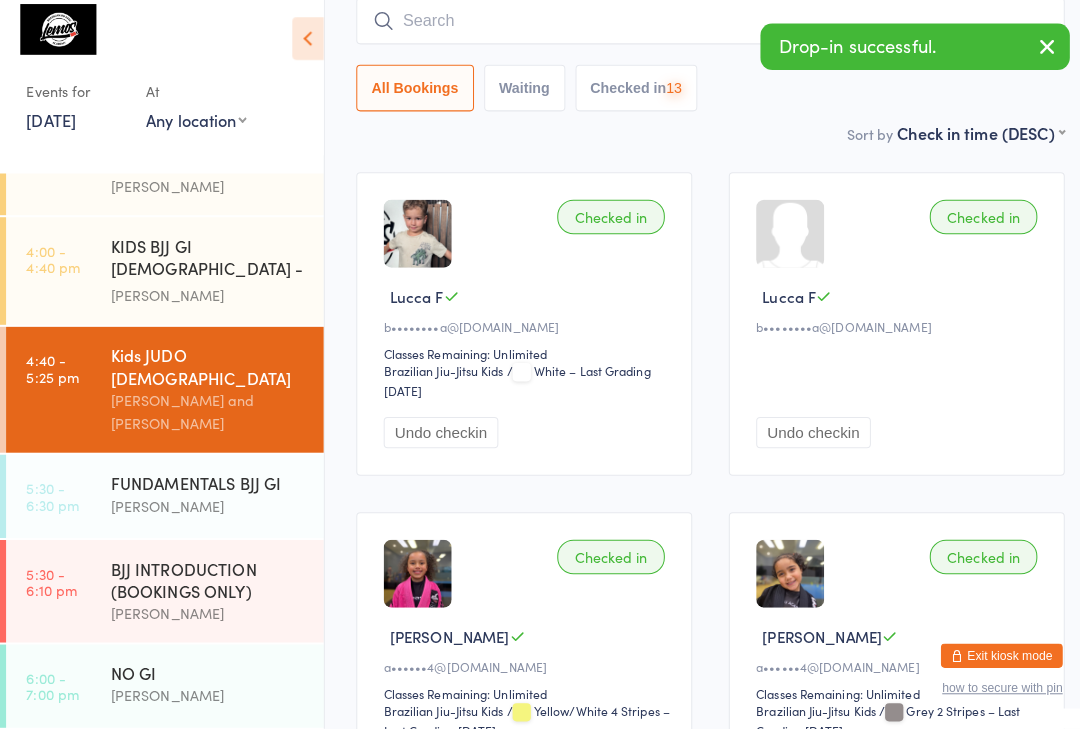 click at bounding box center [700, 32] 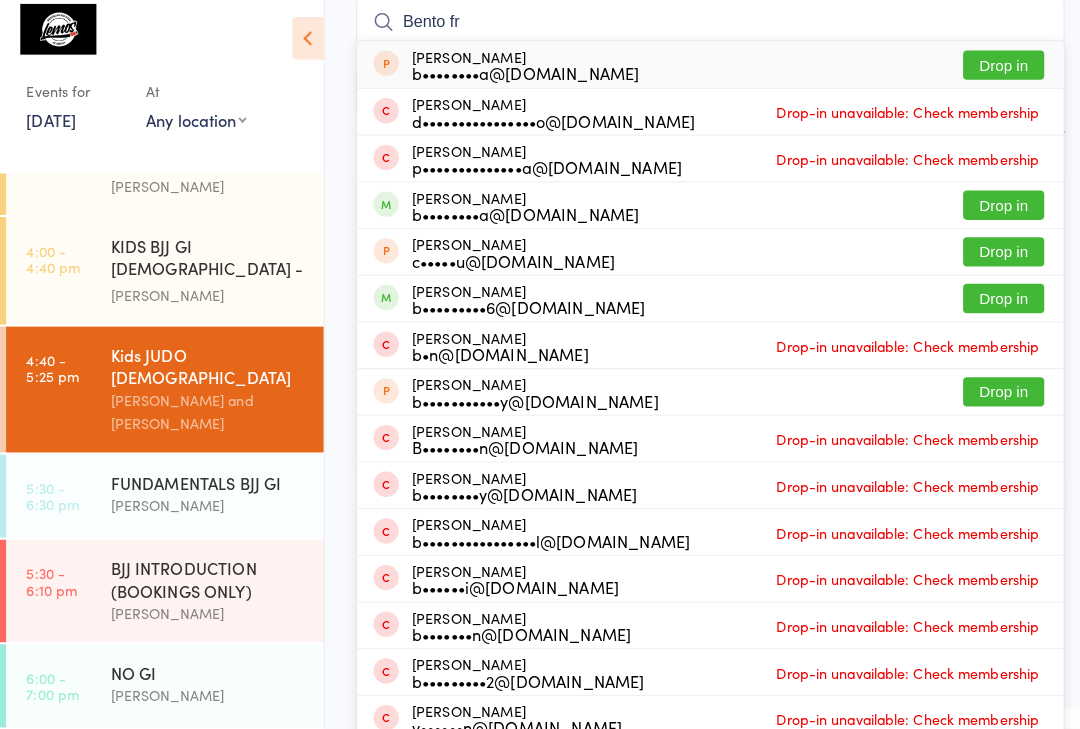type on "Bento fr" 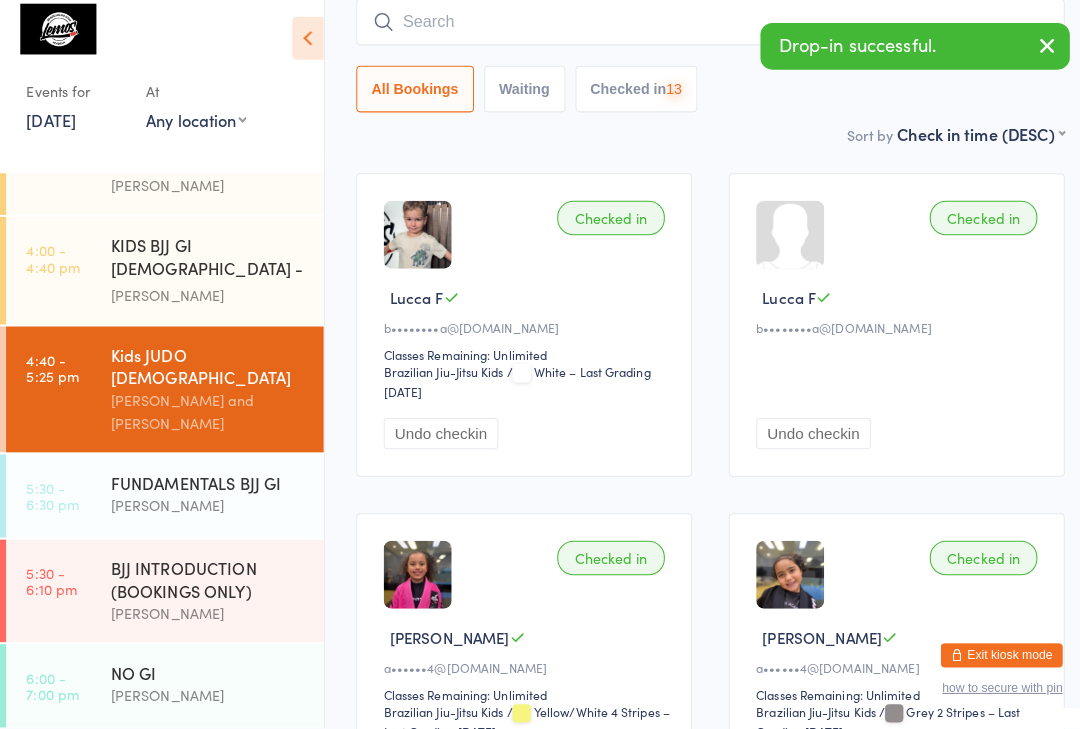 scroll, scrollTop: 170, scrollLeft: 0, axis: vertical 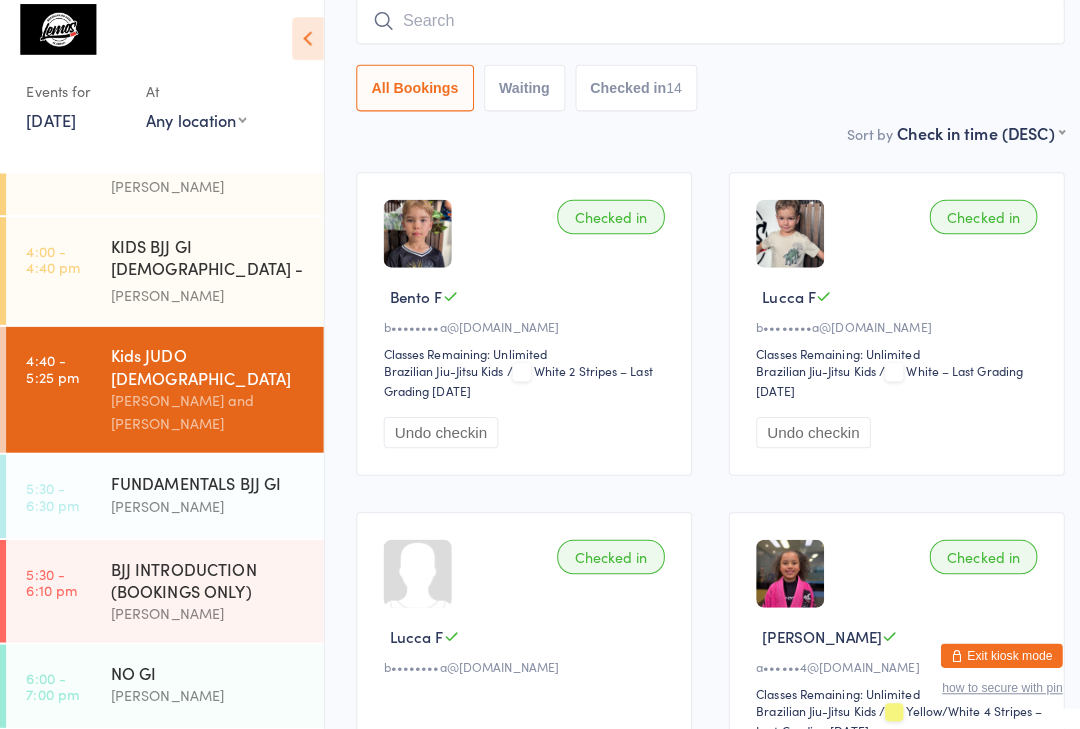 click at bounding box center (700, 32) 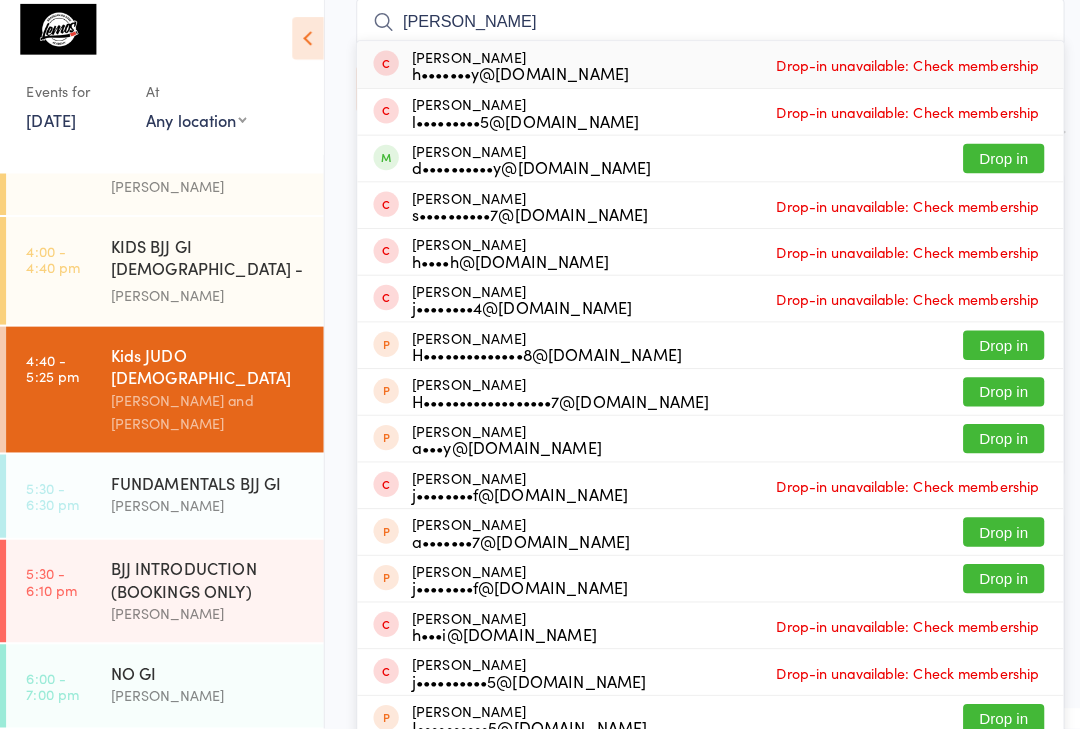 type on "[PERSON_NAME]" 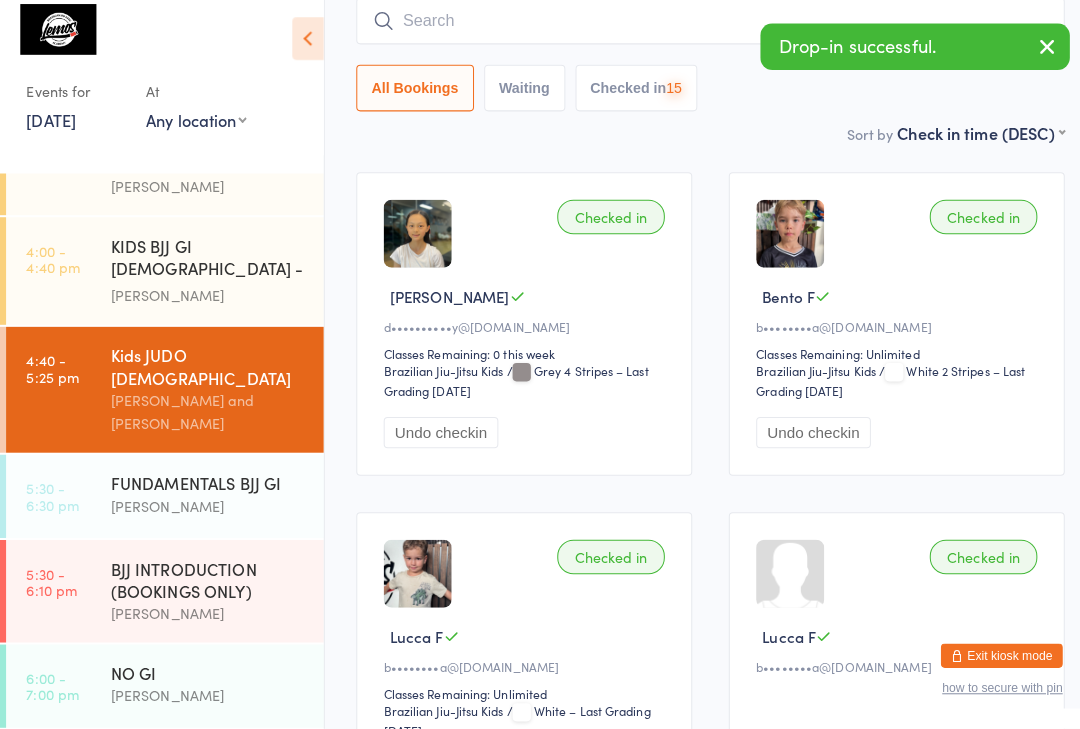 click at bounding box center (700, 32) 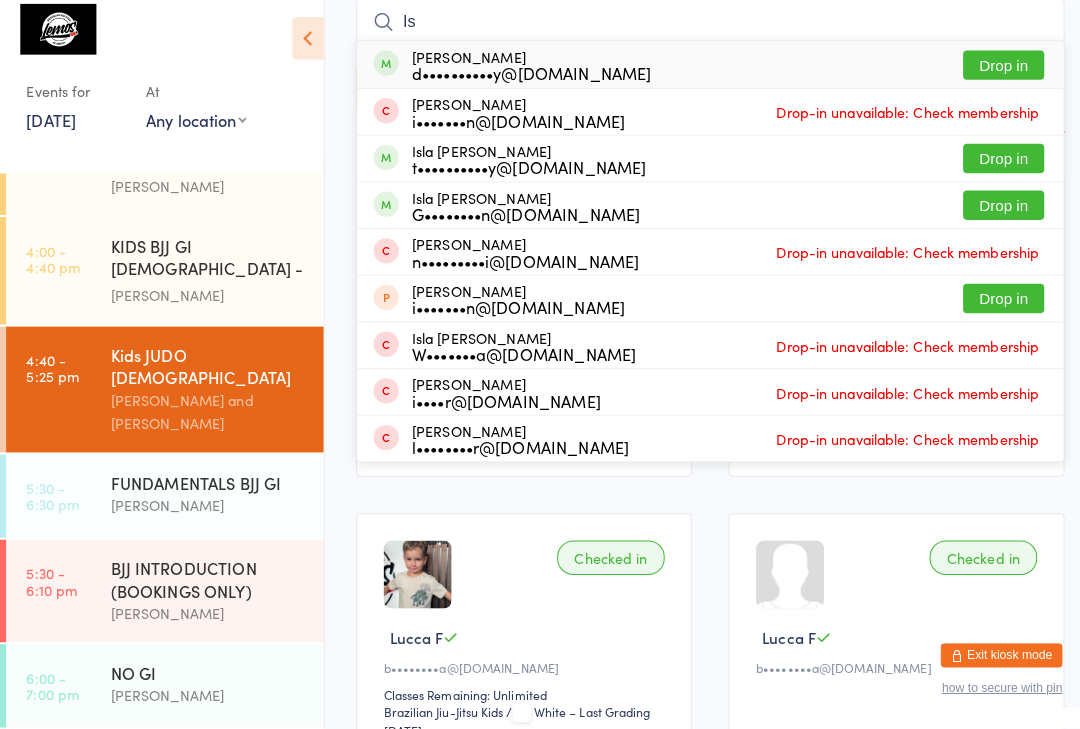type on "Is" 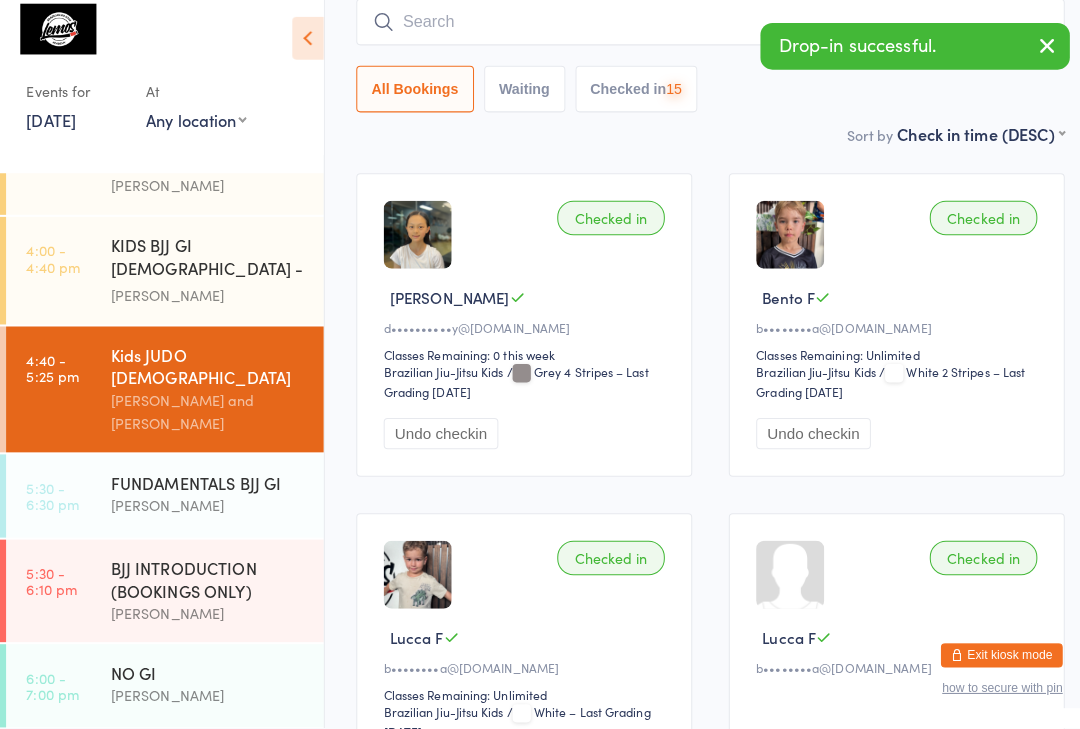scroll, scrollTop: 170, scrollLeft: 0, axis: vertical 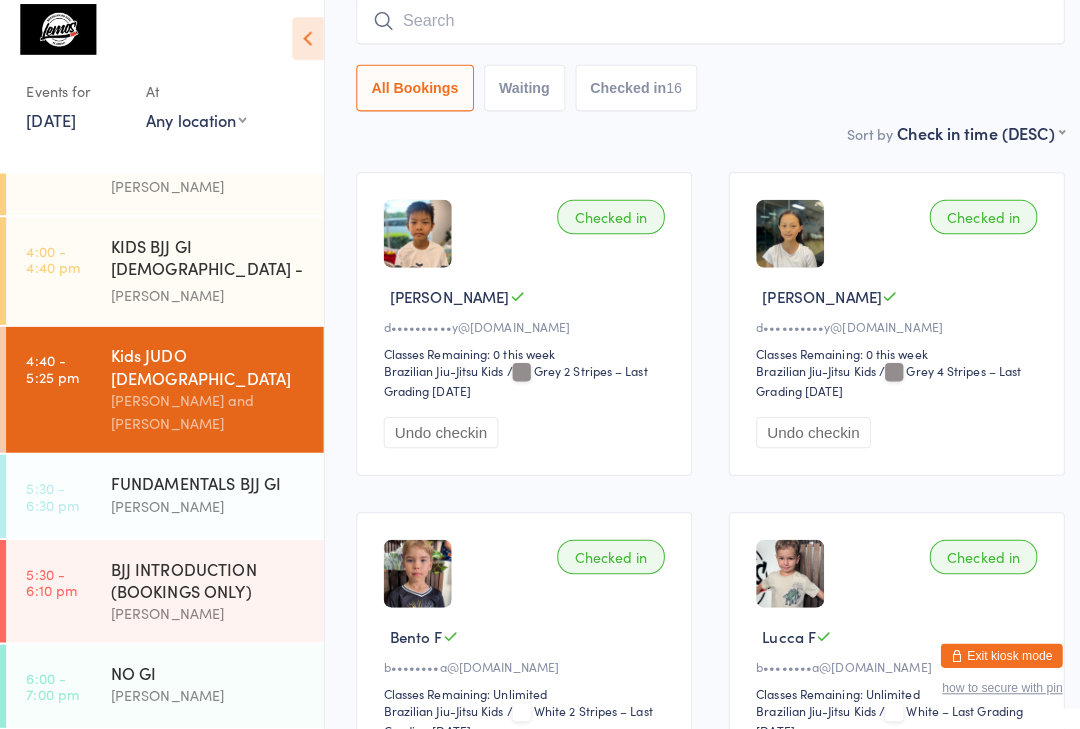 click at bounding box center (700, 32) 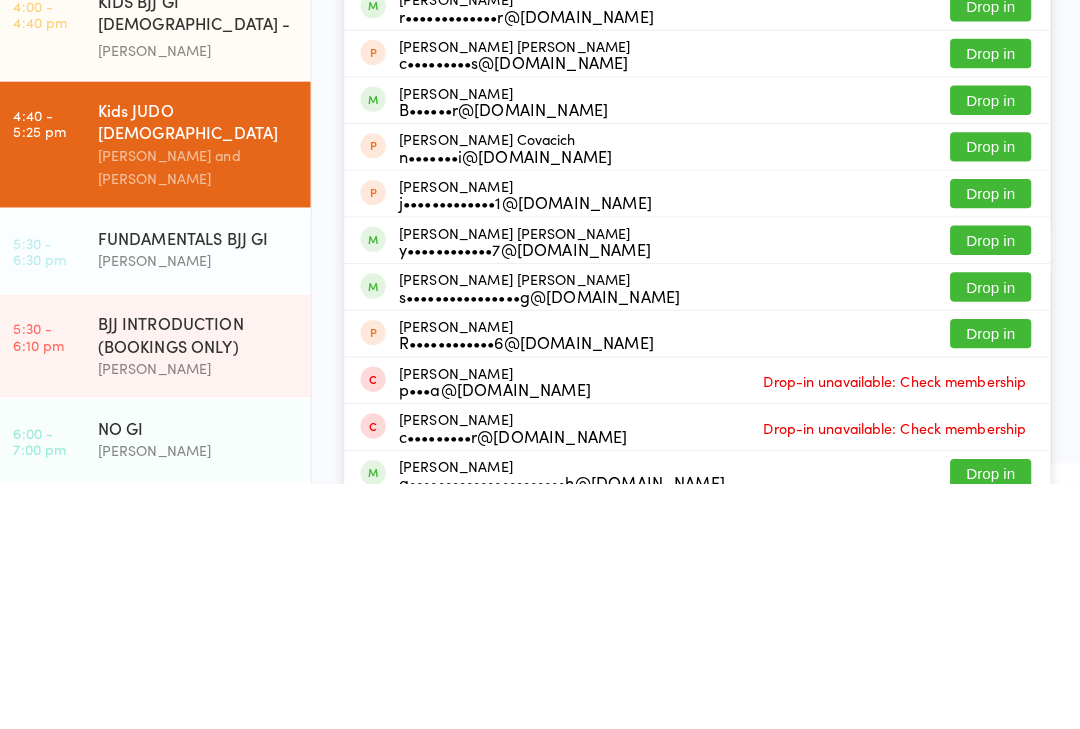 type on "[PERSON_NAME]" 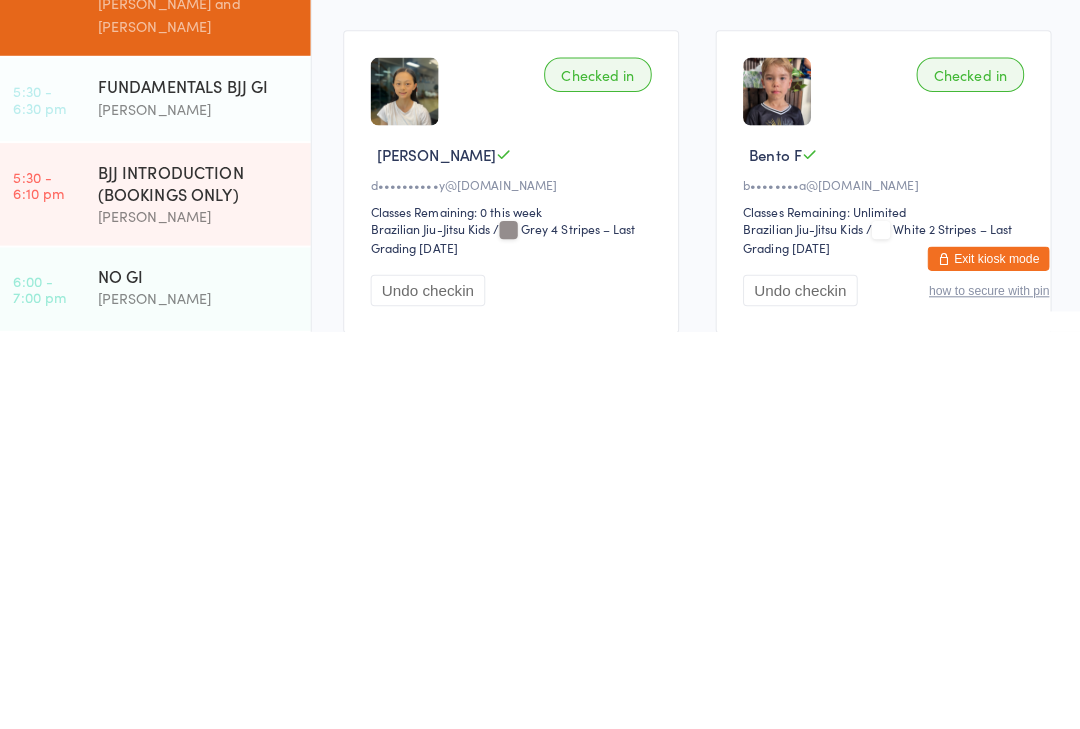 scroll, scrollTop: 258, scrollLeft: 0, axis: vertical 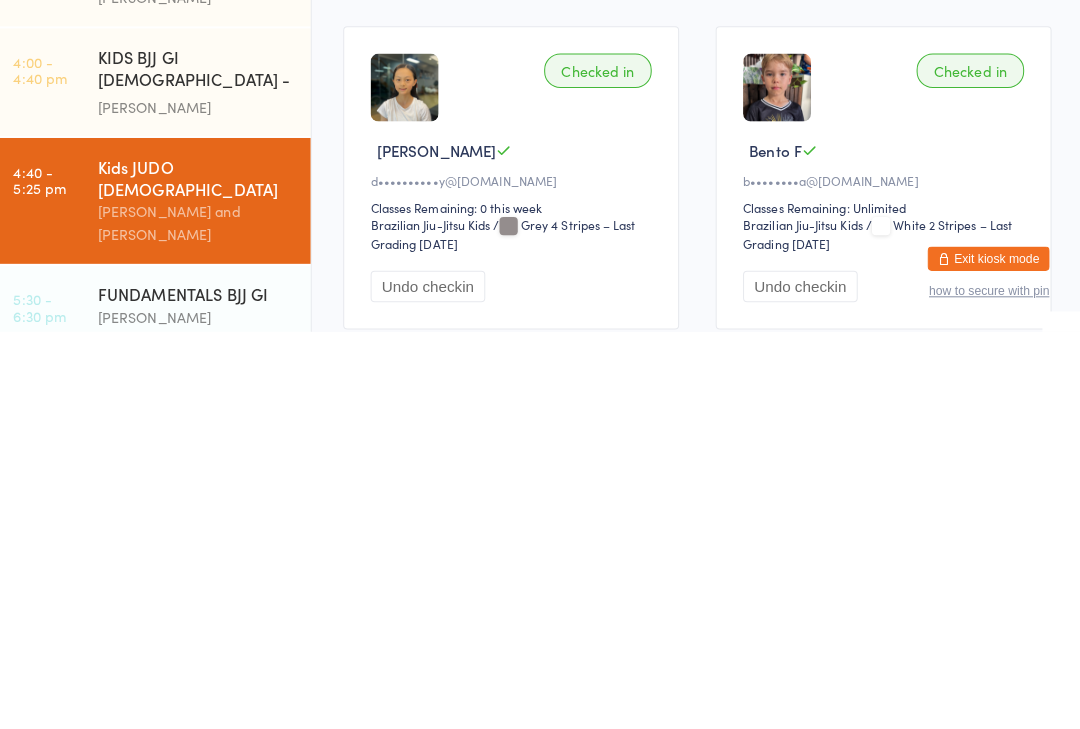 click on "[PERSON_NAME] and [PERSON_NAME]" at bounding box center [205, 622] 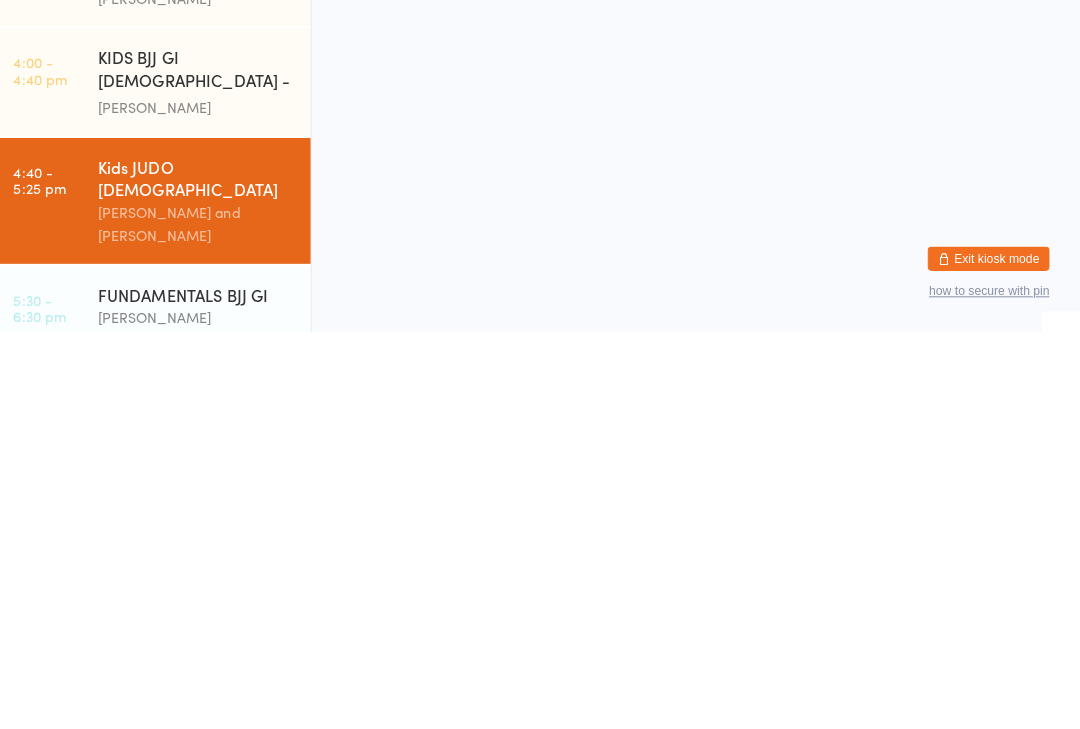 scroll, scrollTop: 0, scrollLeft: 0, axis: both 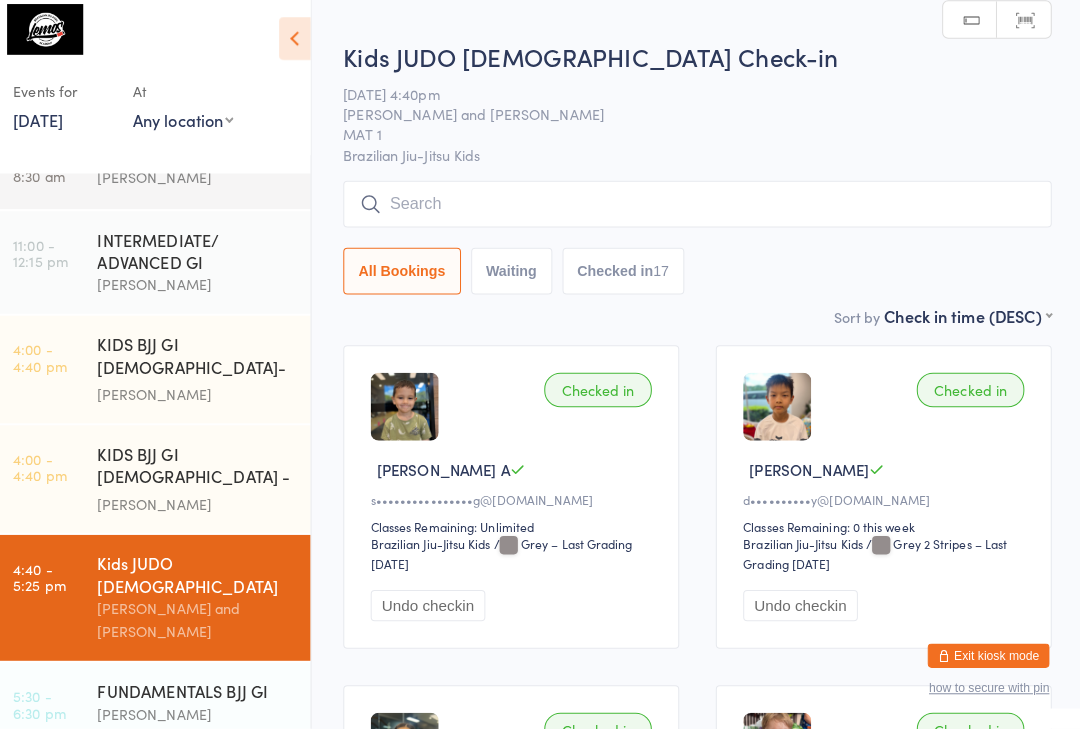 click at bounding box center (700, 212) 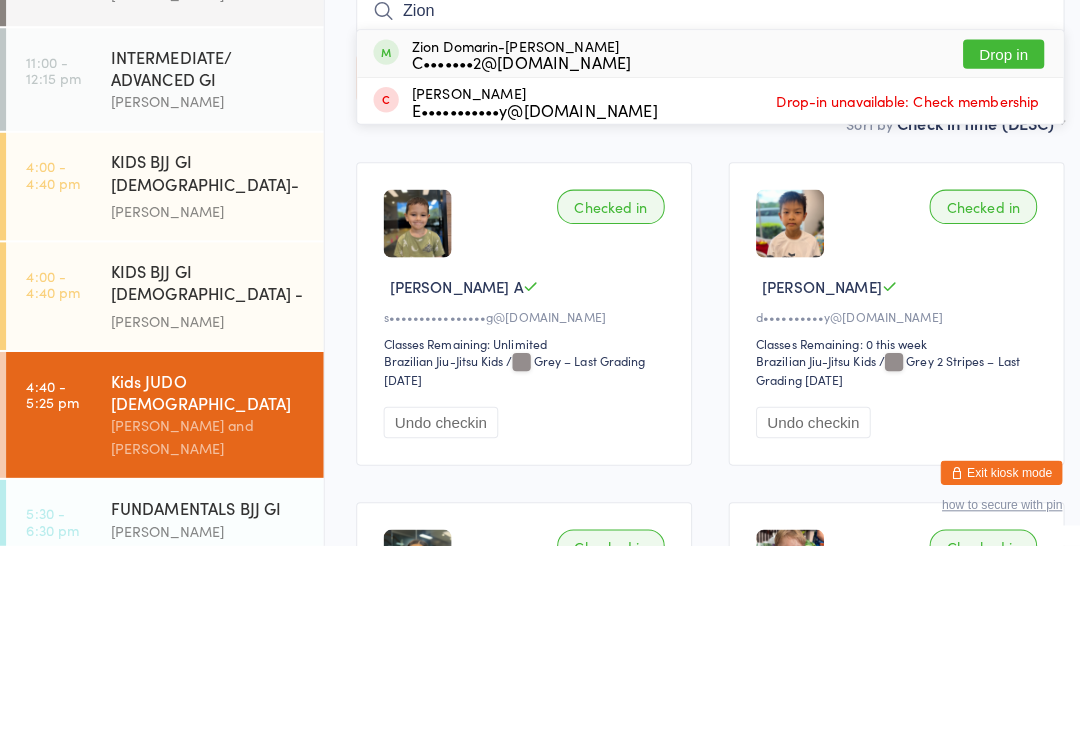 type on "Zion" 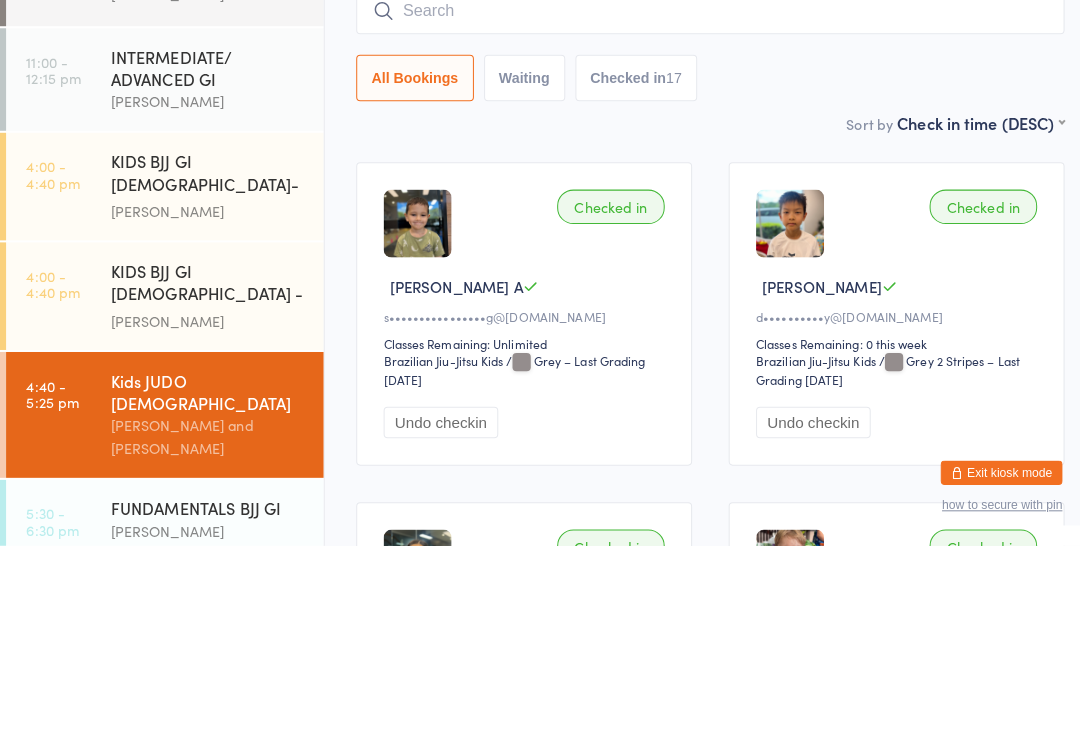 scroll, scrollTop: 180, scrollLeft: 0, axis: vertical 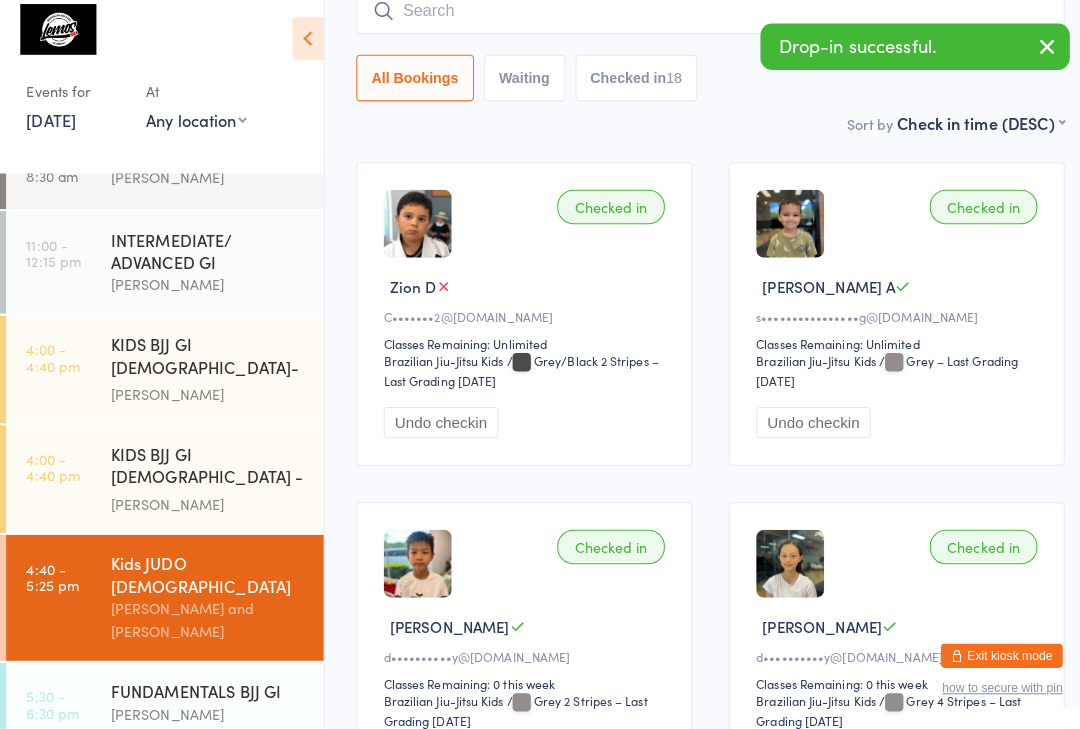 click at bounding box center (700, 22) 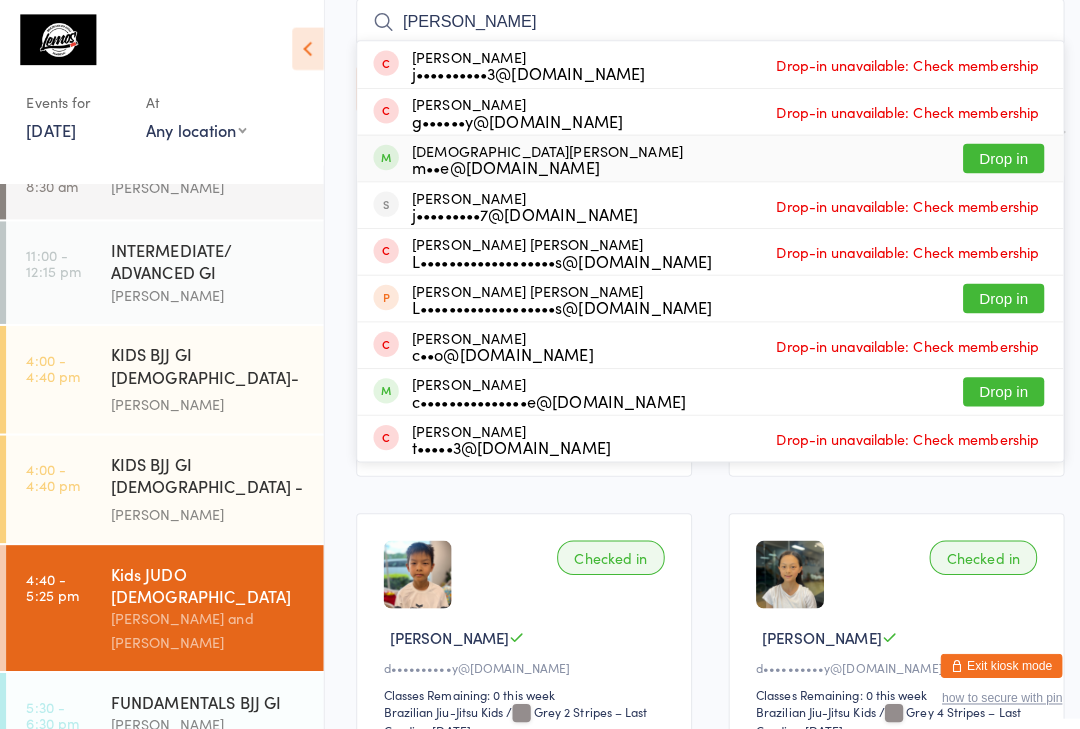 type on "[PERSON_NAME]" 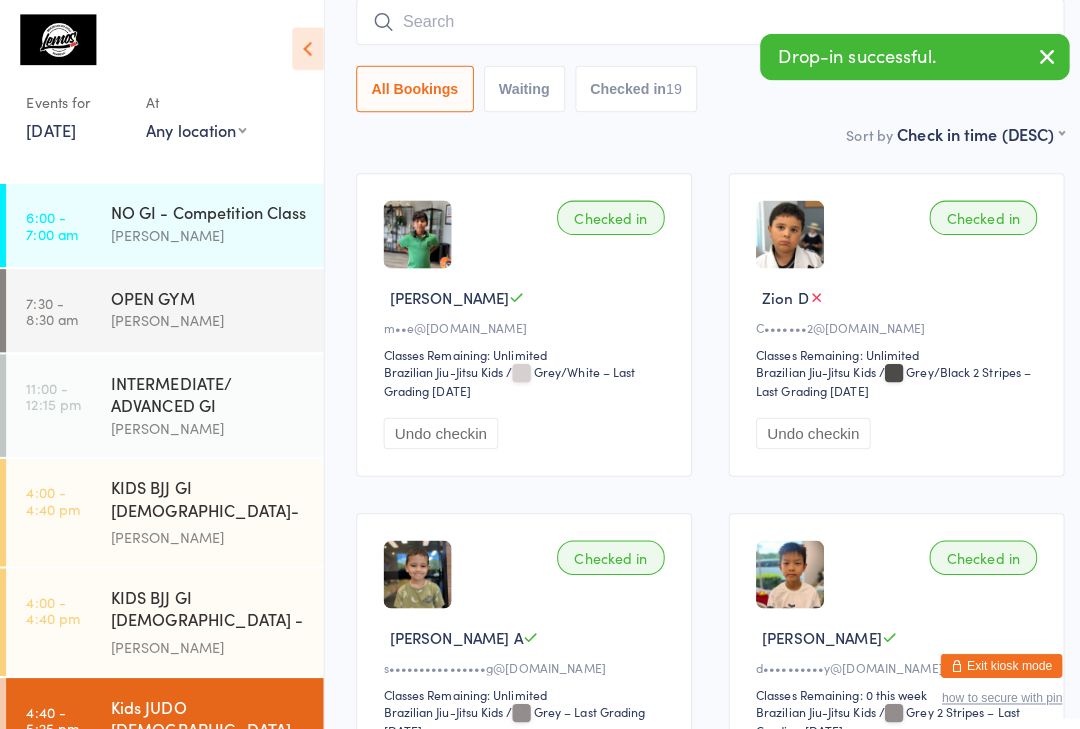 scroll, scrollTop: 82, scrollLeft: 0, axis: vertical 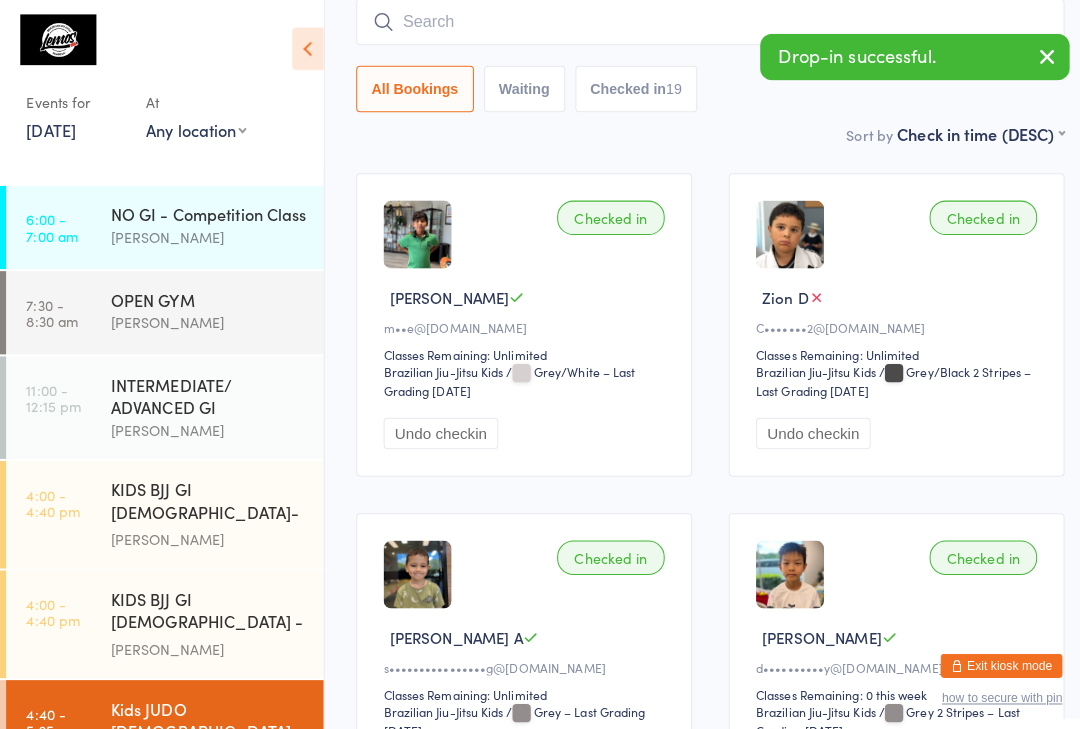 click on "Kids JUDO [DEMOGRAPHIC_DATA] Check-in [DATE] 4:40pm  [PERSON_NAME] and [PERSON_NAME]  MAT 1  Brazilian Jiu-Jitsu Kids  Manual search Scanner input All Bookings Waiting  Checked in  19 Sort by   Check in time (DESC) First name (ASC) First name (DESC) Last name (ASC) Last name (DESC) Check in time (ASC) Check in time (DESC) Rank (ASC) Rank (DESC) Checked in Luther B  m••e@[DOMAIN_NAME] Classes Remaining: Unlimited Brazilian Jiu-Jitsu Kids  Brazilian Jiu-Jitsu Kids   /  Grey/White – Last Grading [DATE]   Undo checkin Checked in Zion D  C•••••••2@[DOMAIN_NAME] Classes Remaining: Unlimited Brazilian Jiu-Jitsu Kids  Brazilian Jiu-Jitsu Kids   /  Grey/Black 2 Stripes – Last Grading [DATE]   Undo checkin Checked in [PERSON_NAME] A  s••••••••••••••••g@[DOMAIN_NAME] Classes Remaining: Unlimited Brazilian Jiu-Jitsu Kids  Brazilian Jiu-Jitsu Kids   /  Grey – Last Grading [DATE]   Undo checkin Checked in [PERSON_NAME] L  d••••••••••y@[DOMAIN_NAME]   /    Undo checkin" at bounding box center [700, 1676] 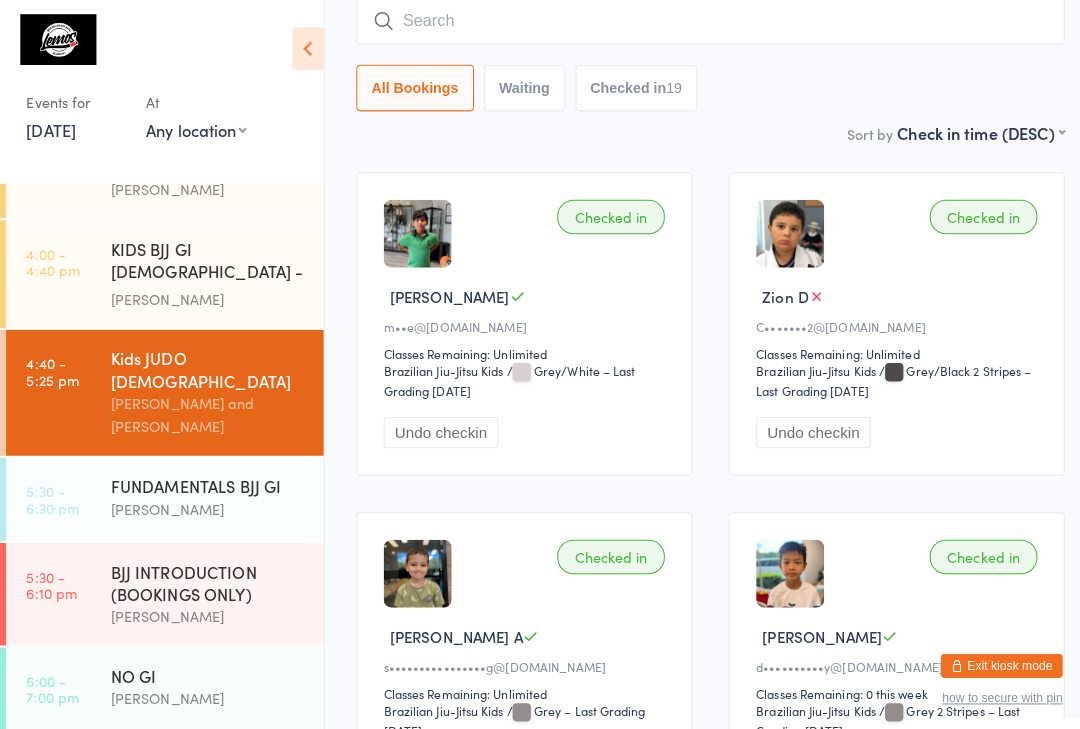 scroll, scrollTop: 429, scrollLeft: 0, axis: vertical 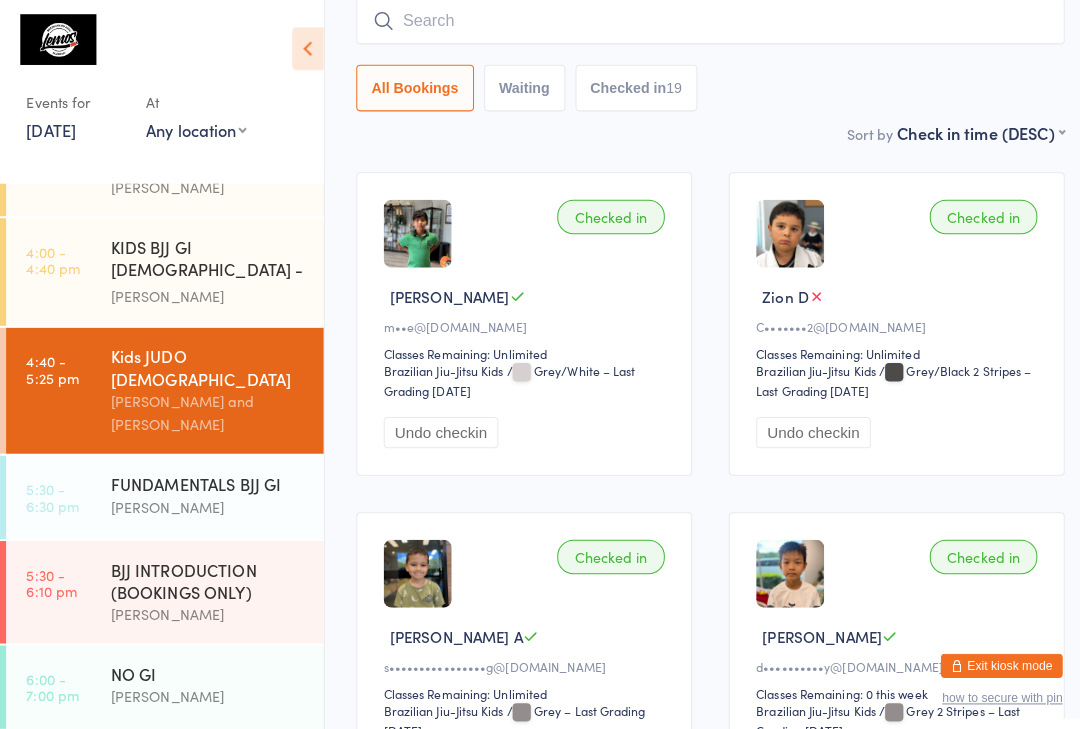 click on "FUNDAMENTALS BJJ GI" at bounding box center (205, 478) 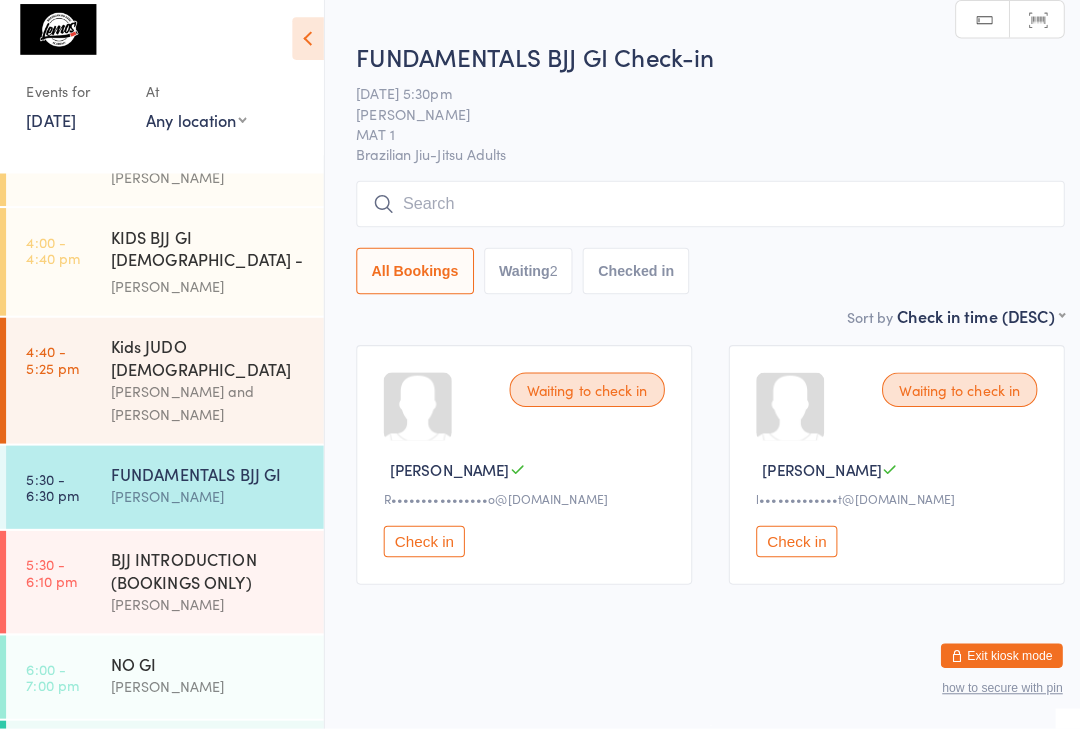 click at bounding box center (700, 212) 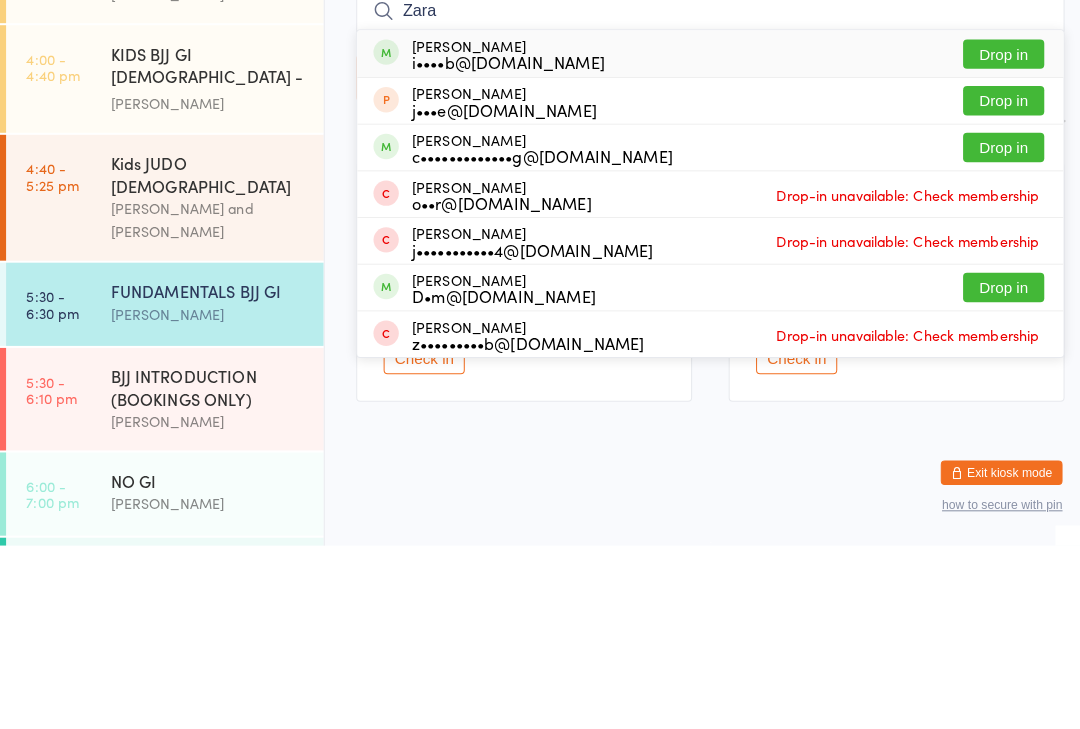 type on "Zara" 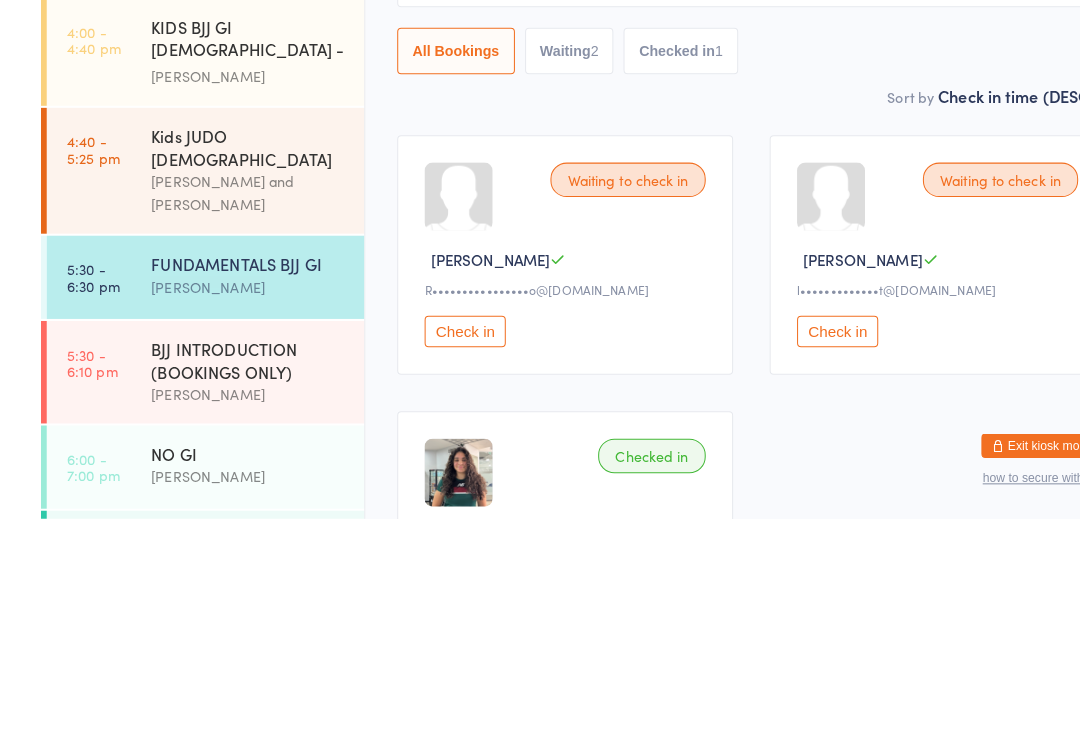 scroll, scrollTop: 420, scrollLeft: 0, axis: vertical 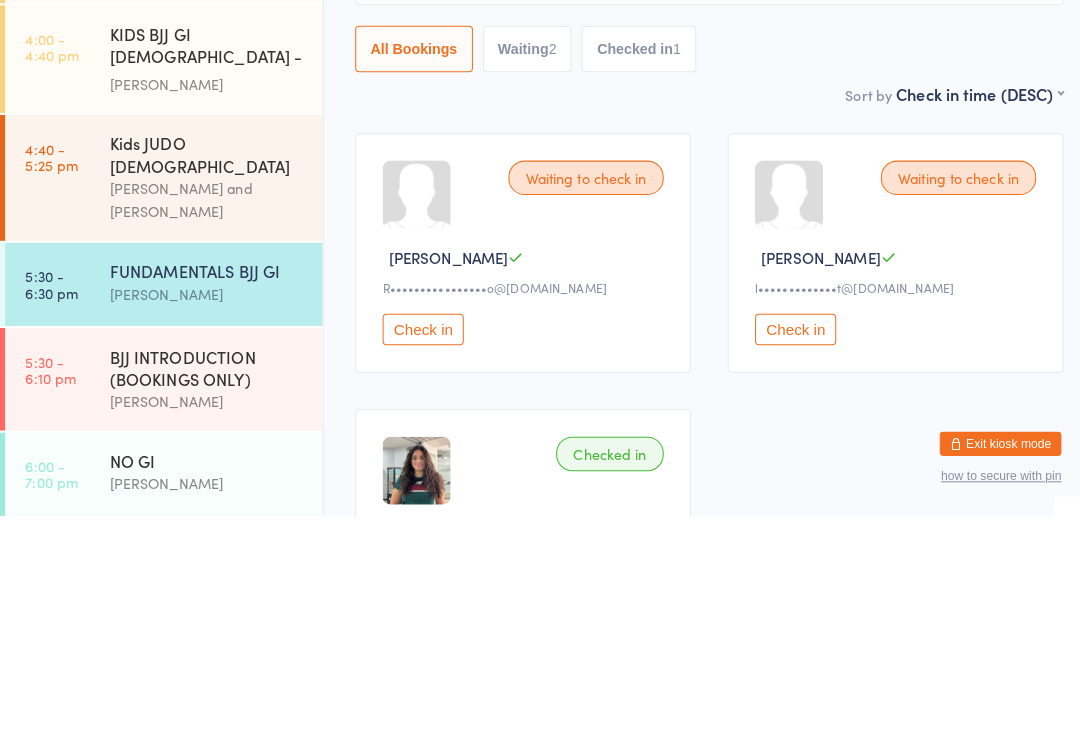 click on "[PERSON_NAME] and [PERSON_NAME]" at bounding box center (205, 417) 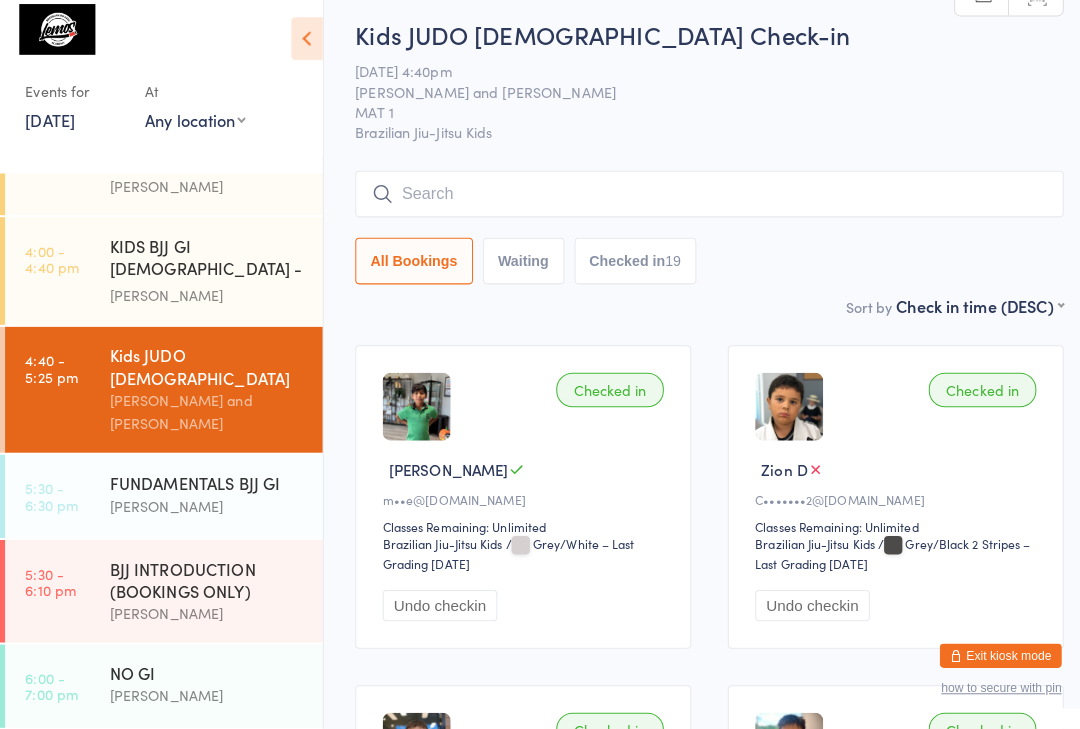 click at bounding box center [700, 202] 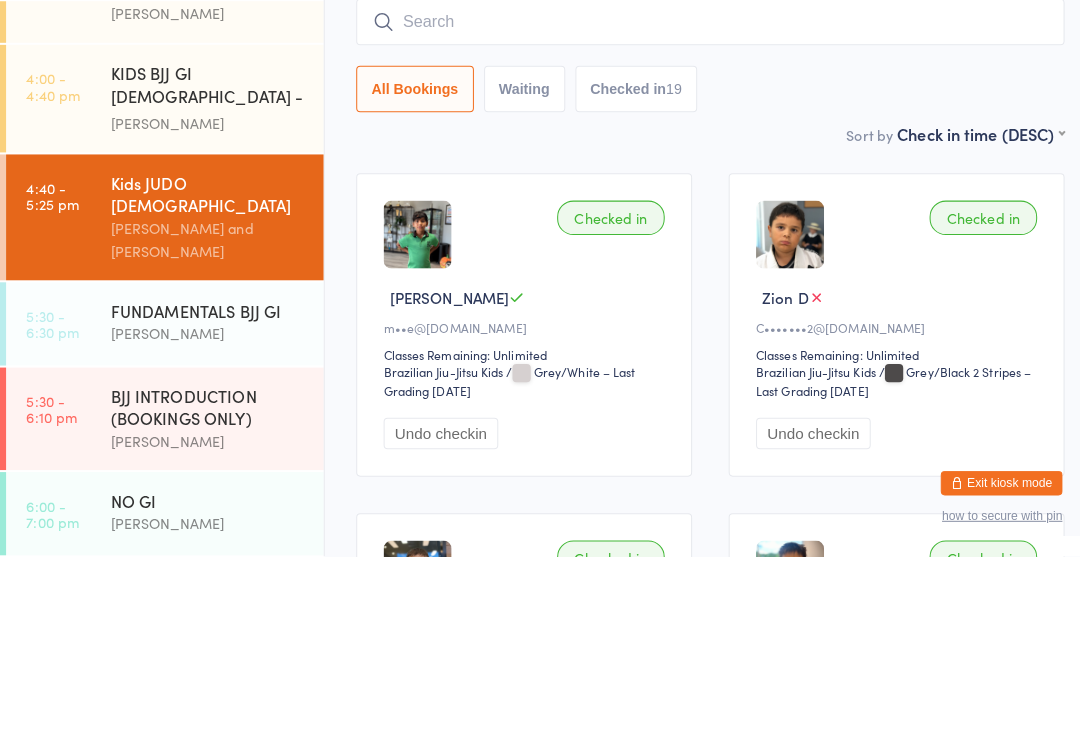 click on "[PERSON_NAME]" at bounding box center [205, 302] 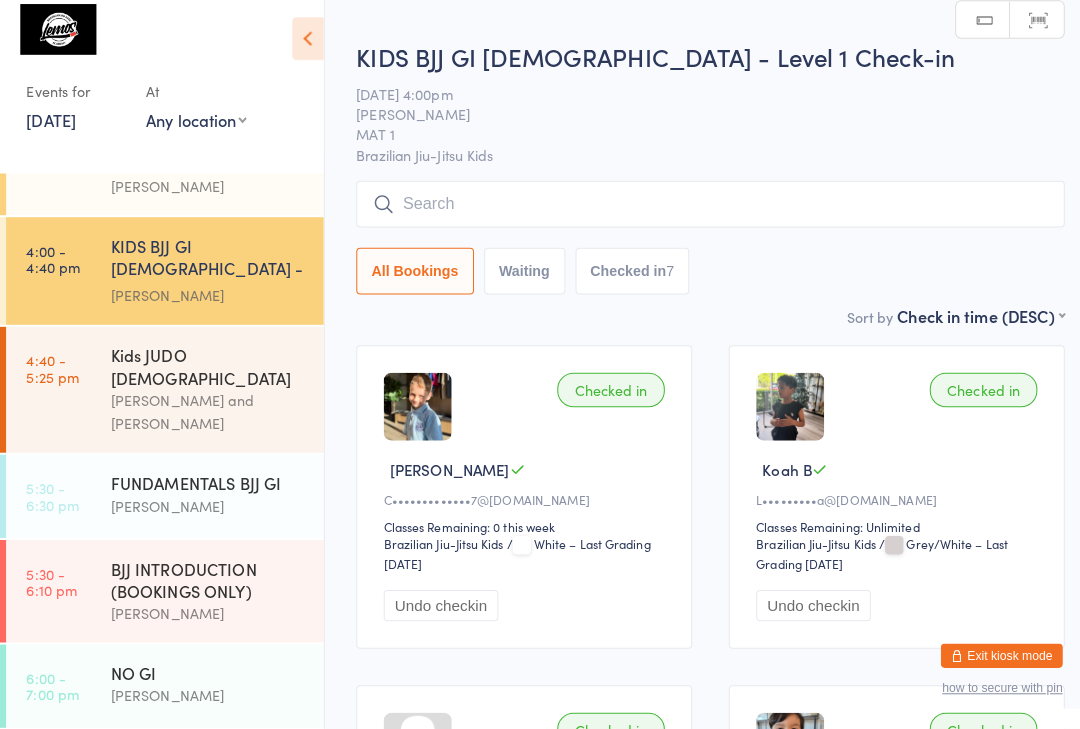click at bounding box center [700, 212] 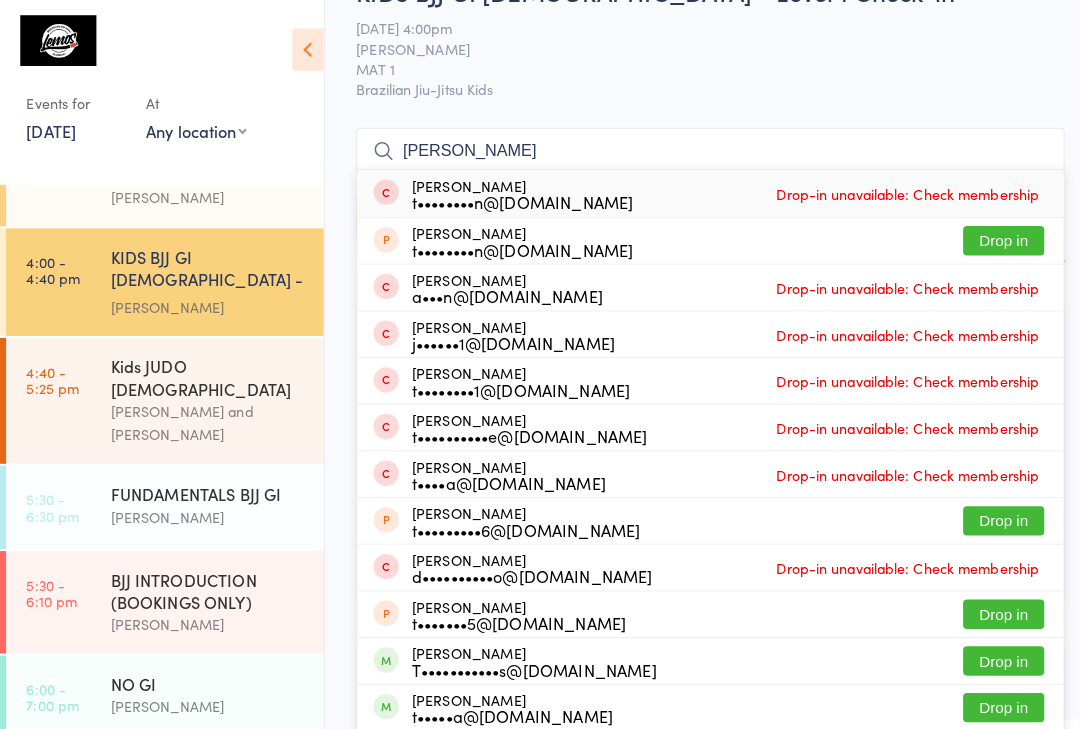 scroll, scrollTop: 0, scrollLeft: 0, axis: both 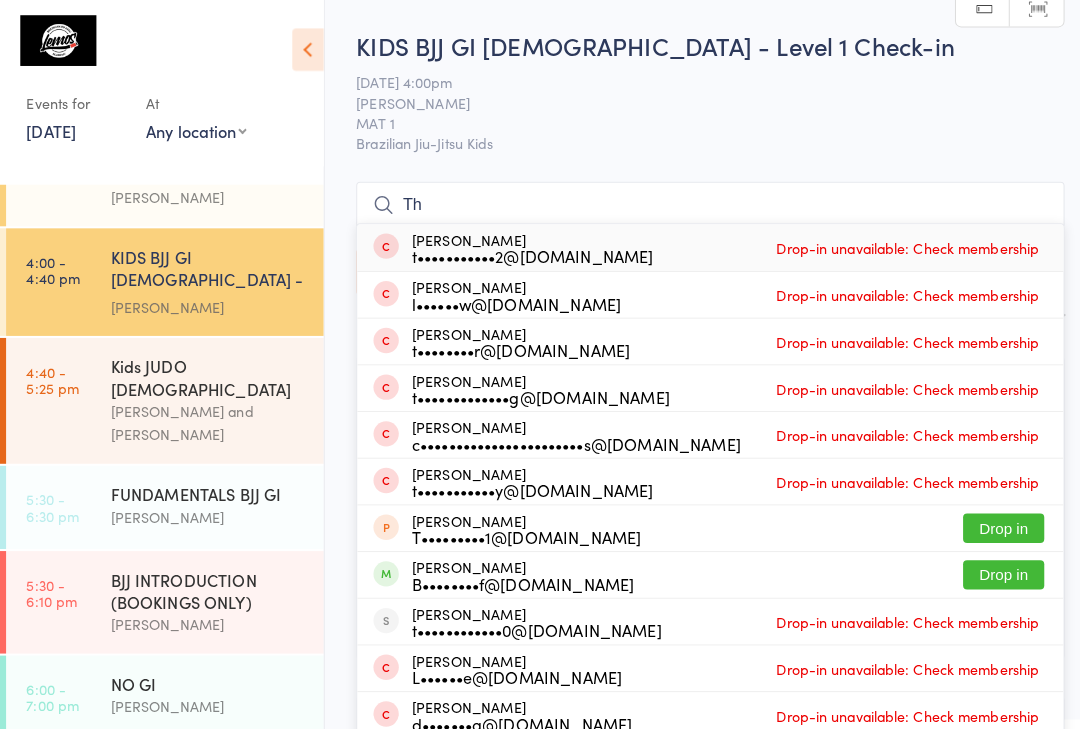 type on "T" 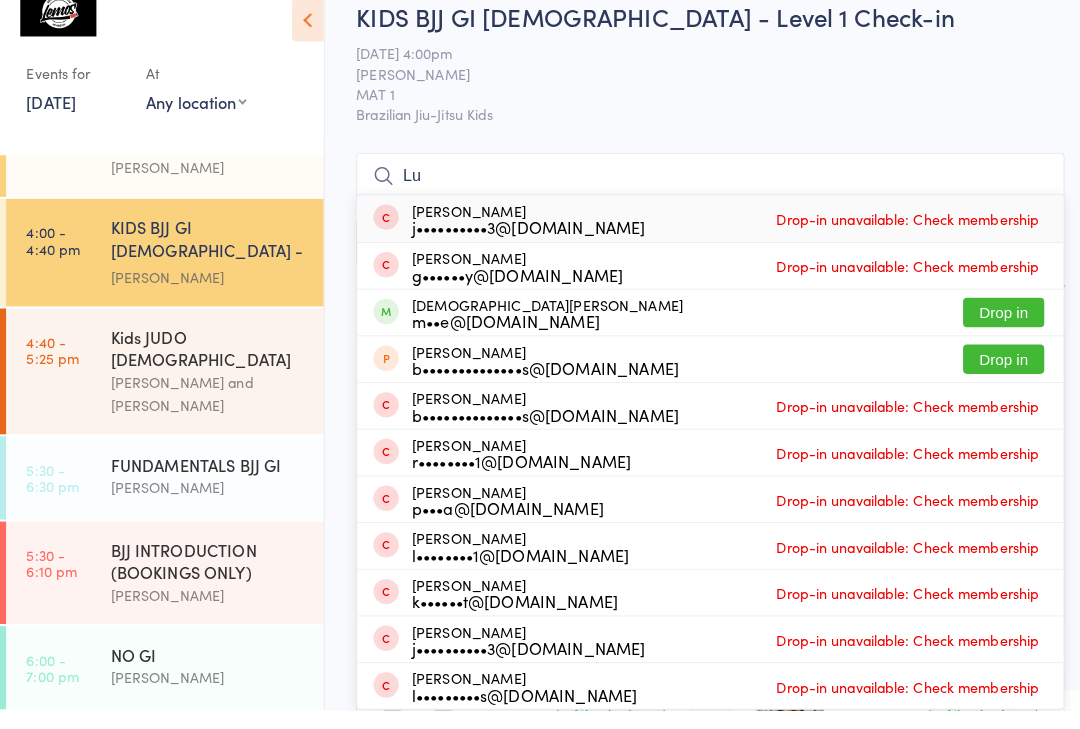 type on "L" 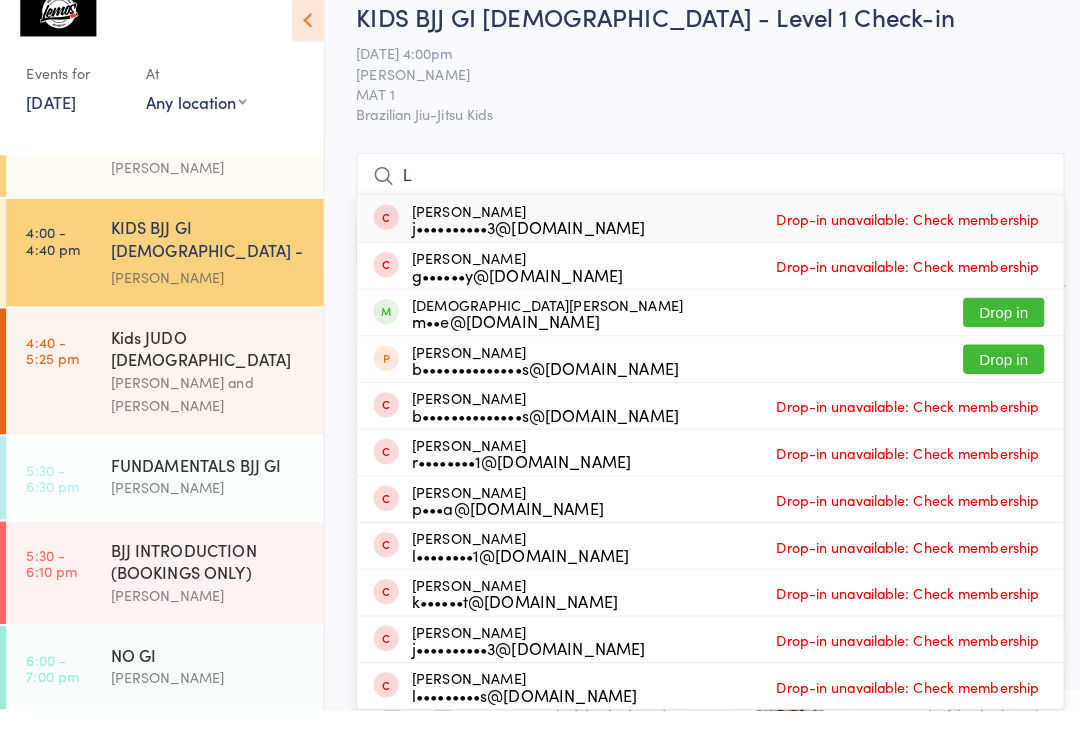 type 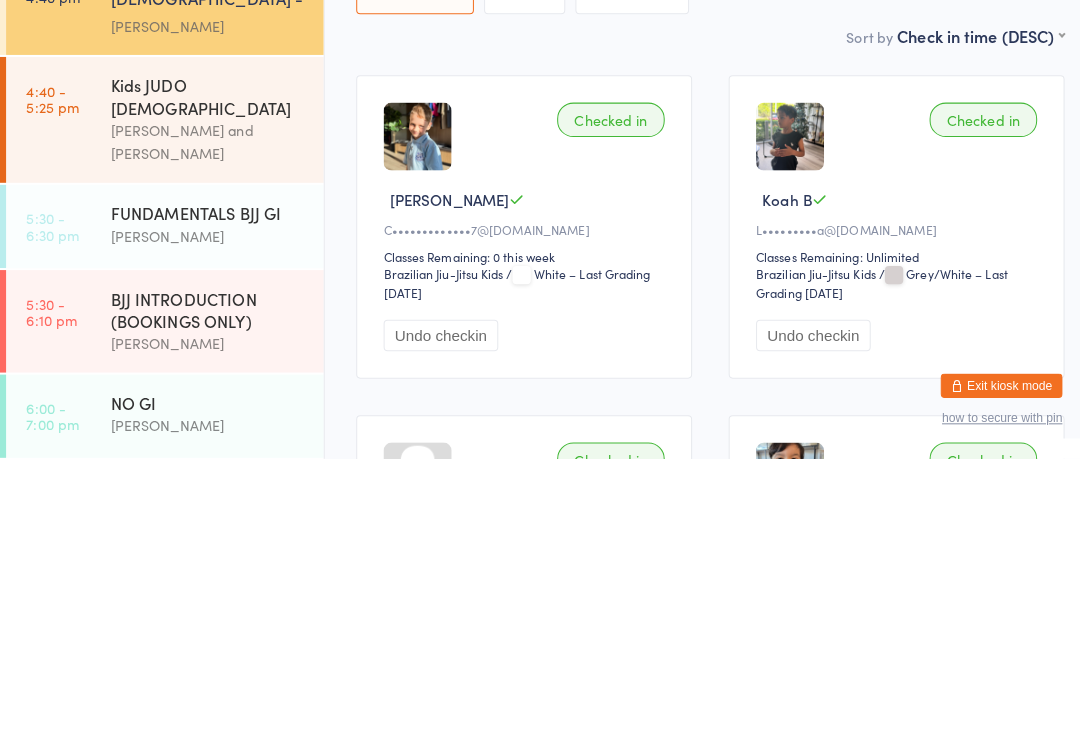 click on "FUNDAMENTALS BJJ GI" at bounding box center [205, 487] 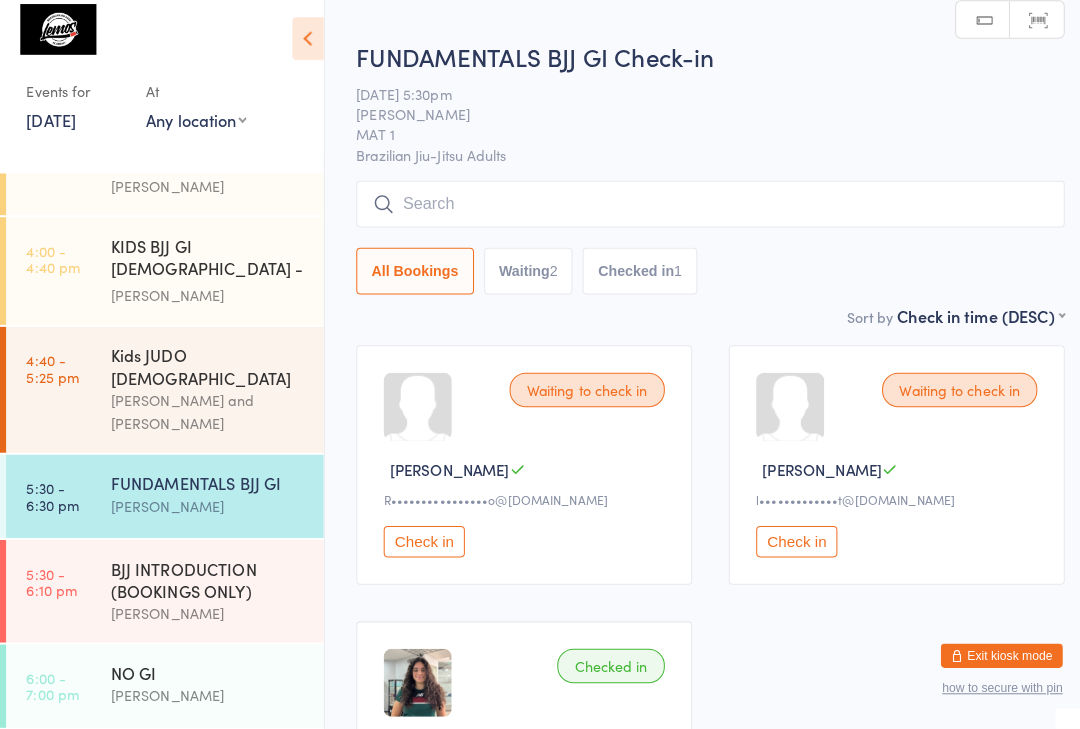 click at bounding box center [700, 212] 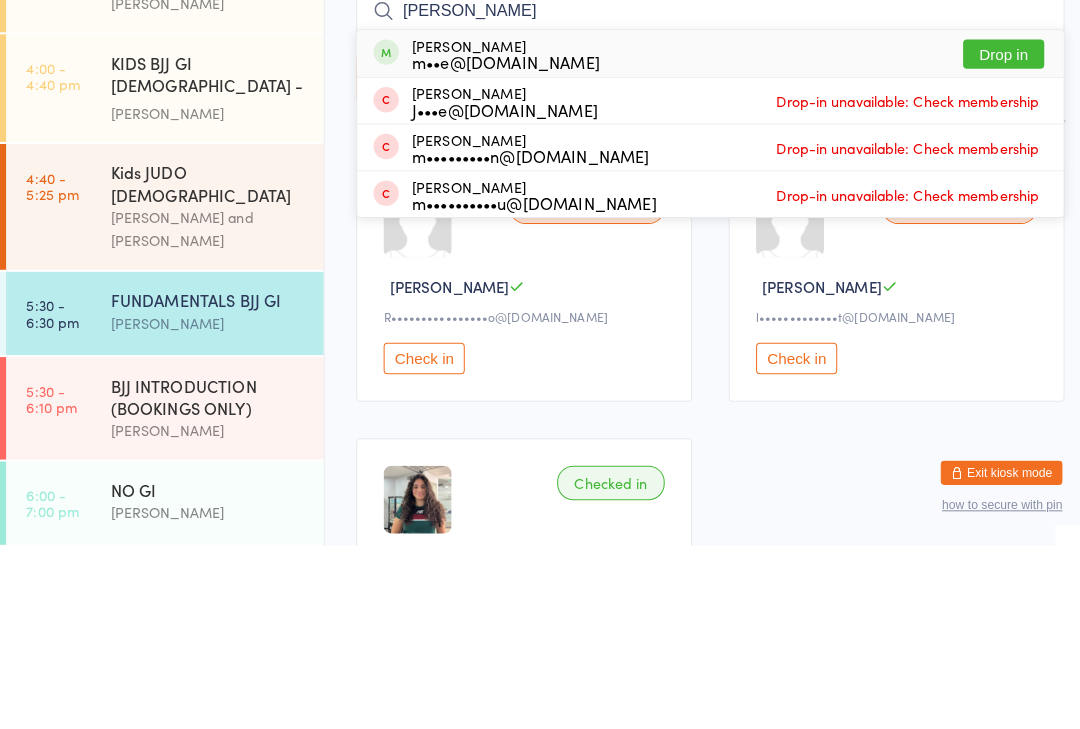 type on "[PERSON_NAME]" 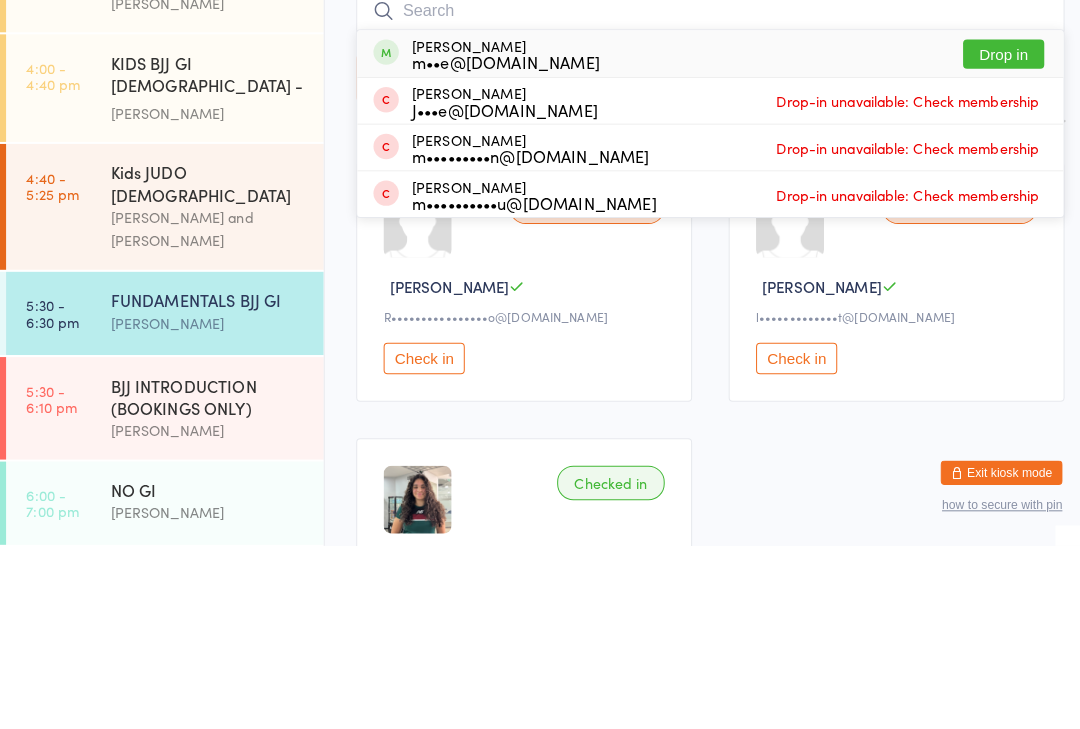 scroll, scrollTop: 180, scrollLeft: 0, axis: vertical 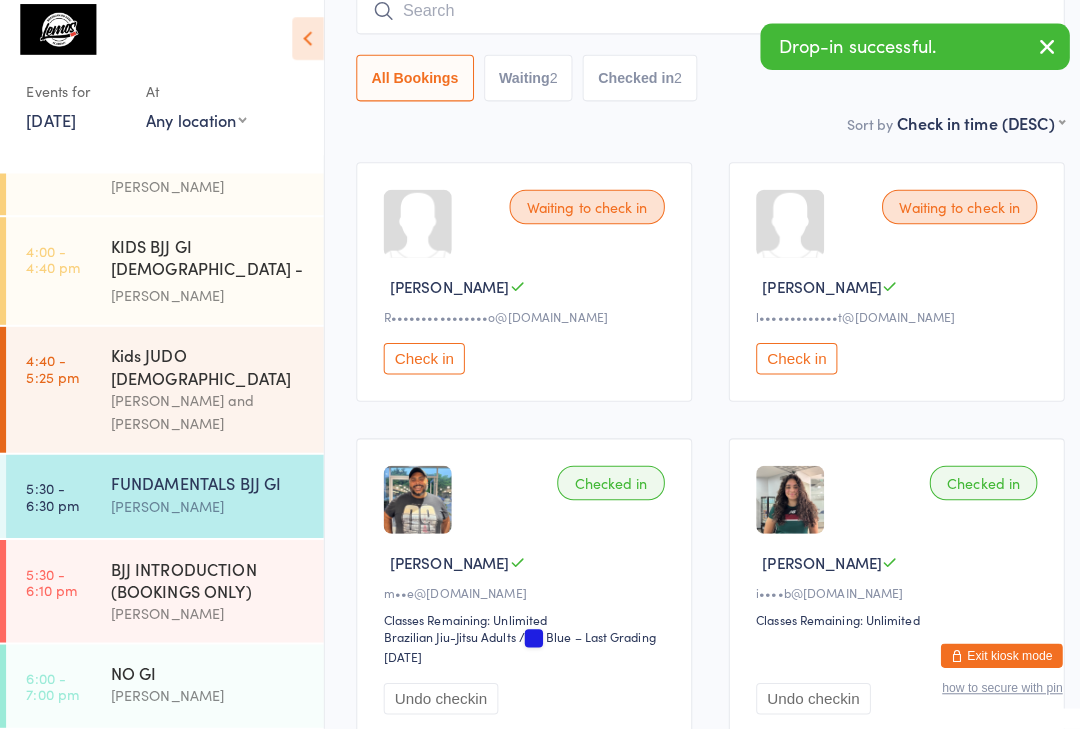click on "Kids JUDO [DEMOGRAPHIC_DATA]" at bounding box center [205, 372] 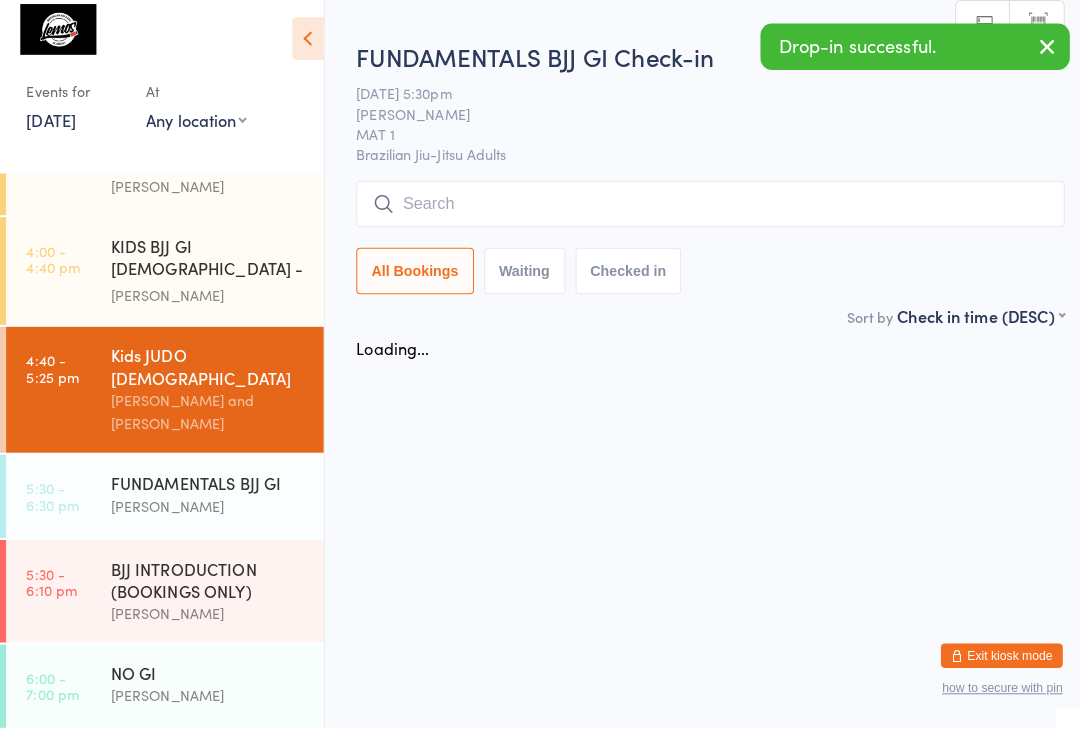 scroll, scrollTop: 0, scrollLeft: 0, axis: both 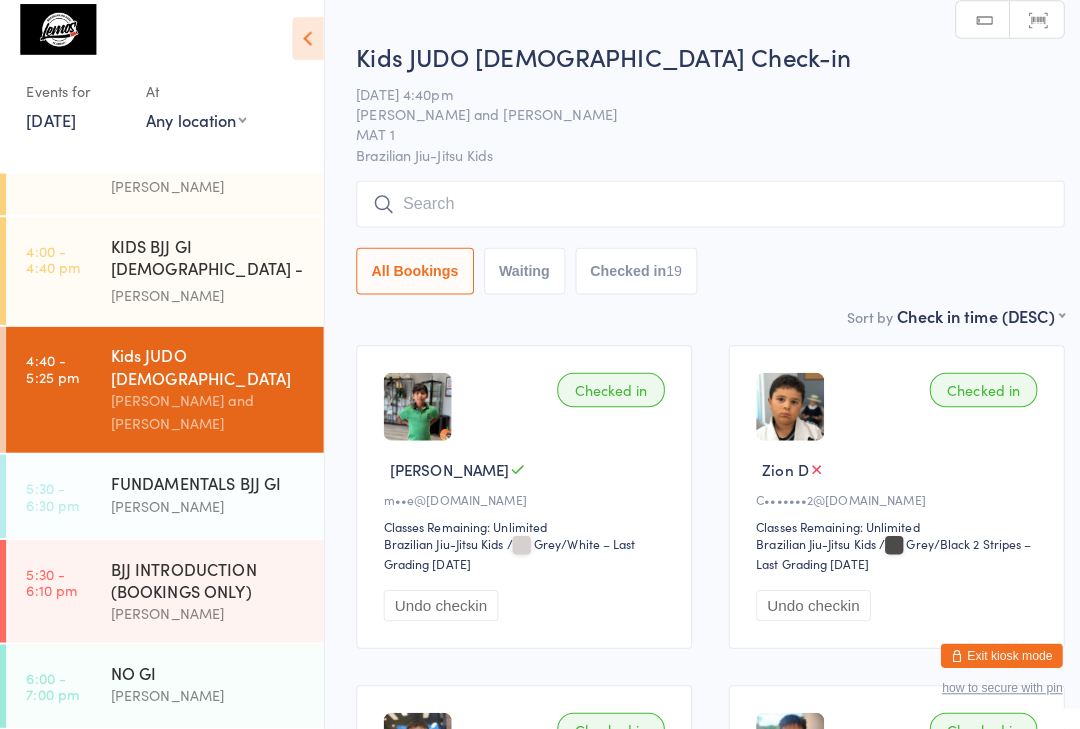 click on "KIDS BJJ GI [DEMOGRAPHIC_DATA] - Level 1" at bounding box center (205, 266) 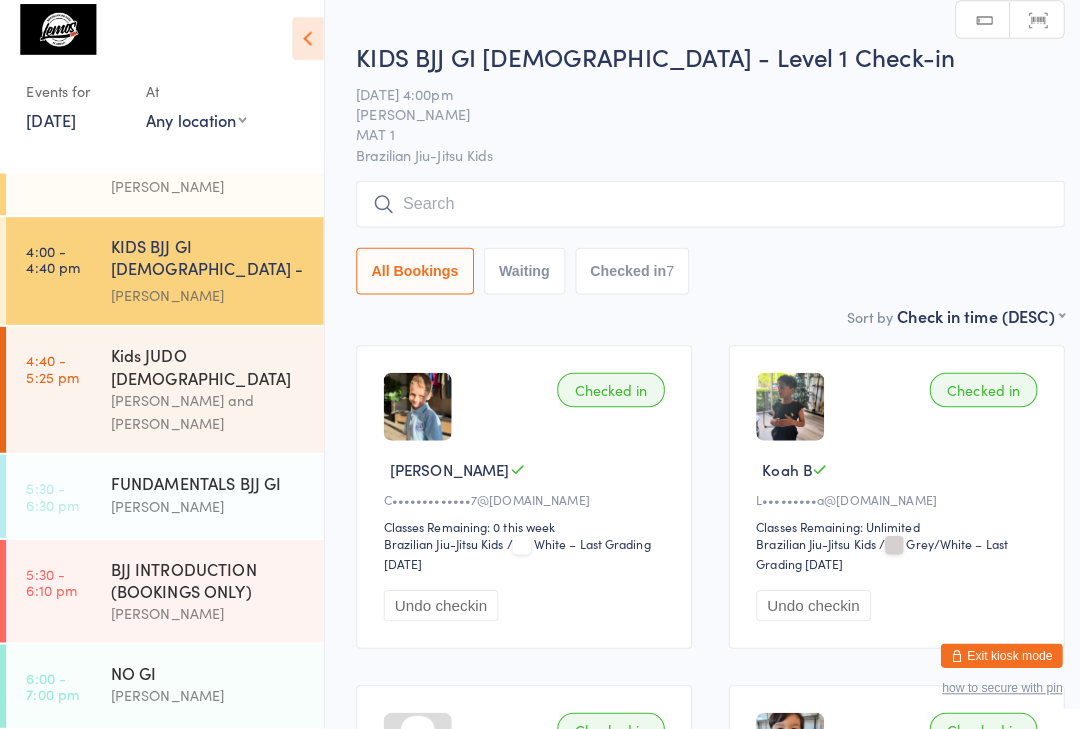 click at bounding box center (700, 212) 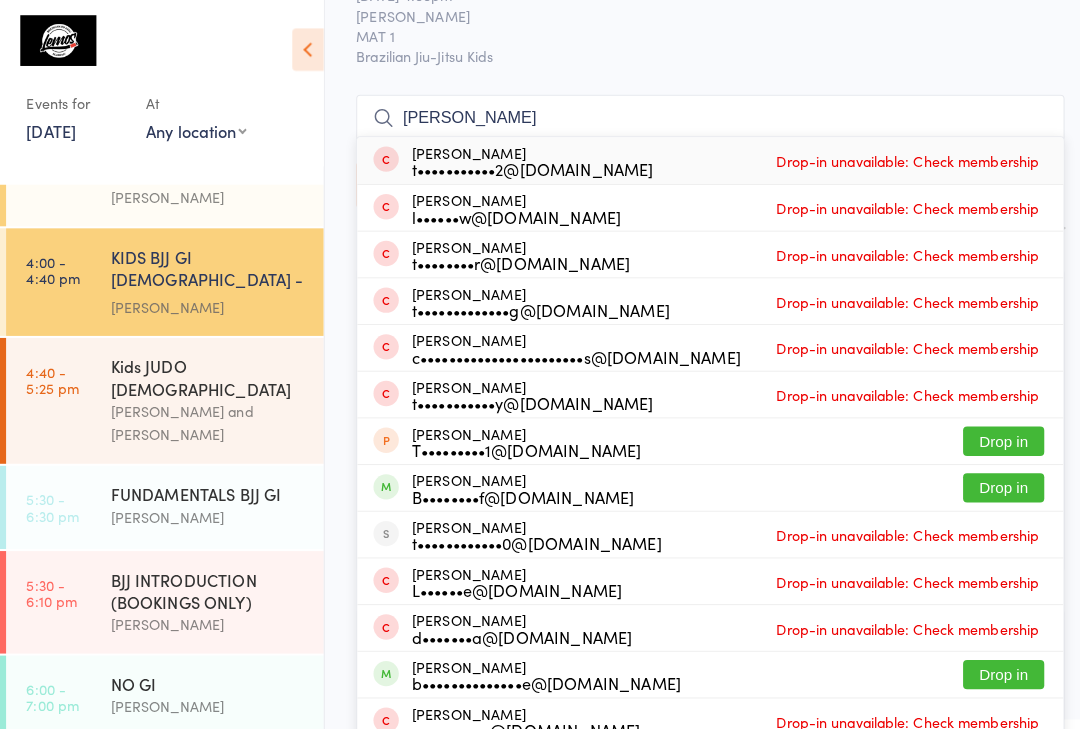 scroll, scrollTop: 0, scrollLeft: 0, axis: both 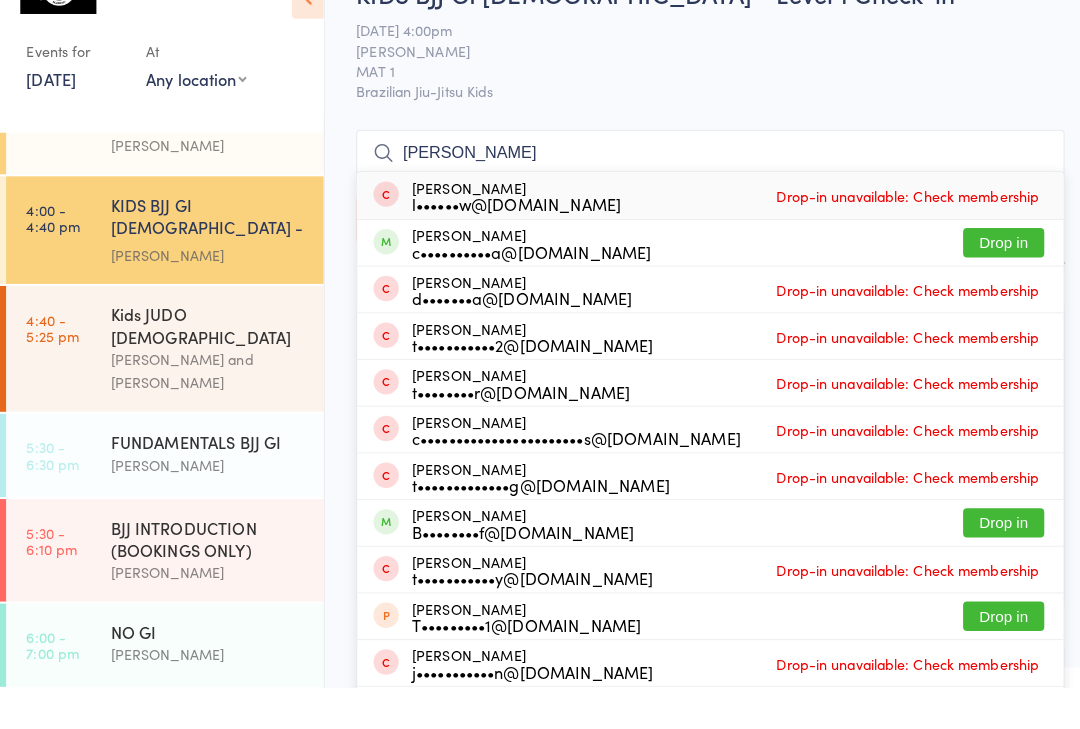 type on "[PERSON_NAME]" 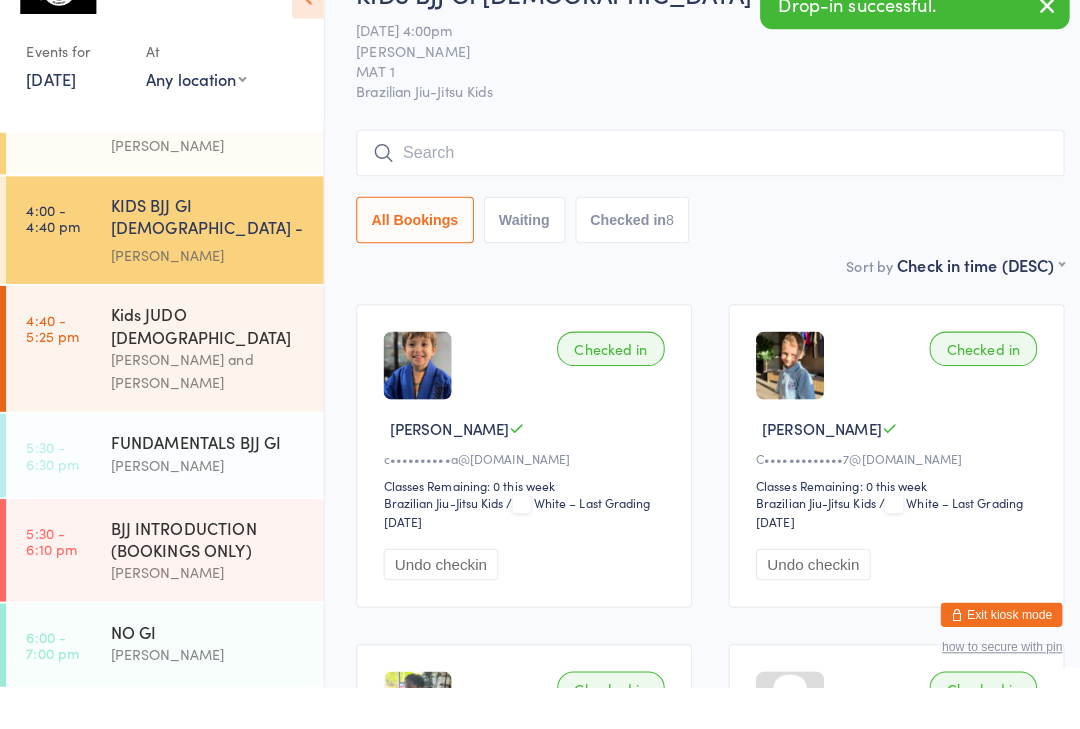 click on "All Bookings Waiting  Checked in  8" at bounding box center [700, 268] 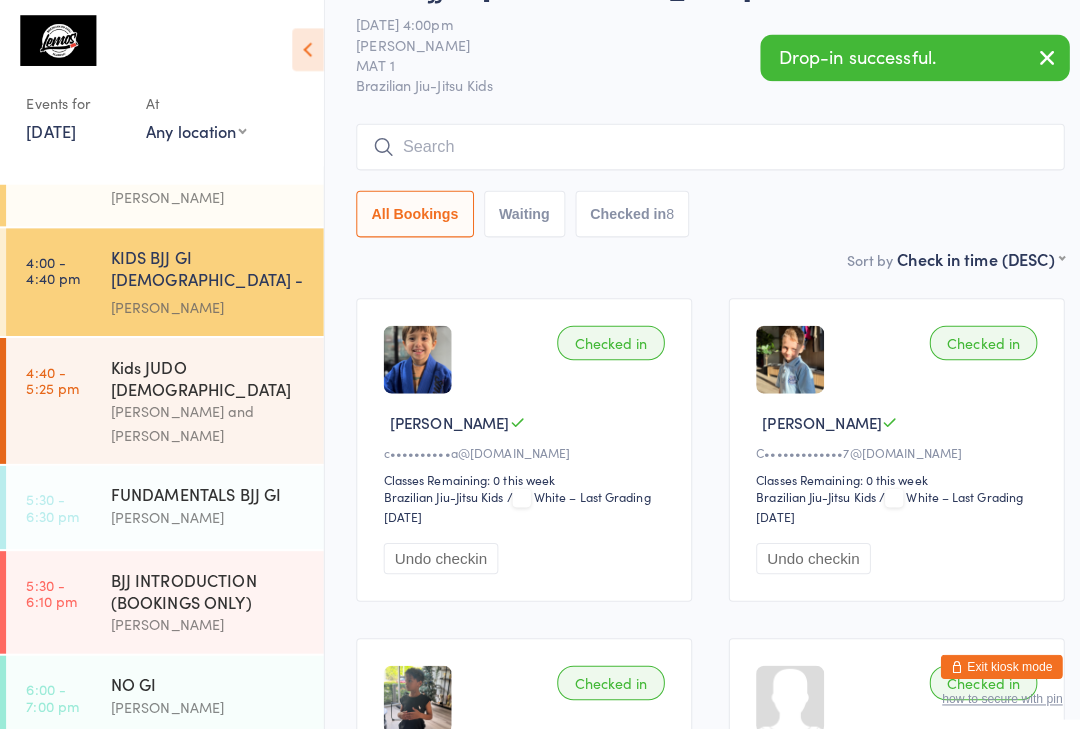 scroll, scrollTop: 0, scrollLeft: 0, axis: both 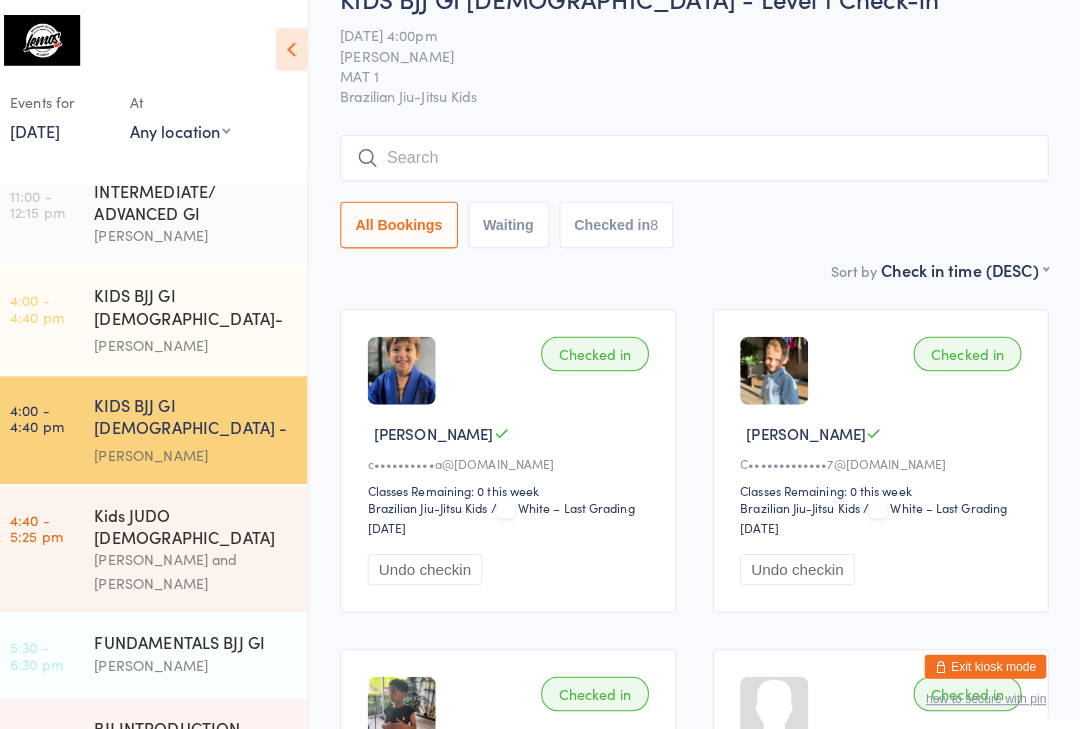 click at bounding box center (700, 156) 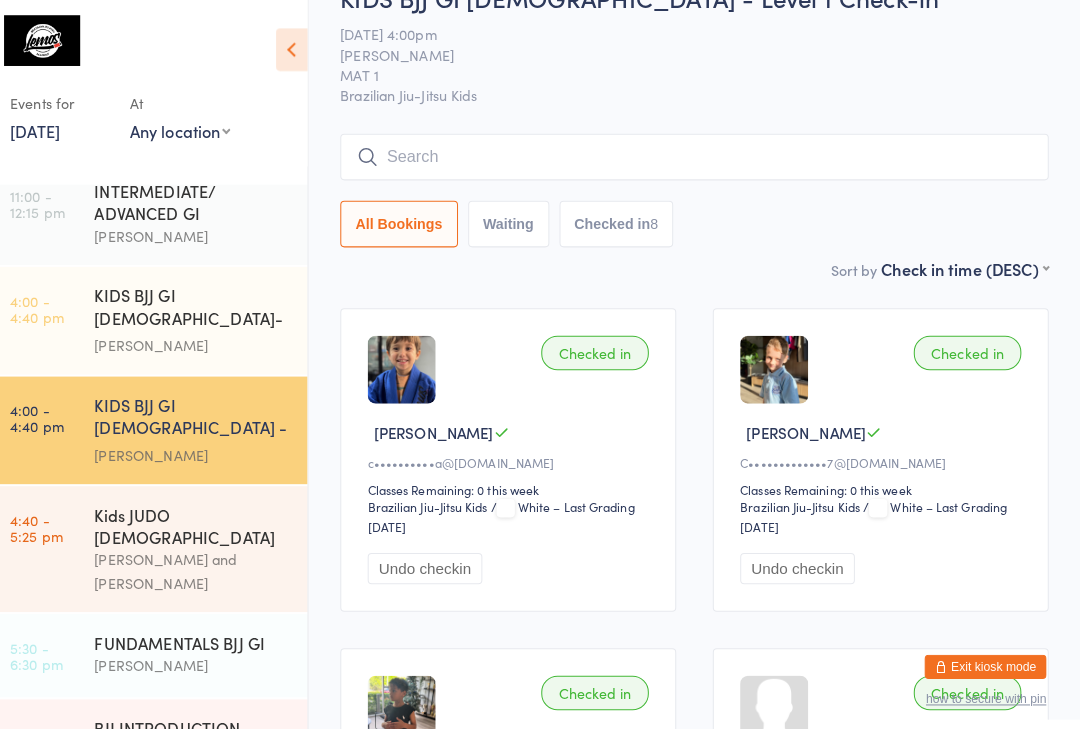 scroll, scrollTop: 46, scrollLeft: 0, axis: vertical 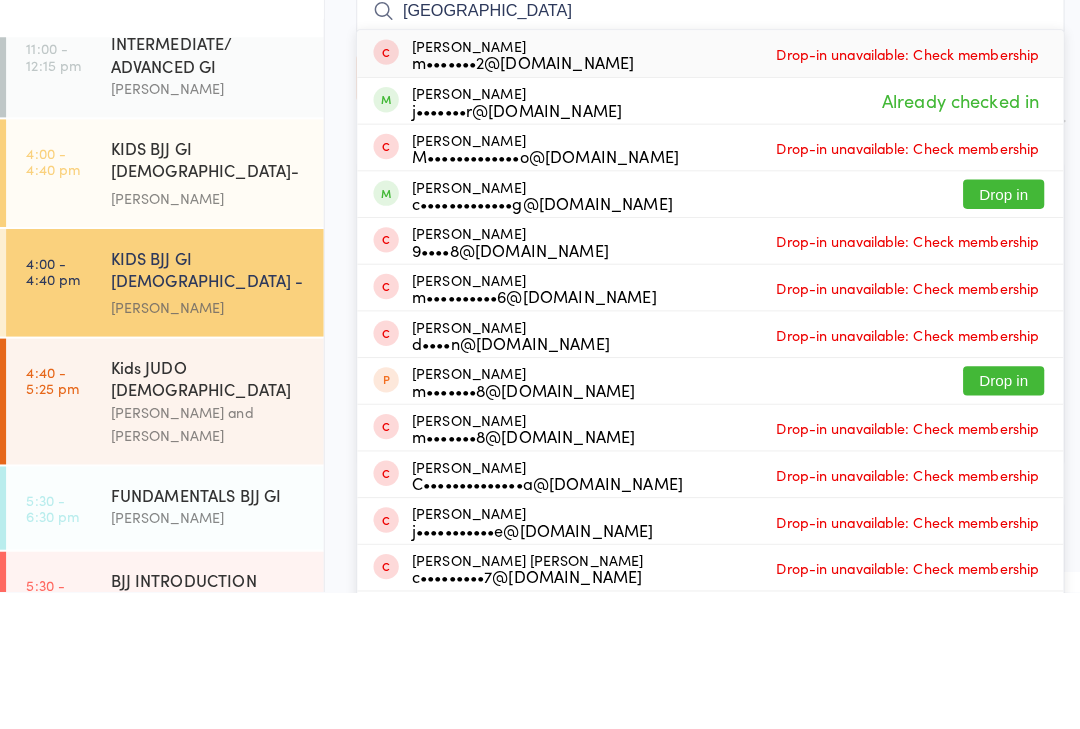 click on "KIDS BJJ GI [DEMOGRAPHIC_DATA] - Level 1 Check-in [DATE] 4:00pm  [PERSON_NAME]  MAT 1  Brazilian Jiu-Jitsu Kids  Manual search Scanner input Milan [PERSON_NAME] m•••••••2@[DOMAIN_NAME] Drop-in unavailable: Check membership [PERSON_NAME] j•••••••r@[DOMAIN_NAME] Already checked in [PERSON_NAME] M•••••••••••••o@[DOMAIN_NAME] Drop-in unavailable: Check membership [PERSON_NAME] c•••••••••••••g@[DOMAIN_NAME] Drop in Mila [PERSON_NAME] 9••••8@[DOMAIN_NAME] Drop-in unavailable: Check membership [PERSON_NAME] m••••••••••6@[DOMAIN_NAME] Drop-in unavailable: Check membership [PERSON_NAME] d••••n@[DOMAIN_NAME] Drop-in unavailable: Check membership [PERSON_NAME] m•••••••8@[DOMAIN_NAME] Drop in [PERSON_NAME] m•••••••8@[DOMAIN_NAME] Drop-in unavailable: Check membership [PERSON_NAME] C••••••••••••••a@[DOMAIN_NAME] Drop-in unavailable: Check membership Lachlan [PERSON_NAME] [PERSON_NAME] [PERSON_NAME] 8" at bounding box center [700, 805] 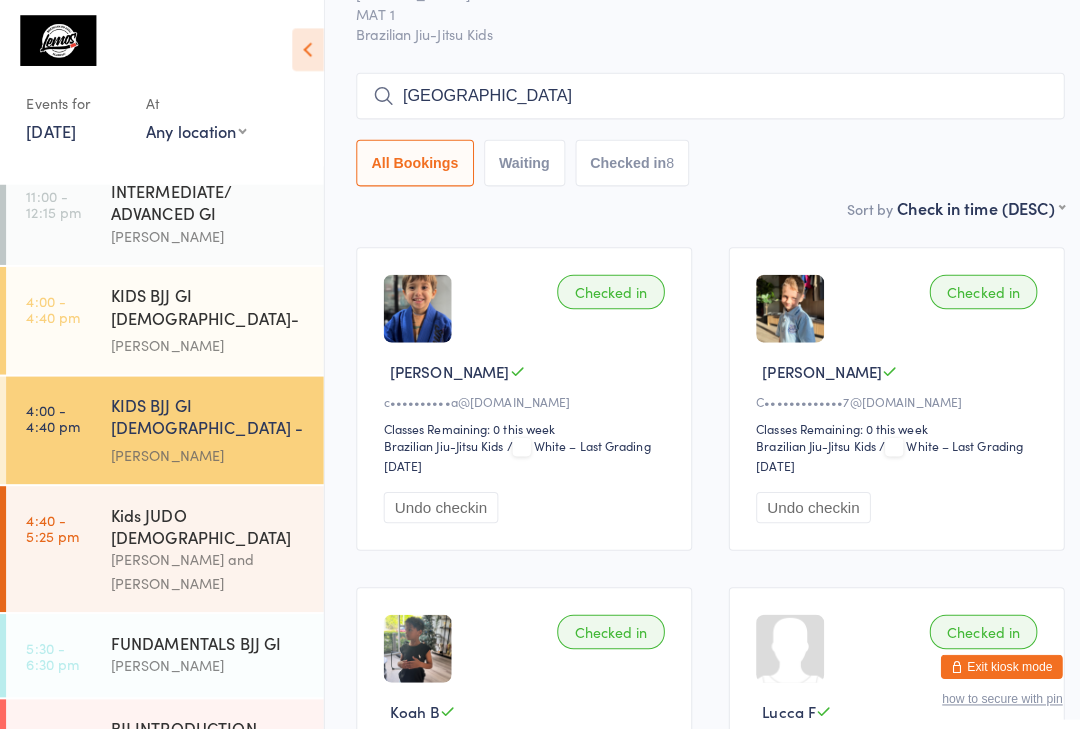 click on "[GEOGRAPHIC_DATA]" at bounding box center (700, 95) 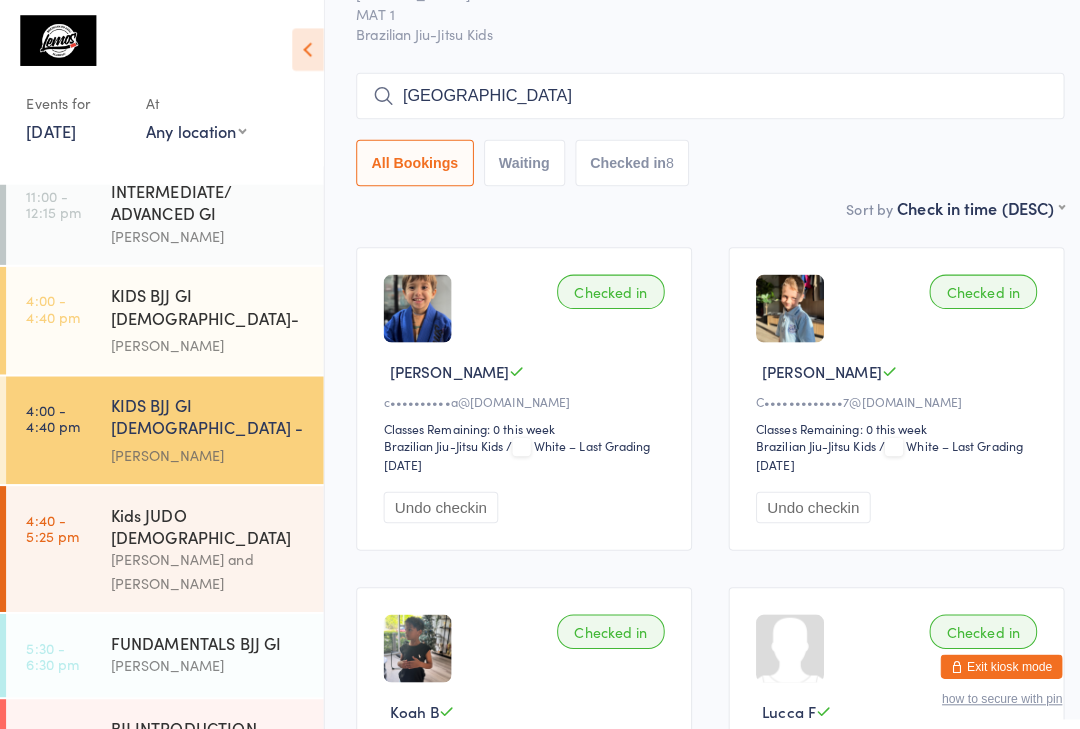 scroll, scrollTop: 106, scrollLeft: 0, axis: vertical 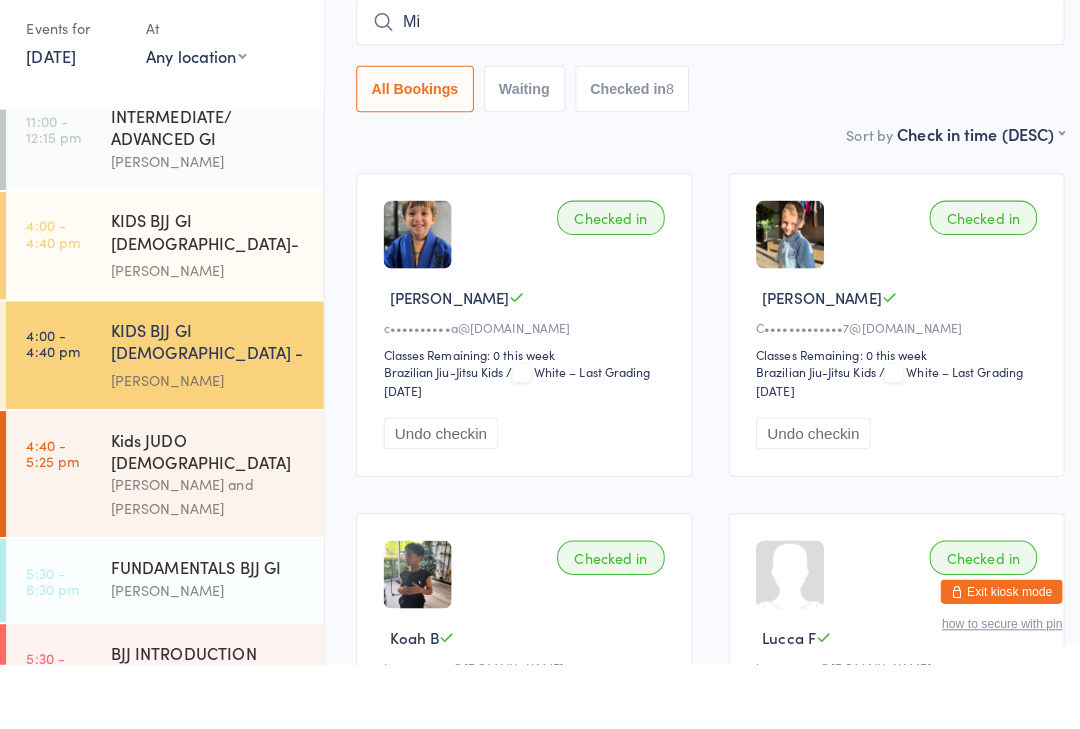 type on "M" 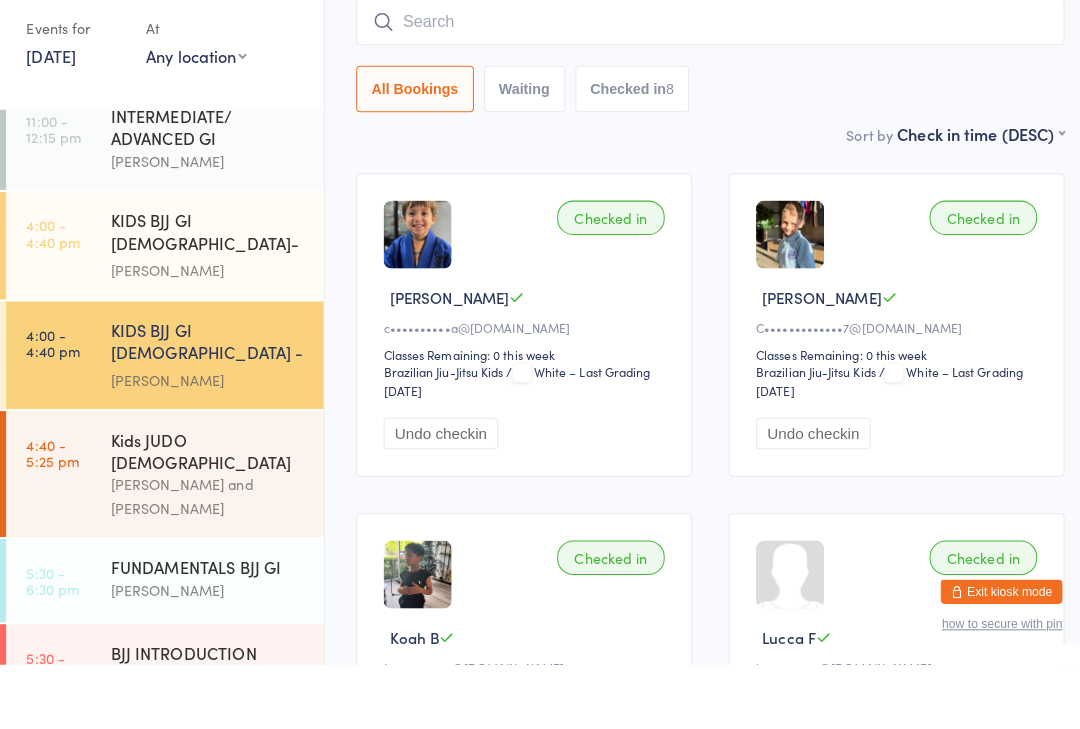 click on "All Bookings Waiting  Checked in  8" at bounding box center [700, 162] 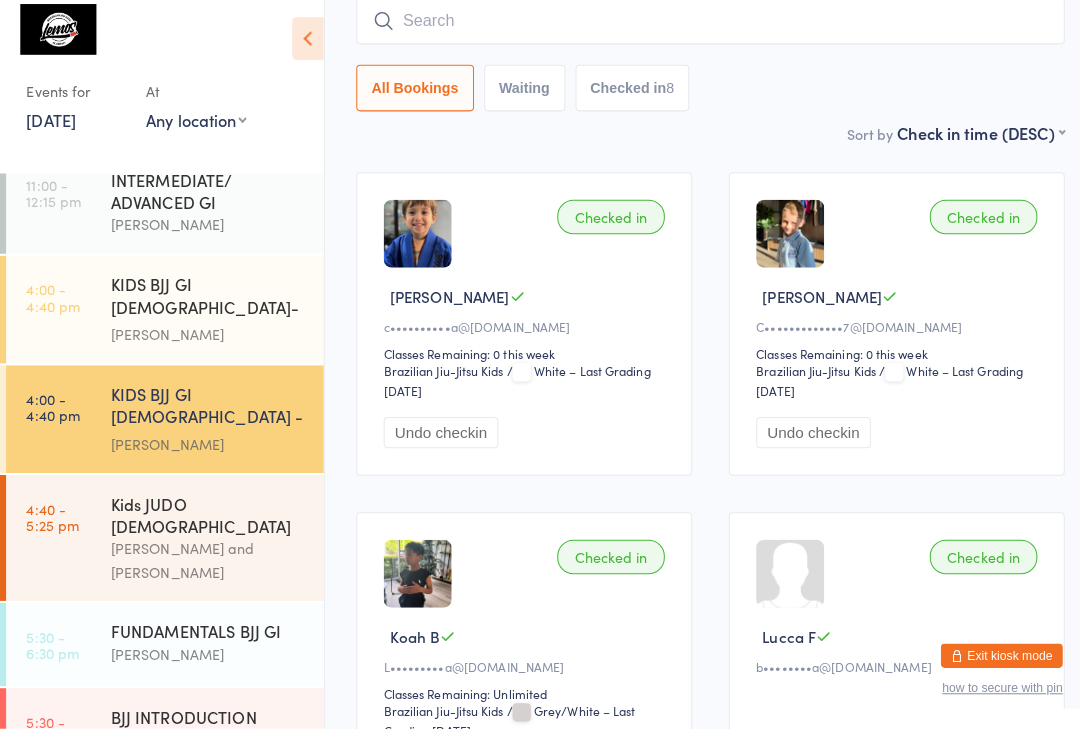 click at bounding box center [700, 32] 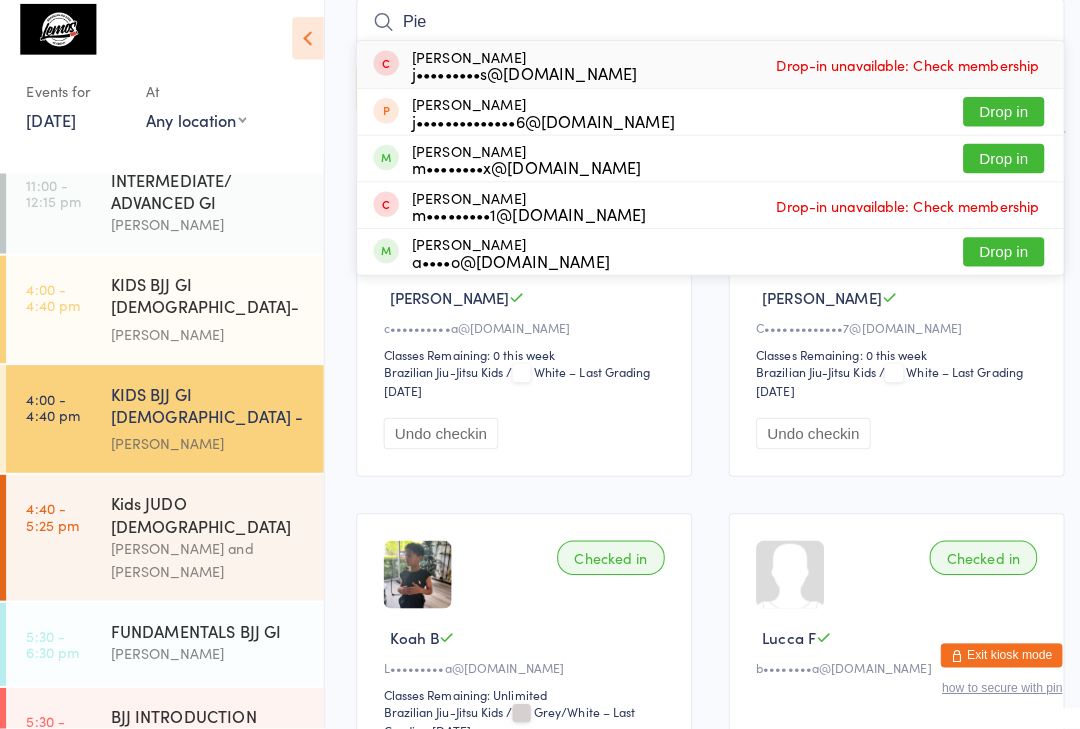 type on "Pie" 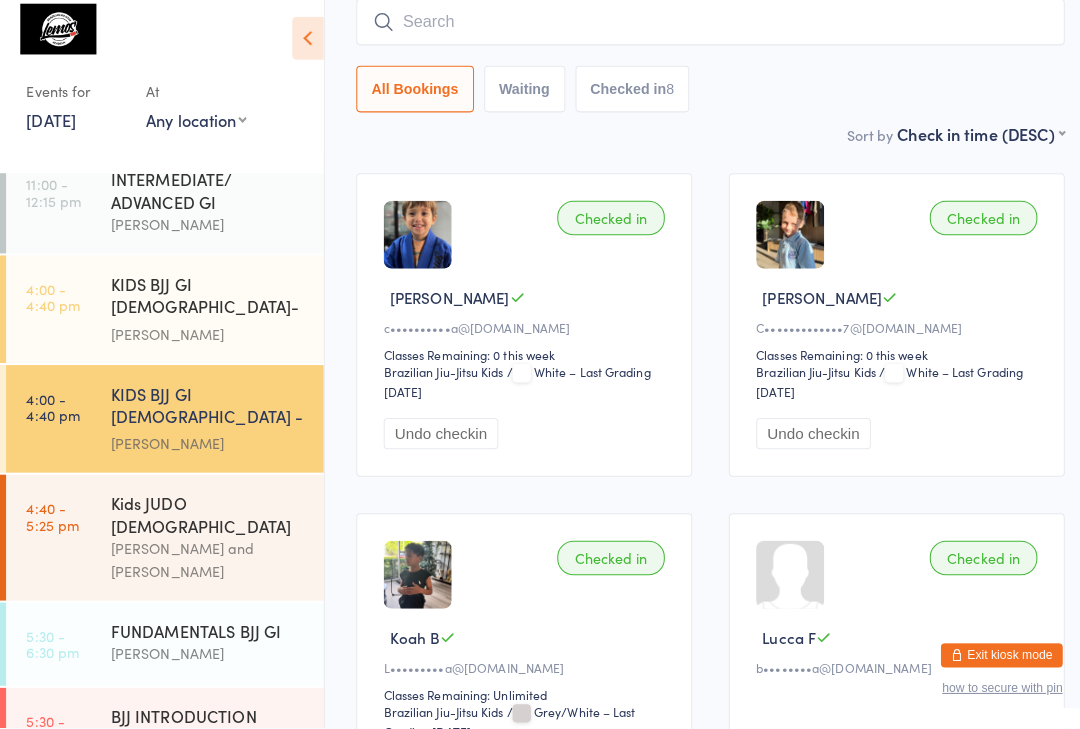 scroll, scrollTop: 170, scrollLeft: 0, axis: vertical 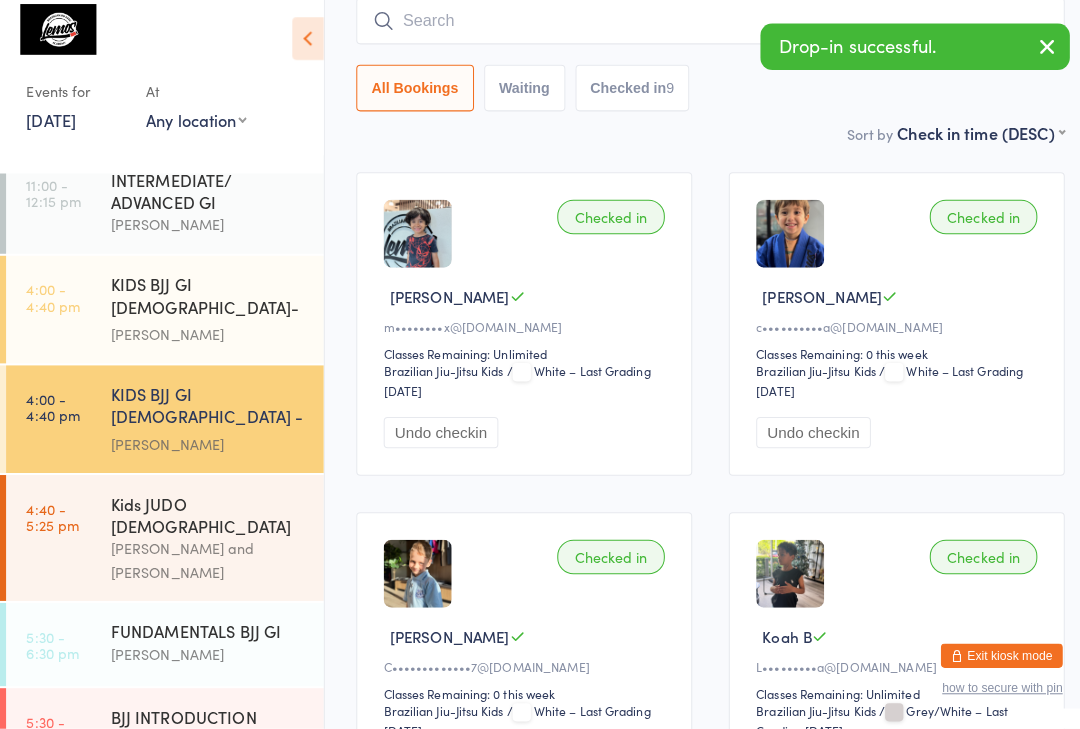 click at bounding box center [700, 32] 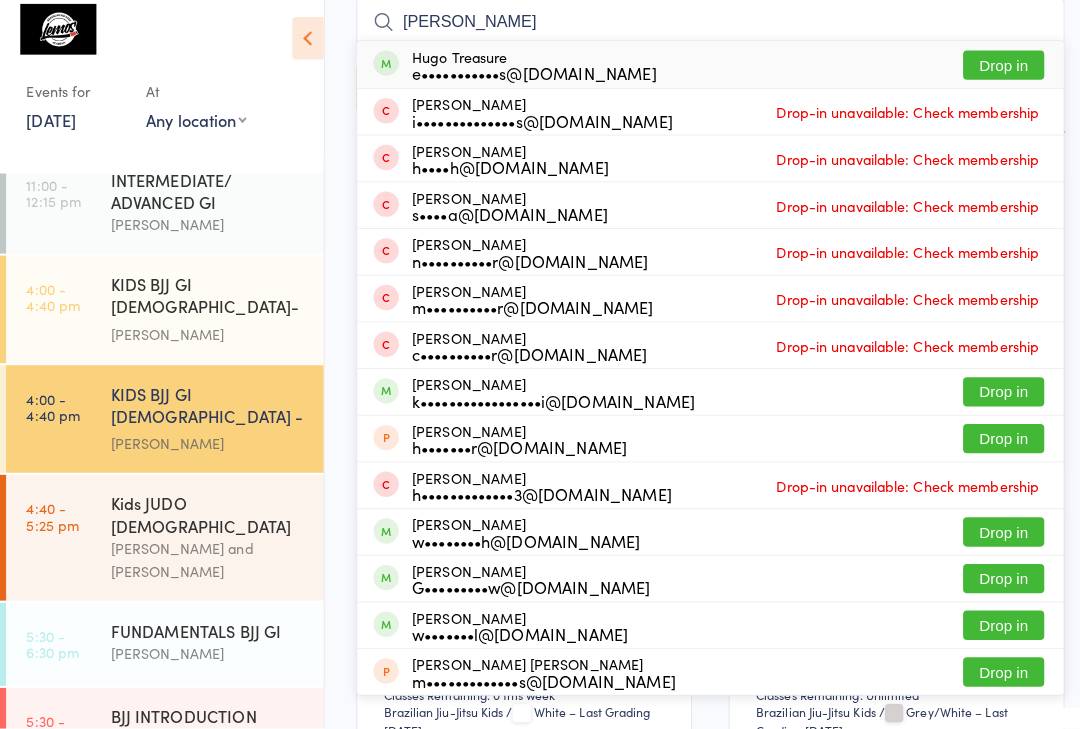 type on "[PERSON_NAME]" 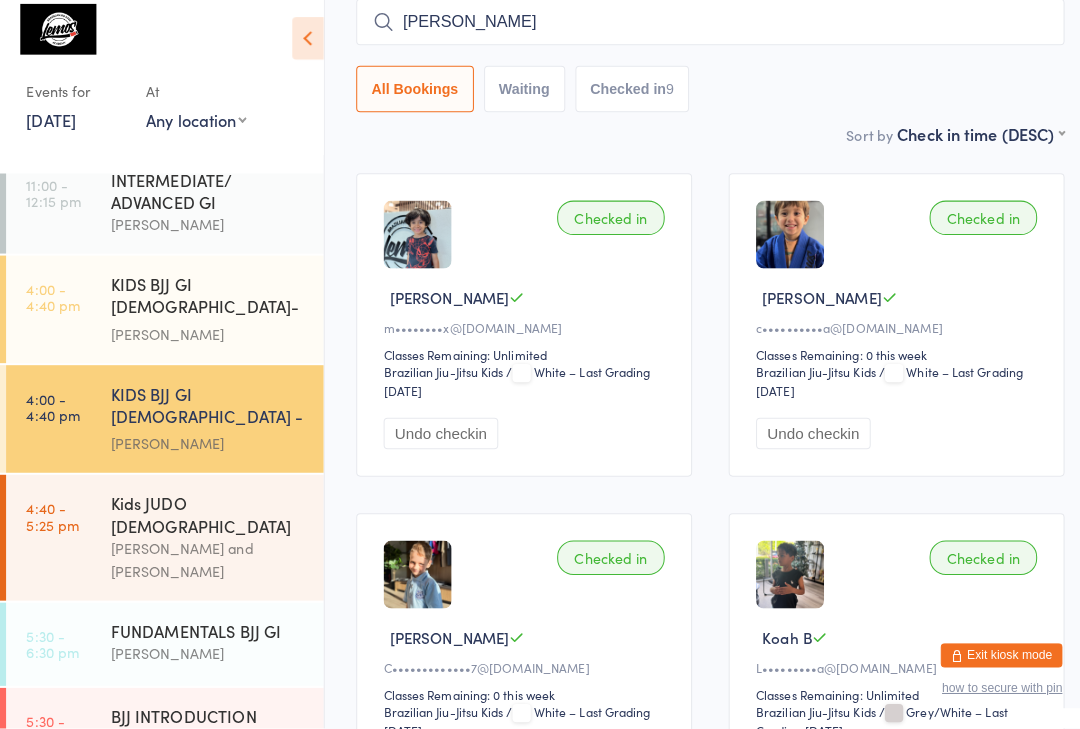 type 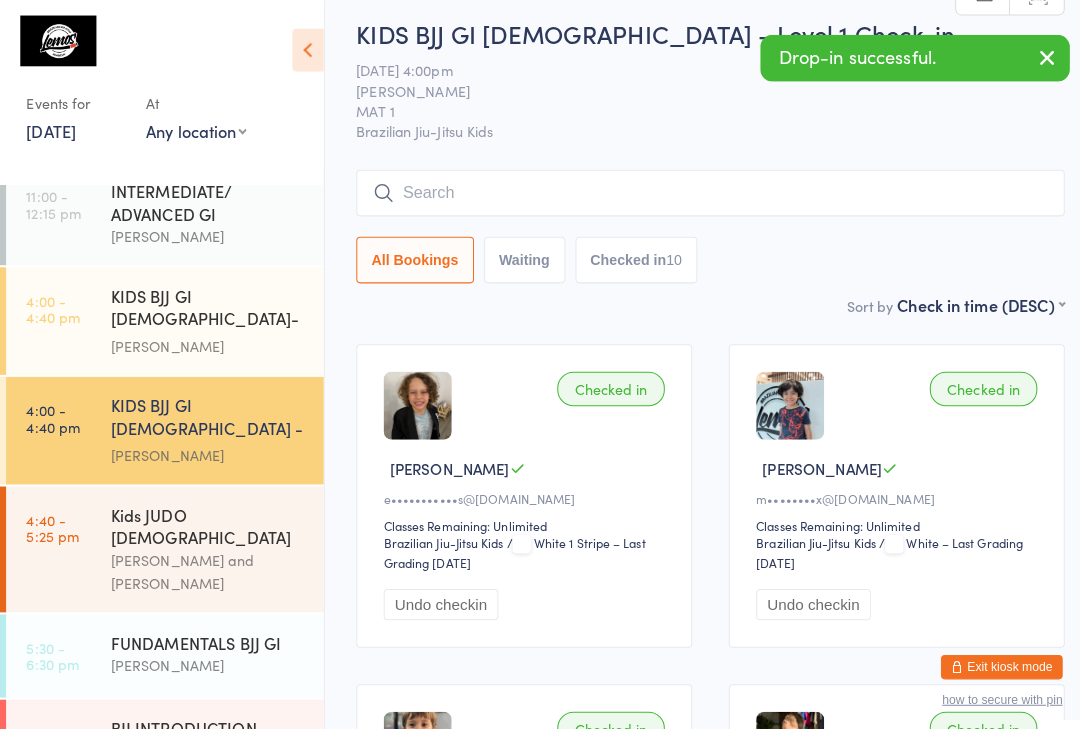 scroll, scrollTop: 0, scrollLeft: 0, axis: both 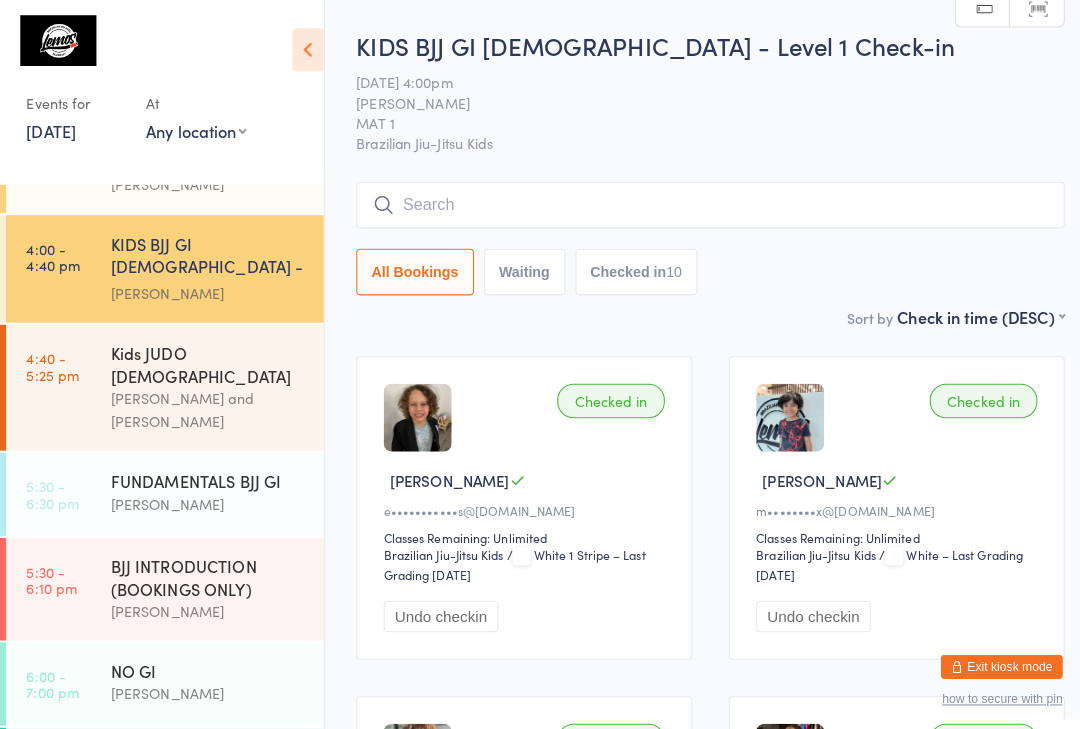 click on "[PERSON_NAME]" at bounding box center (205, 496) 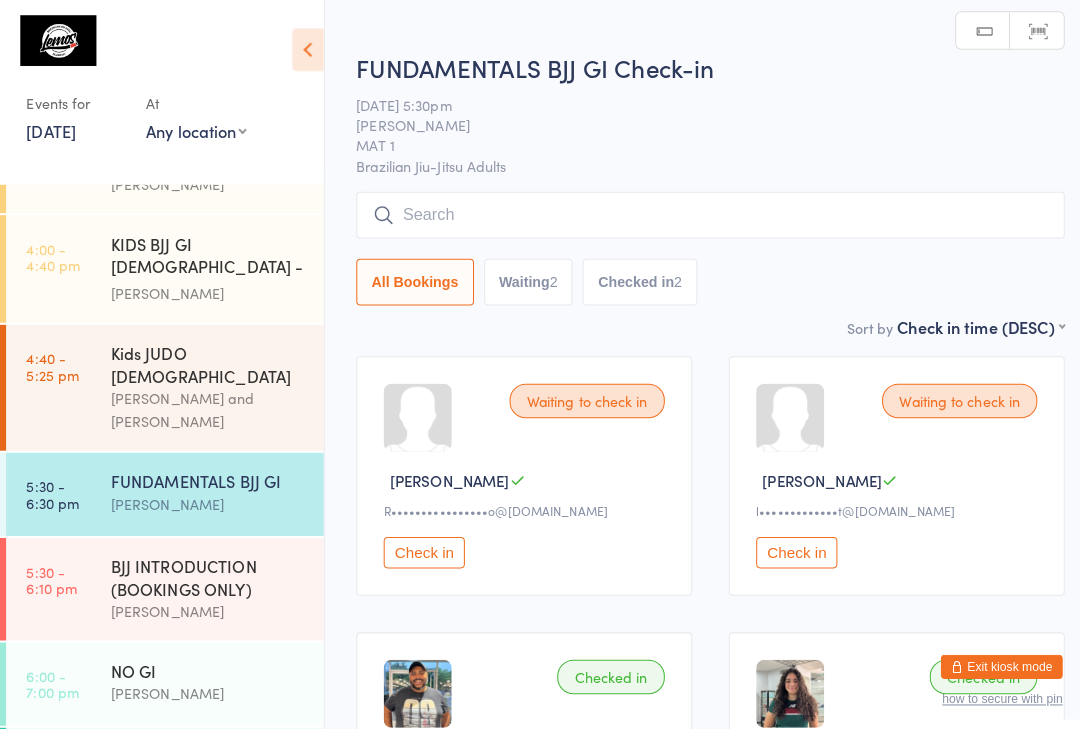 click at bounding box center [700, 212] 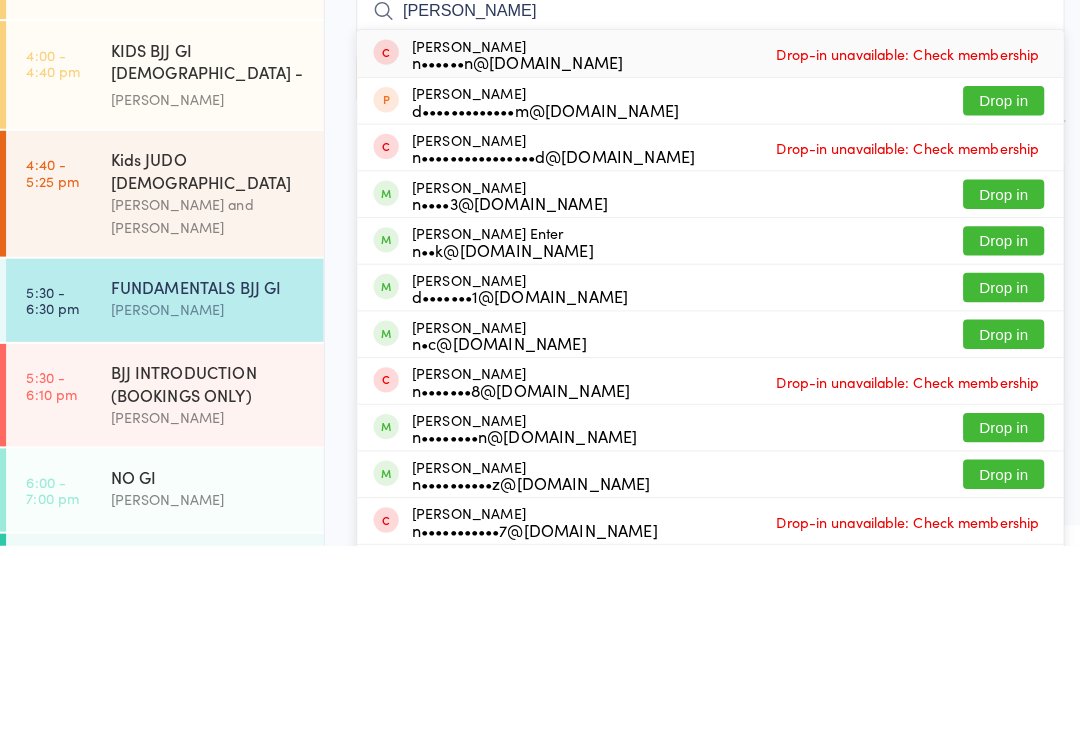 type on "[PERSON_NAME]" 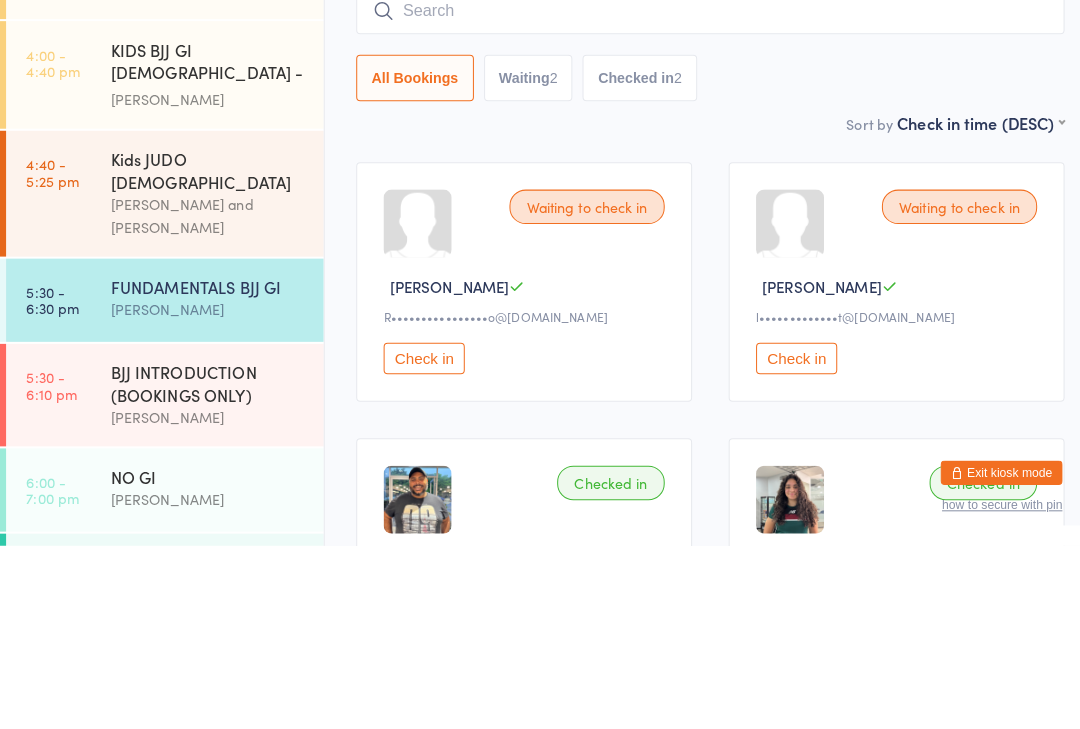 scroll, scrollTop: 180, scrollLeft: 0, axis: vertical 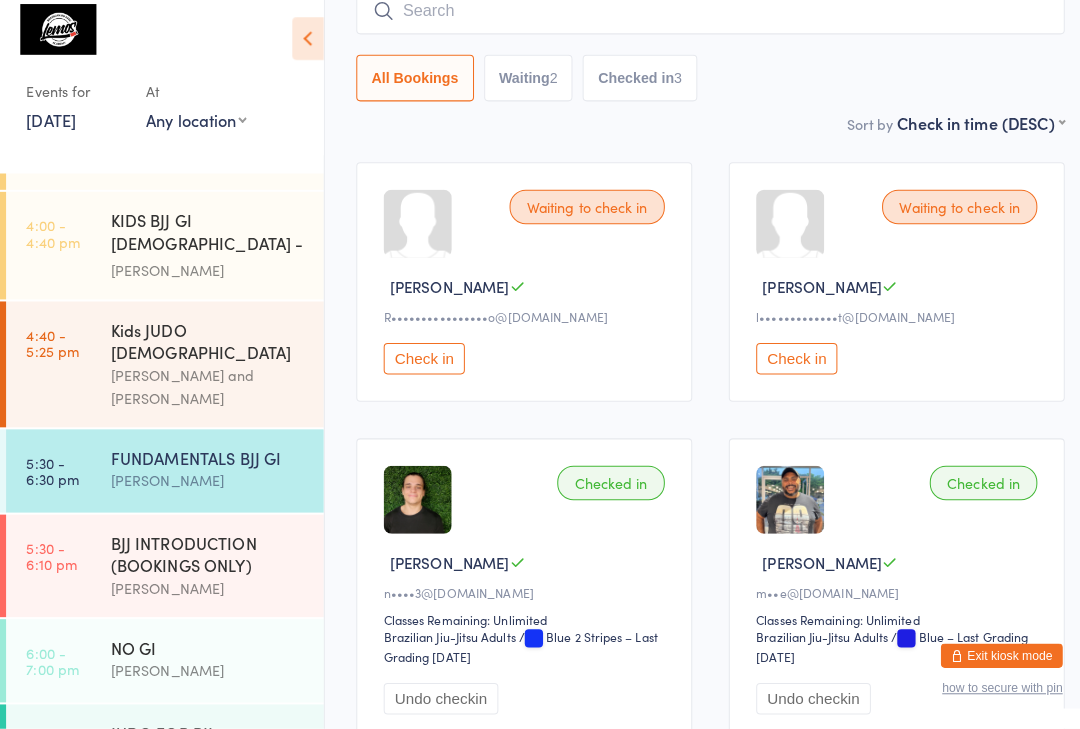 click on "KIDS BJJ GI [DEMOGRAPHIC_DATA] - Level 1" at bounding box center (205, 241) 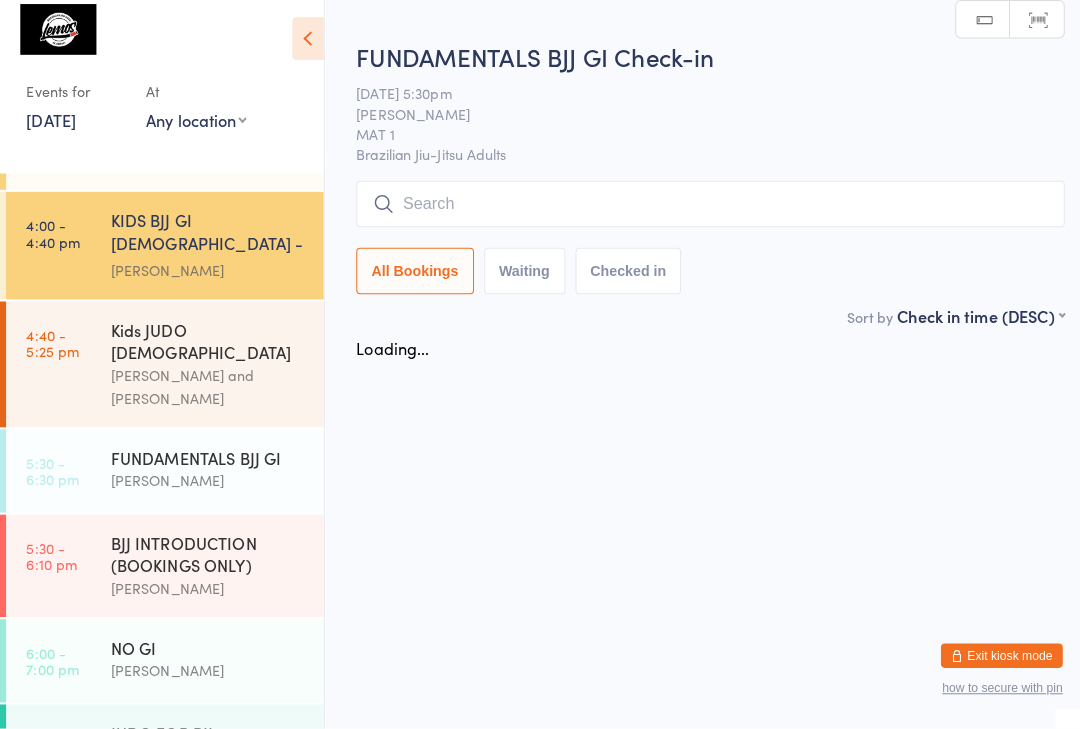 scroll, scrollTop: 0, scrollLeft: 0, axis: both 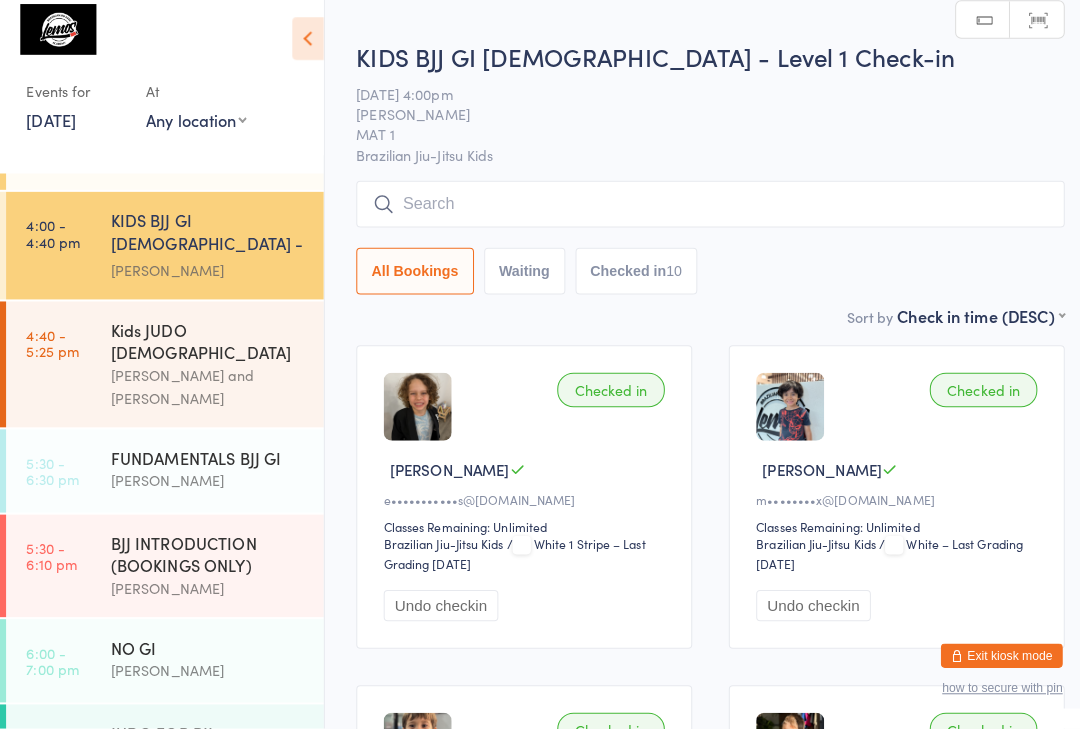 click at bounding box center [700, 212] 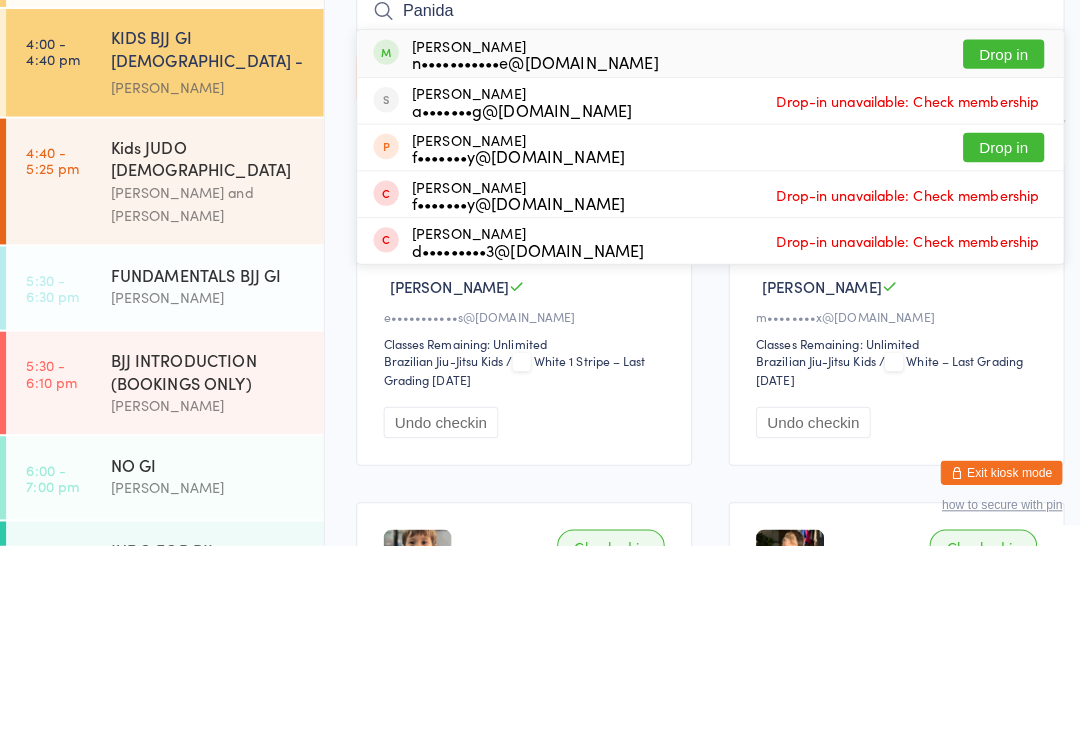 type on "Panida" 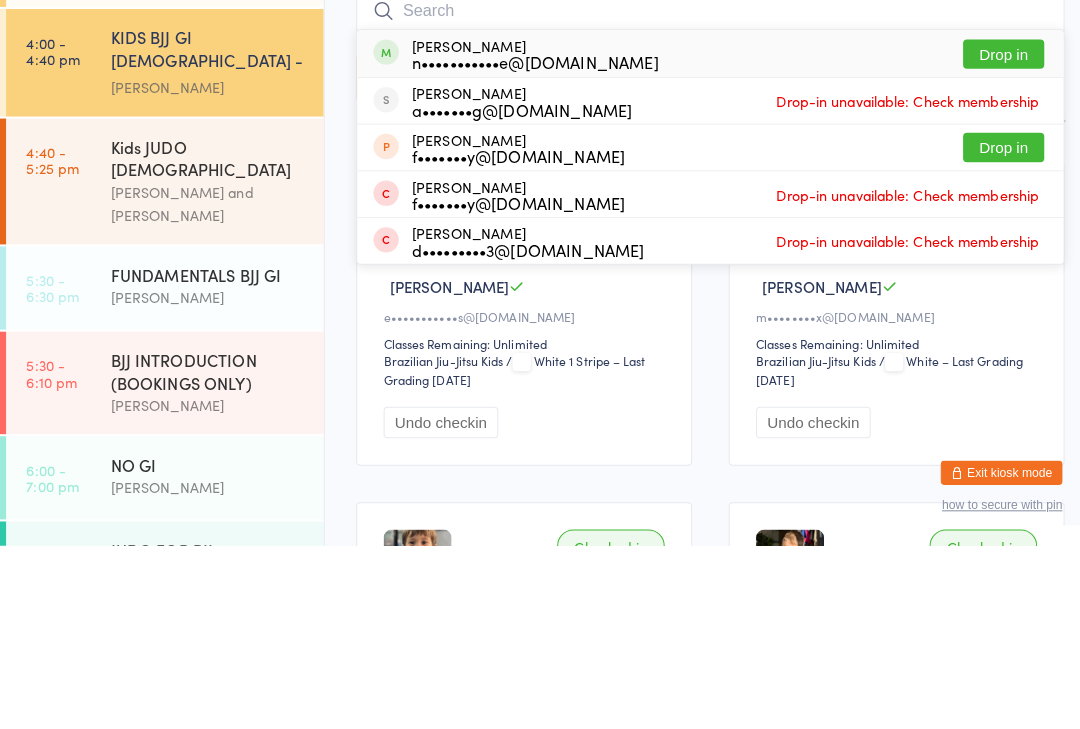 scroll, scrollTop: 180, scrollLeft: 0, axis: vertical 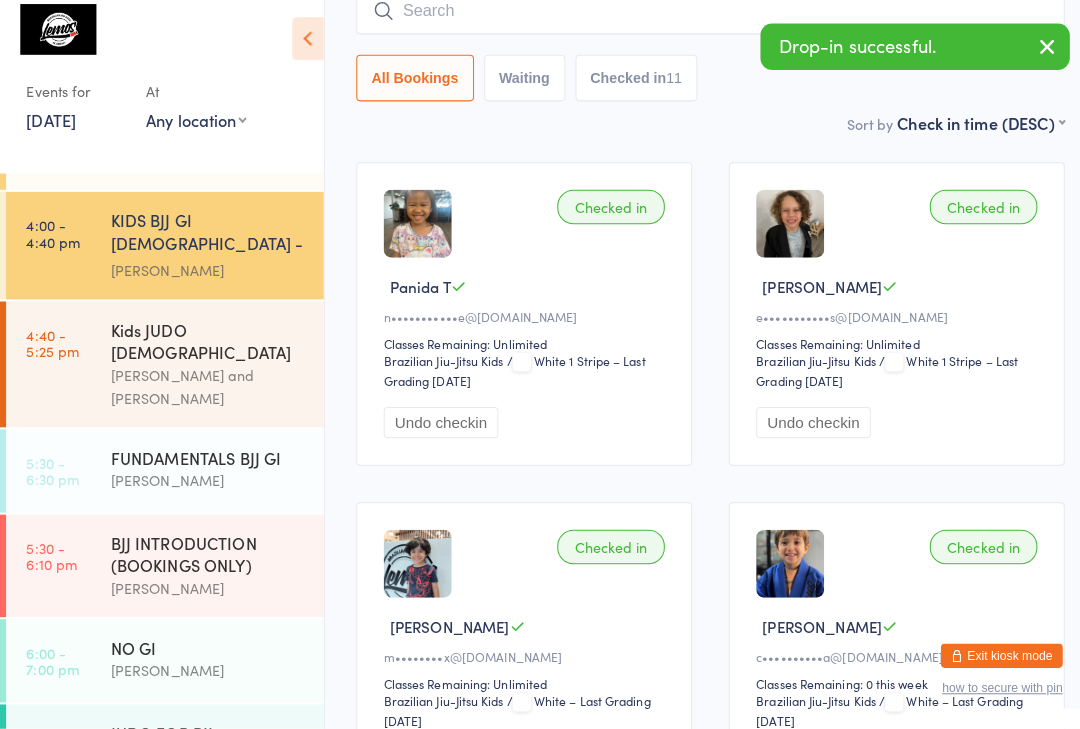 click on "Checked in" at bounding box center (602, 215) 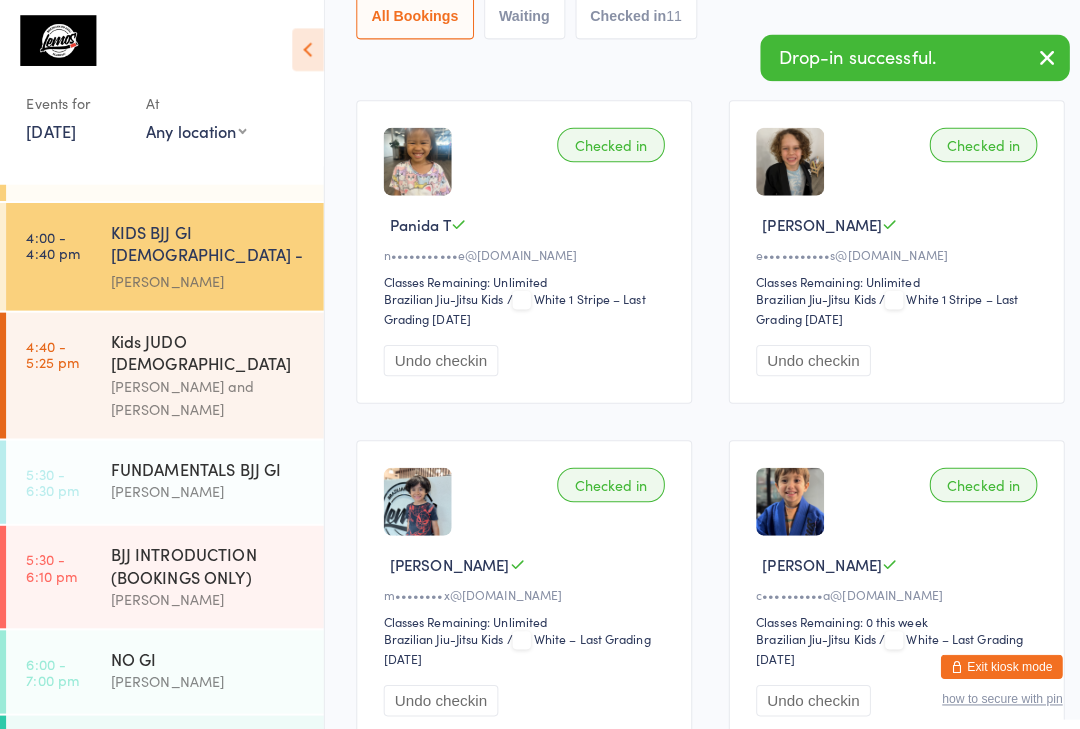 scroll, scrollTop: 428, scrollLeft: 0, axis: vertical 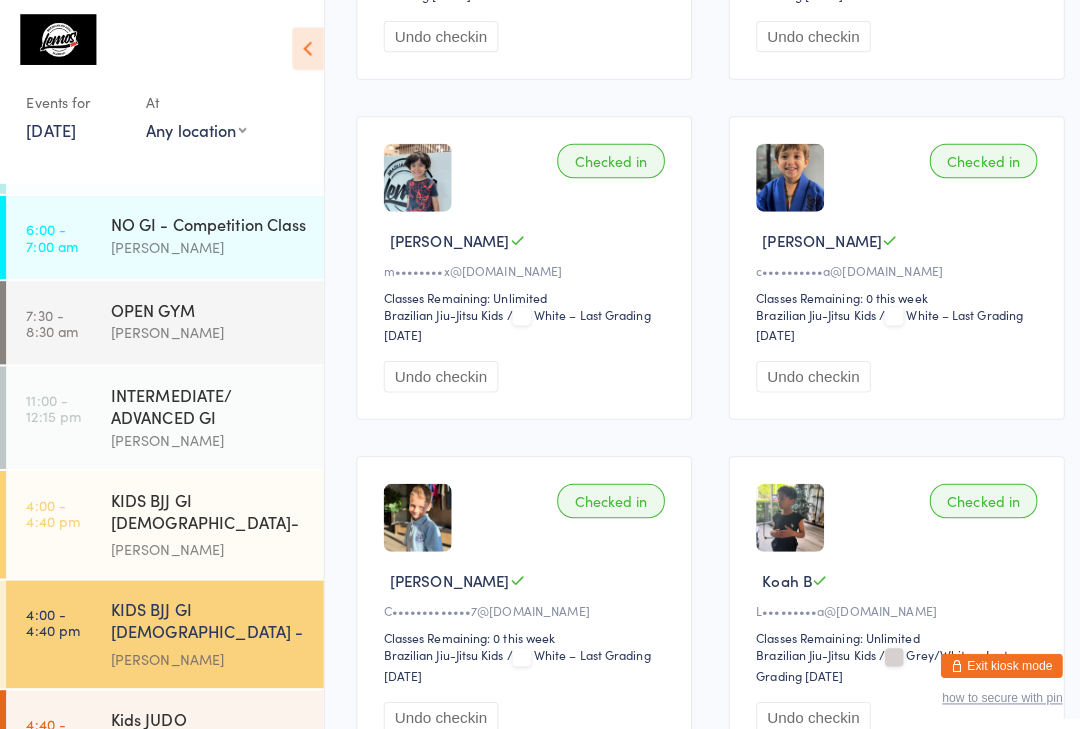 click on "[PERSON_NAME]" at bounding box center (205, 542) 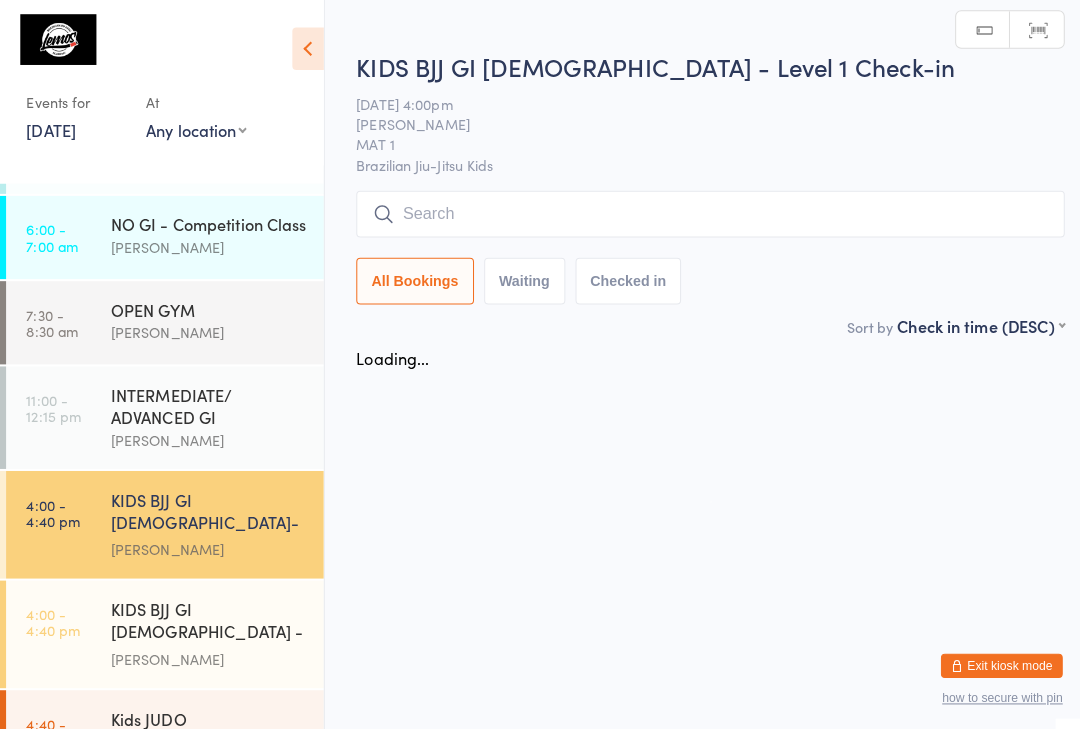 scroll, scrollTop: 0, scrollLeft: 0, axis: both 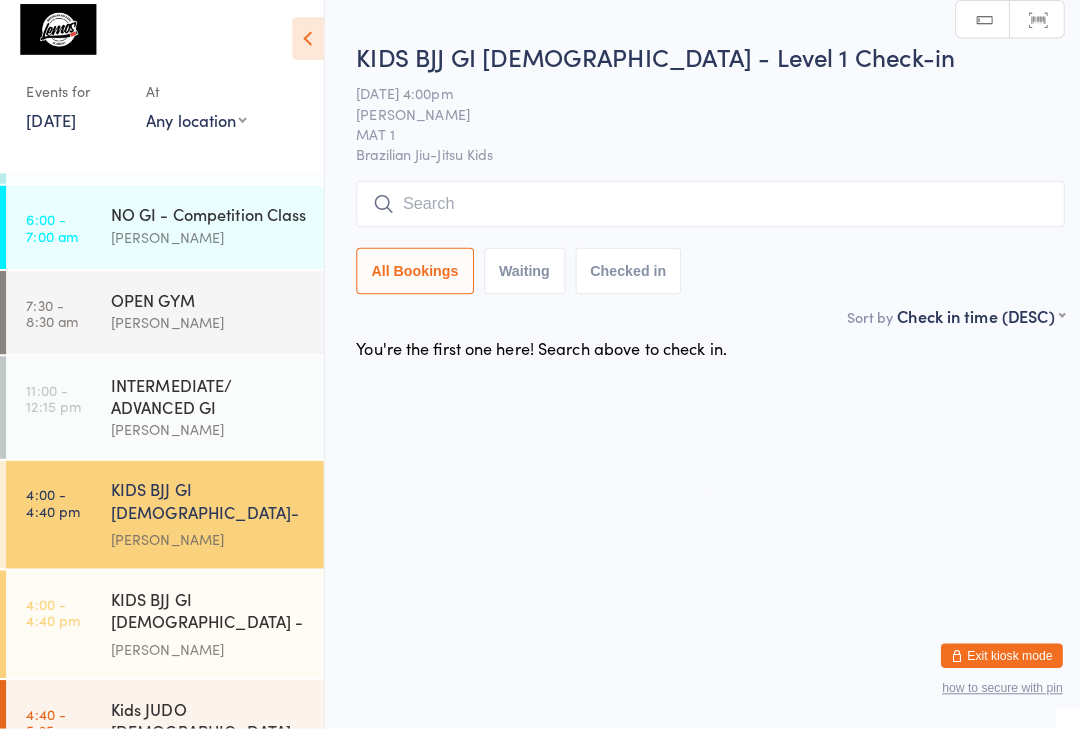 click on "KIDS BJJ GI [DEMOGRAPHIC_DATA]- Level 2 [PERSON_NAME]" at bounding box center (214, 518) 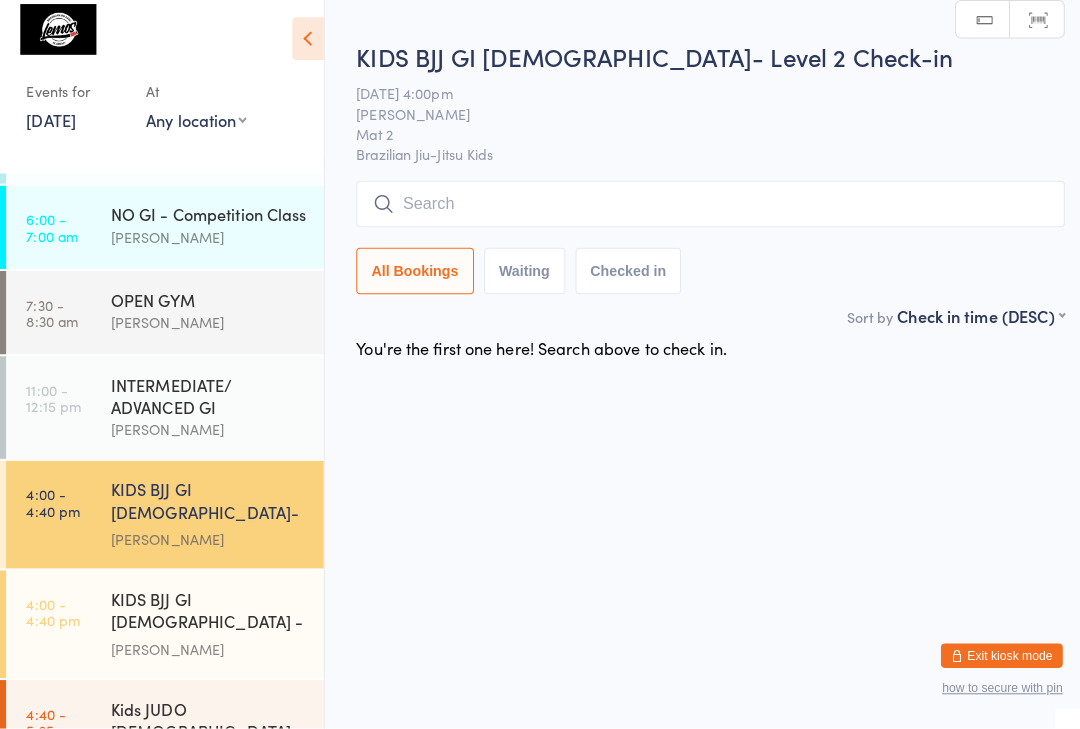 click at bounding box center [700, 212] 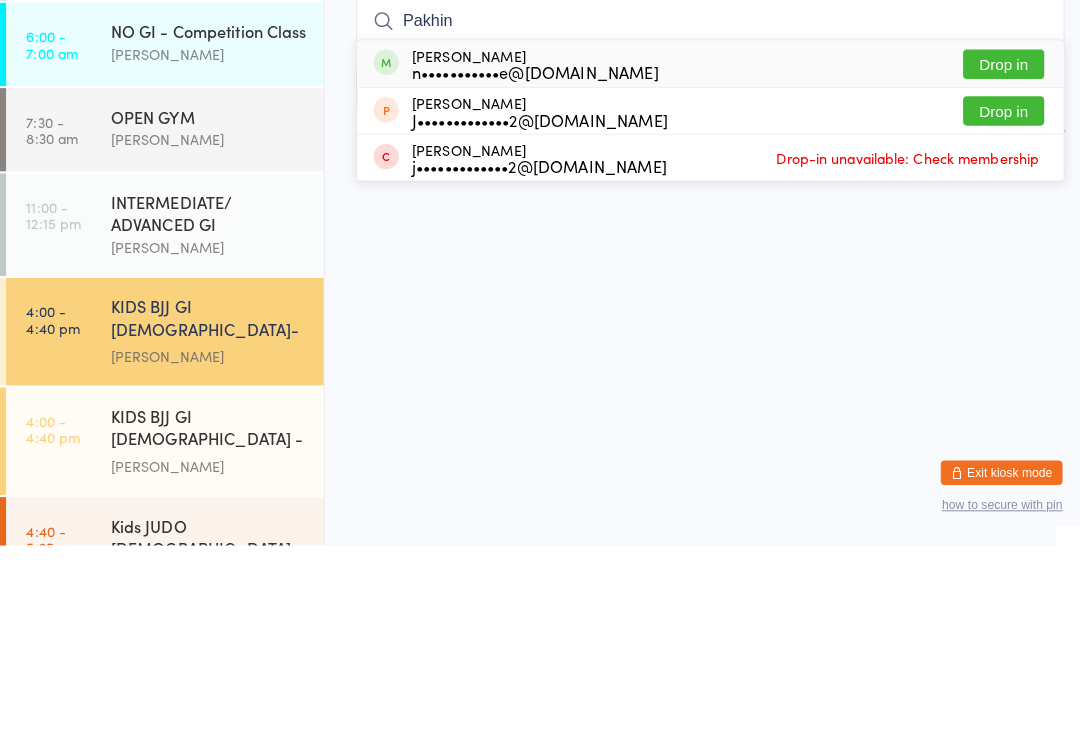 type on "Pakhin" 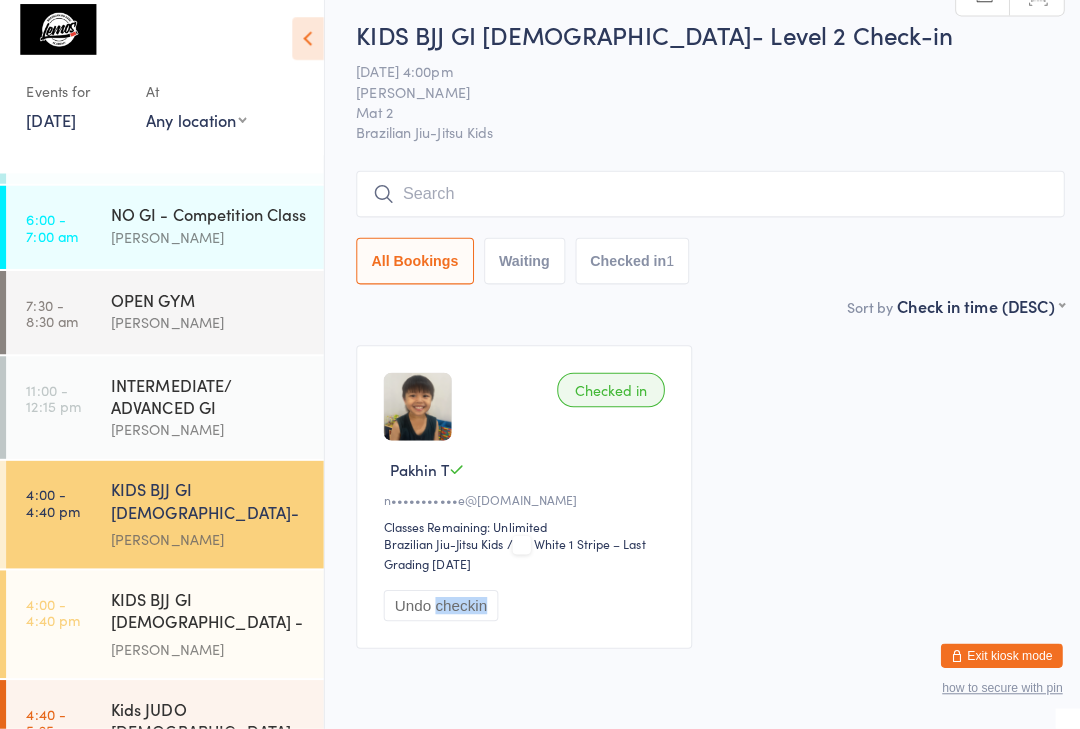 click on "[PERSON_NAME]" at bounding box center [205, 650] 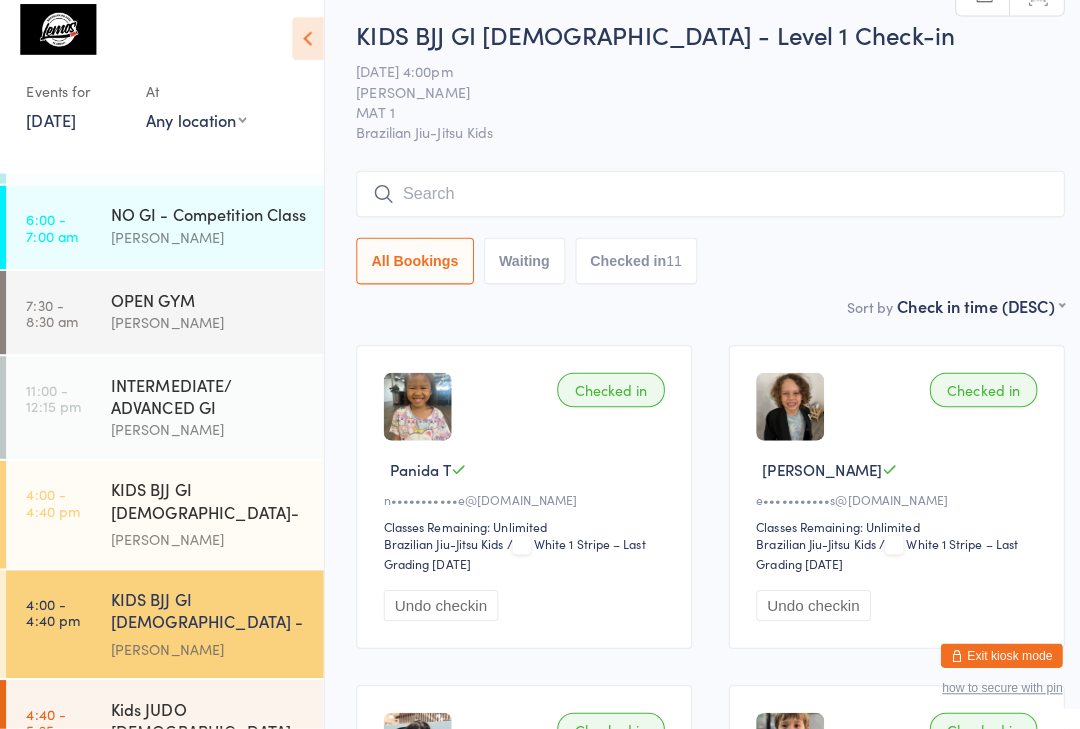 click on "[PERSON_NAME] and [PERSON_NAME]" at bounding box center [205, 765] 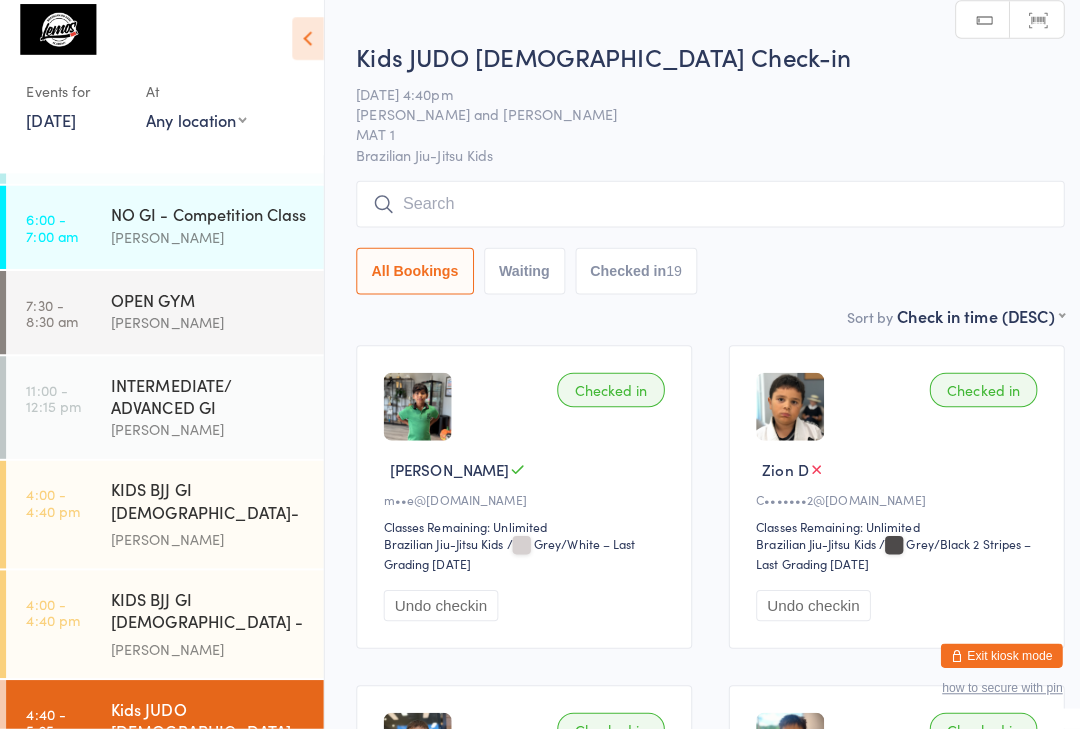 click at bounding box center [700, 212] 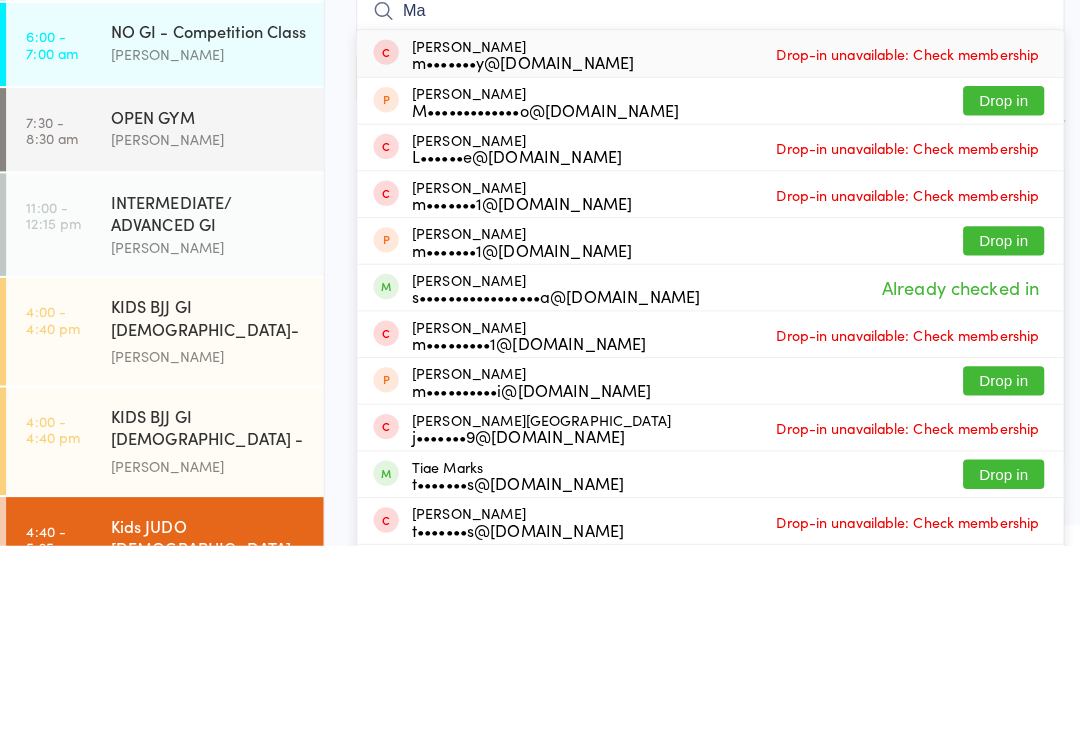 type on "M" 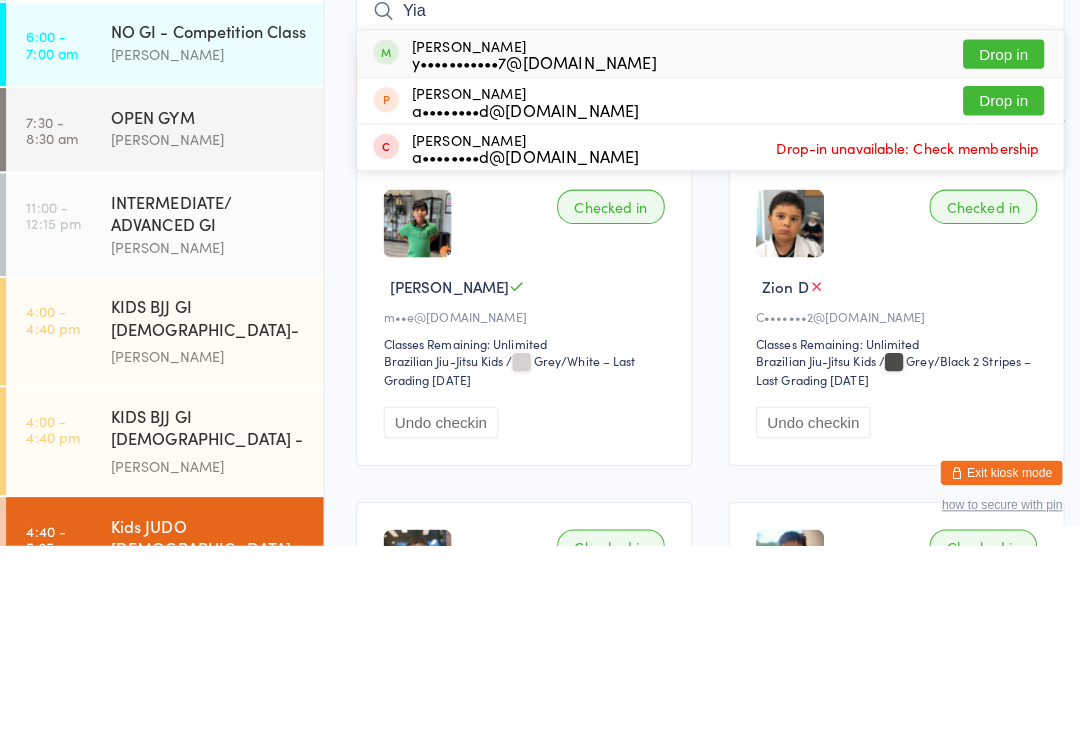 type on "Yia" 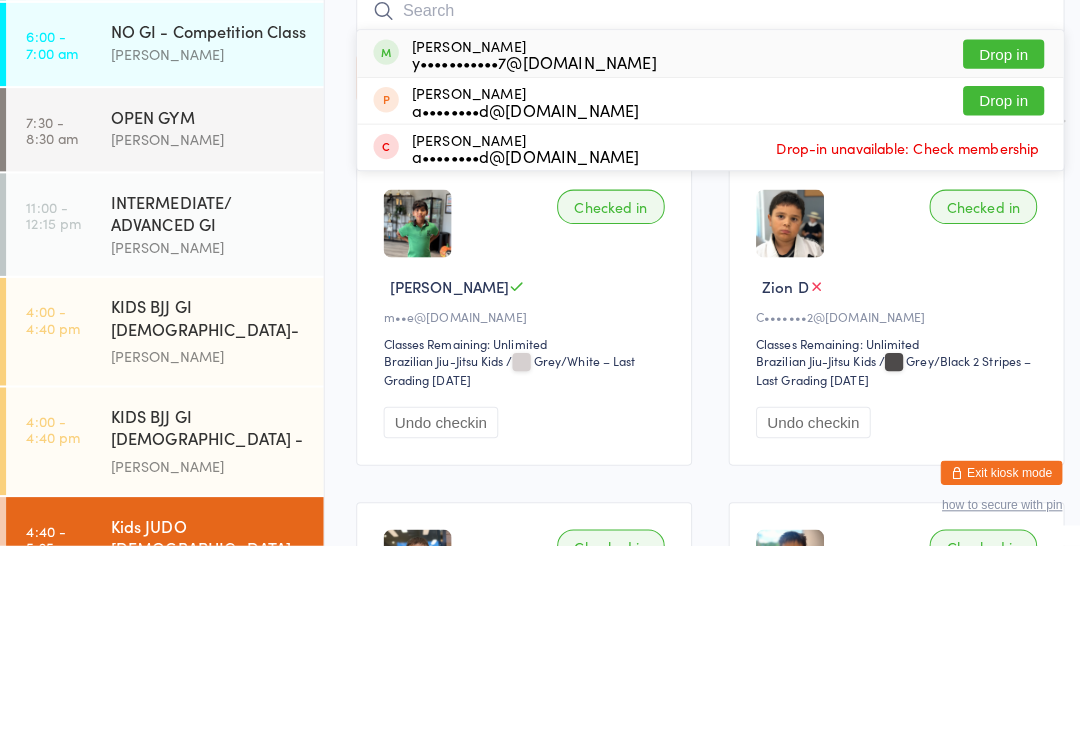 scroll, scrollTop: 180, scrollLeft: 0, axis: vertical 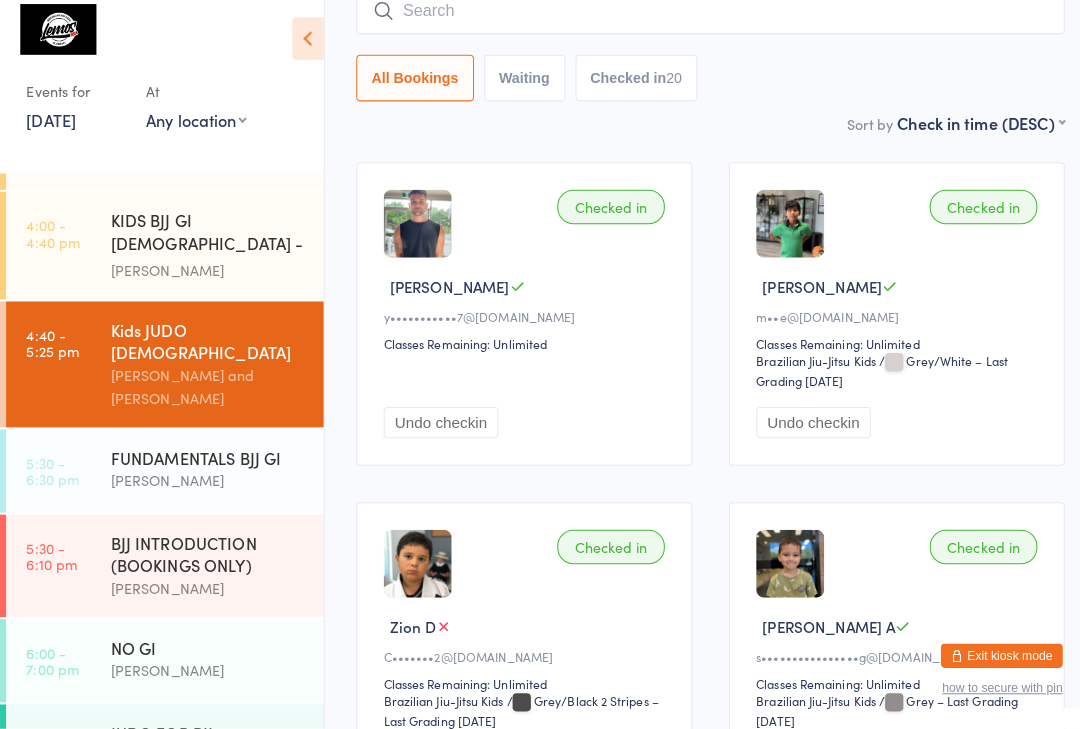click on "FUNDAMENTALS BJJ GI" at bounding box center (205, 462) 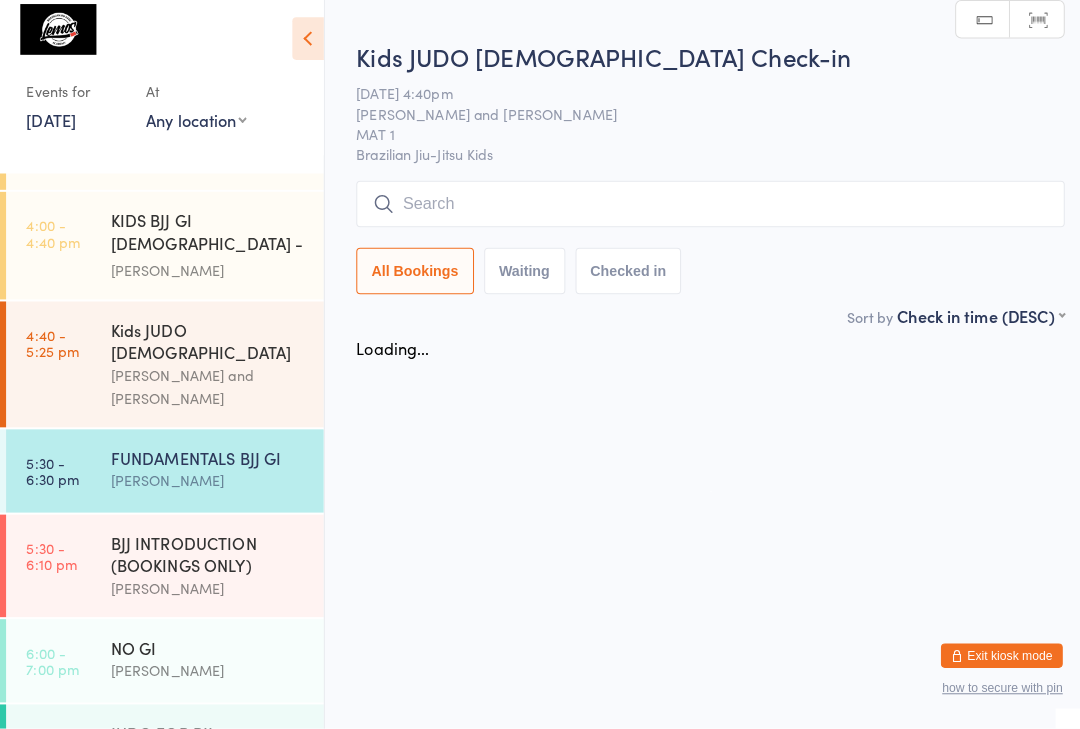 scroll, scrollTop: 0, scrollLeft: 0, axis: both 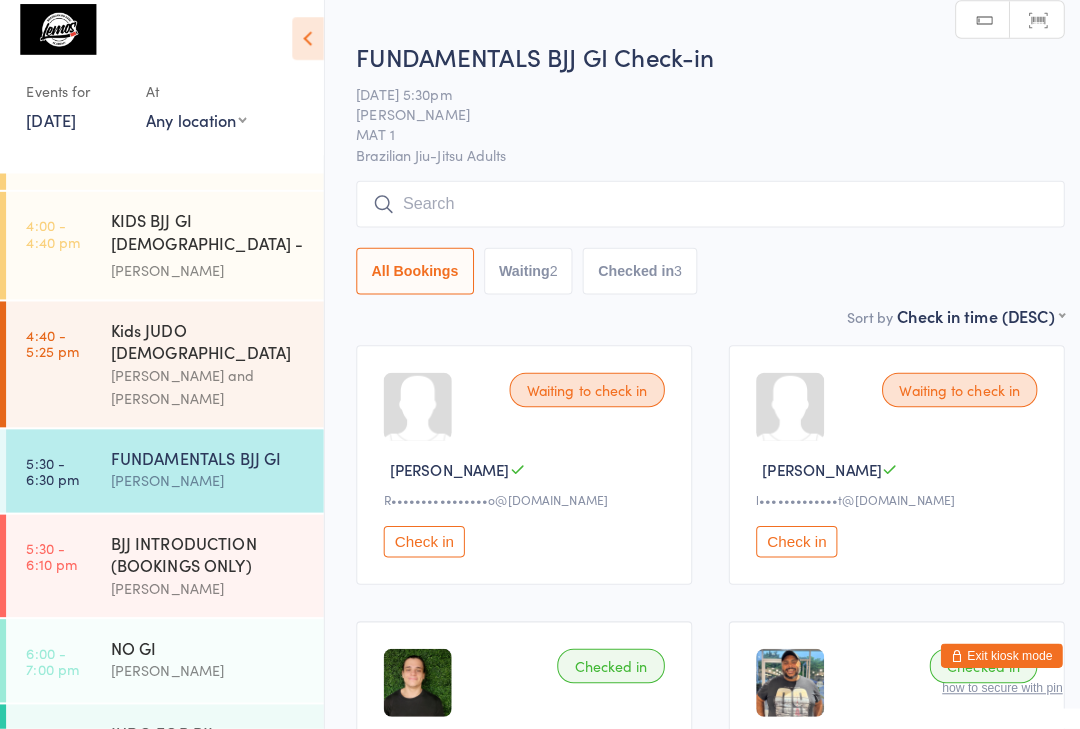 click at bounding box center (700, 212) 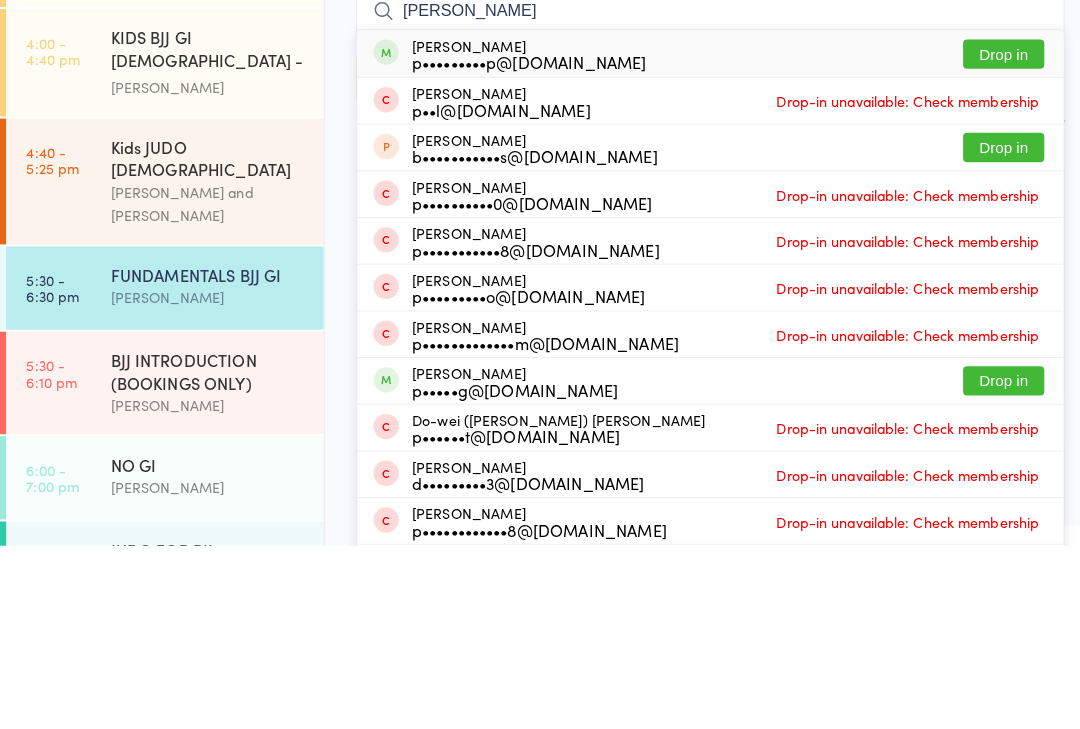 type on "[PERSON_NAME]" 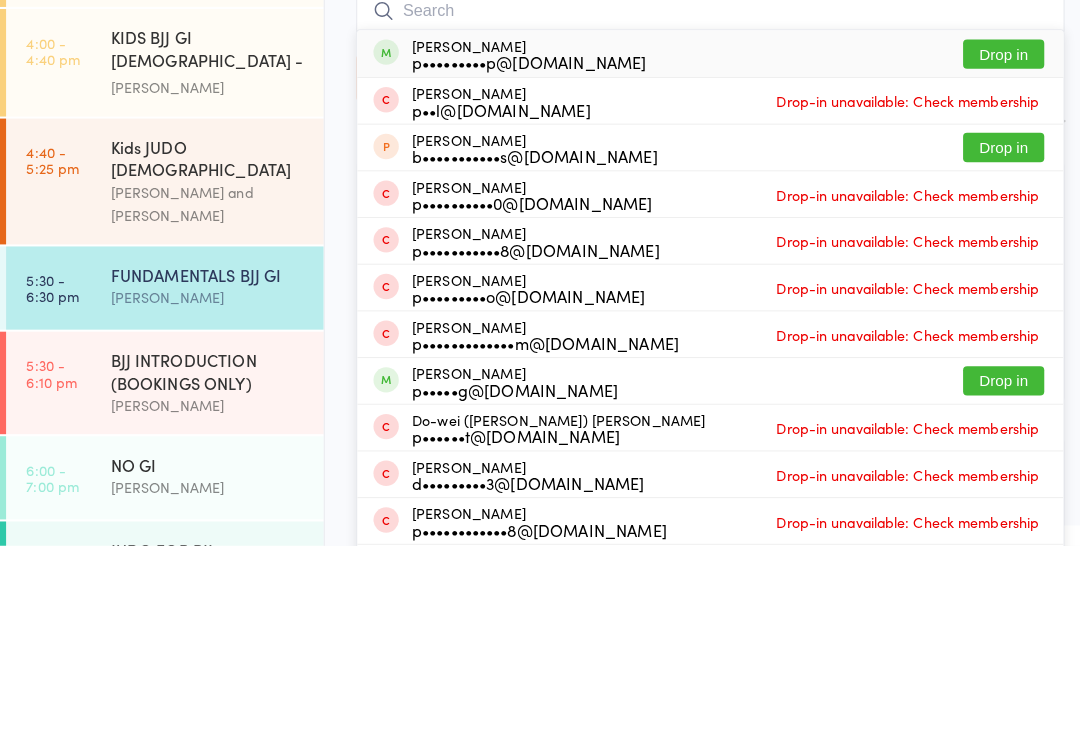 scroll, scrollTop: 180, scrollLeft: 0, axis: vertical 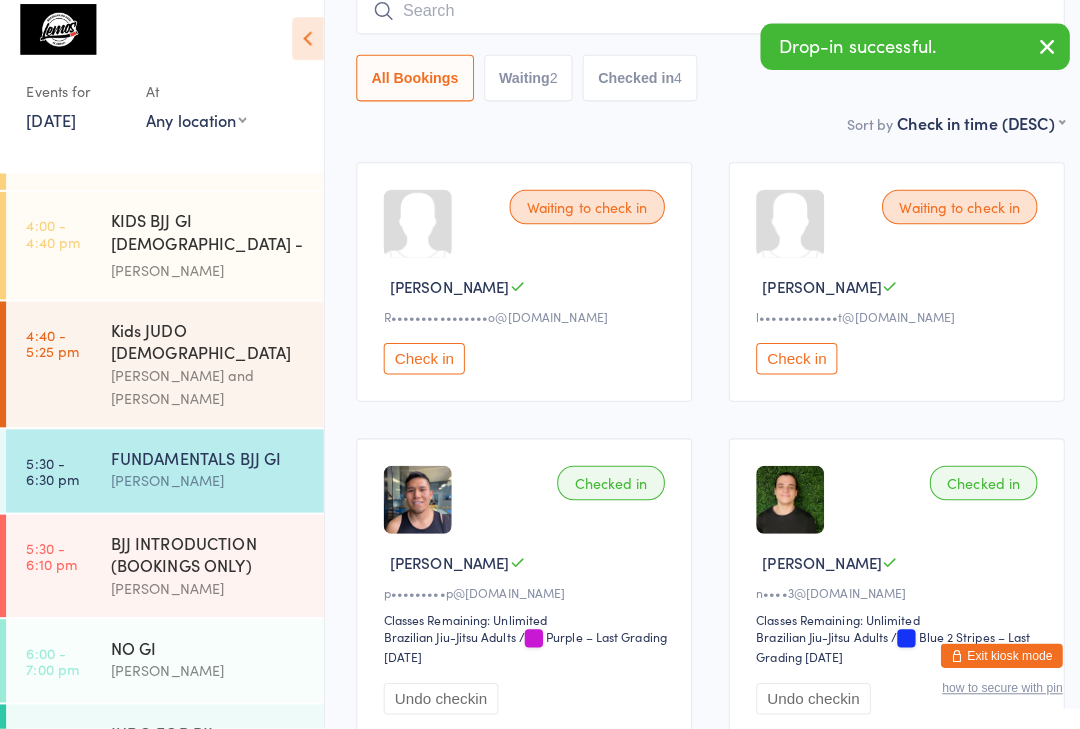 click on "JUDO FOR BJJ" at bounding box center (205, 733) 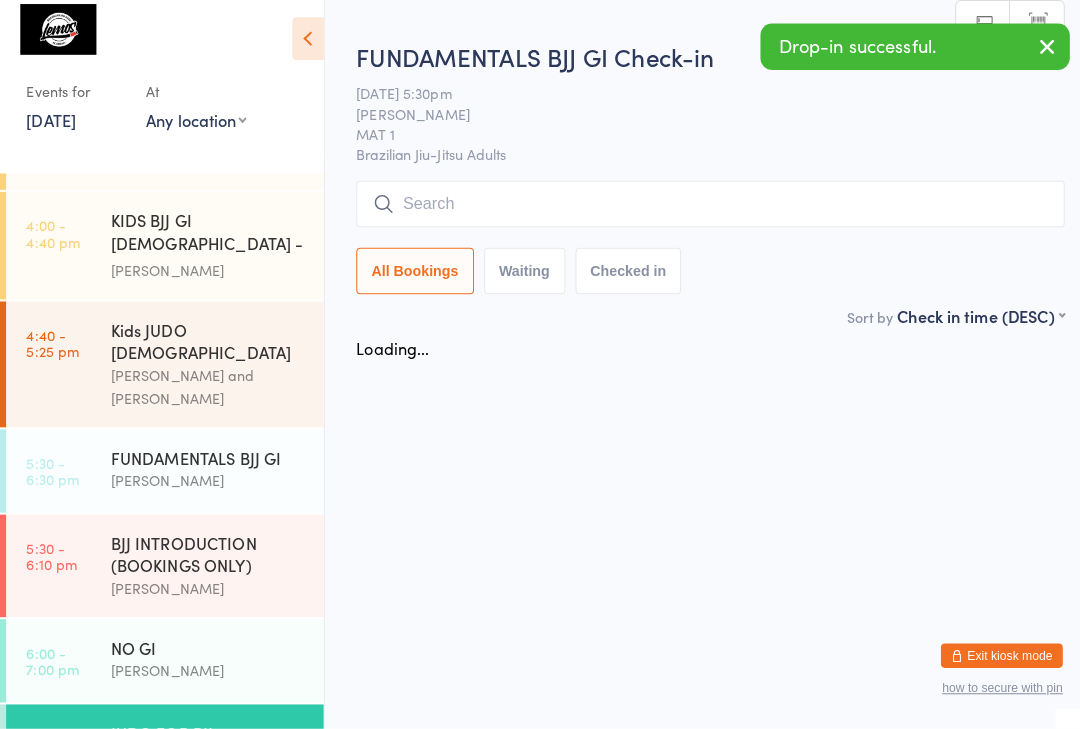 scroll, scrollTop: 11, scrollLeft: 0, axis: vertical 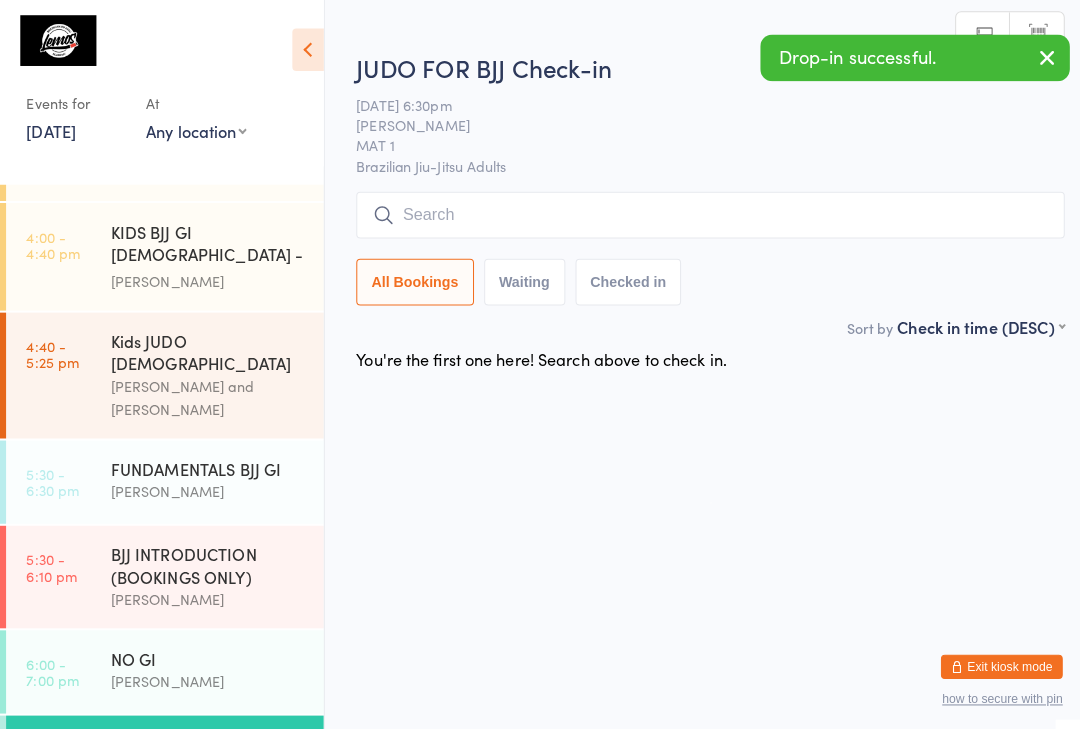 click at bounding box center [700, 212] 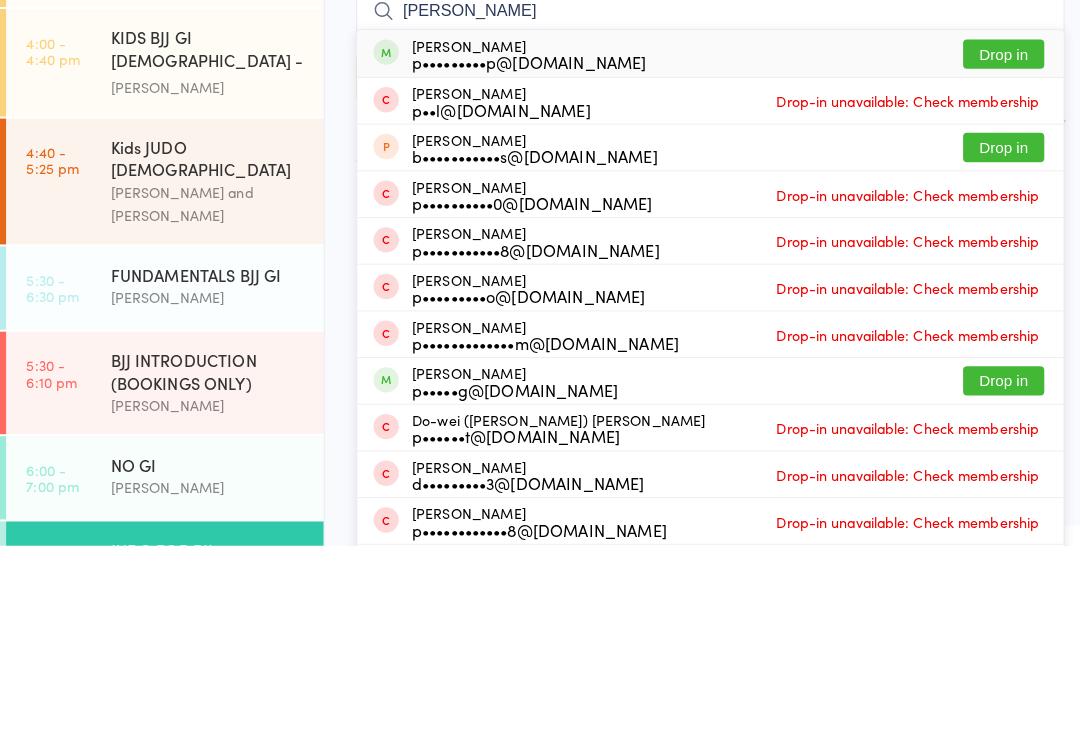 type on "[PERSON_NAME]" 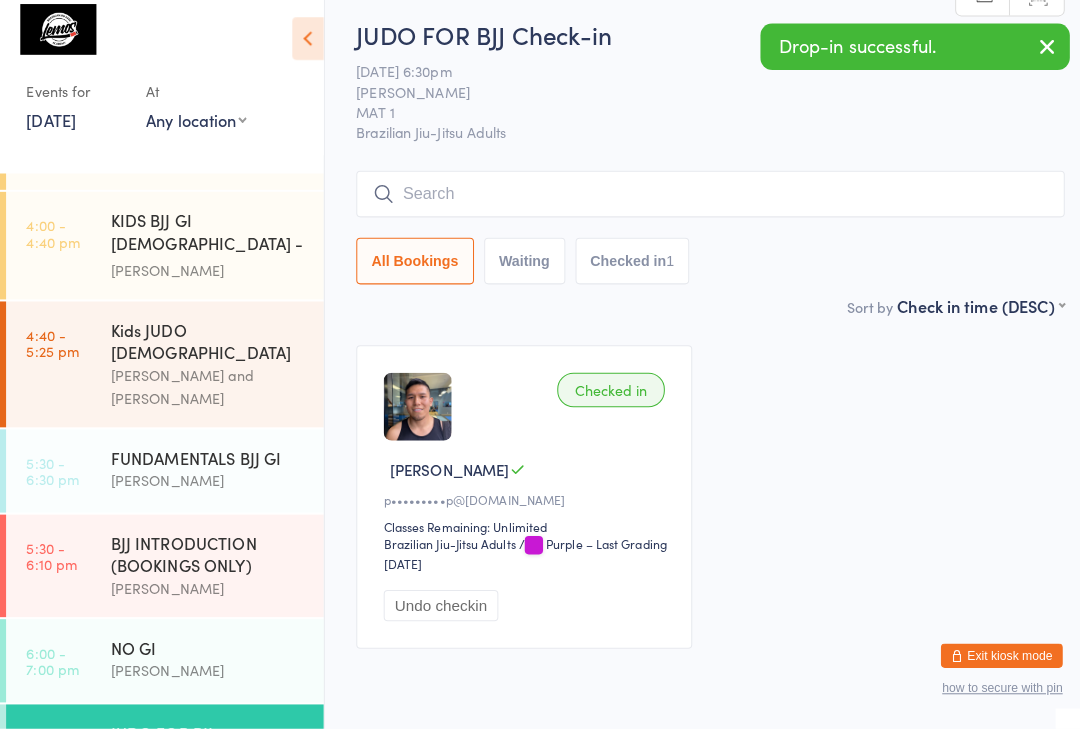 click on "FUNDAMENTALS BJJ GI" at bounding box center [205, 462] 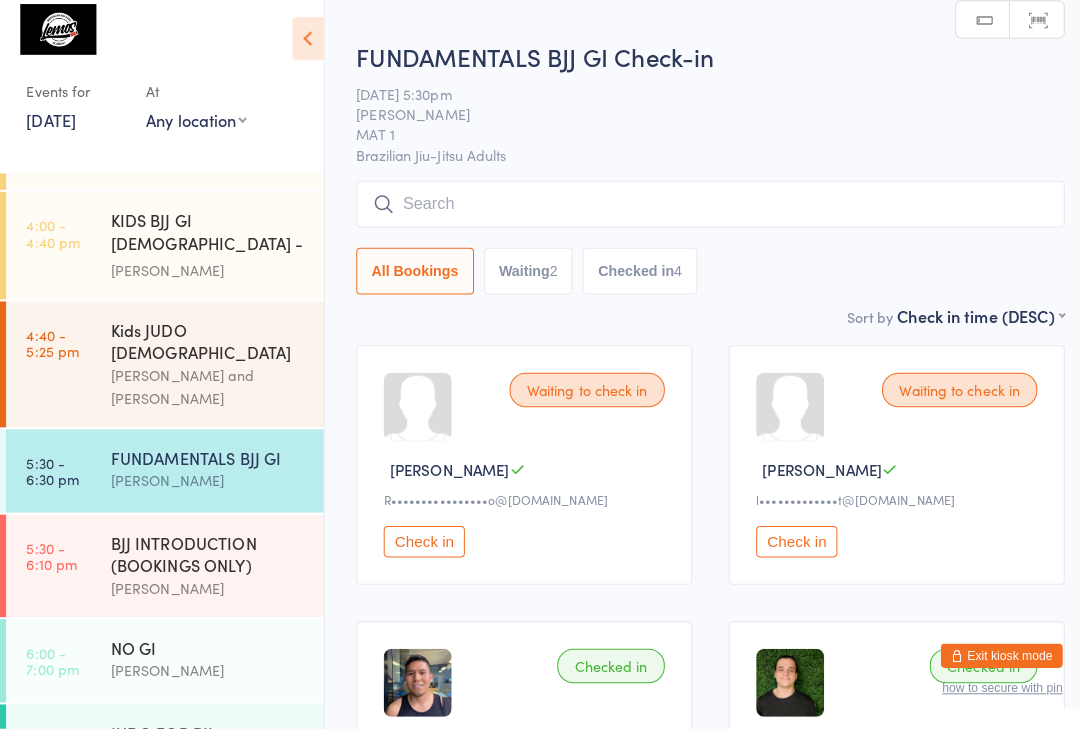 click at bounding box center [700, 212] 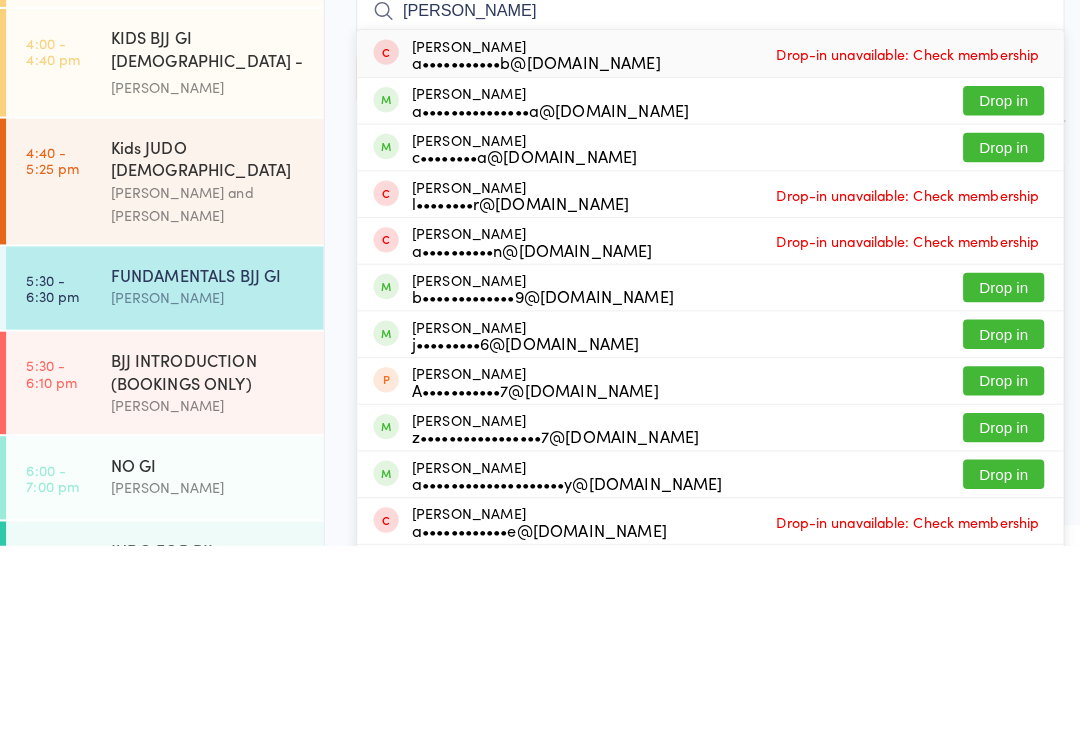 type on "[PERSON_NAME]" 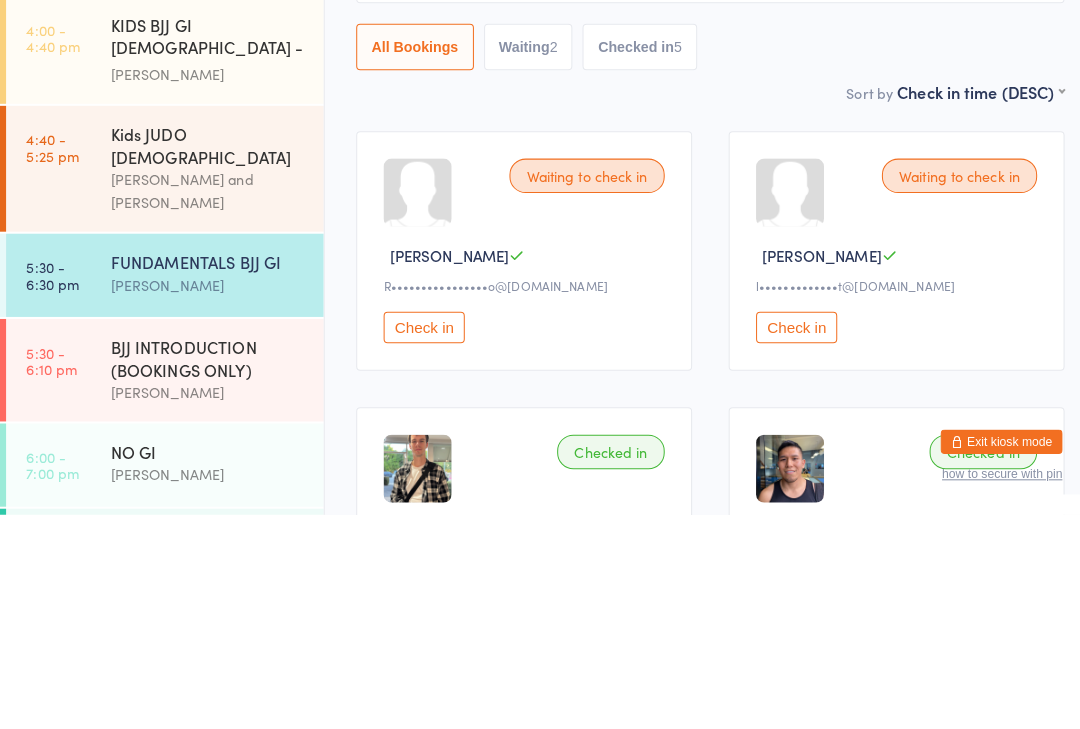 scroll, scrollTop: 420, scrollLeft: 0, axis: vertical 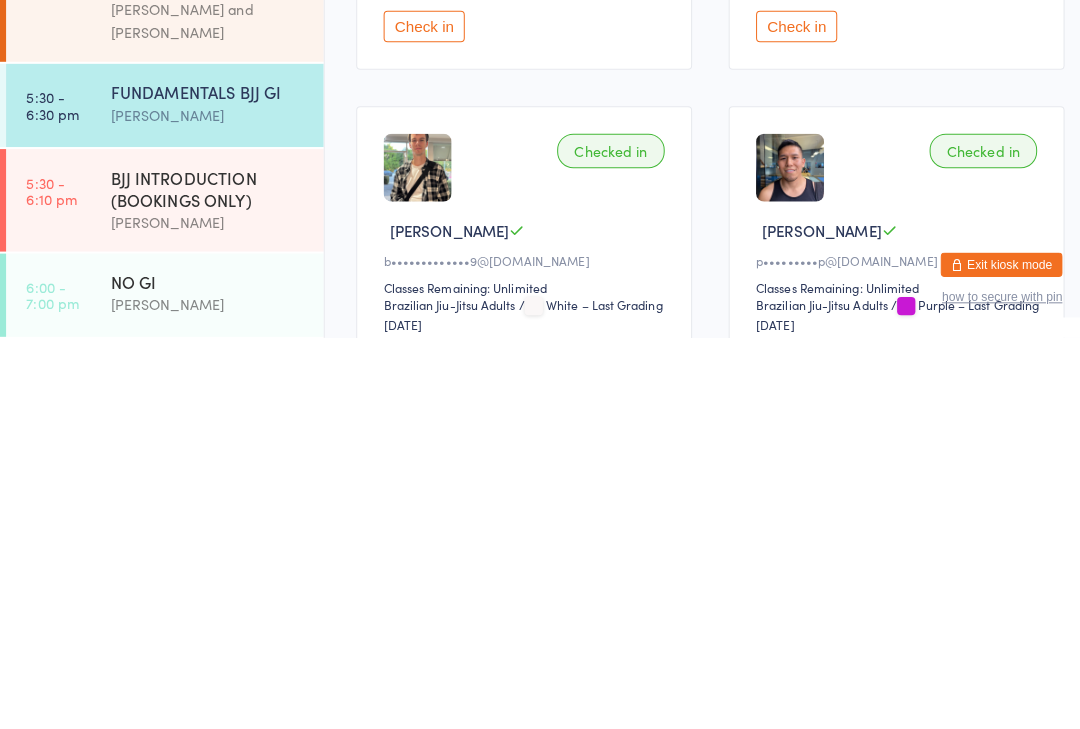 click on "JUDO FOR BJJ" at bounding box center [205, 758] 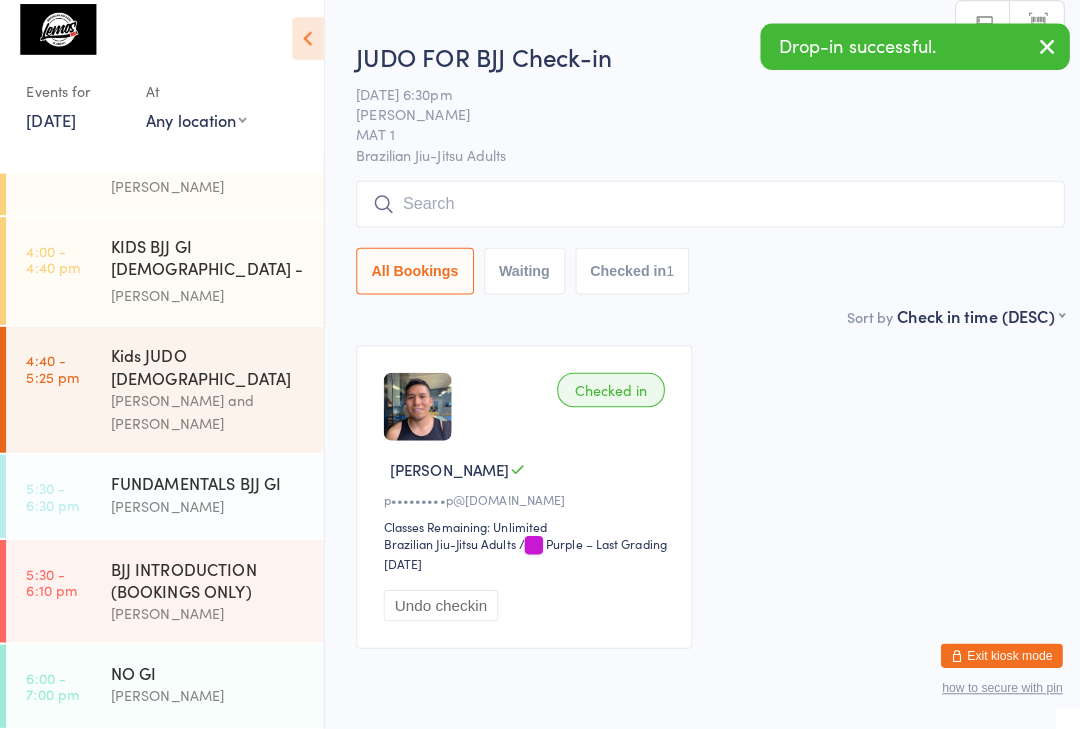 click at bounding box center (700, 212) 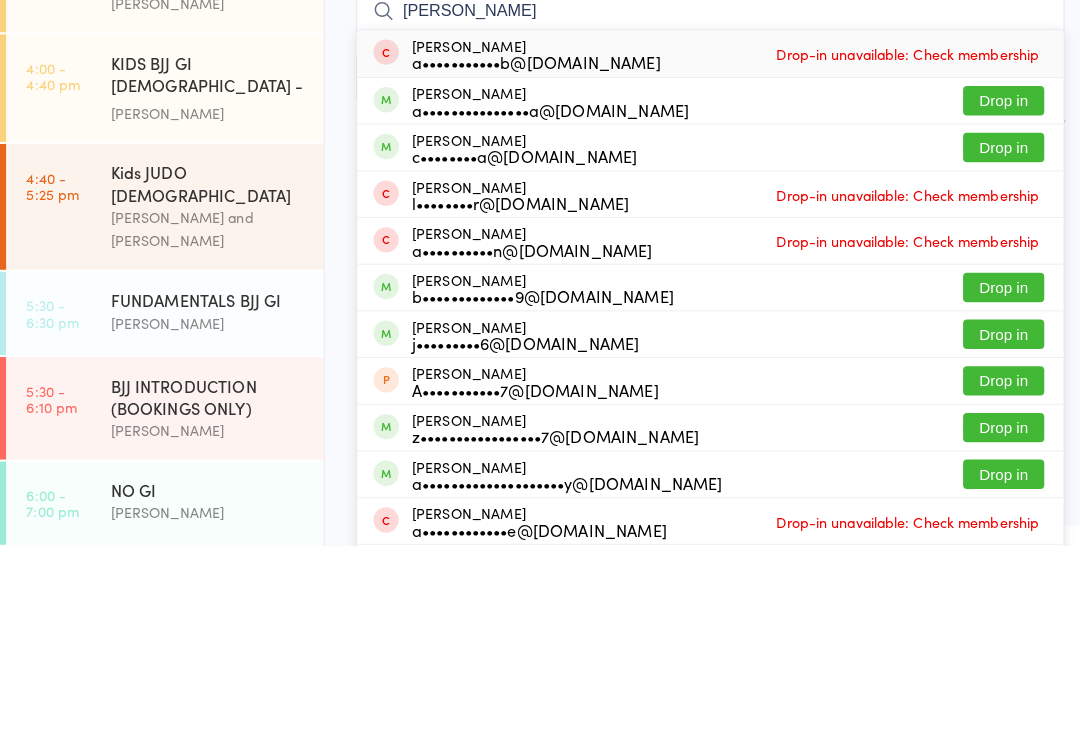 type on "[PERSON_NAME]" 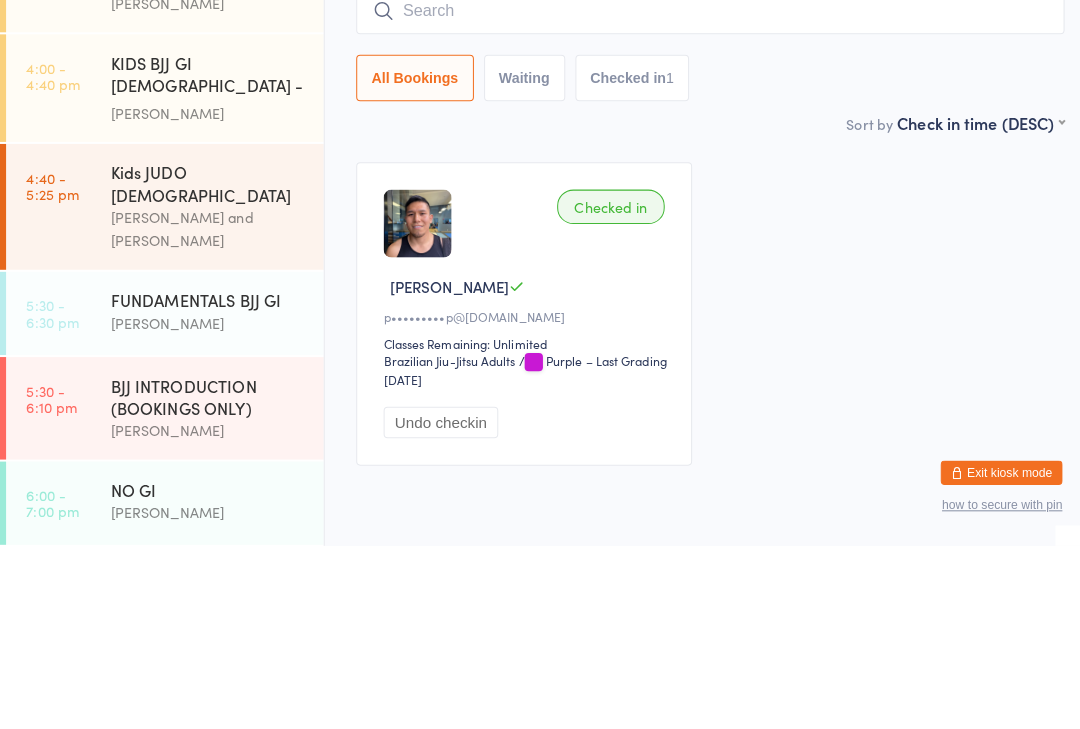 scroll, scrollTop: 86, scrollLeft: 0, axis: vertical 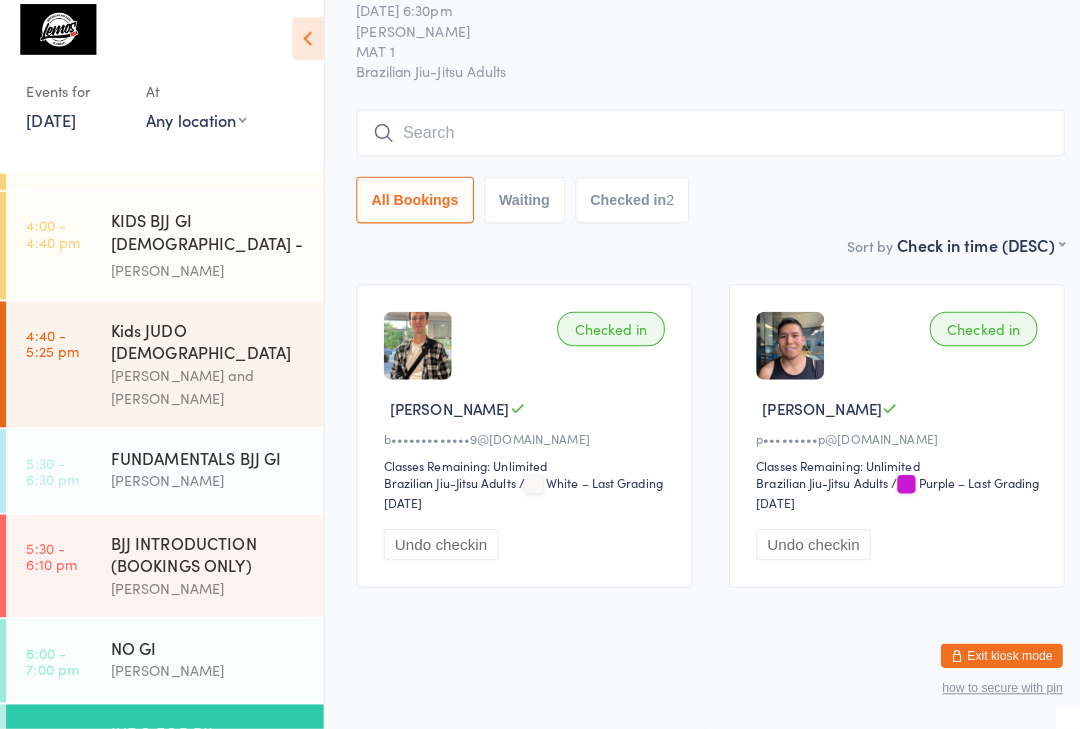 click on "[PERSON_NAME]" at bounding box center [205, 484] 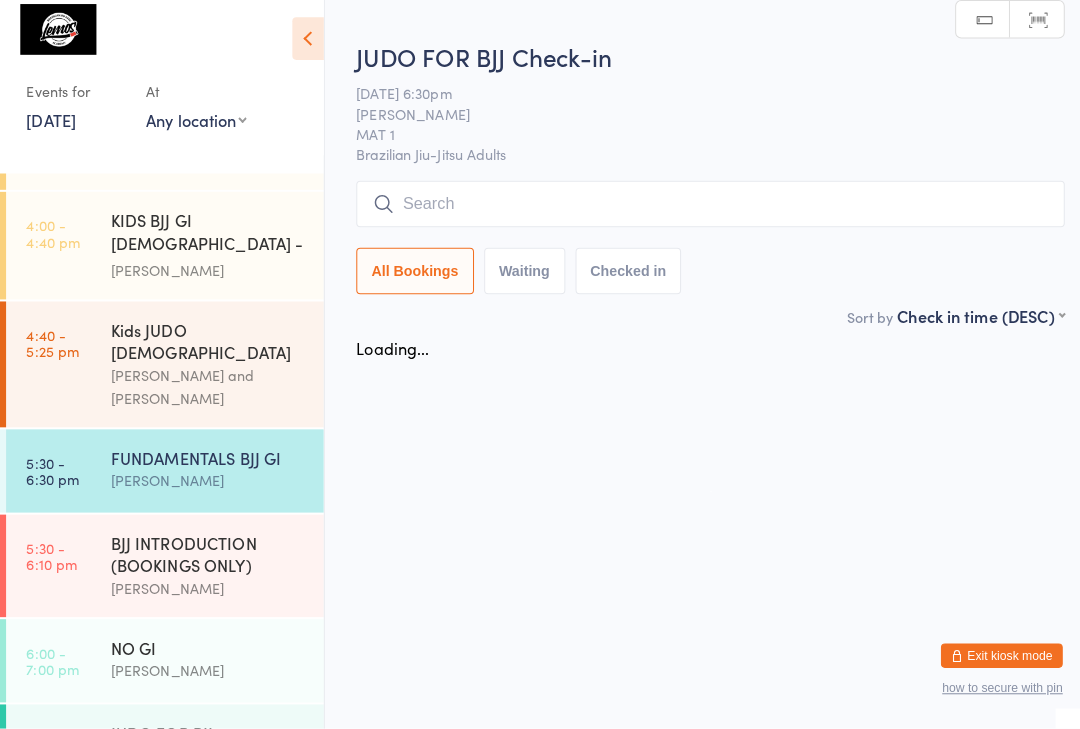 scroll, scrollTop: 0, scrollLeft: 0, axis: both 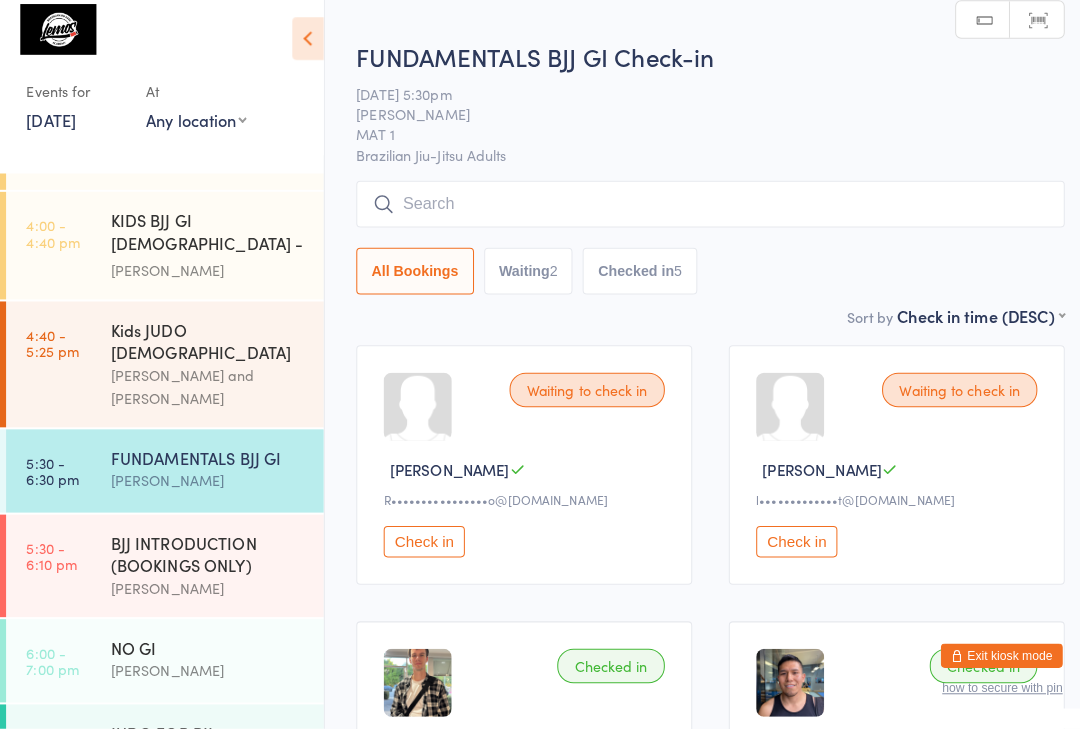 click at bounding box center [700, 212] 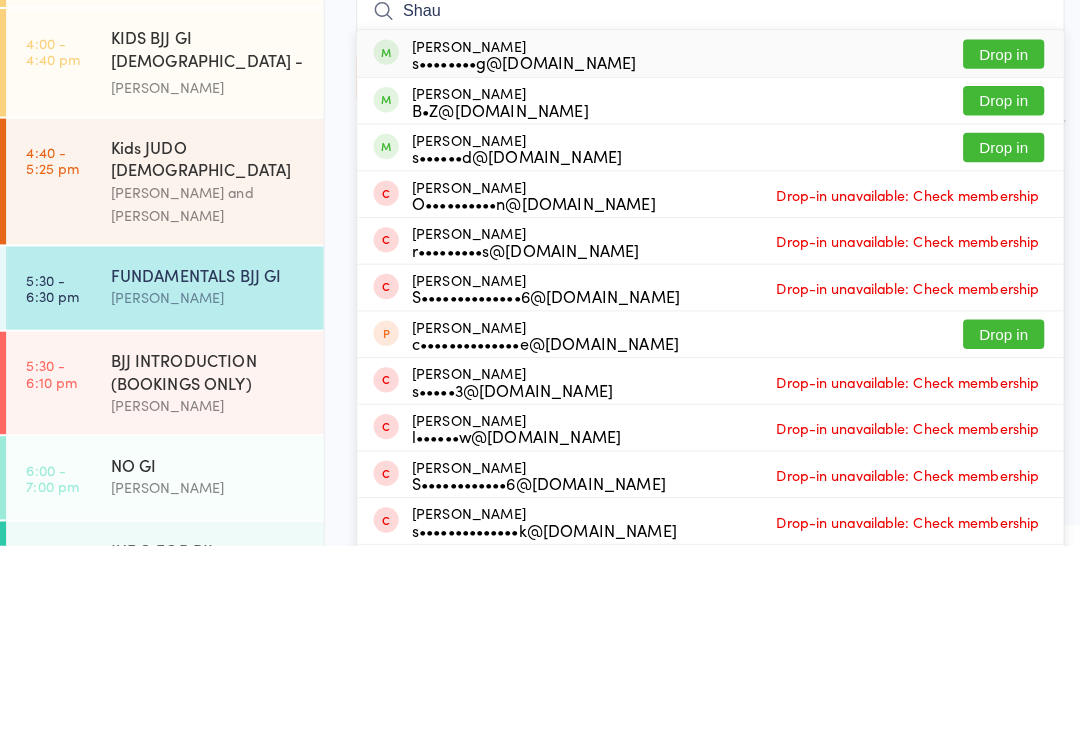 type on "Shau" 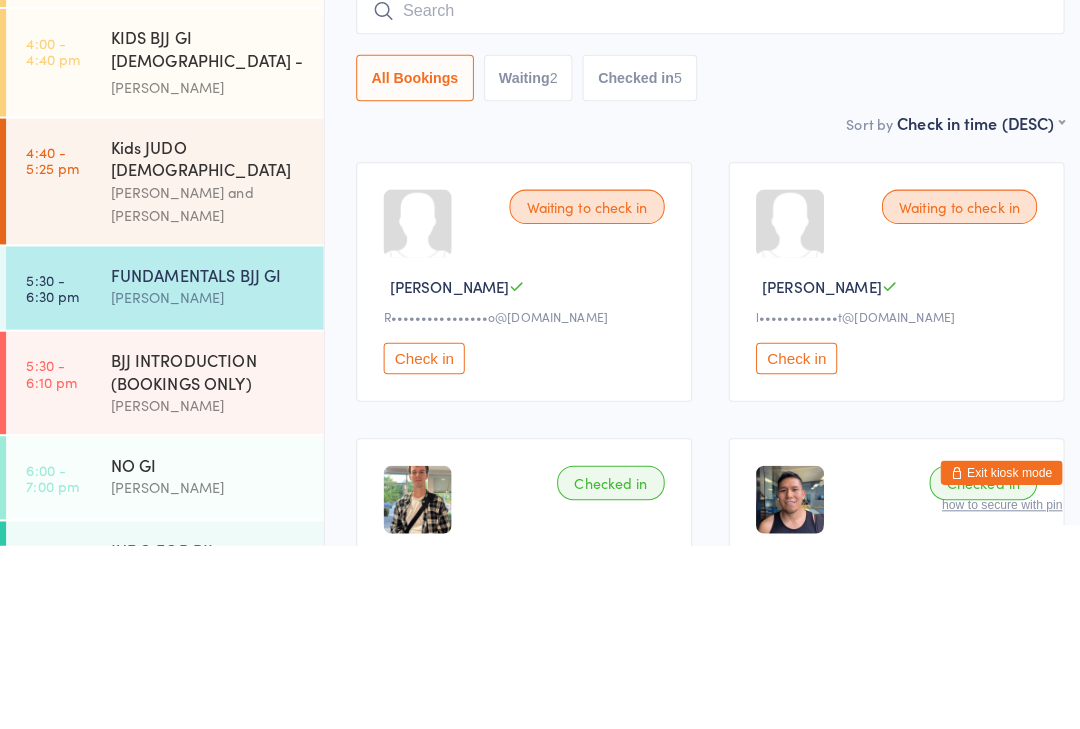 scroll, scrollTop: 180, scrollLeft: 0, axis: vertical 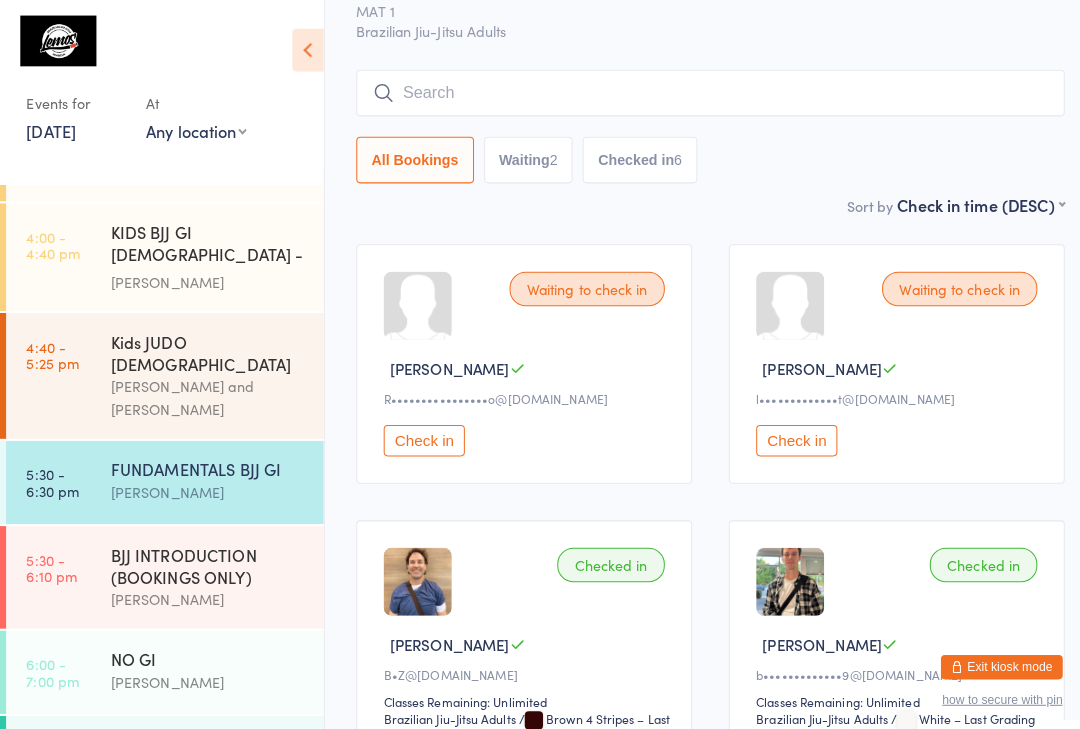 click at bounding box center [700, 91] 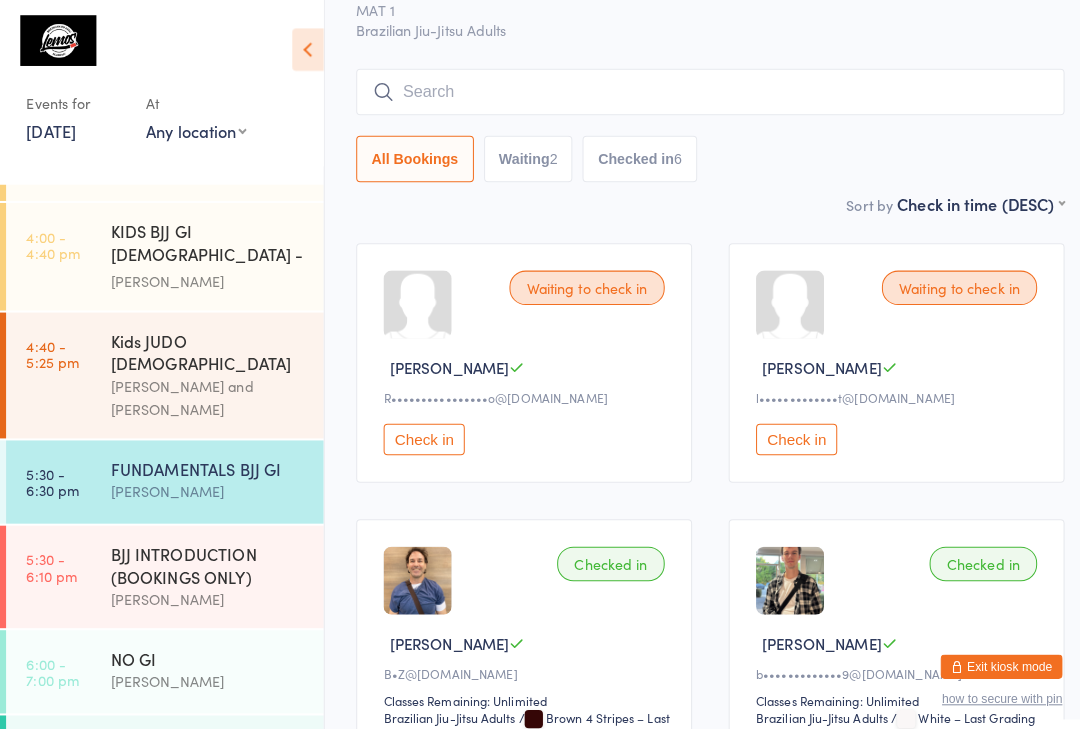 scroll, scrollTop: 110, scrollLeft: 0, axis: vertical 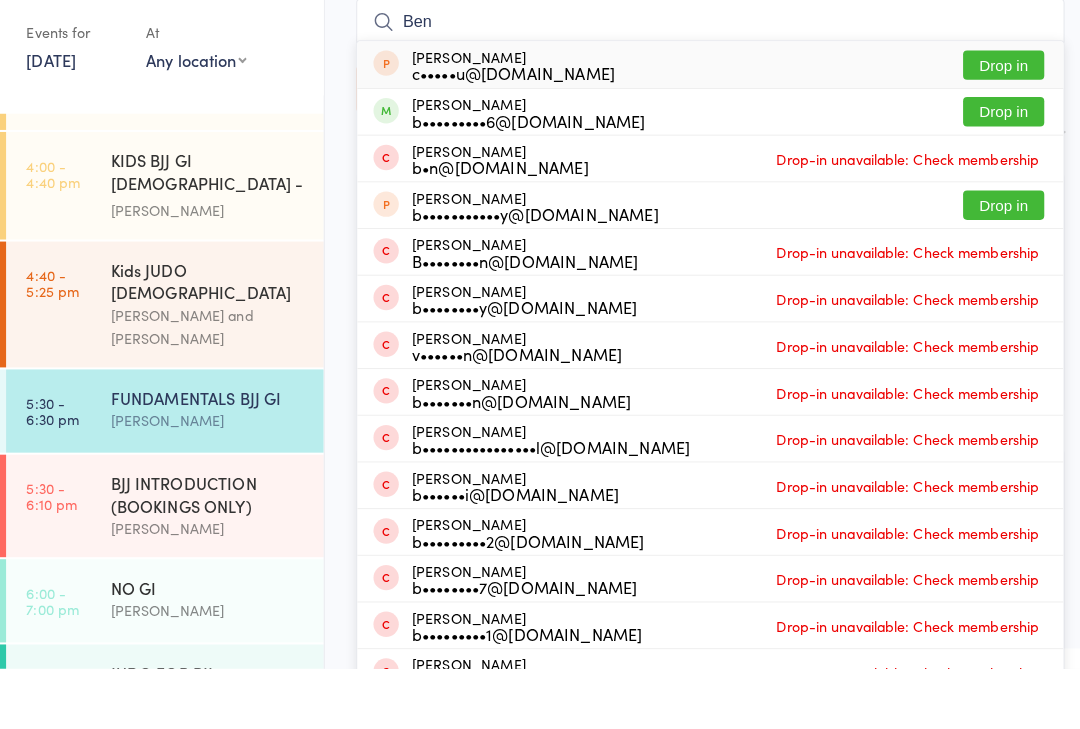 type on "Ben" 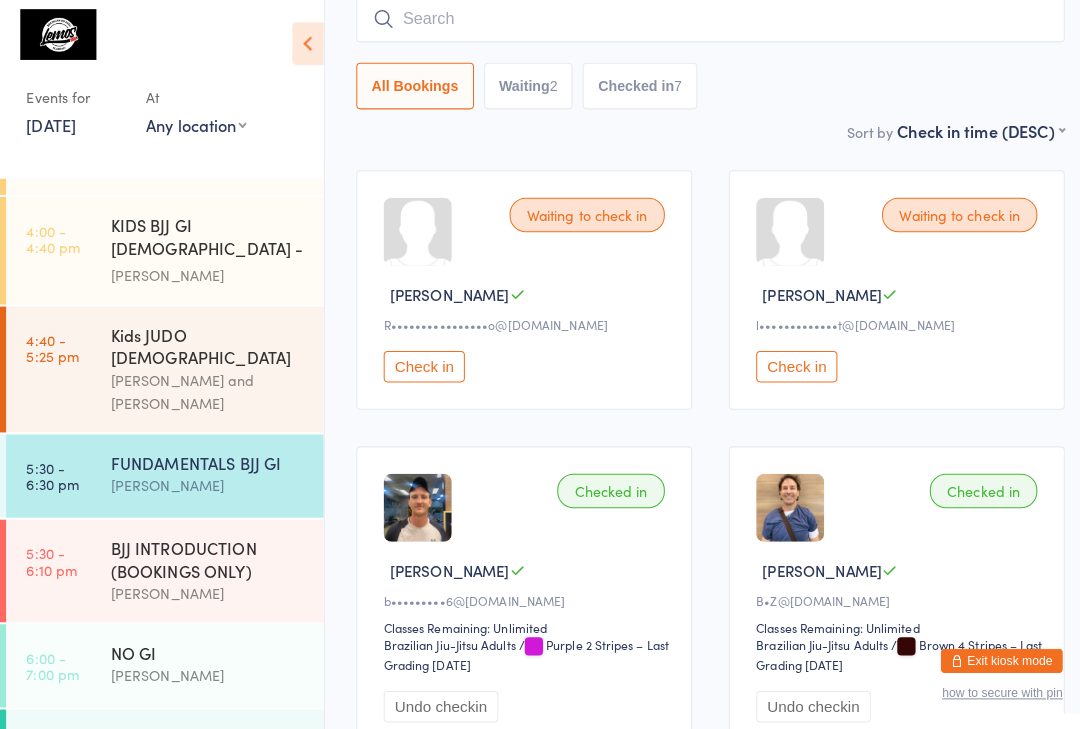 scroll, scrollTop: 256, scrollLeft: 0, axis: vertical 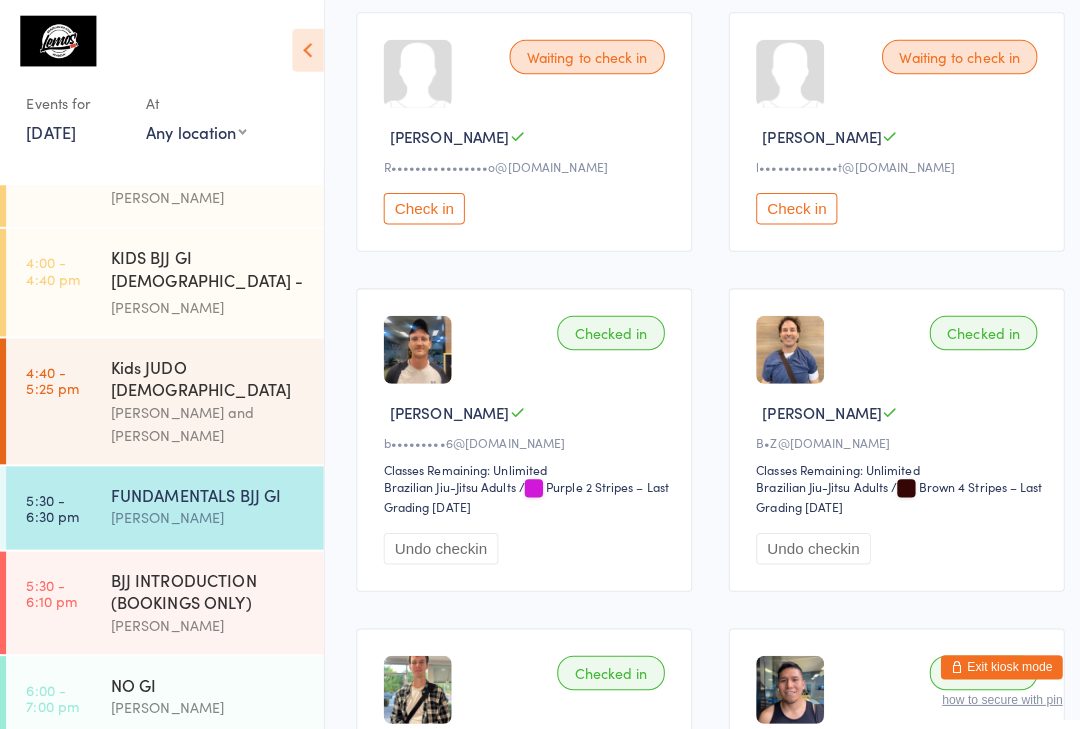 click on "[PERSON_NAME] and [PERSON_NAME]" at bounding box center [205, 417] 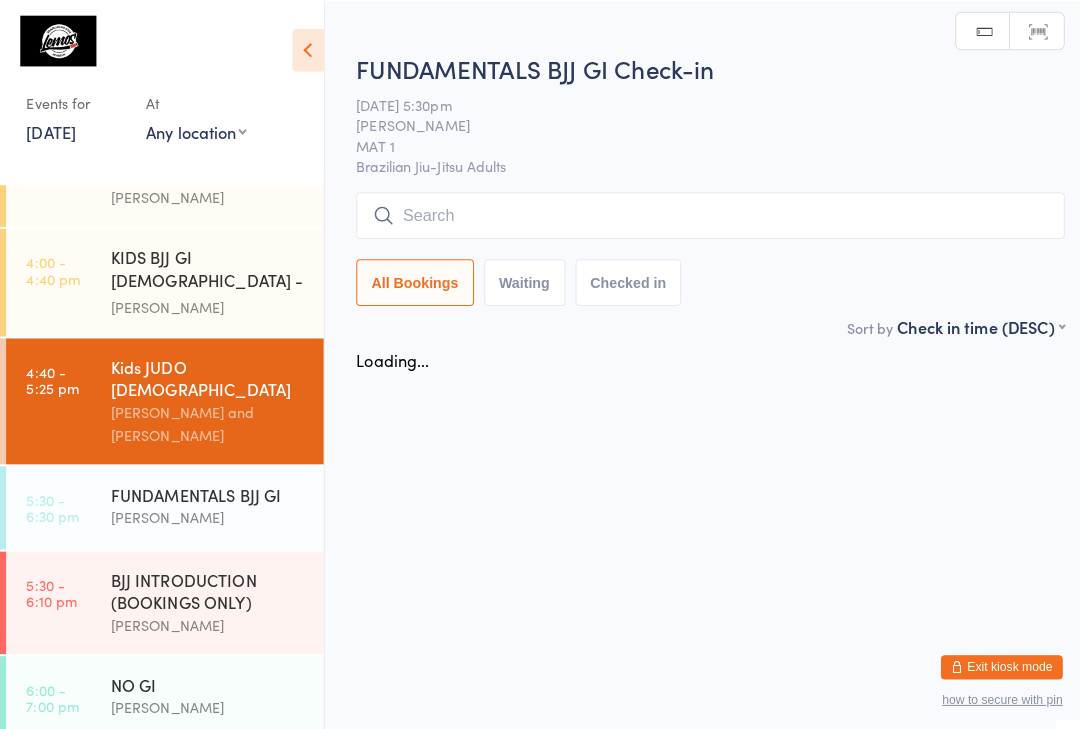 scroll, scrollTop: 0, scrollLeft: 0, axis: both 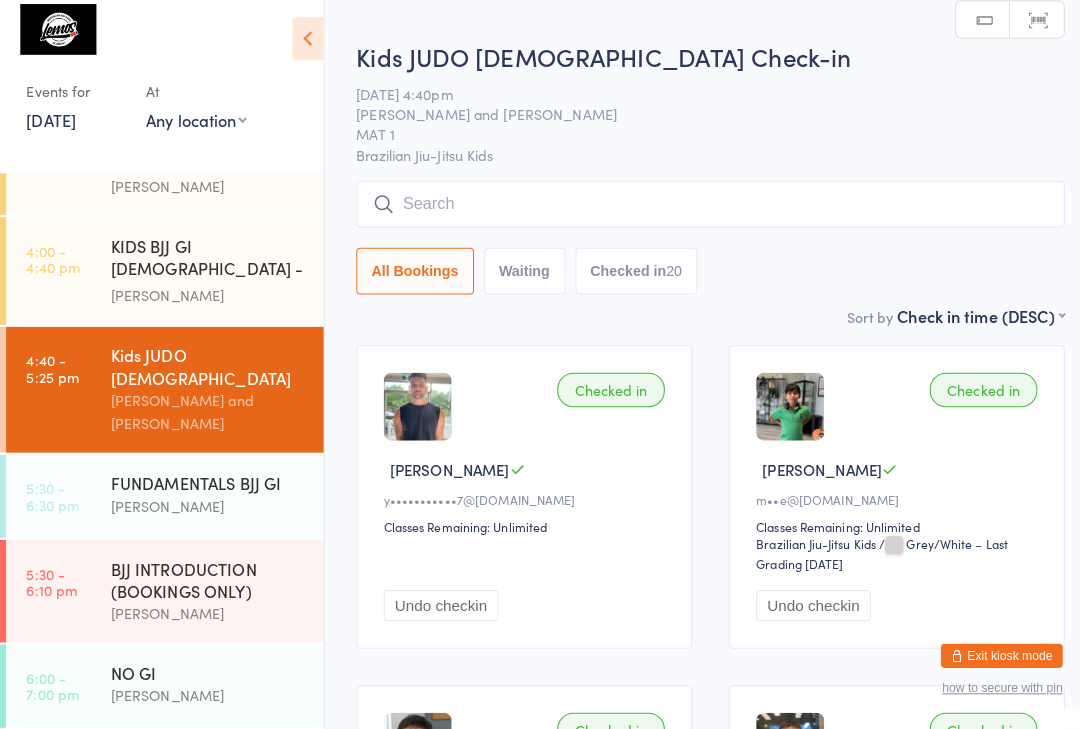 click at bounding box center [700, 212] 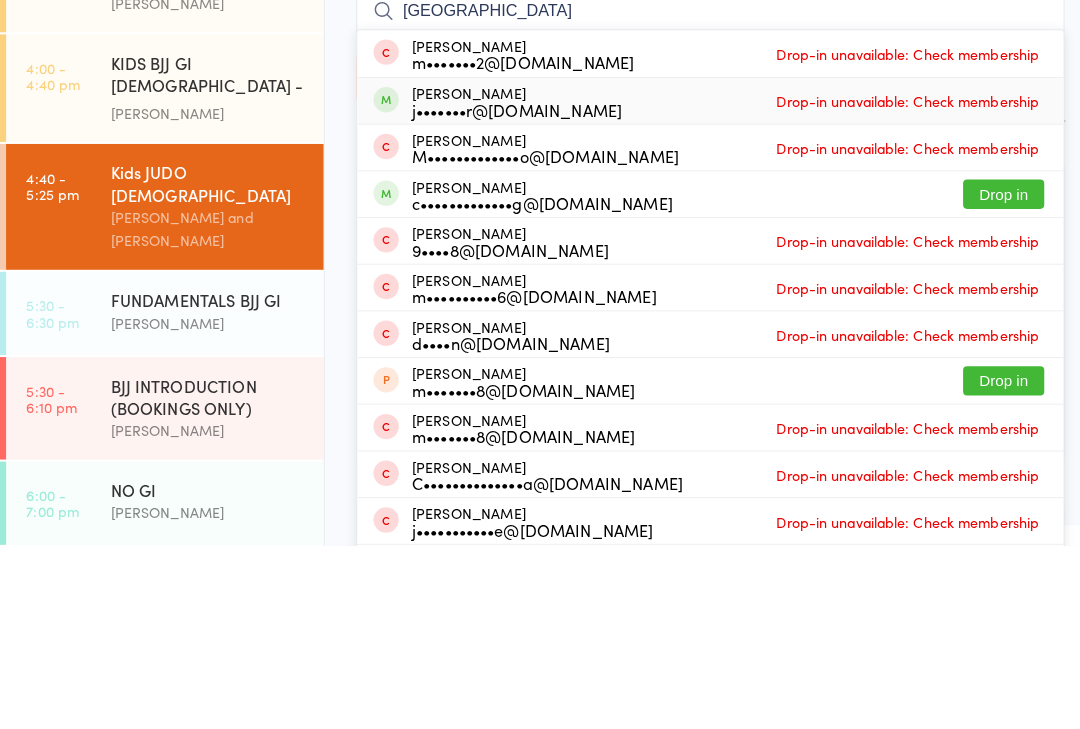 type on "[GEOGRAPHIC_DATA]" 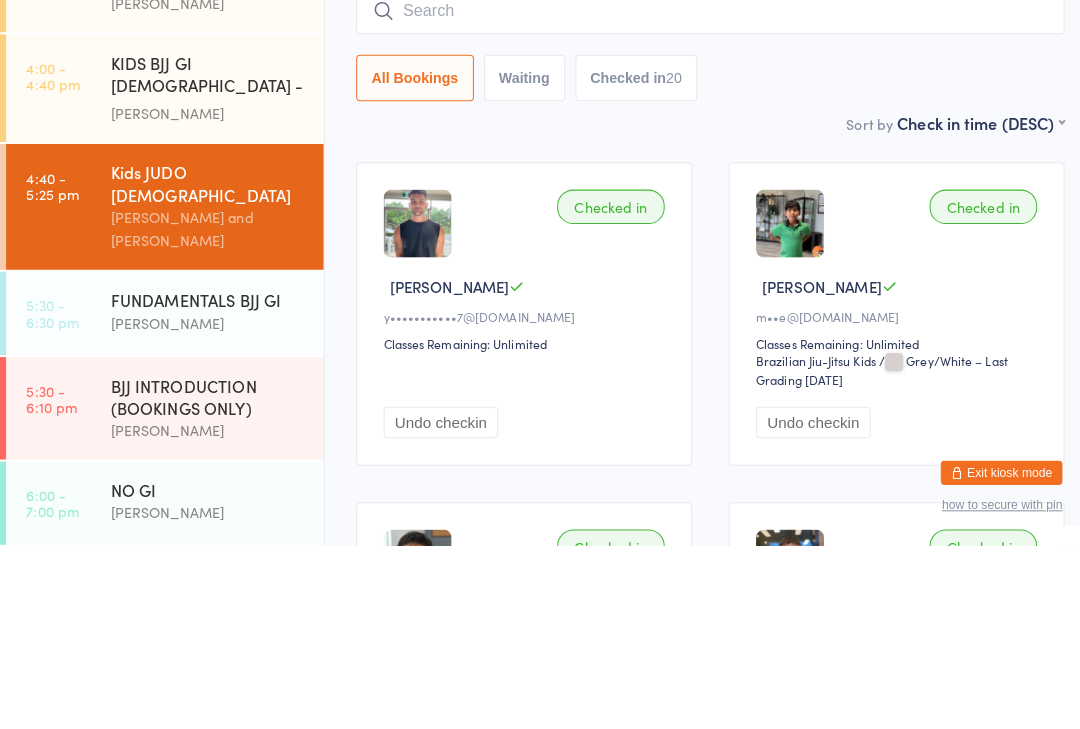 click on "Checked in Yiannis Z  y•••••••••••7@[DOMAIN_NAME] Classes Remaining: Unlimited   Undo checkin Checked in Luther B  m••e@[DOMAIN_NAME] Classes Remaining: Unlimited Brazilian Jiu-Jitsu Kids  Brazilian Jiu-Jitsu Kids   /  Grey/White – Last Grading [DATE]   Undo checkin Checked in Zion D  C•••••••2@[DOMAIN_NAME] Classes Remaining: Unlimited Brazilian Jiu-Jitsu Kids  Brazilian Jiu-Jitsu Kids   /  Grey/Black 2 Stripes – Last Grading [DATE]   Undo checkin Checked in [PERSON_NAME] A  s••••••••••••••••g@[DOMAIN_NAME] Classes Remaining: Unlimited Brazilian Jiu-Jitsu Kids  Brazilian Jiu-Jitsu Kids   /  Grey – Last Grading [DATE]   Undo checkin Checked in [PERSON_NAME] L  d••••••••••y@[DOMAIN_NAME] Classes Remaining: 0 this week Brazilian Jiu-Jitsu Kids  Brazilian Jiu-Jitsu Kids   /  Grey 2 Stripes – Last Grading [DATE]   Undo checkin Checked in [PERSON_NAME] L  d••••••••••y@[DOMAIN_NAME] Classes Remaining: 0 this week" at bounding box center [700, 2009] 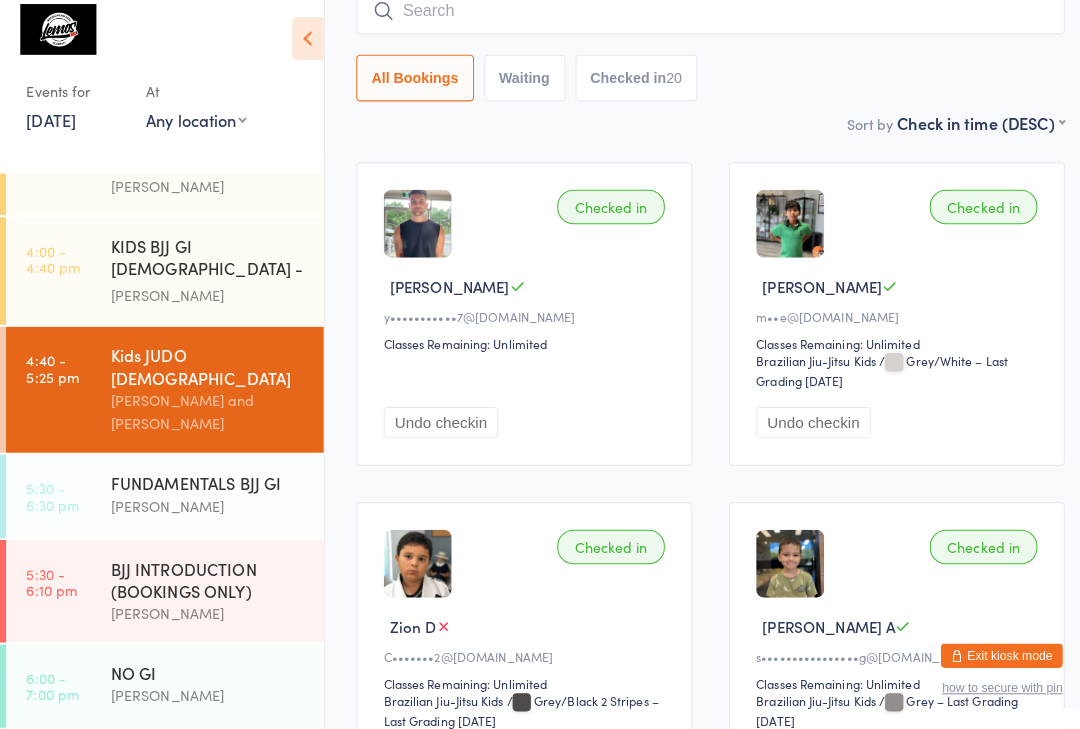 click at bounding box center [700, 22] 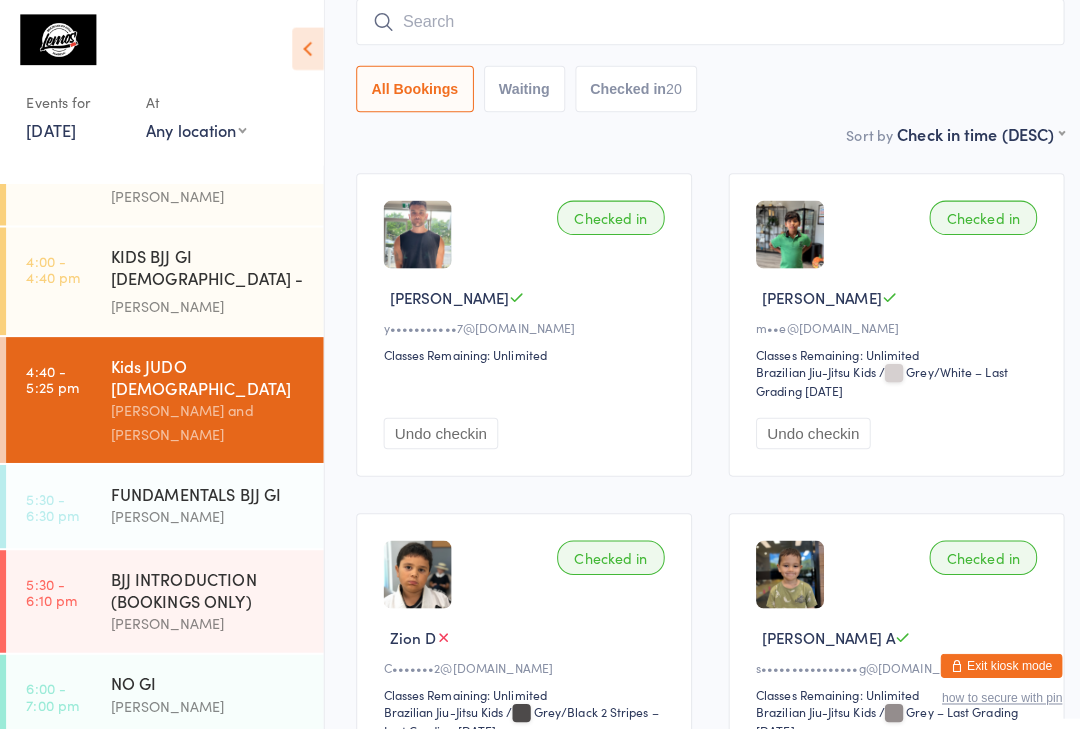 click on "[DATE]" at bounding box center [50, 129] 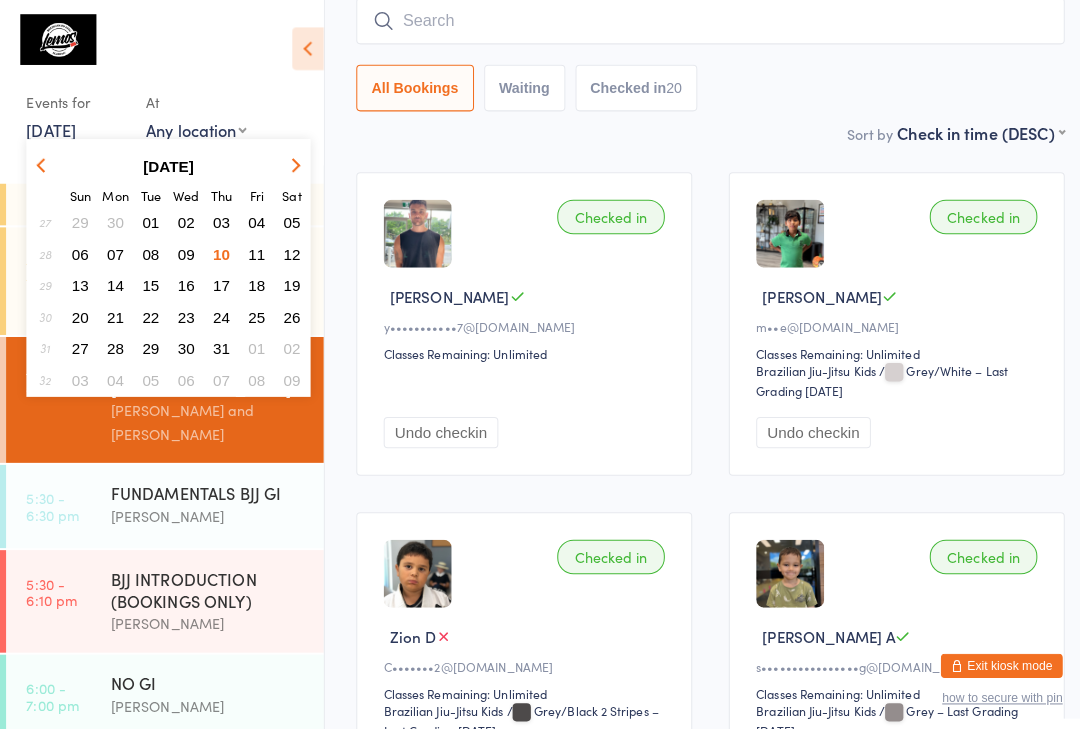 click on "16" at bounding box center (183, 282) 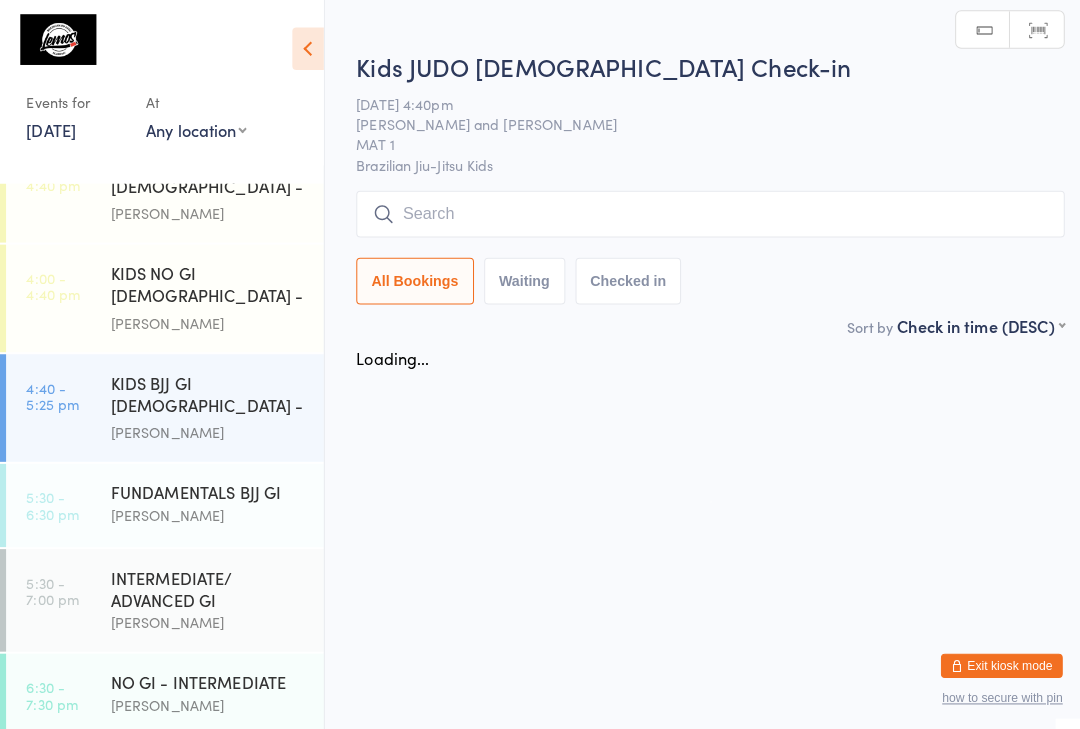 scroll, scrollTop: 408, scrollLeft: 0, axis: vertical 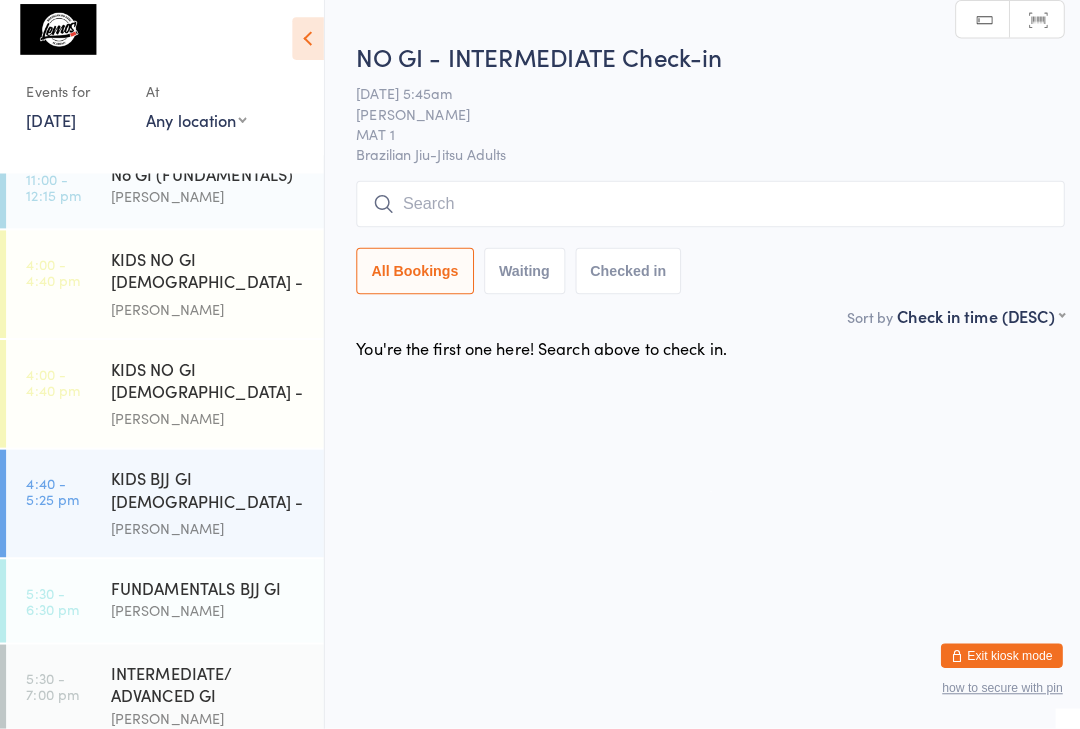 click on "KIDS NO GI [DEMOGRAPHIC_DATA] - Level 1" at bounding box center (205, 279) 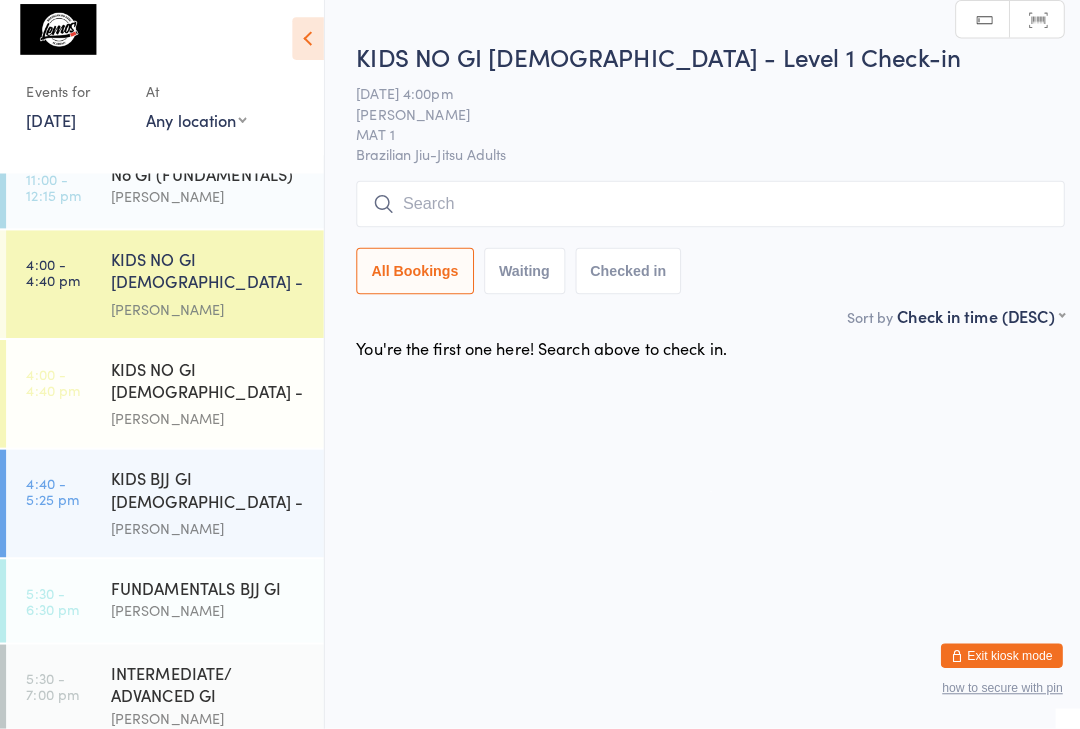 click at bounding box center [700, 212] 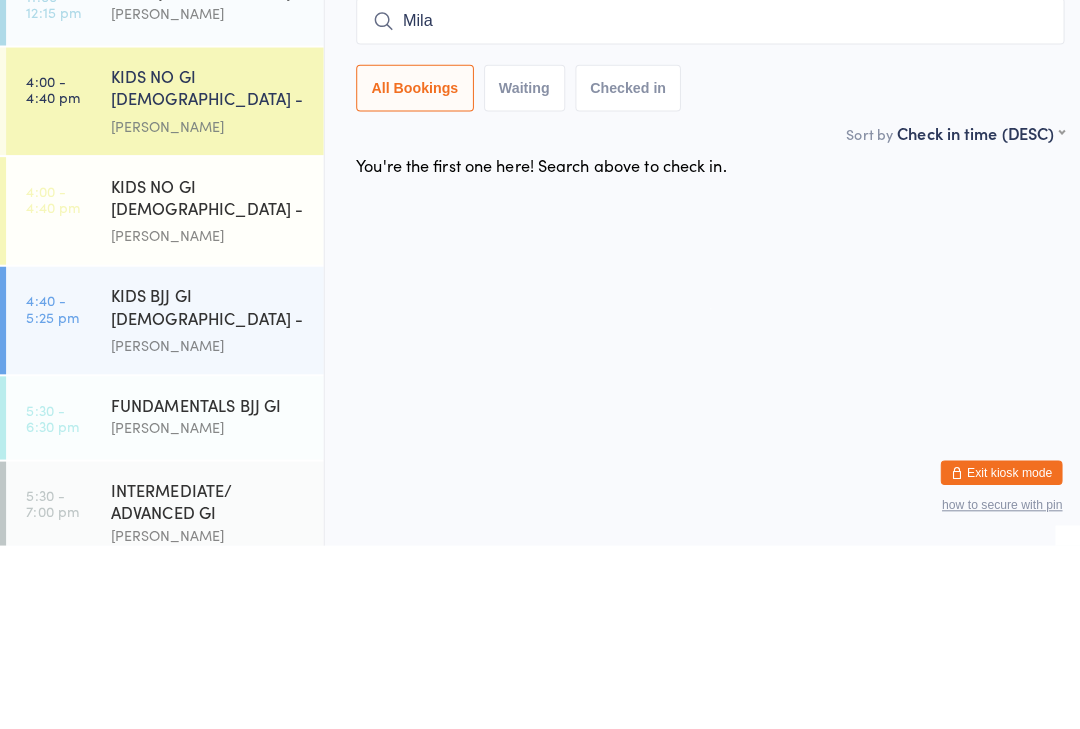 type on "[GEOGRAPHIC_DATA]" 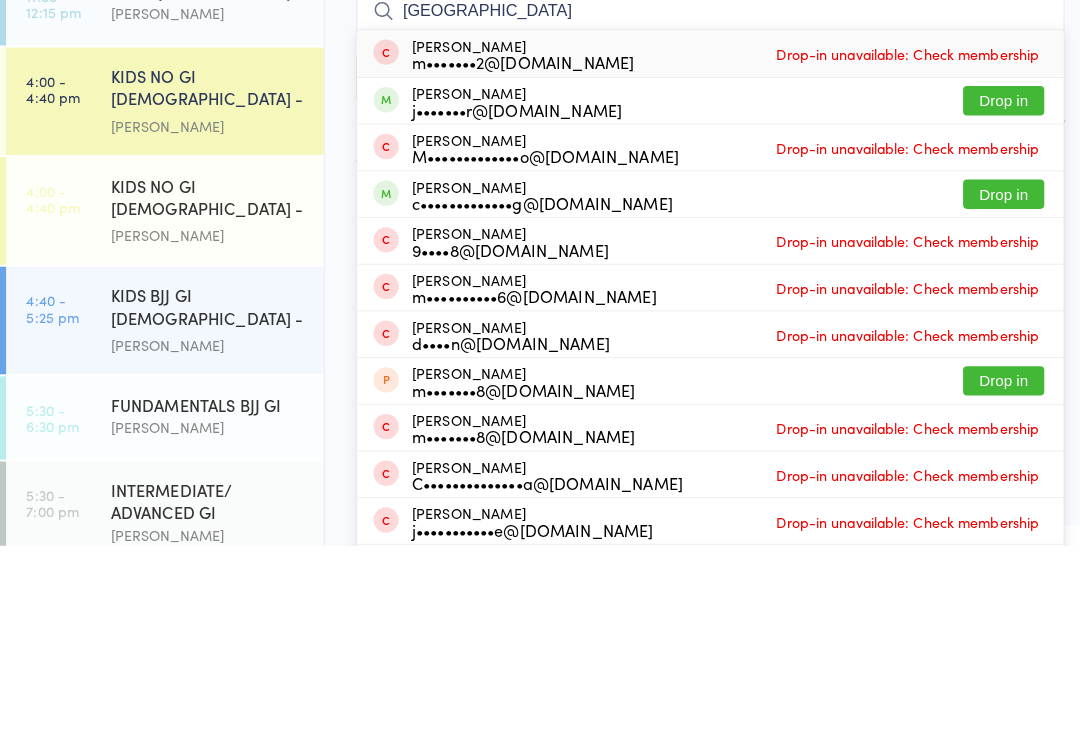 click on "KIDS NO GI [DEMOGRAPHIC_DATA] - Level 2 [PERSON_NAME]" at bounding box center [214, 399] 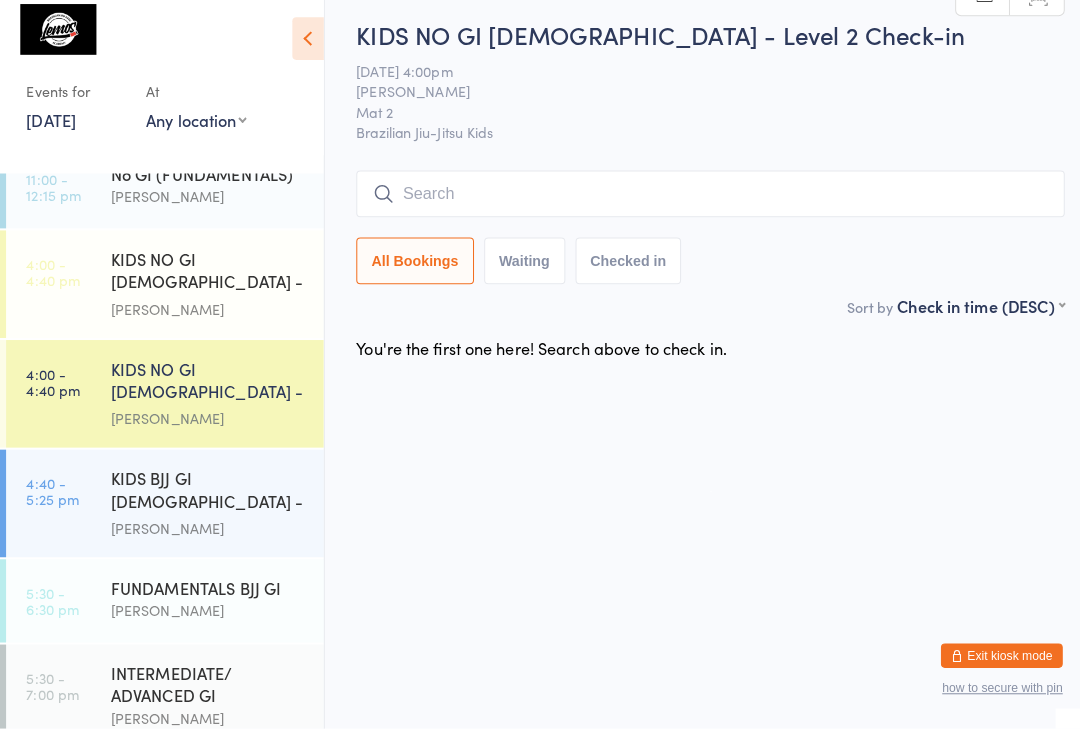 click on "[DATE]" at bounding box center [50, 129] 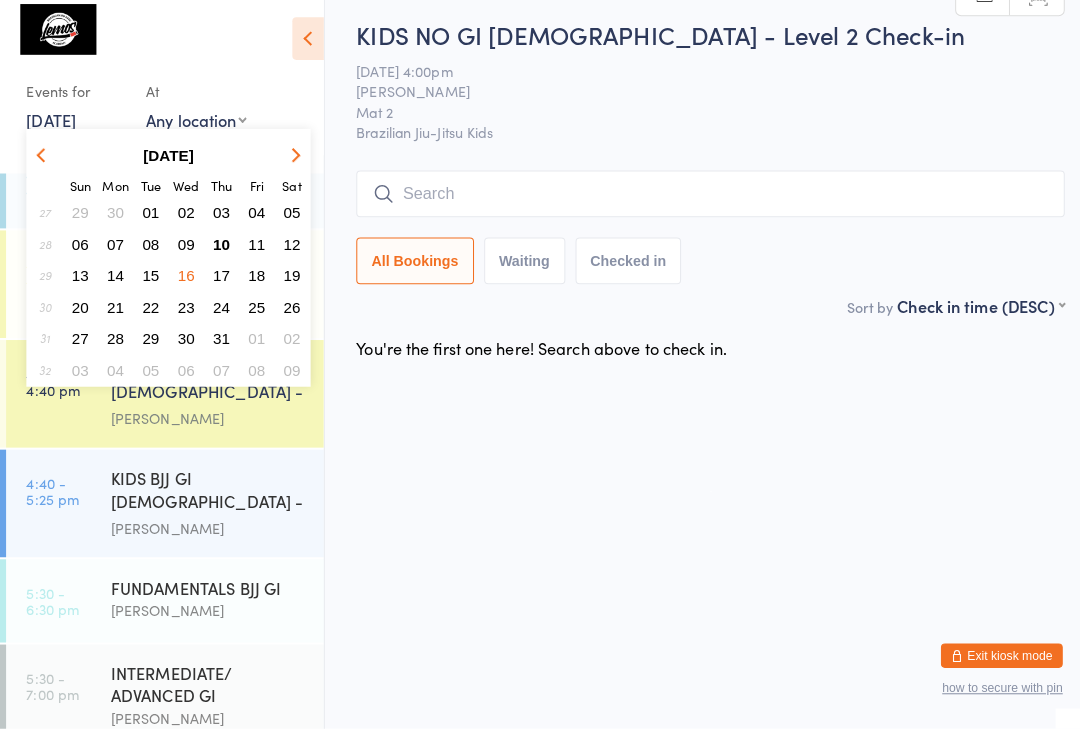 click on "10" at bounding box center [218, 251] 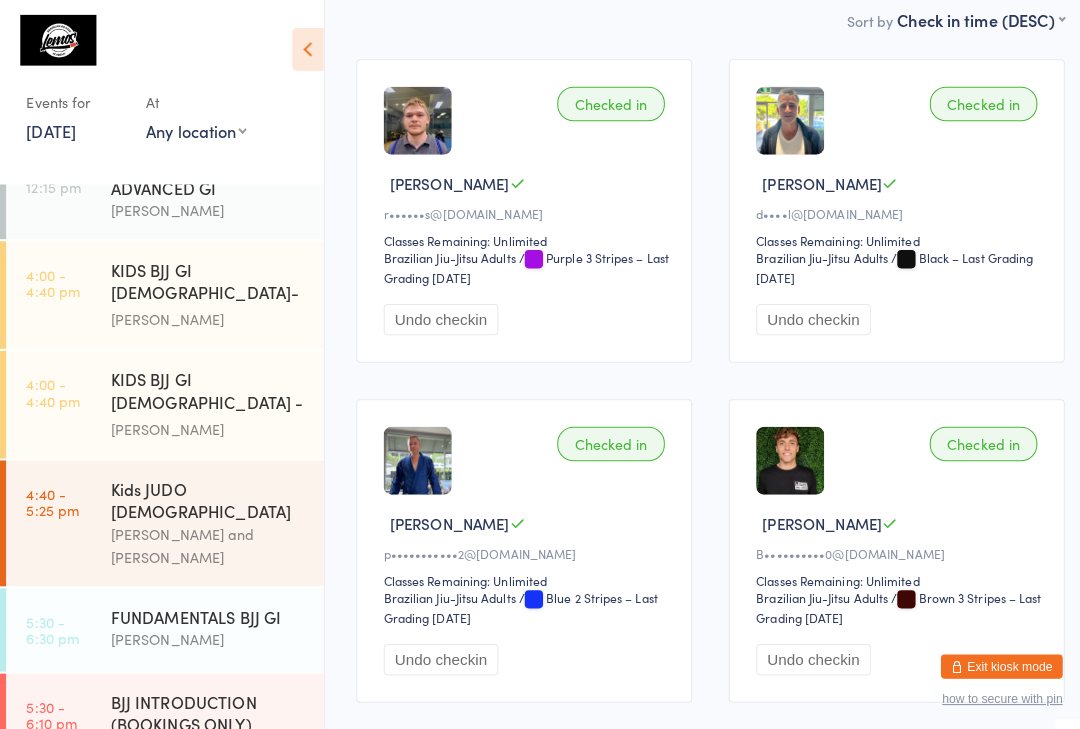 scroll, scrollTop: 294, scrollLeft: 0, axis: vertical 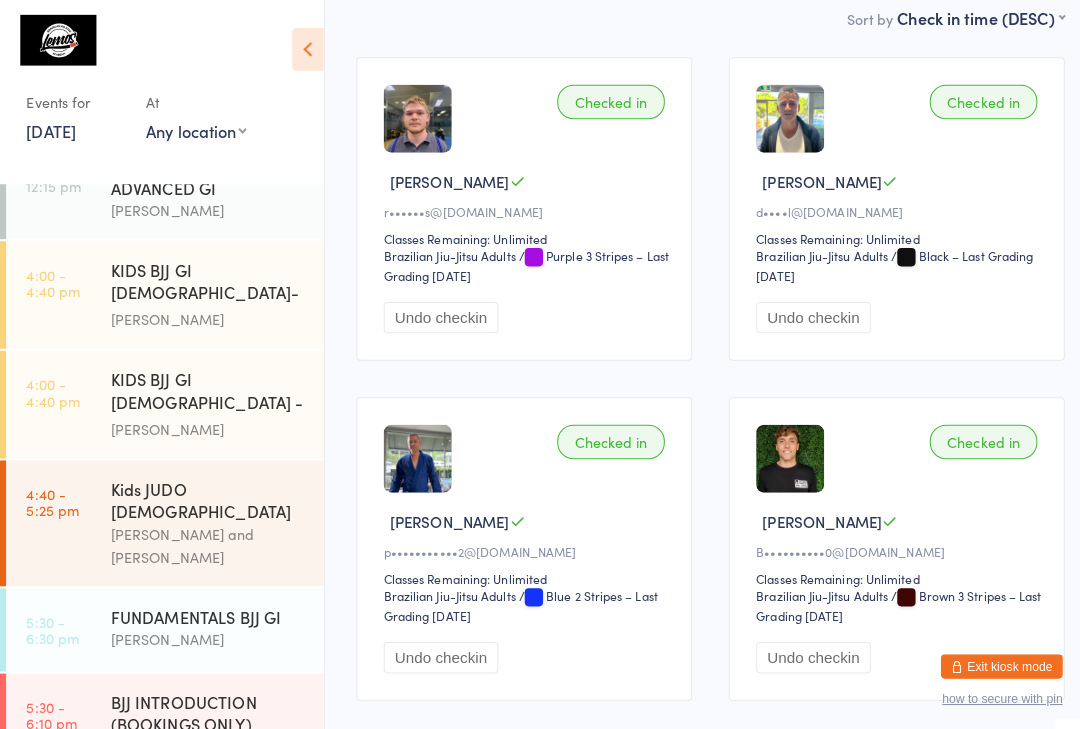 click on "[PERSON_NAME]" at bounding box center [205, 423] 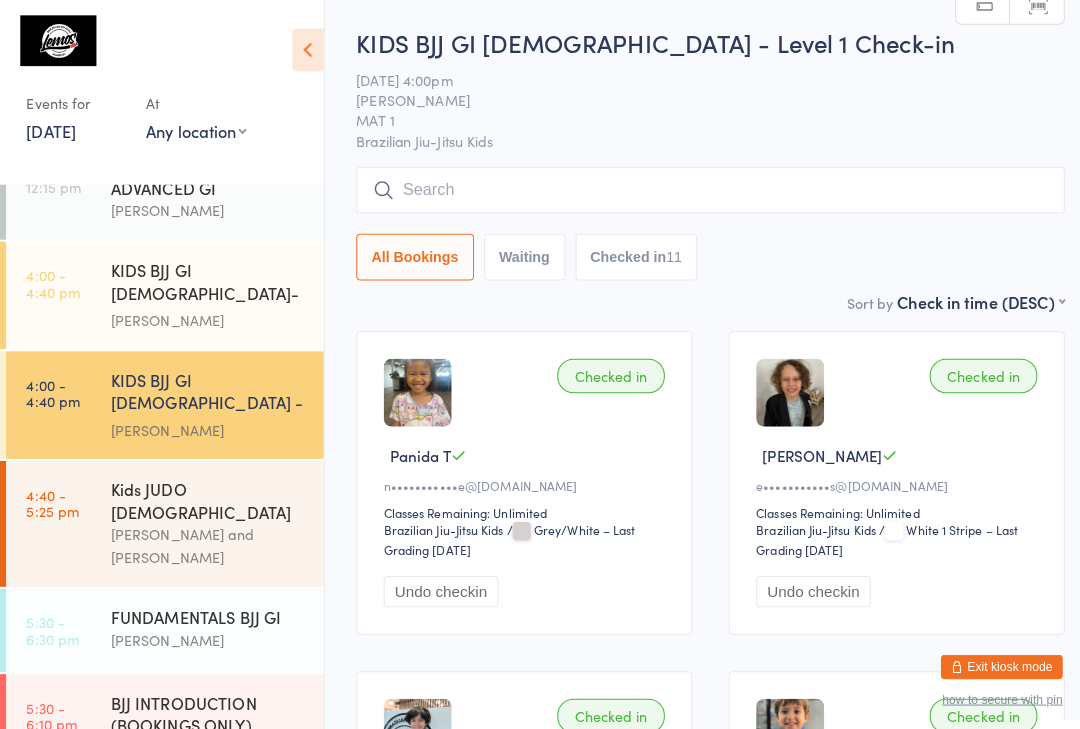 scroll, scrollTop: 0, scrollLeft: 0, axis: both 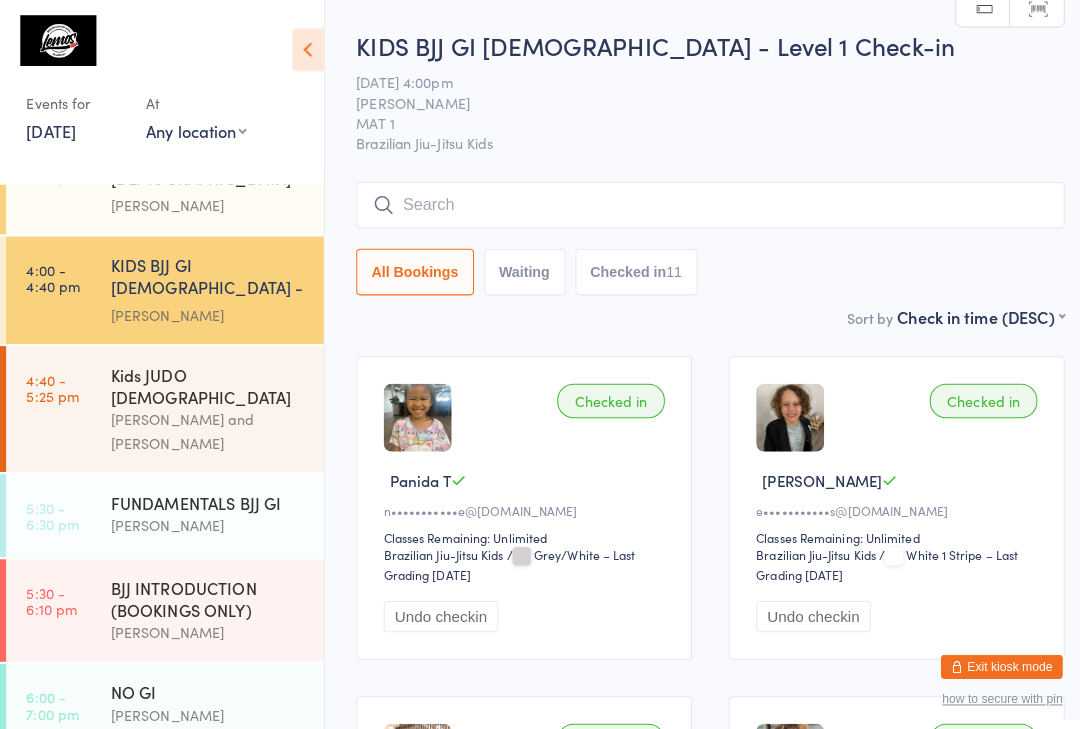 click on "[PERSON_NAME]" at bounding box center (205, 517) 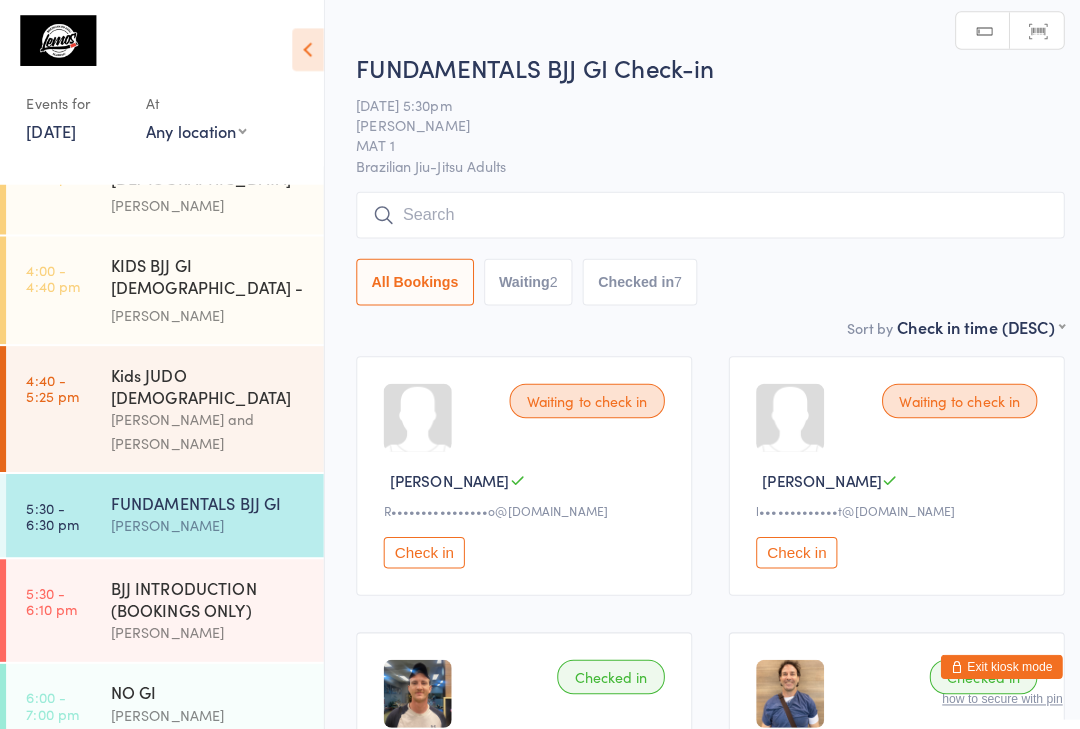 click on "BJJ INTRODUCTION (BOOKINGS ONLY)" at bounding box center (205, 590) 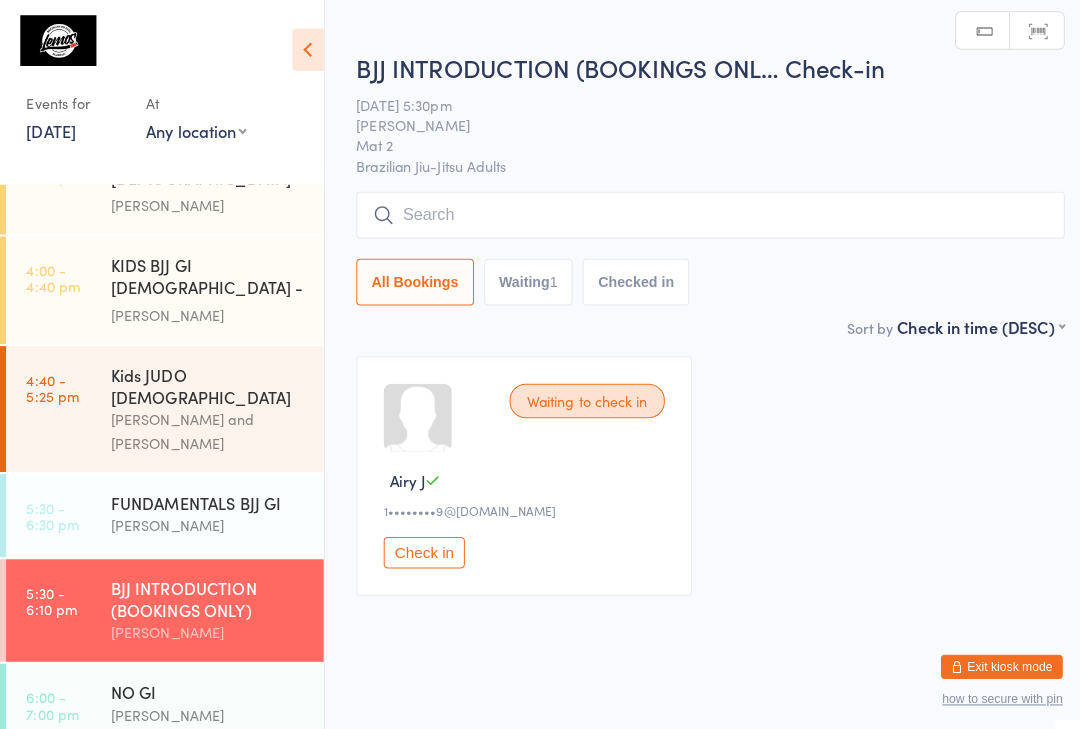 click on "FUNDAMENTALS BJJ GI" at bounding box center (205, 495) 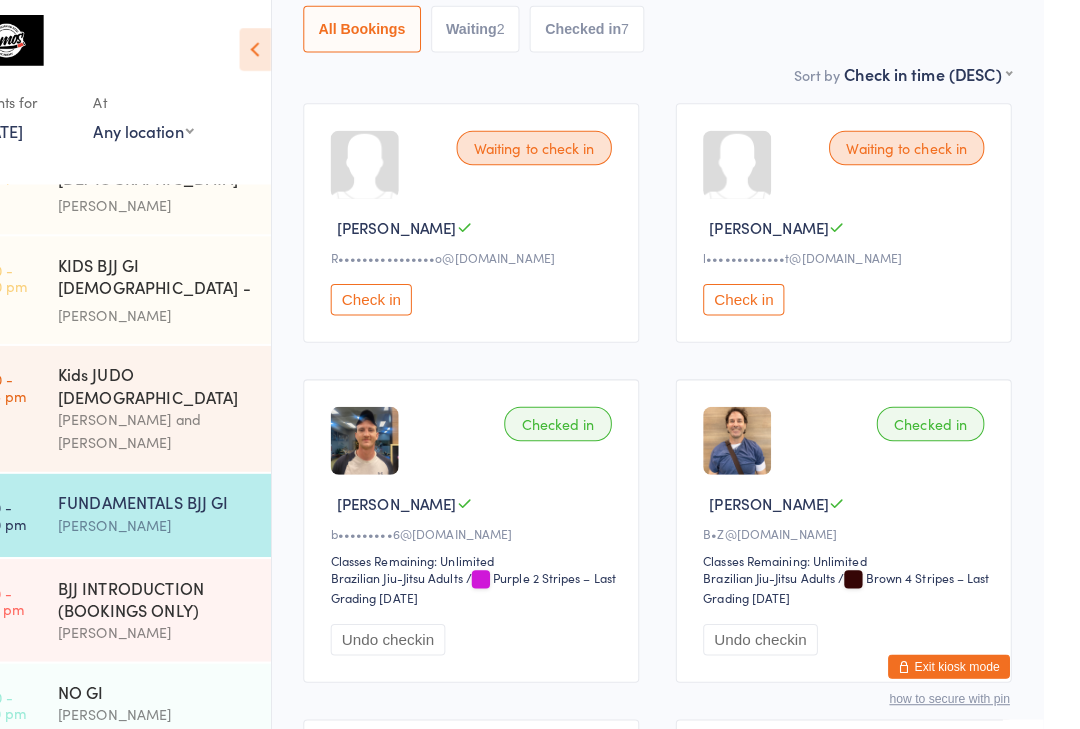 scroll, scrollTop: 0, scrollLeft: 0, axis: both 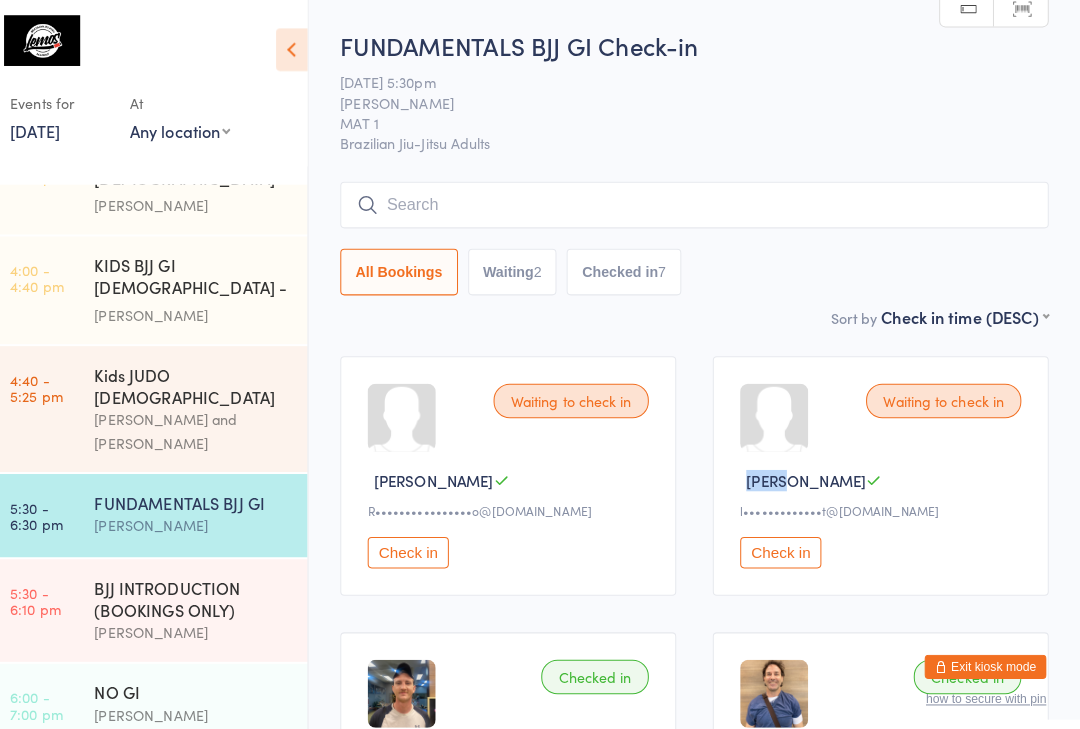 click on "All Bookings Waiting  2 Checked in  7" at bounding box center (700, 268) 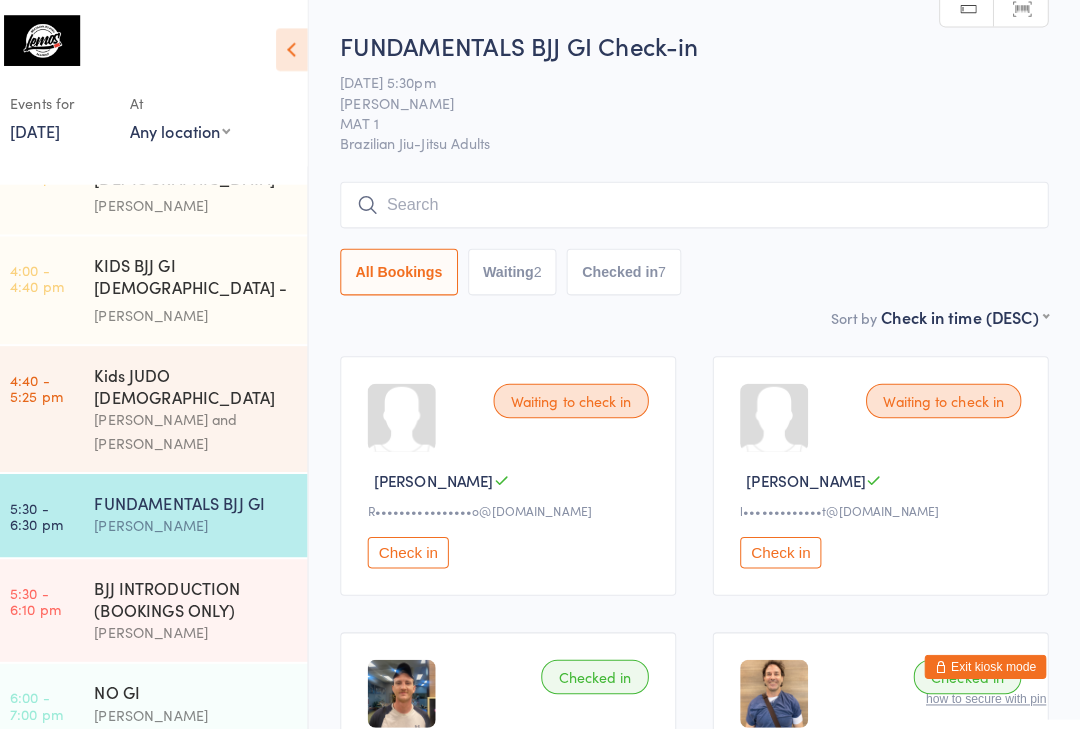 click on "[PERSON_NAME]" at bounding box center [205, 517] 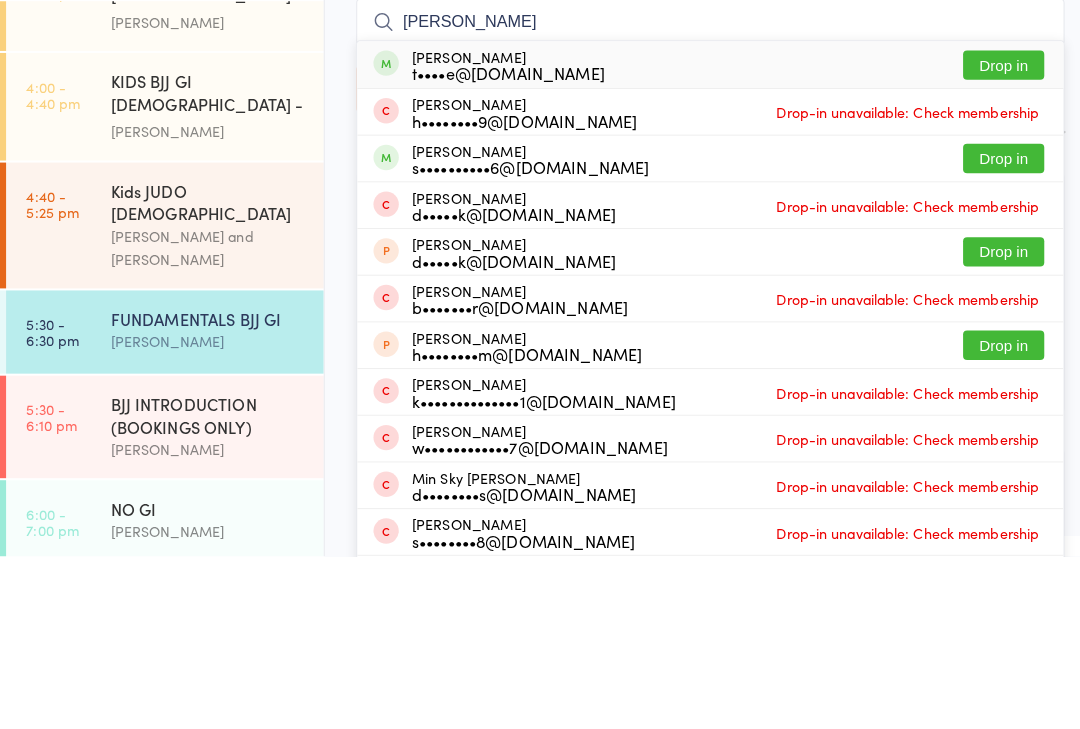 type on "[PERSON_NAME]" 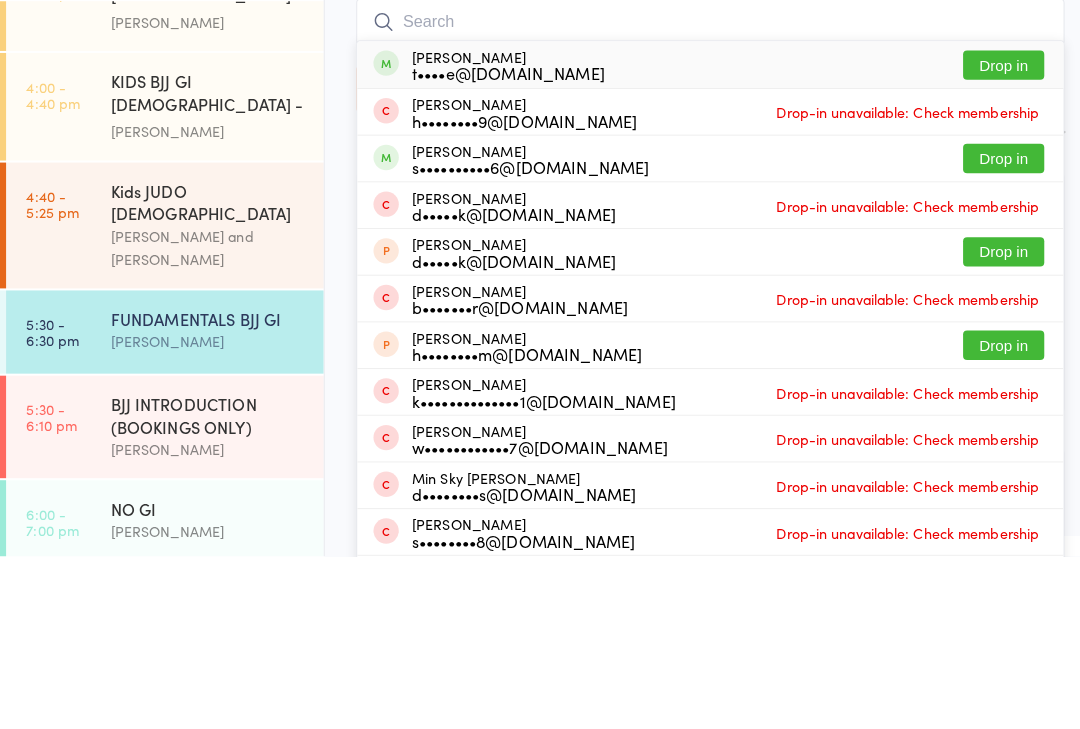 scroll, scrollTop: 170, scrollLeft: 0, axis: vertical 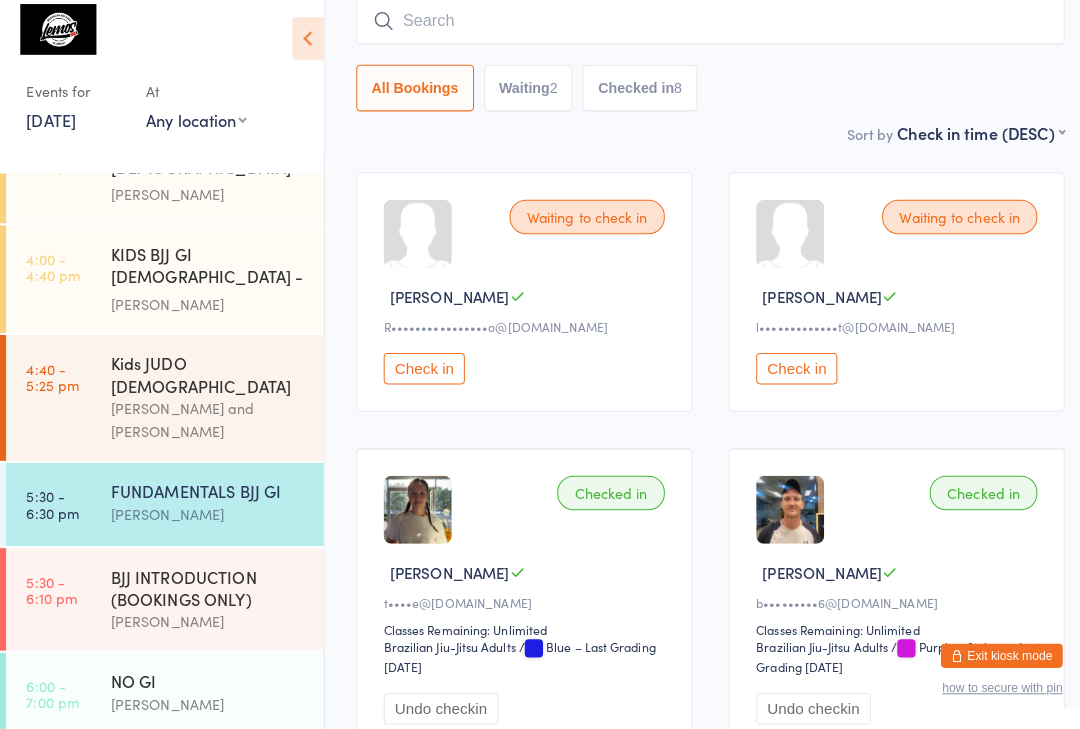 click at bounding box center [700, 32] 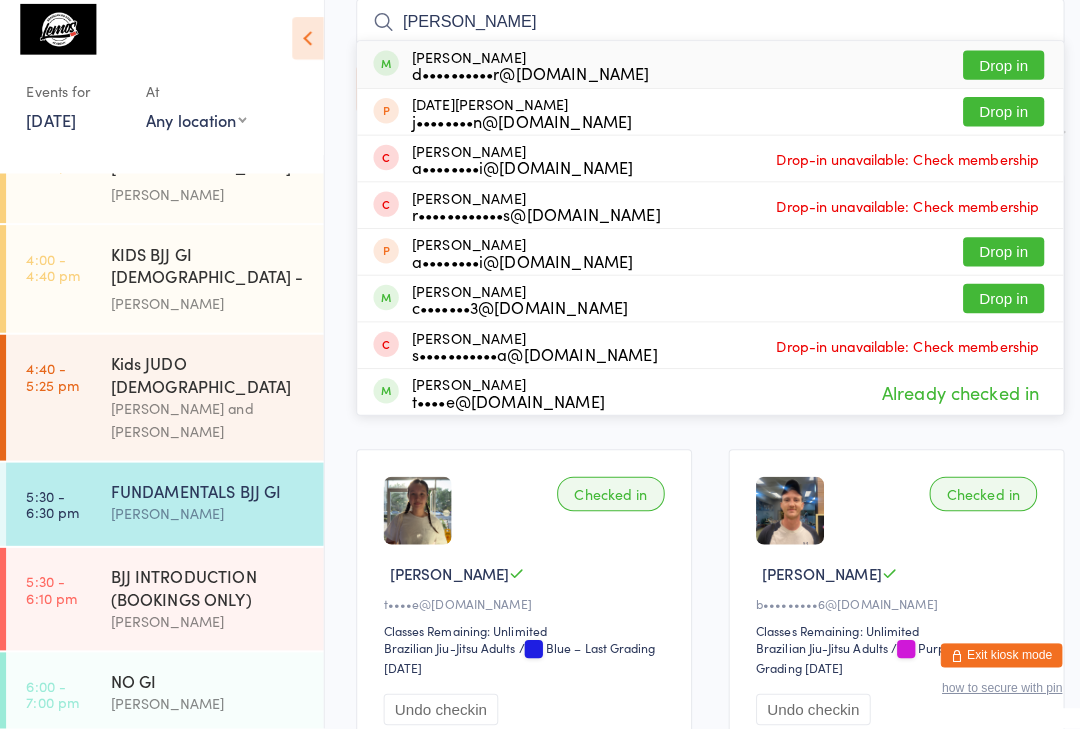 type on "[PERSON_NAME]" 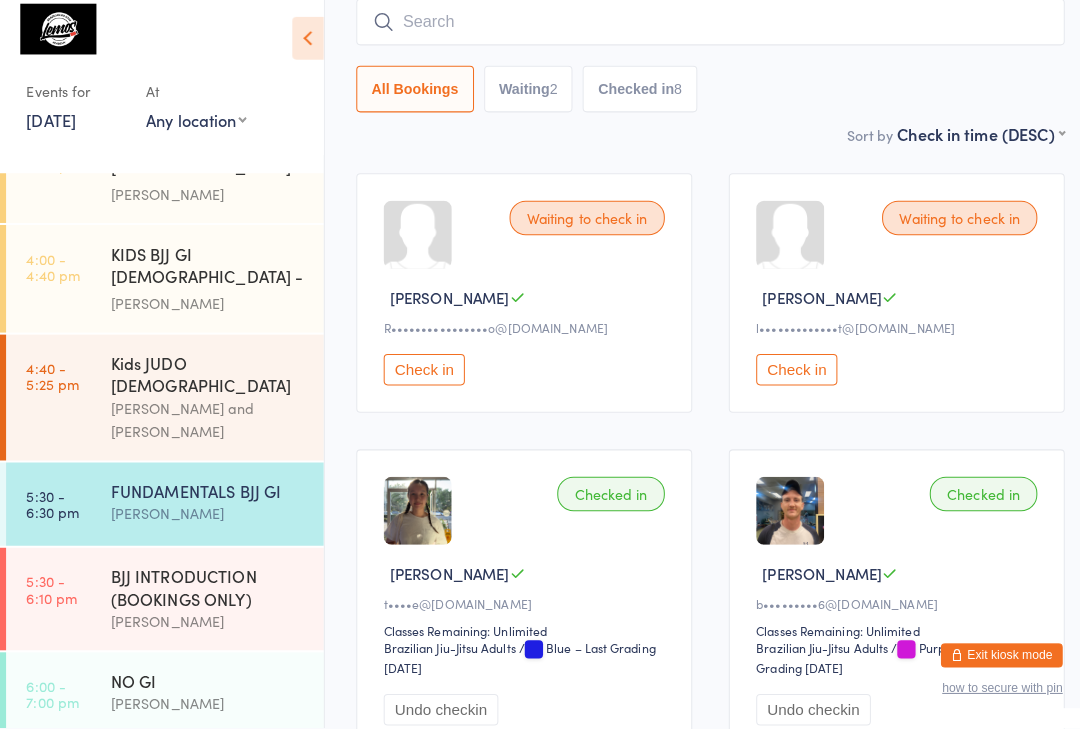 scroll, scrollTop: 170, scrollLeft: 0, axis: vertical 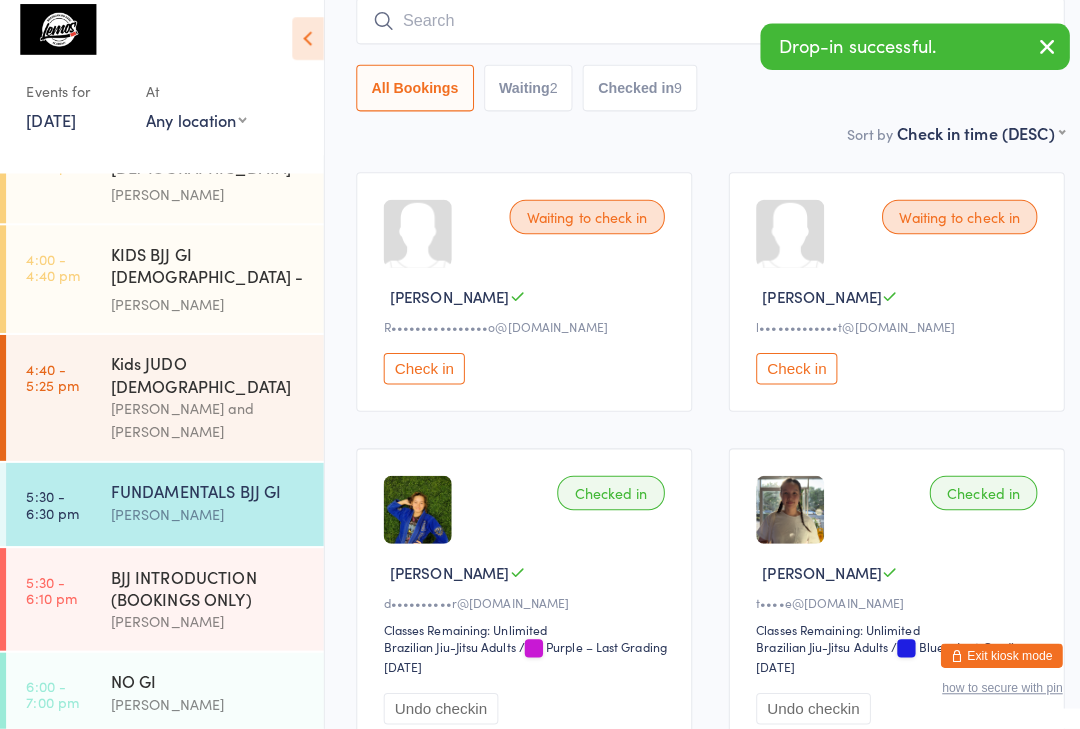 click at bounding box center (700, 32) 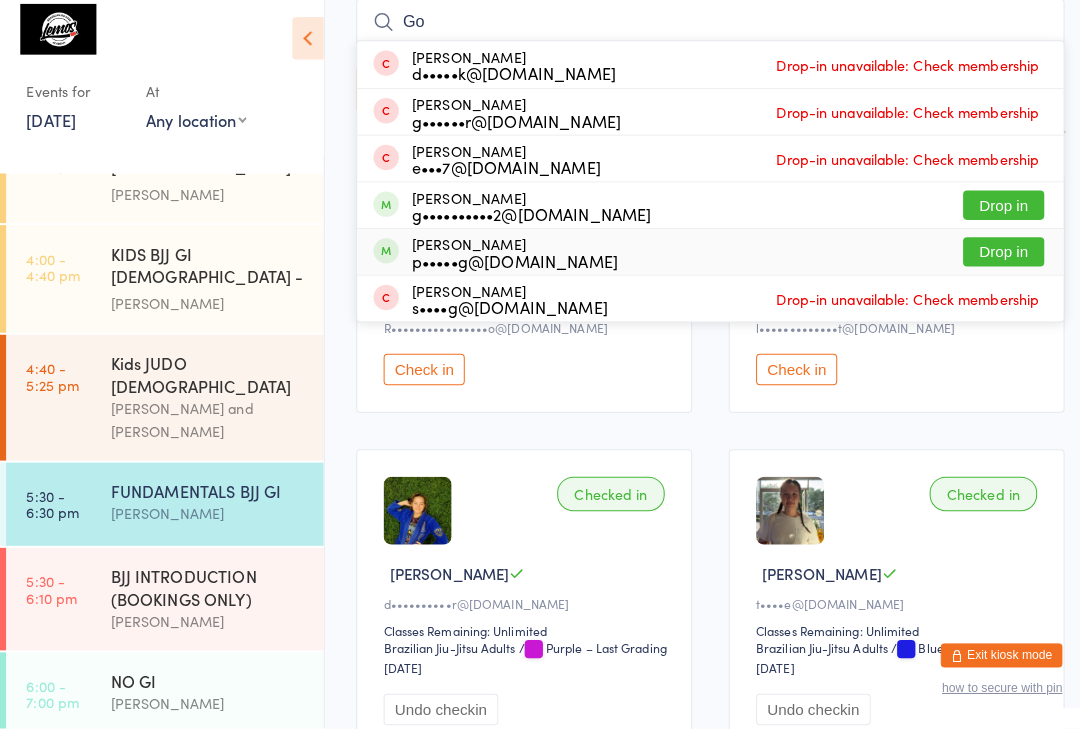 type on "Go" 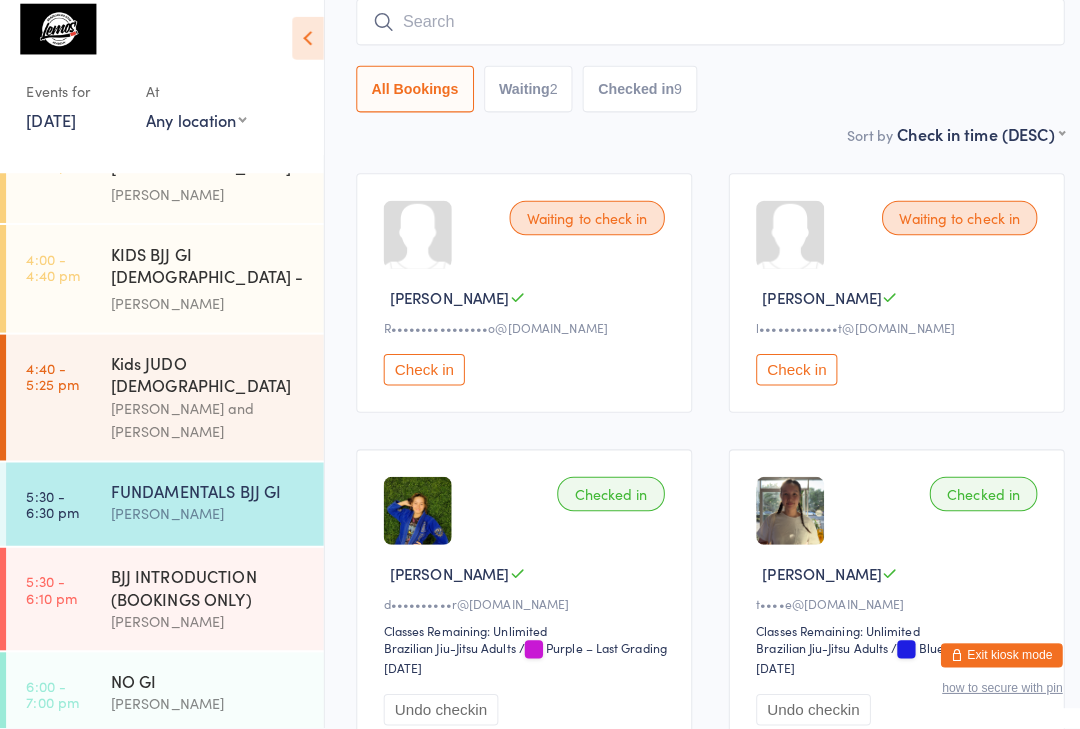 scroll, scrollTop: 170, scrollLeft: 0, axis: vertical 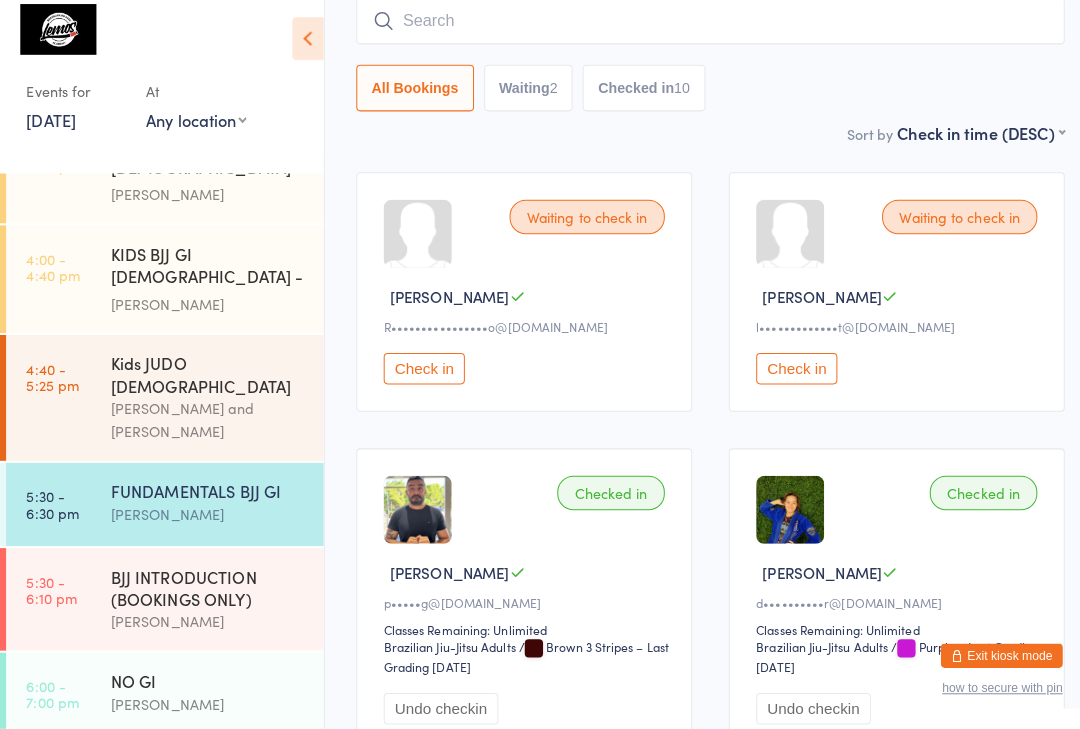 click at bounding box center [700, 32] 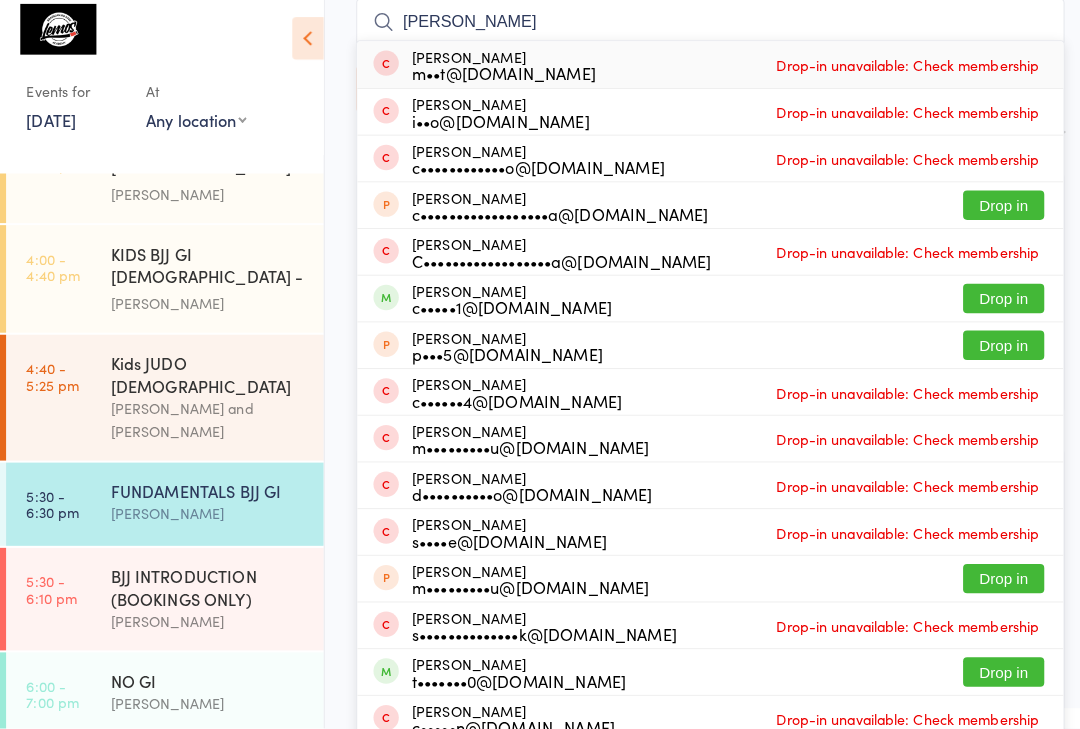 type on "[PERSON_NAME]" 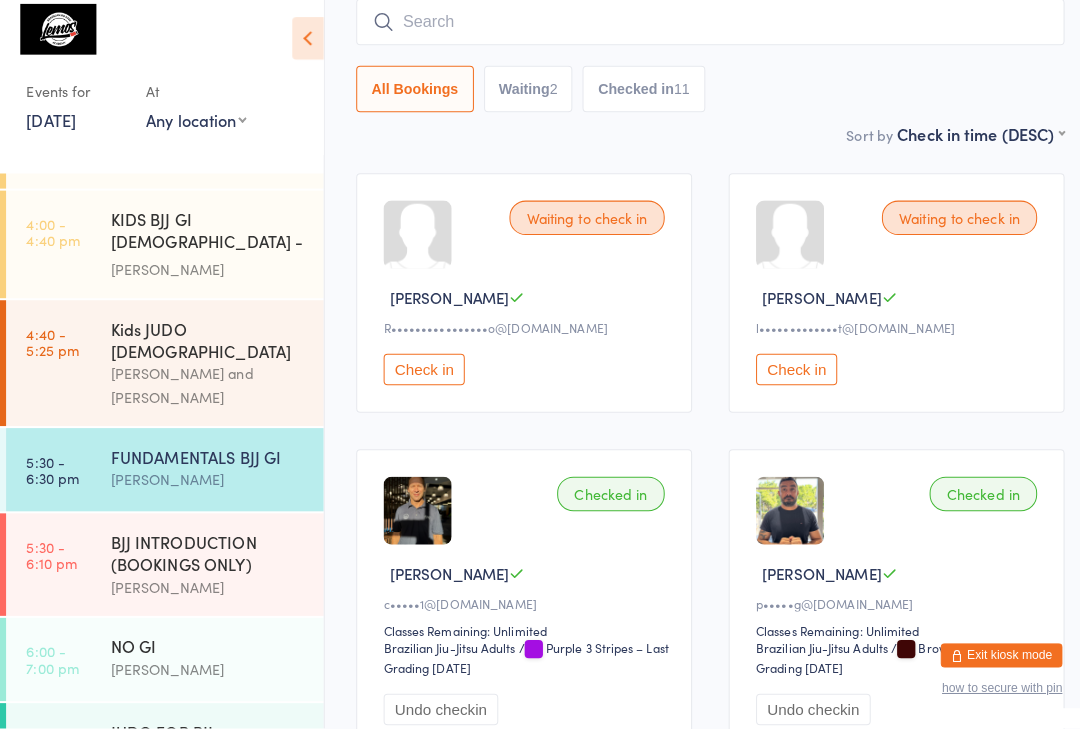 scroll, scrollTop: 445, scrollLeft: 0, axis: vertical 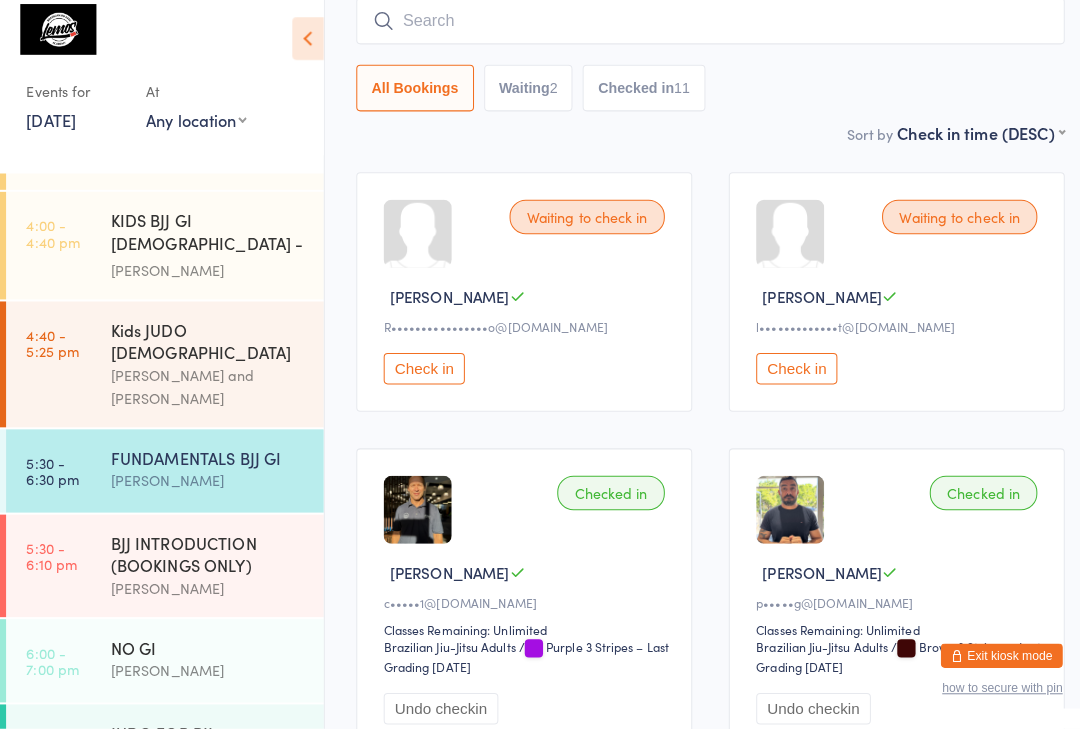 click on "5:30 - 6:30 pm FUNDAMENTALS BJJ GI [PERSON_NAME]" at bounding box center [162, 475] 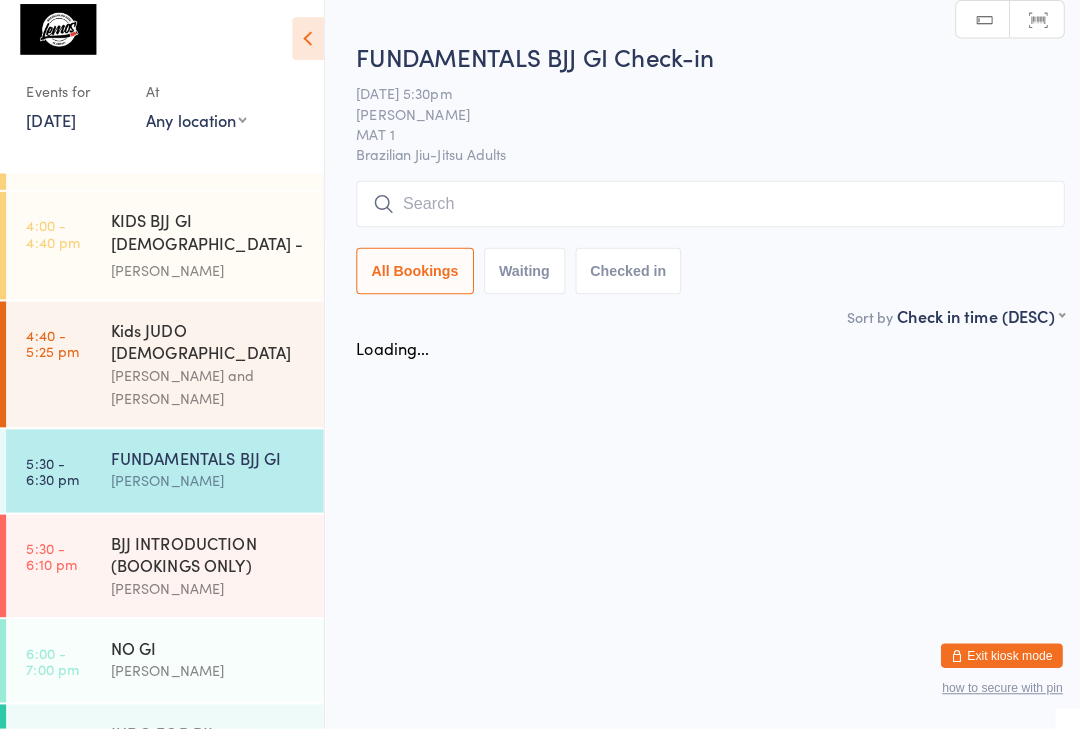 scroll, scrollTop: 0, scrollLeft: 0, axis: both 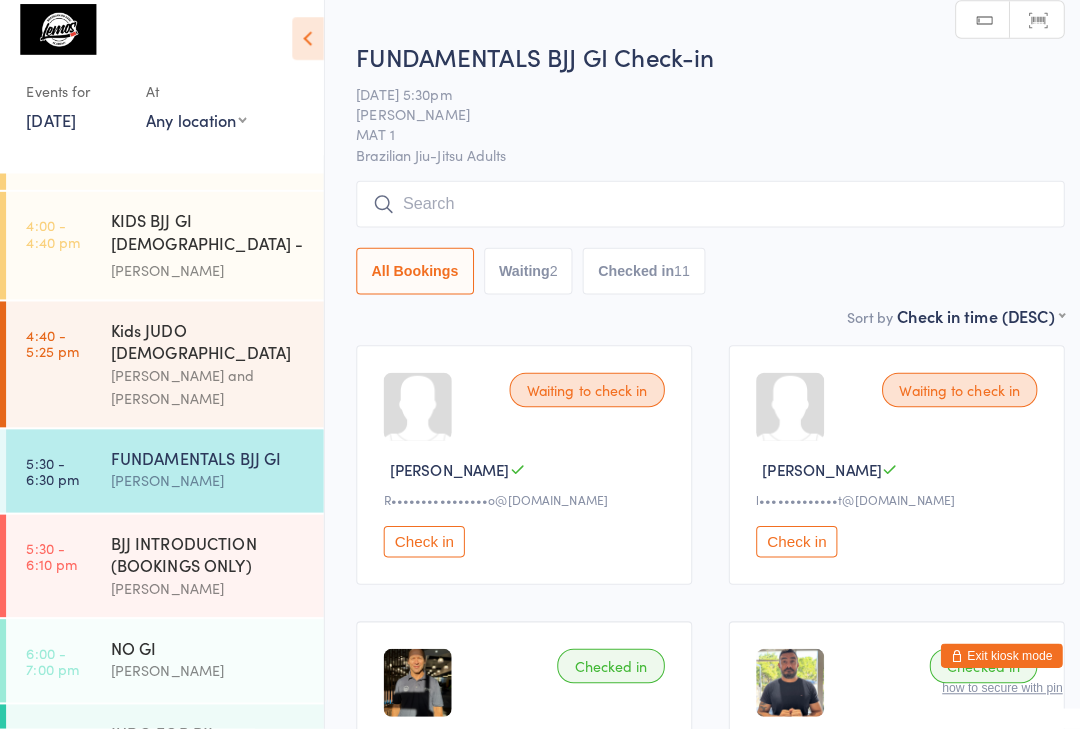 click at bounding box center (700, 212) 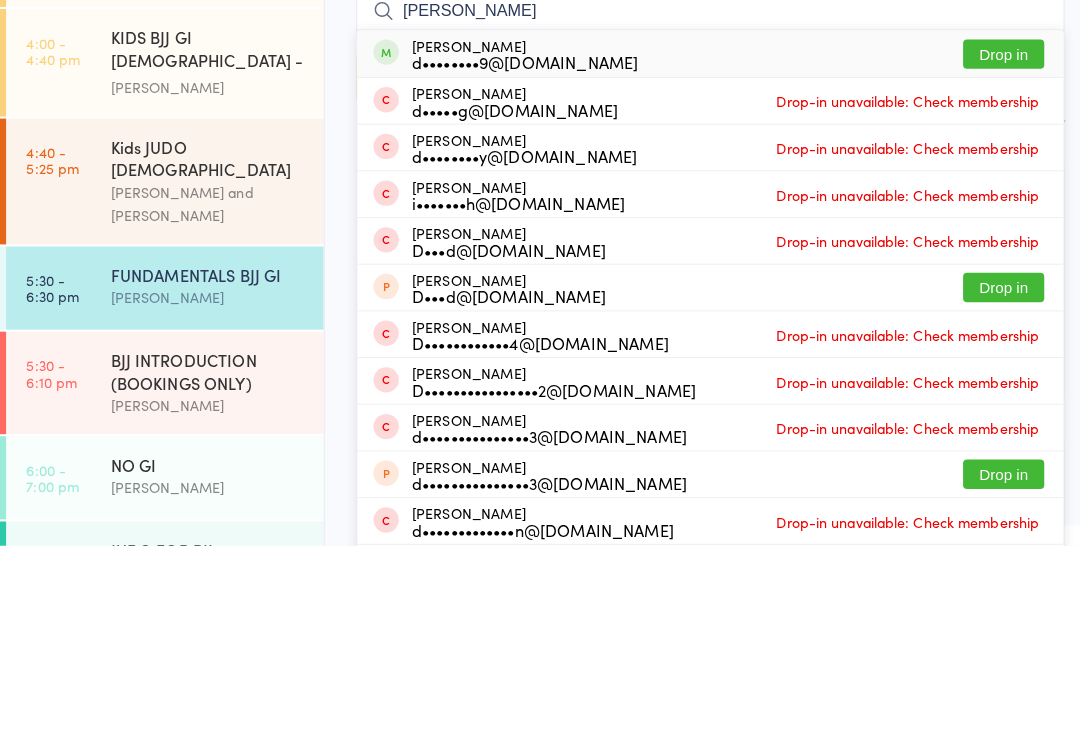 type on "[PERSON_NAME]" 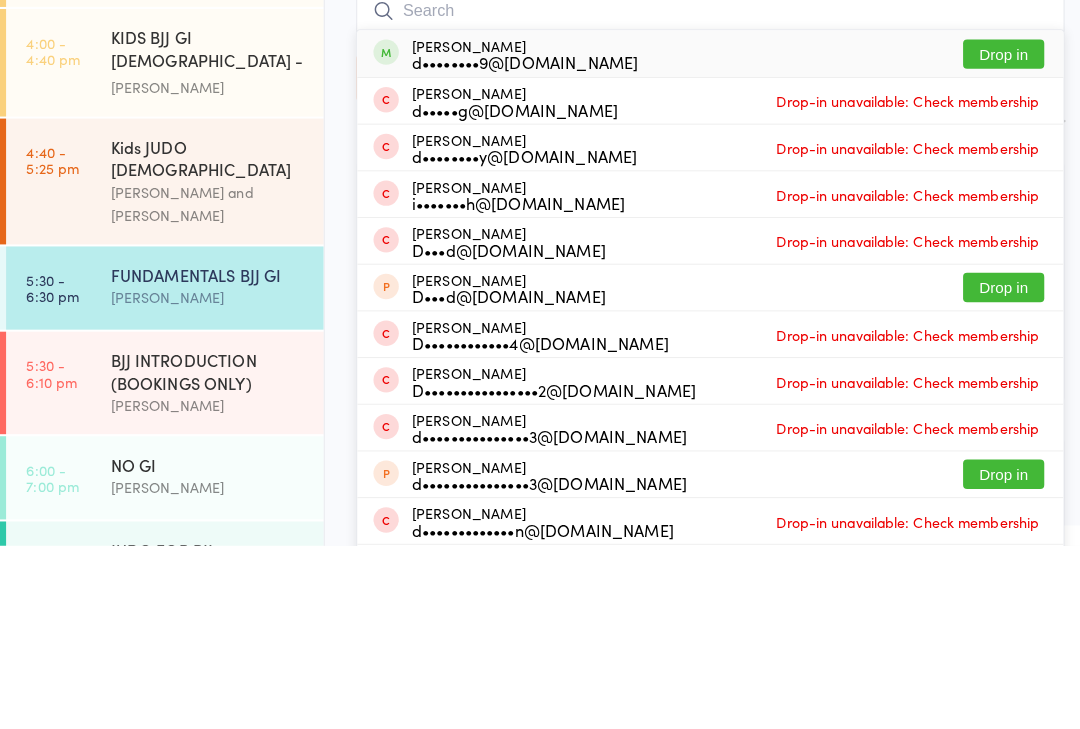 scroll, scrollTop: 180, scrollLeft: 0, axis: vertical 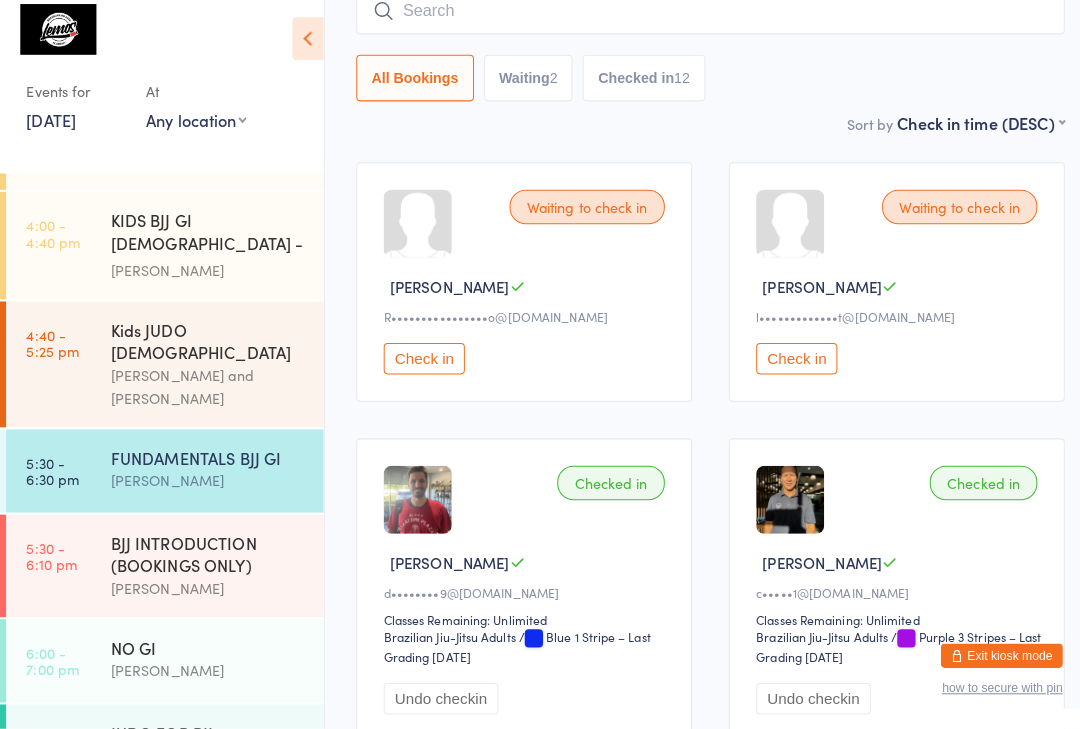 click at bounding box center [700, 22] 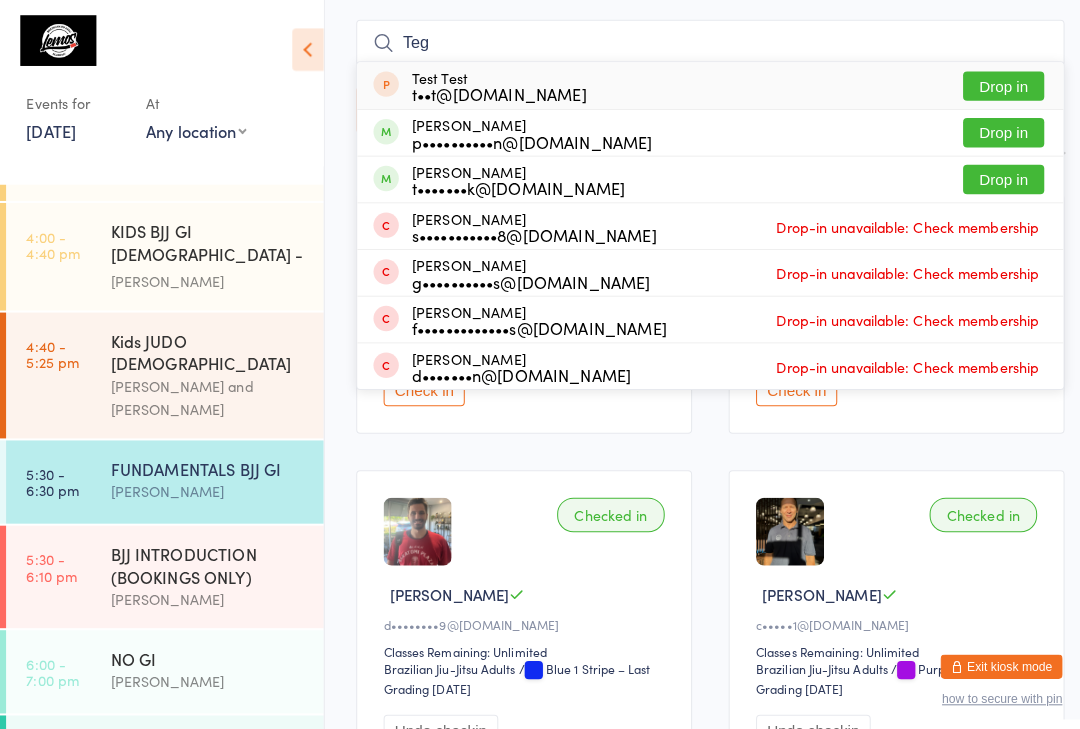 type on "Teg" 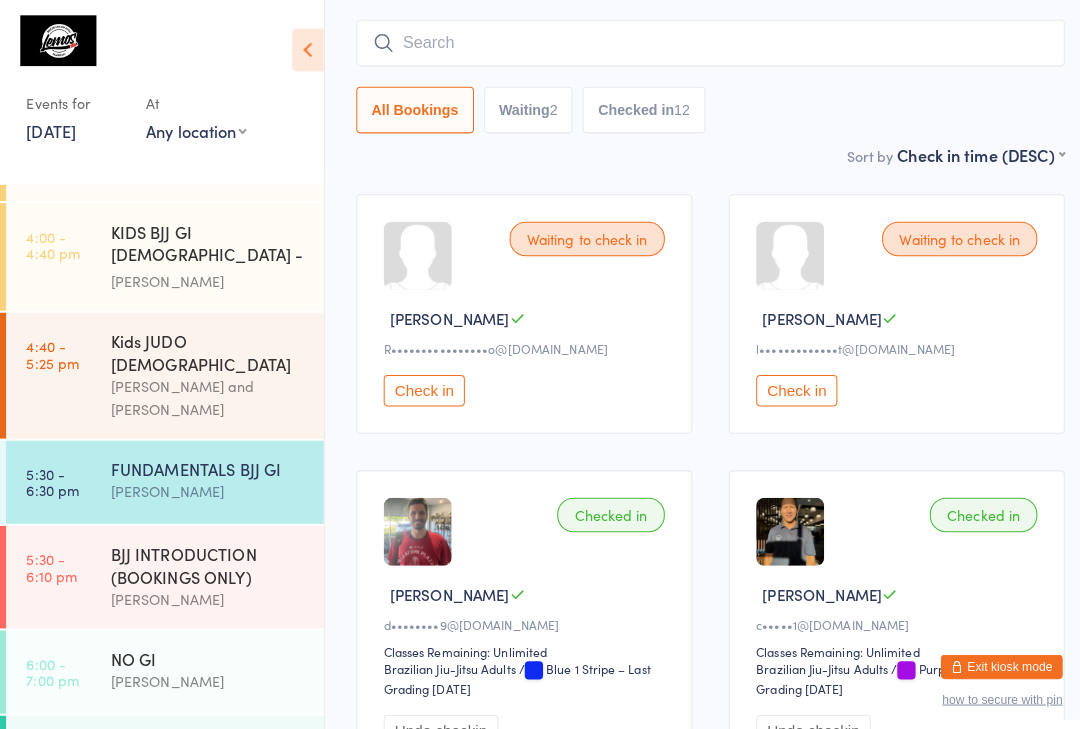 scroll, scrollTop: 160, scrollLeft: 0, axis: vertical 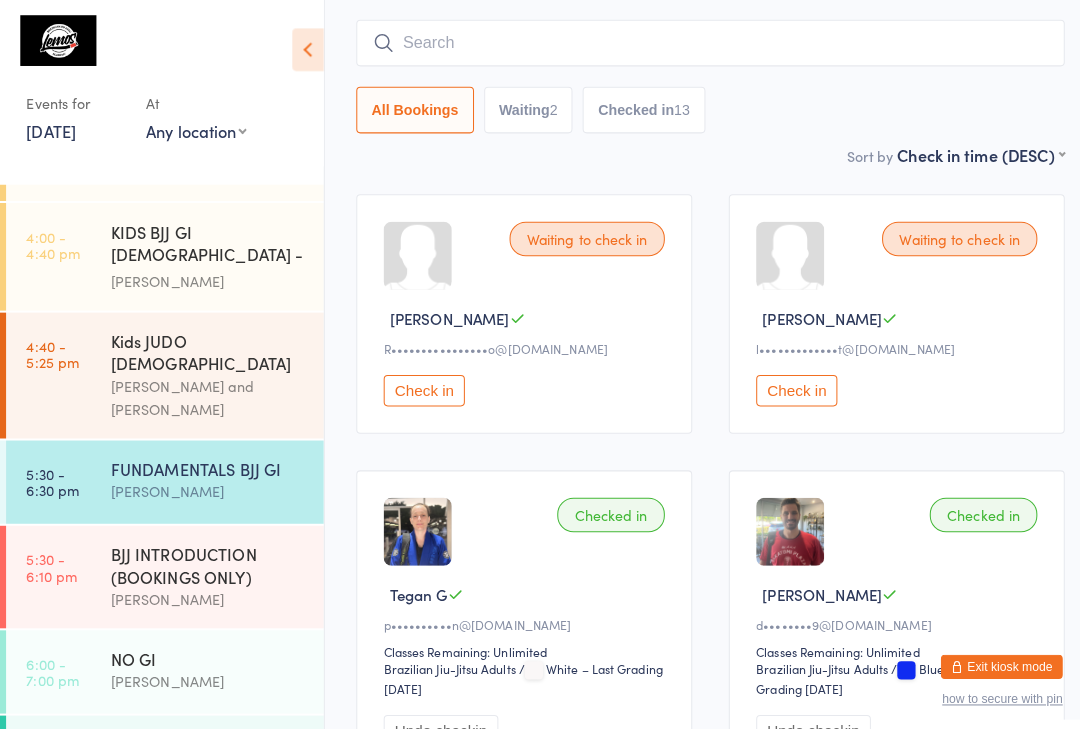 click at bounding box center [700, 42] 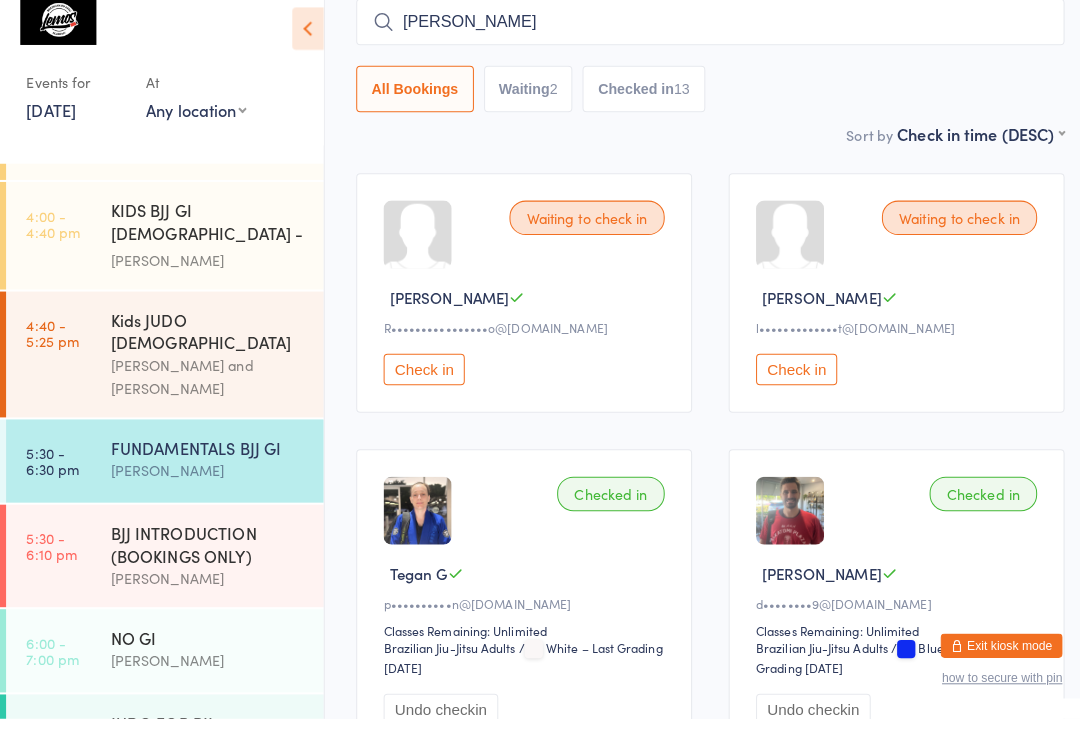 type on "[PERSON_NAME]" 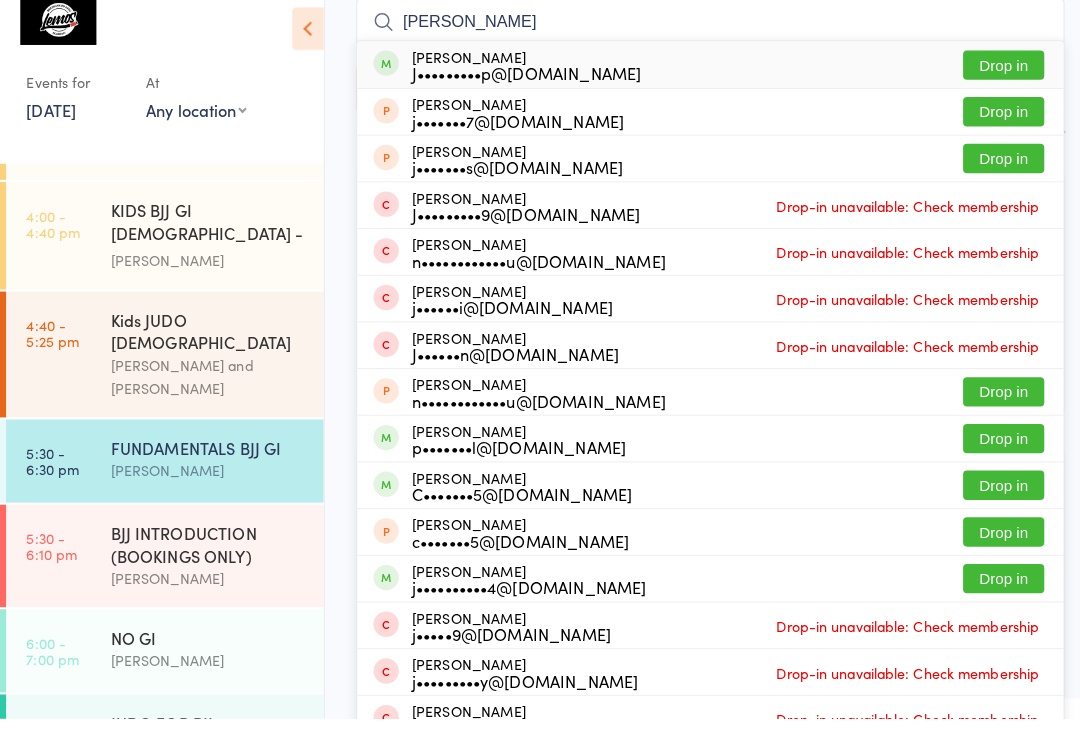 click on "Drop in" at bounding box center (989, 84) 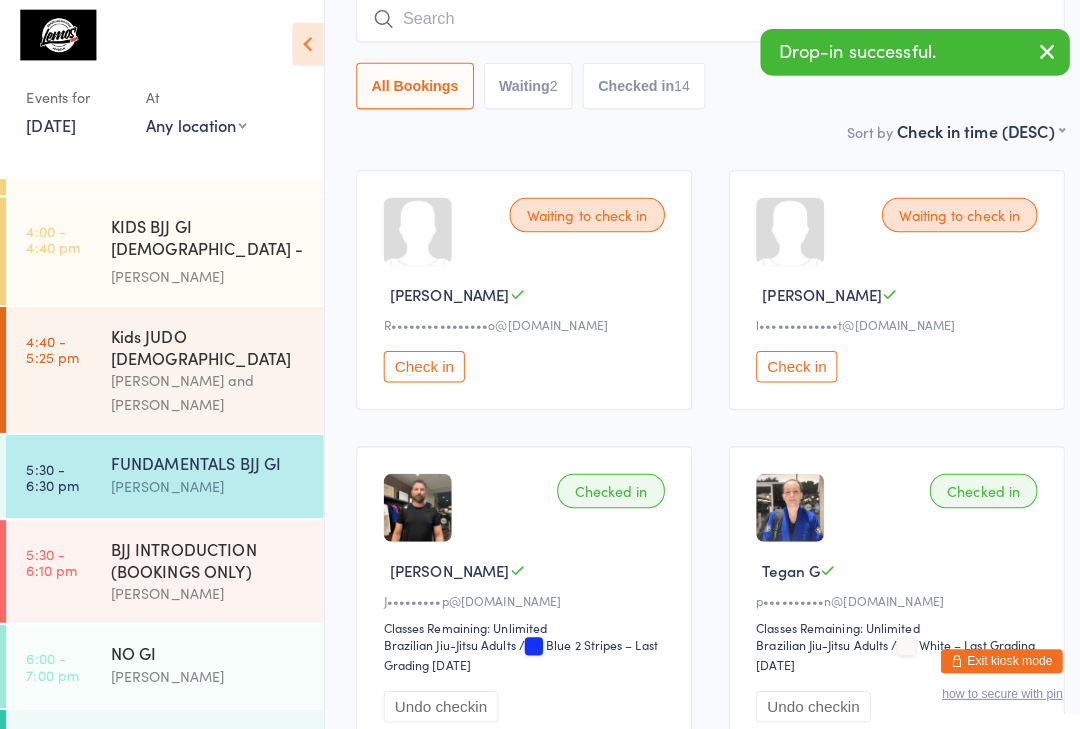 scroll, scrollTop: 290, scrollLeft: 0, axis: vertical 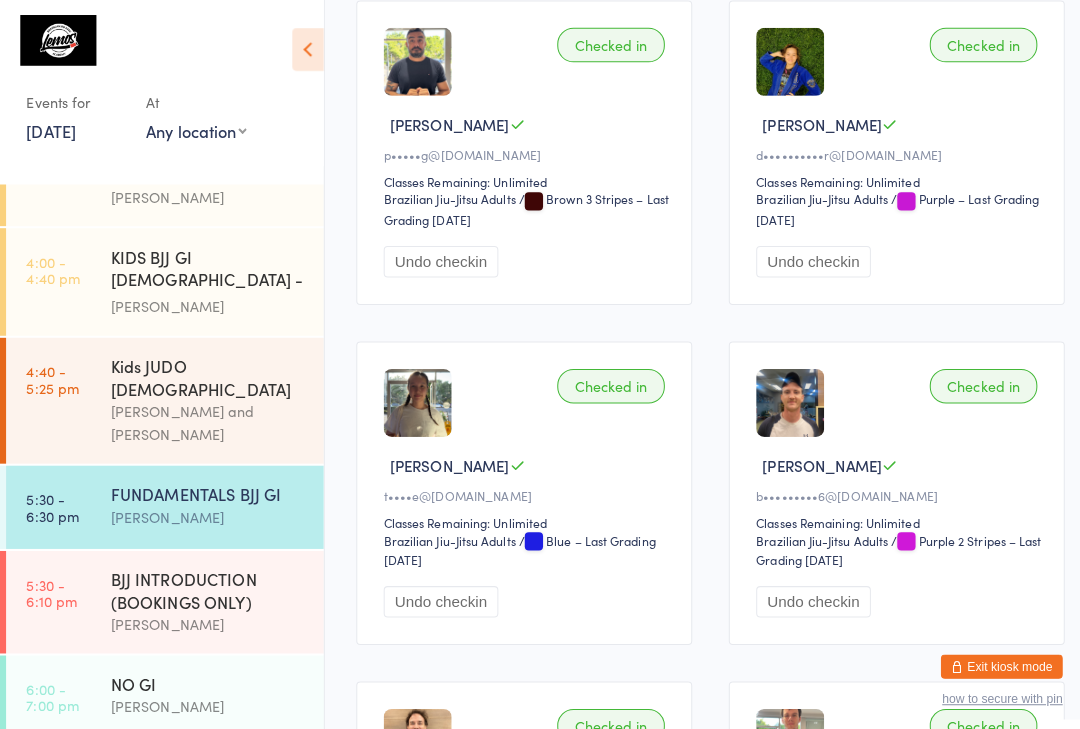 click on "[PERSON_NAME]" at bounding box center (205, 509) 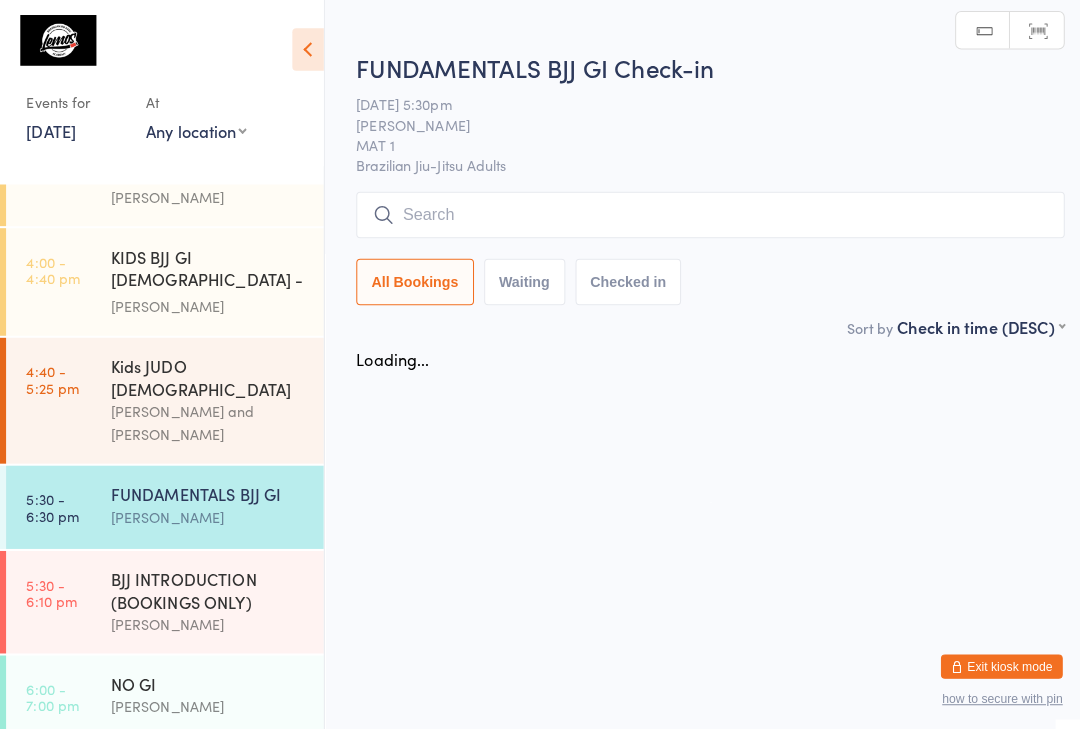 scroll, scrollTop: 0, scrollLeft: 0, axis: both 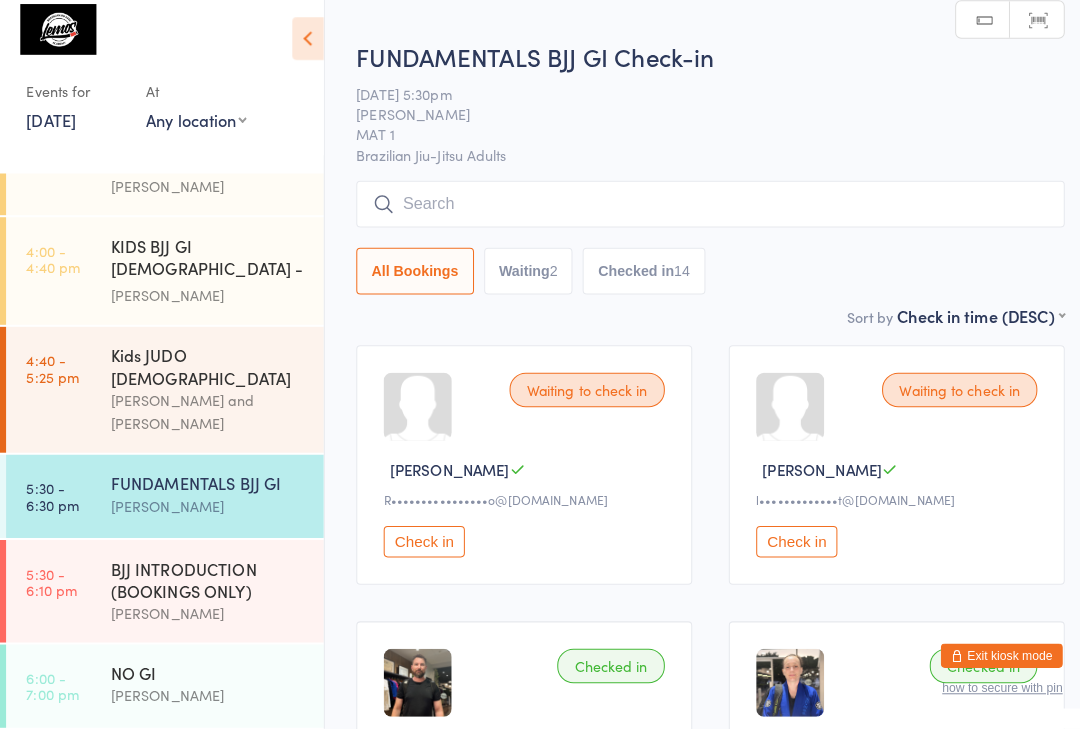 click at bounding box center (700, 212) 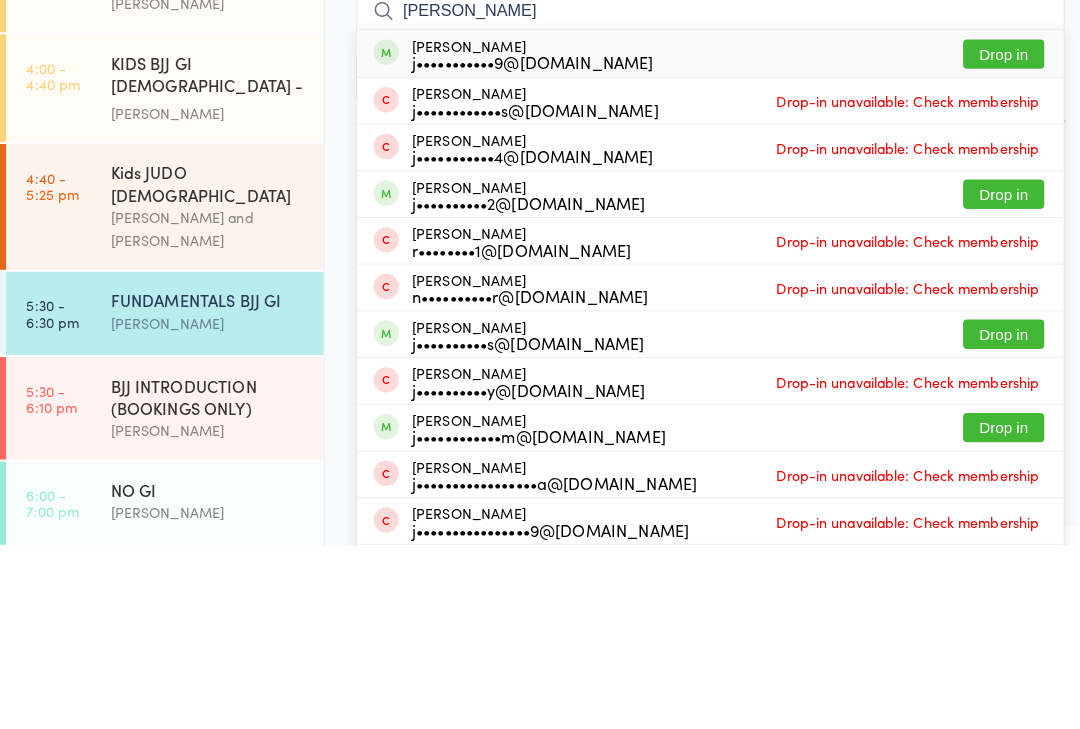 type on "[PERSON_NAME]" 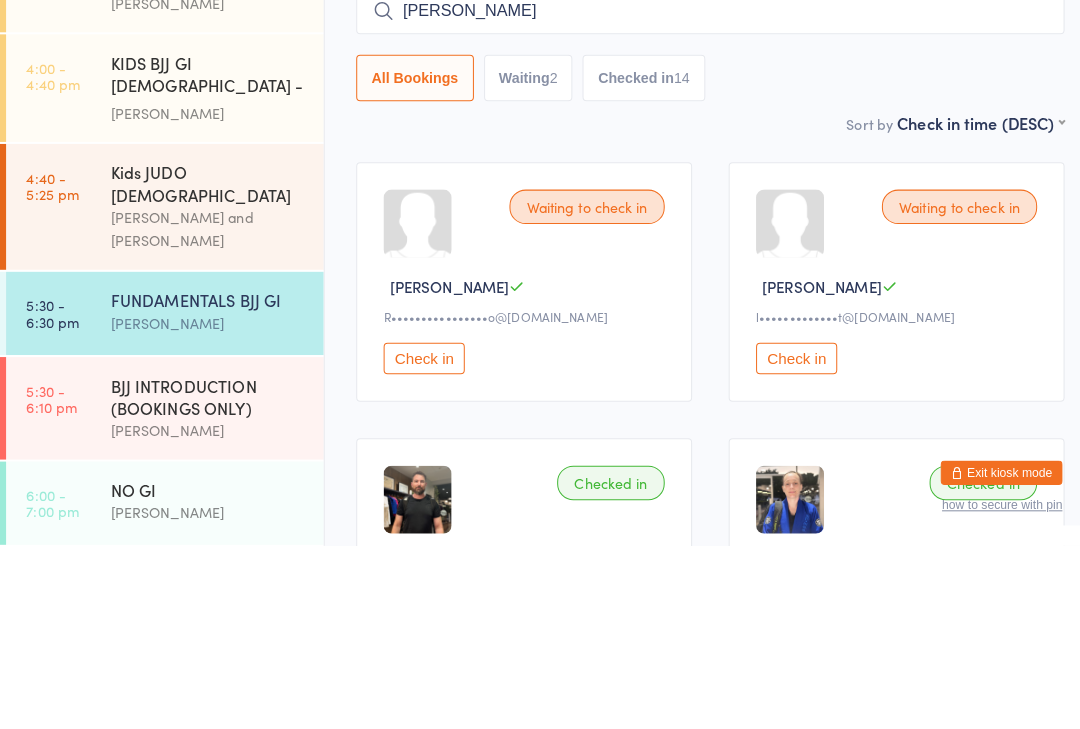 type 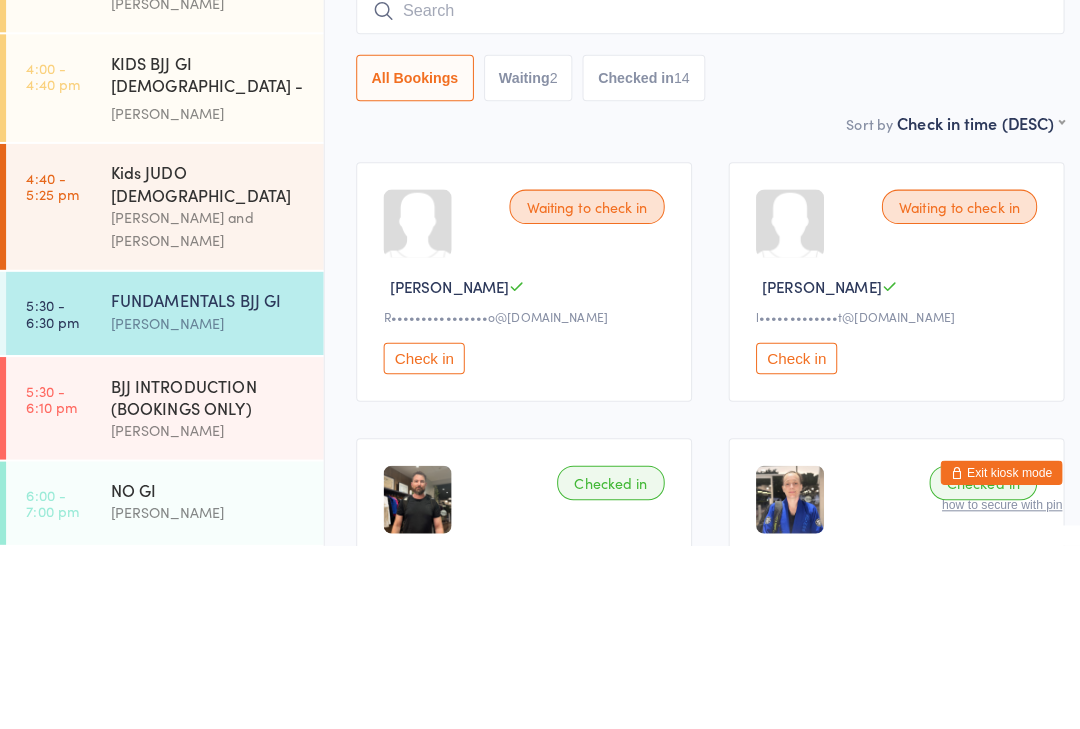 scroll, scrollTop: 180, scrollLeft: 0, axis: vertical 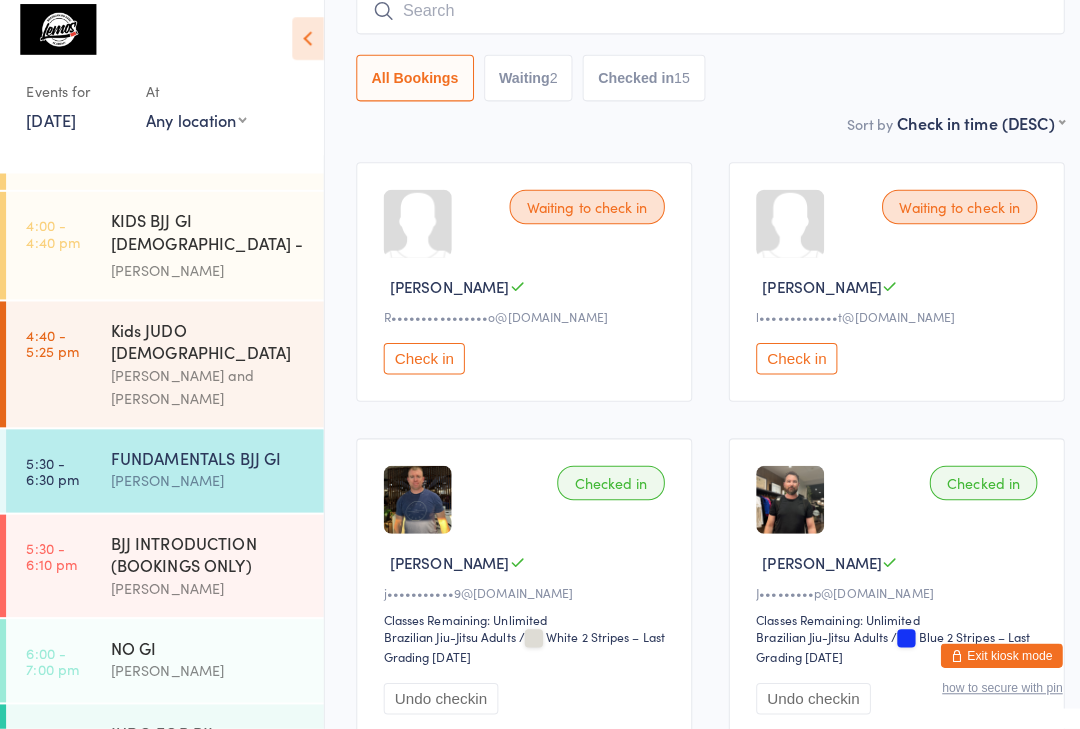 click on "[PERSON_NAME]" at bounding box center (205, 484) 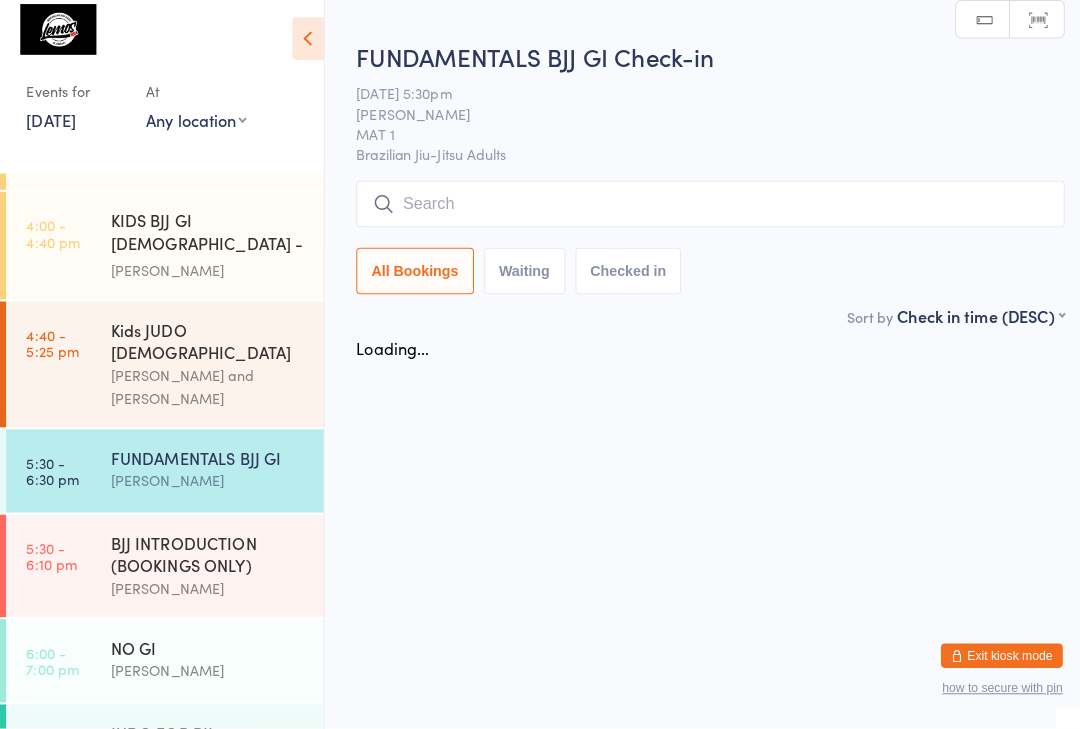 scroll, scrollTop: 0, scrollLeft: 0, axis: both 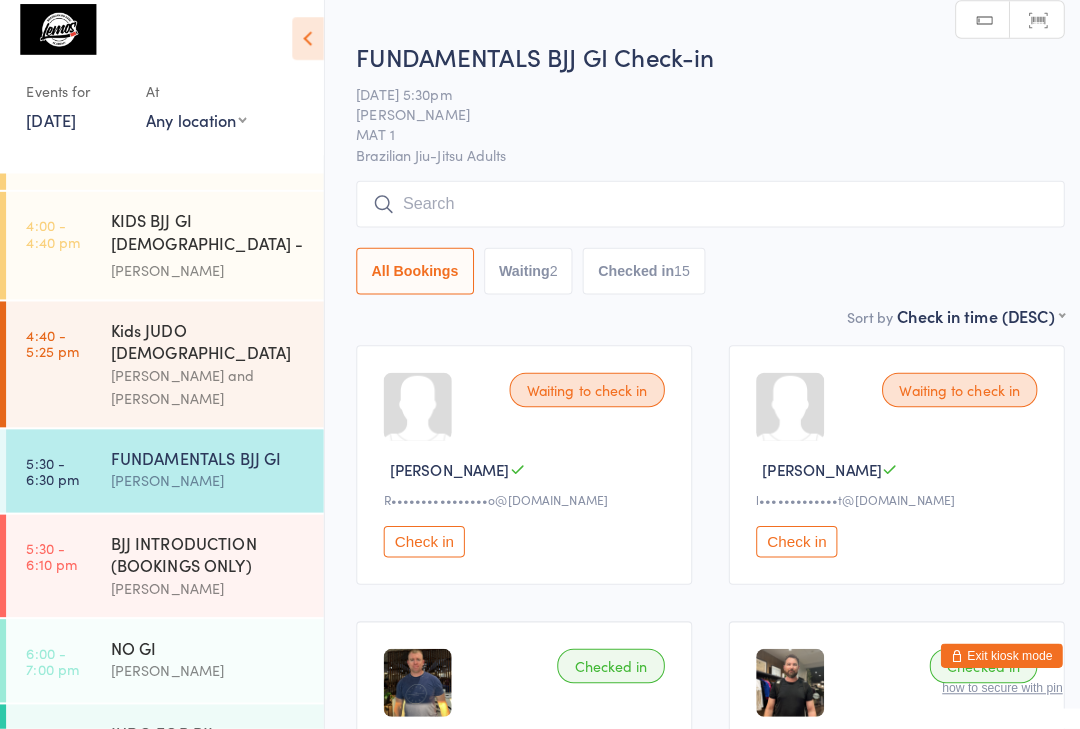 click at bounding box center [700, 212] 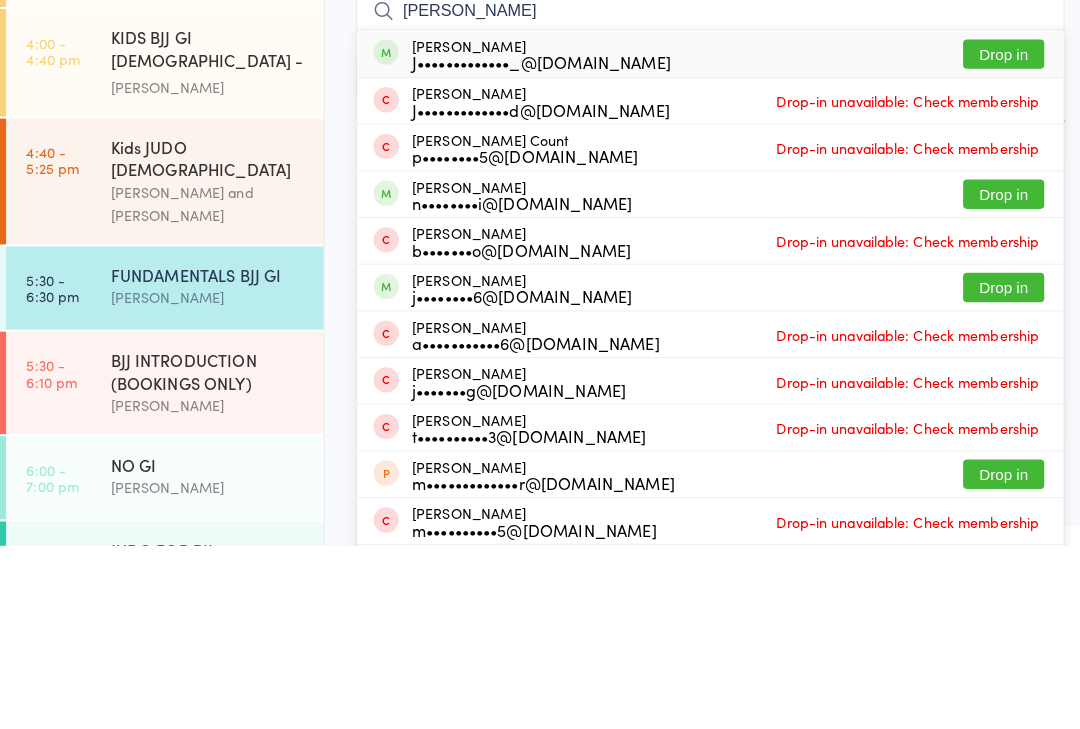 type on "[PERSON_NAME]" 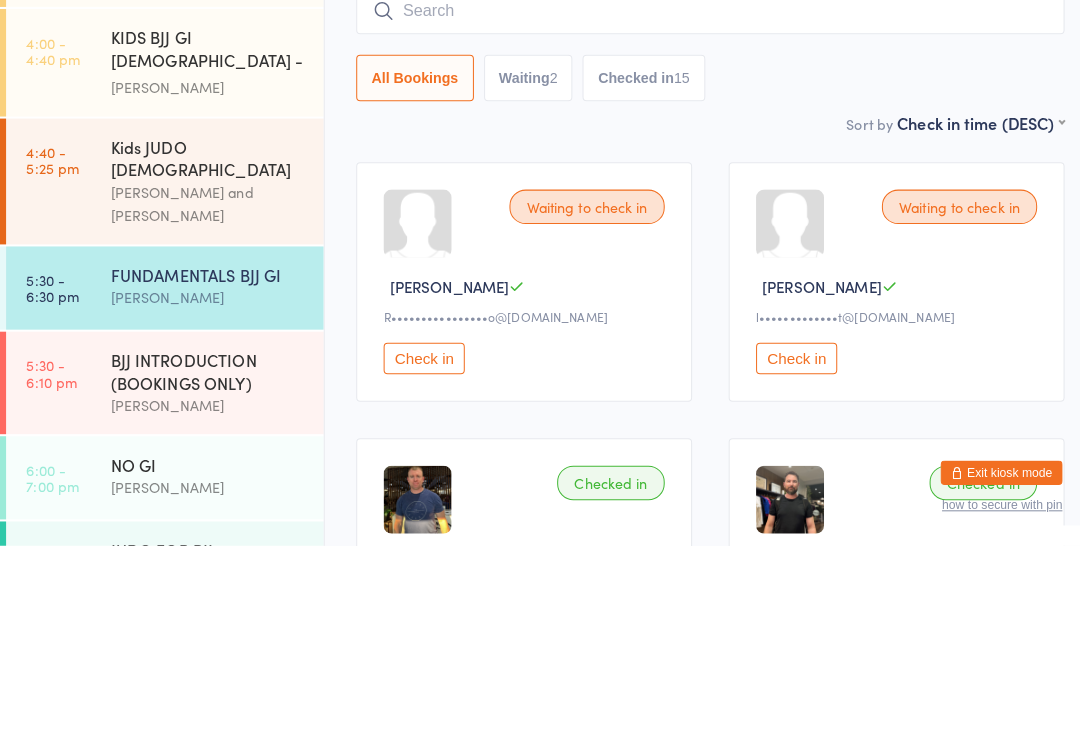 scroll, scrollTop: 180, scrollLeft: 0, axis: vertical 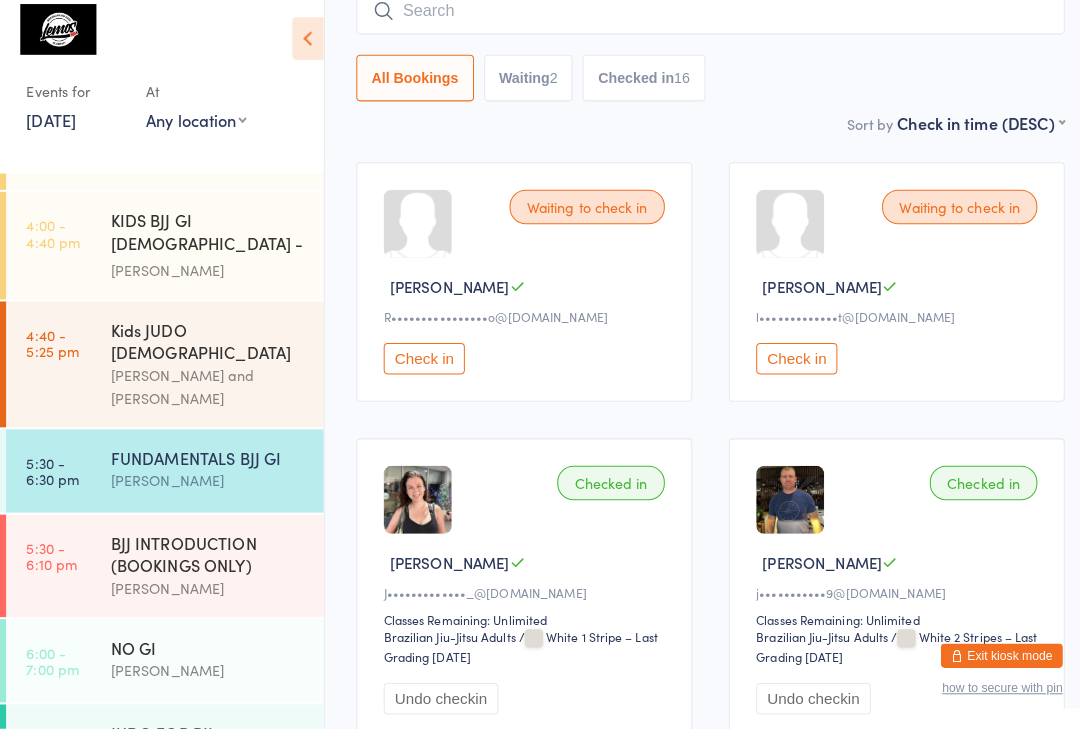 click at bounding box center [700, 22] 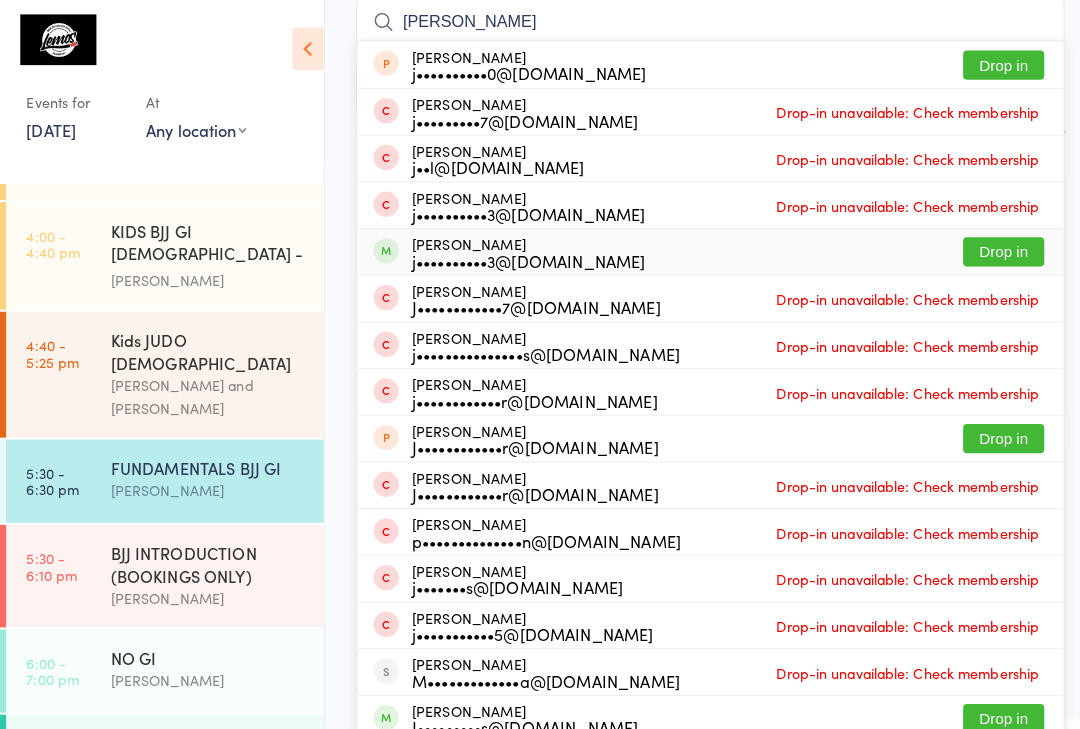 type on "[PERSON_NAME]" 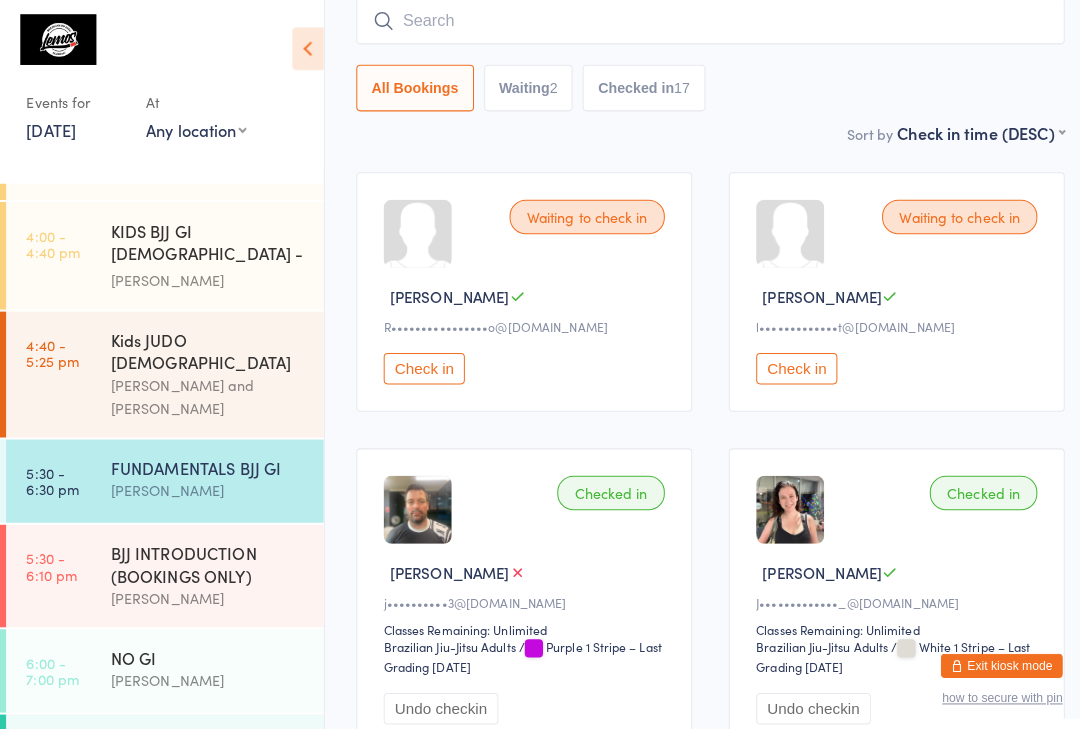 click on "BJJ INTRODUCTION (BOOKINGS ONLY)" at bounding box center [205, 557] 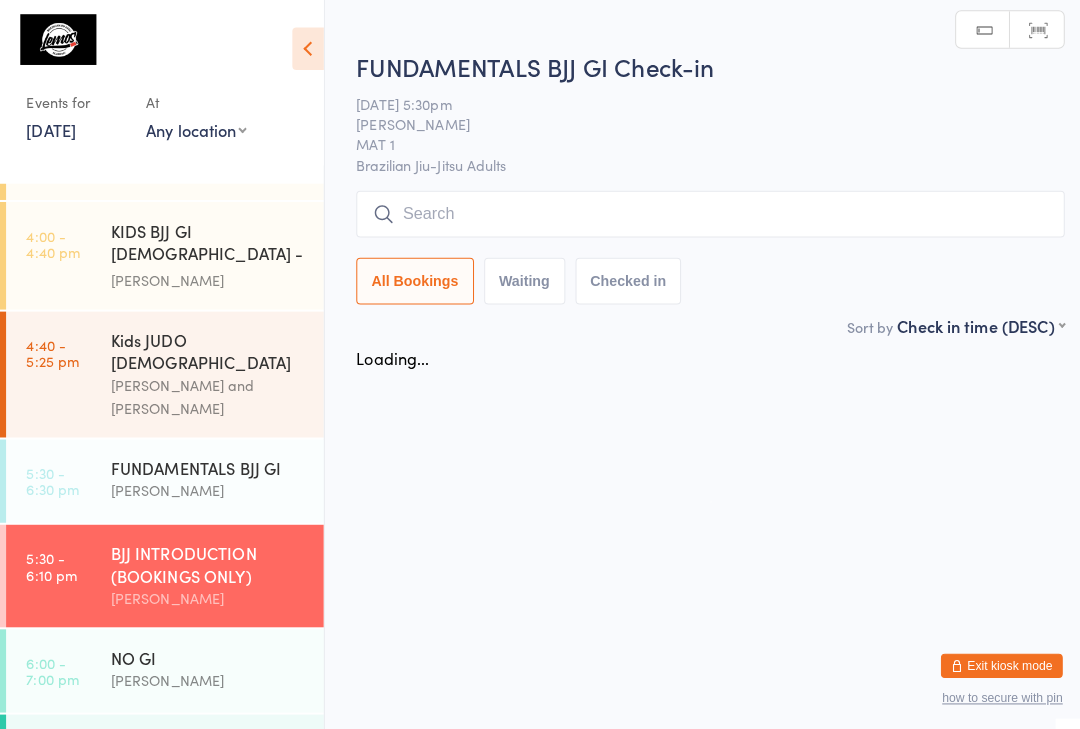 scroll, scrollTop: 0, scrollLeft: 0, axis: both 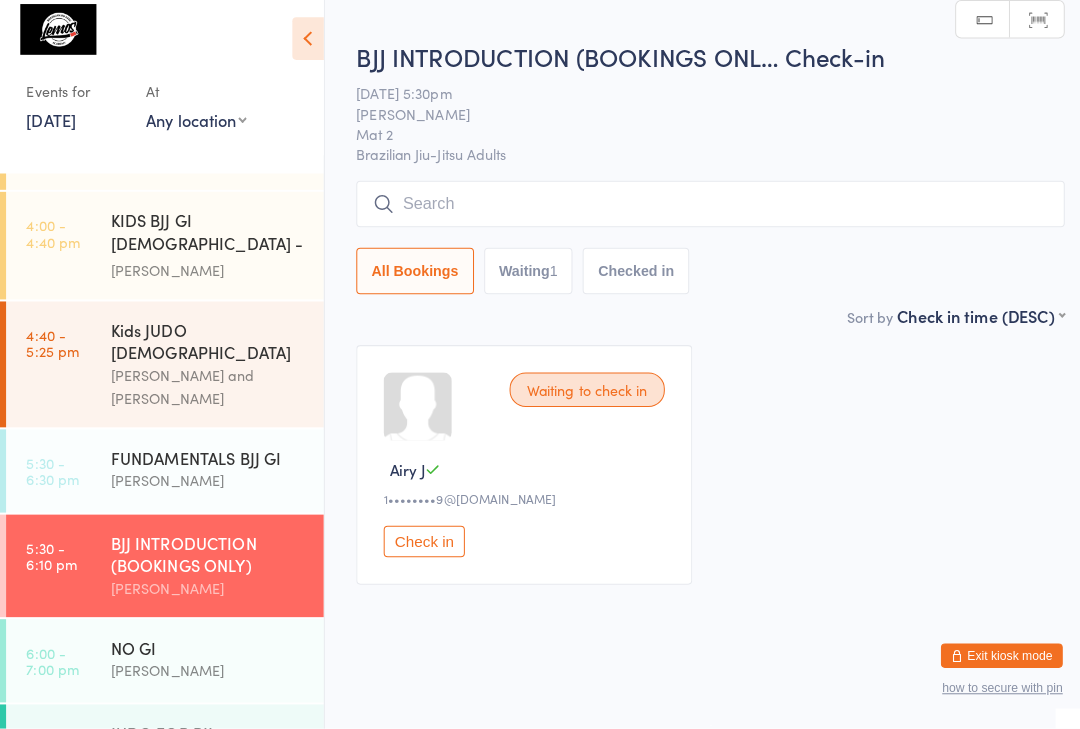 click on "[PERSON_NAME]" at bounding box center (205, 671) 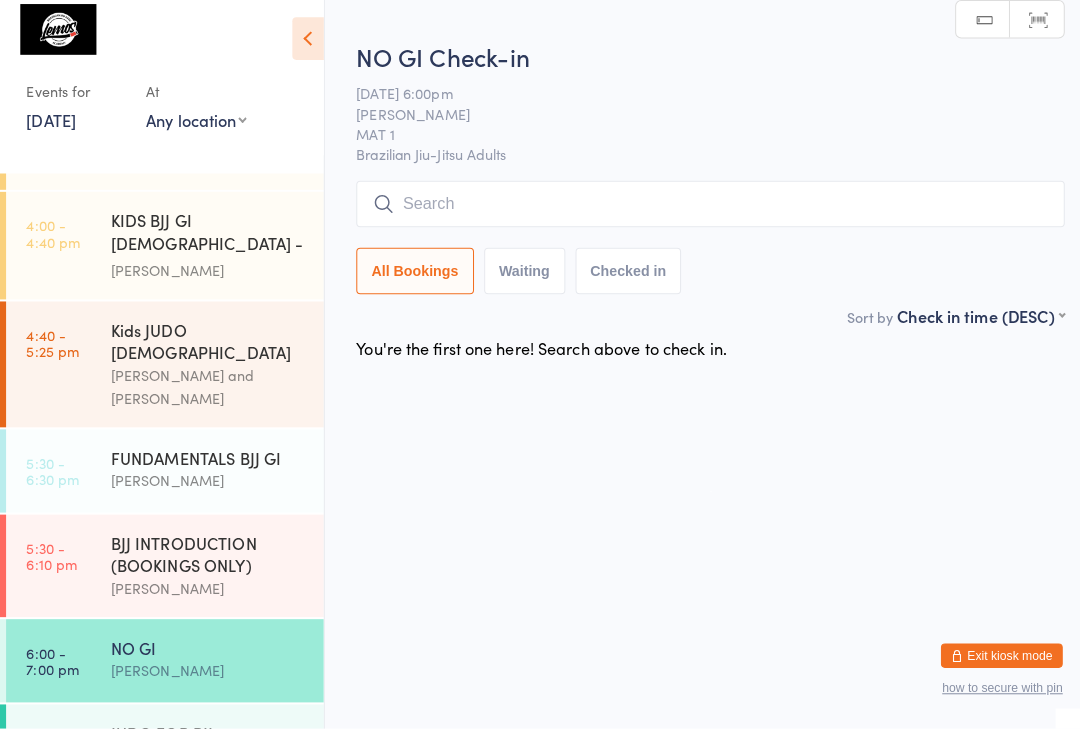 click on "JUDO FOR BJJ" at bounding box center [205, 733] 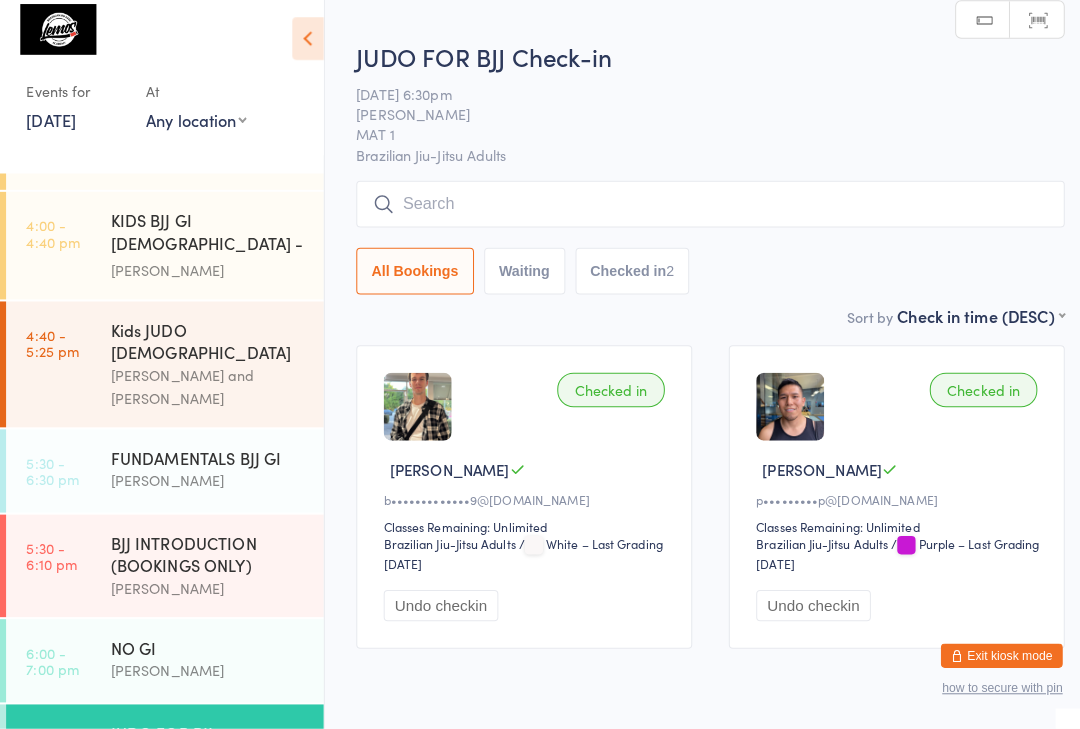 click on "[PERSON_NAME]" at bounding box center [205, 671] 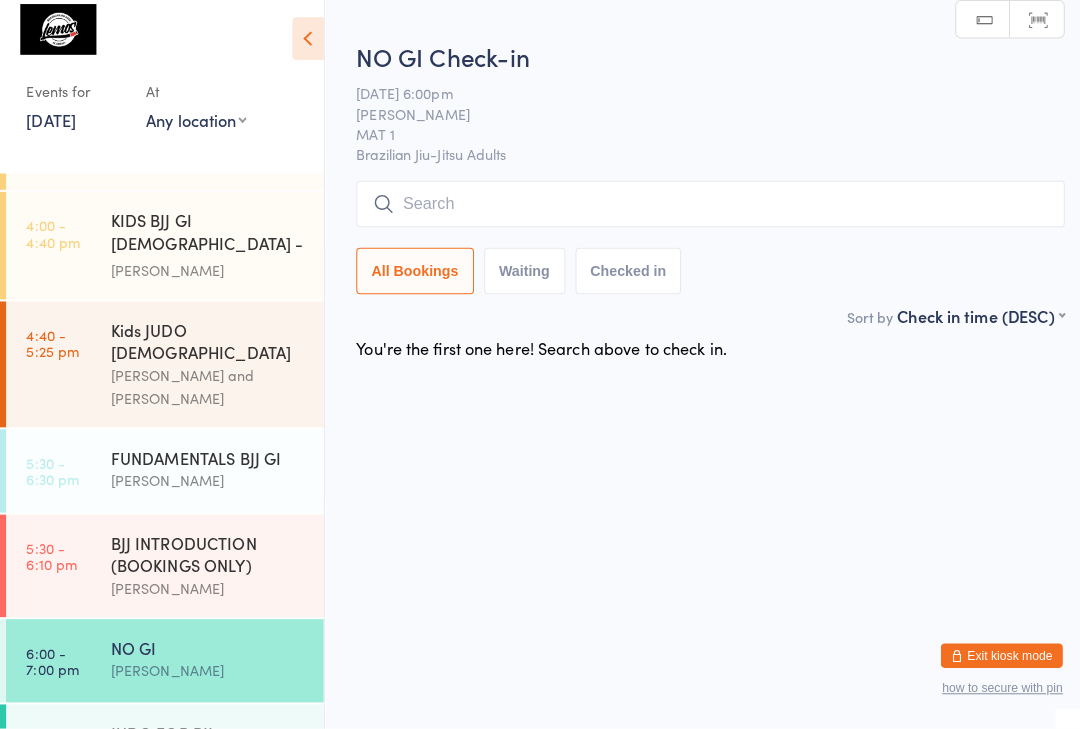 click on "BJJ INTRODUCTION (BOOKINGS ONLY)" at bounding box center [205, 557] 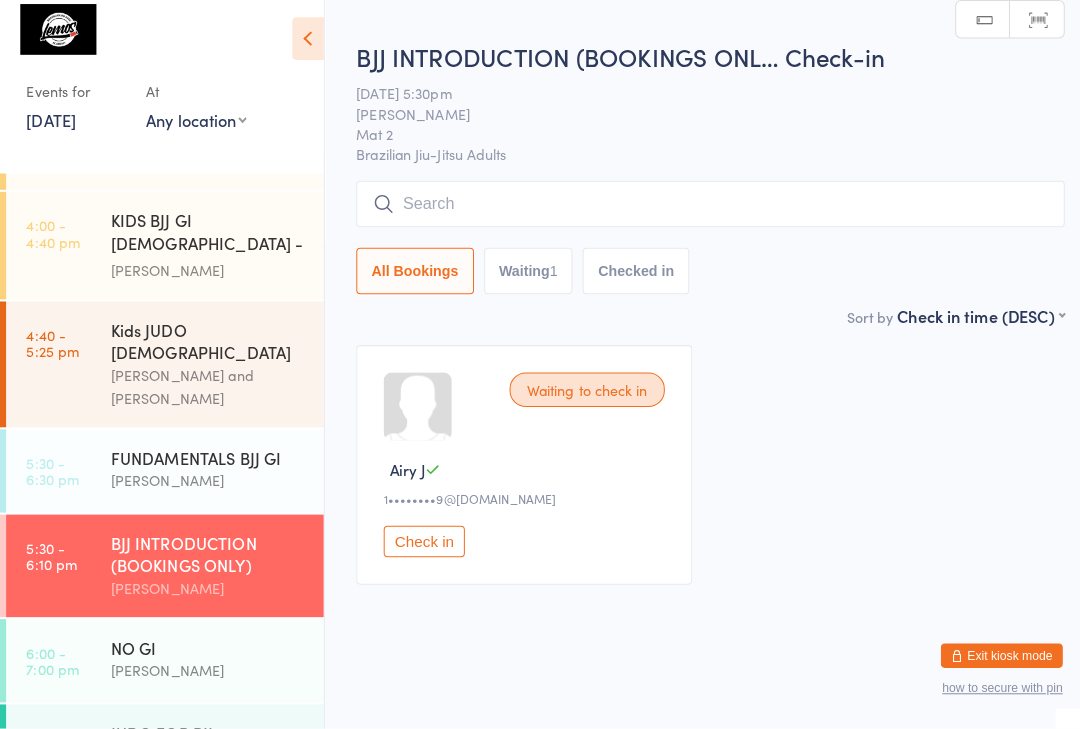 click on "FUNDAMENTALS BJJ GI" at bounding box center [205, 462] 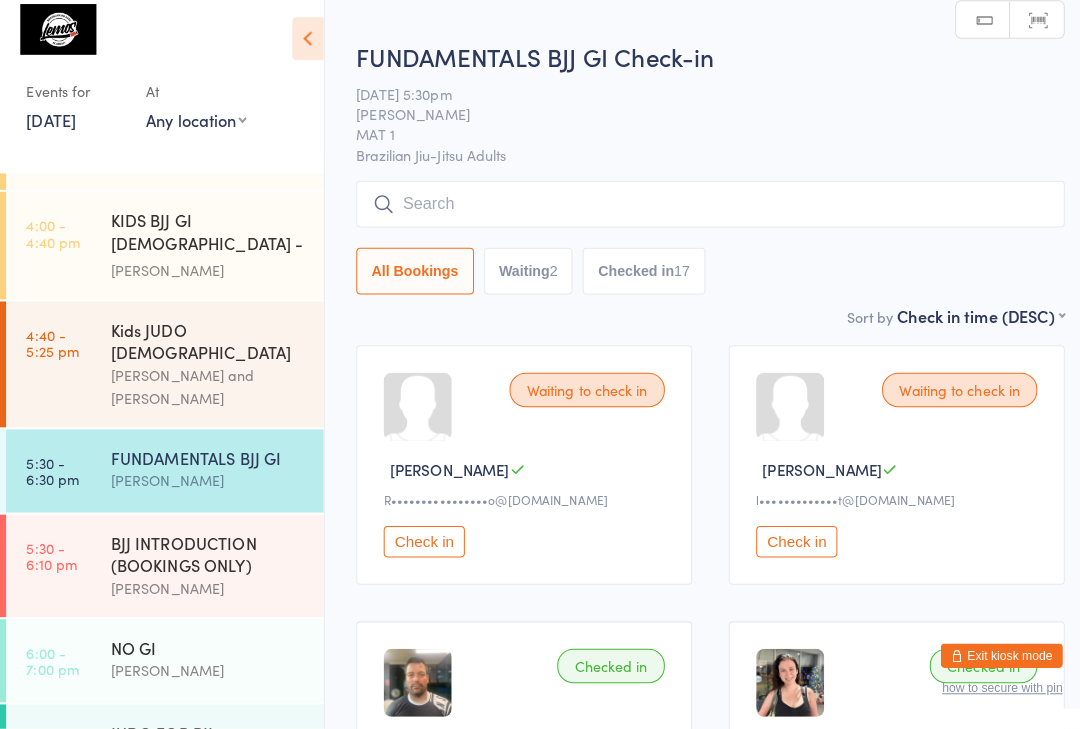 click at bounding box center [700, 212] 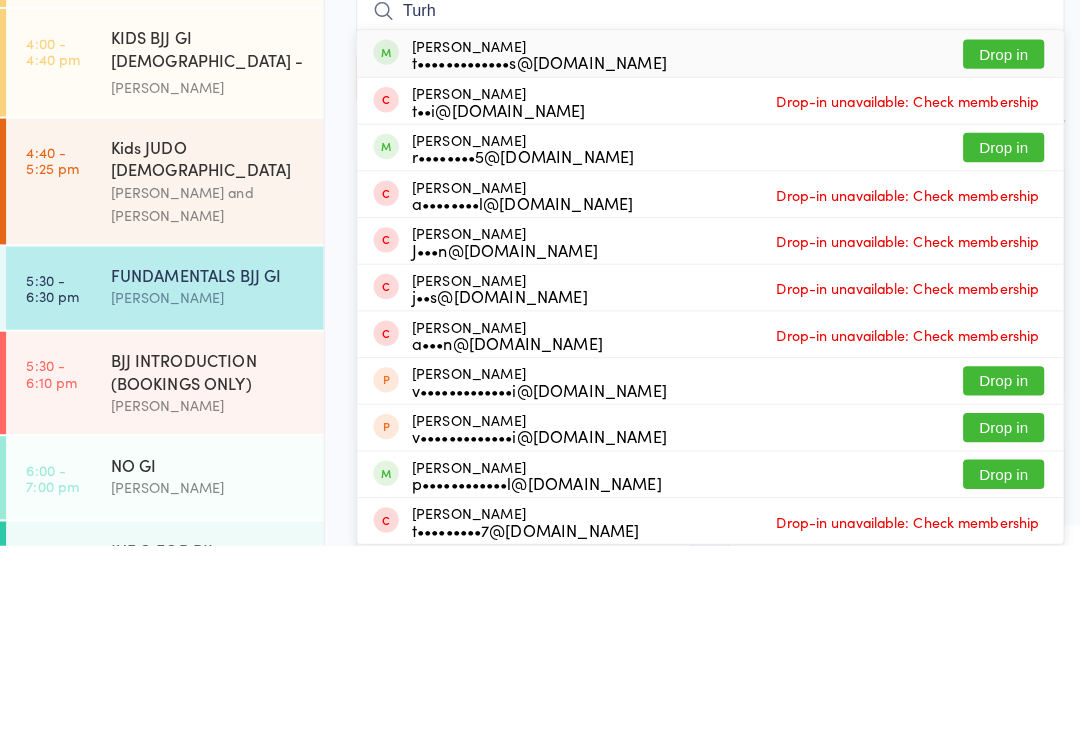type on "Turh" 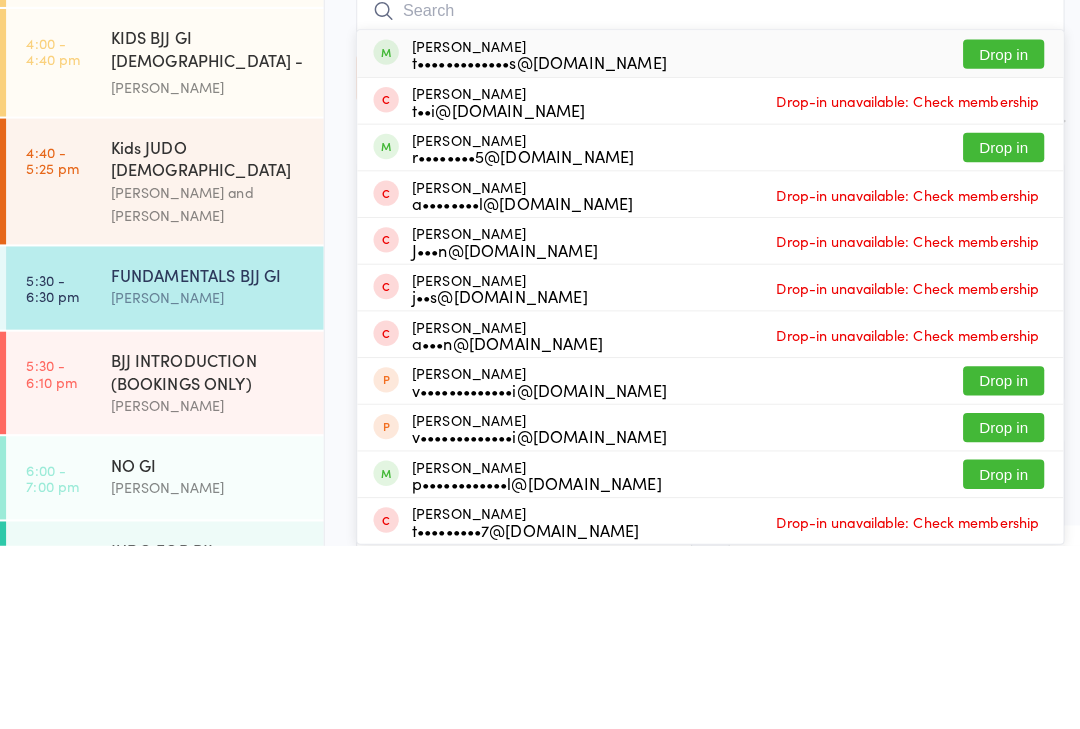 scroll, scrollTop: 180, scrollLeft: 0, axis: vertical 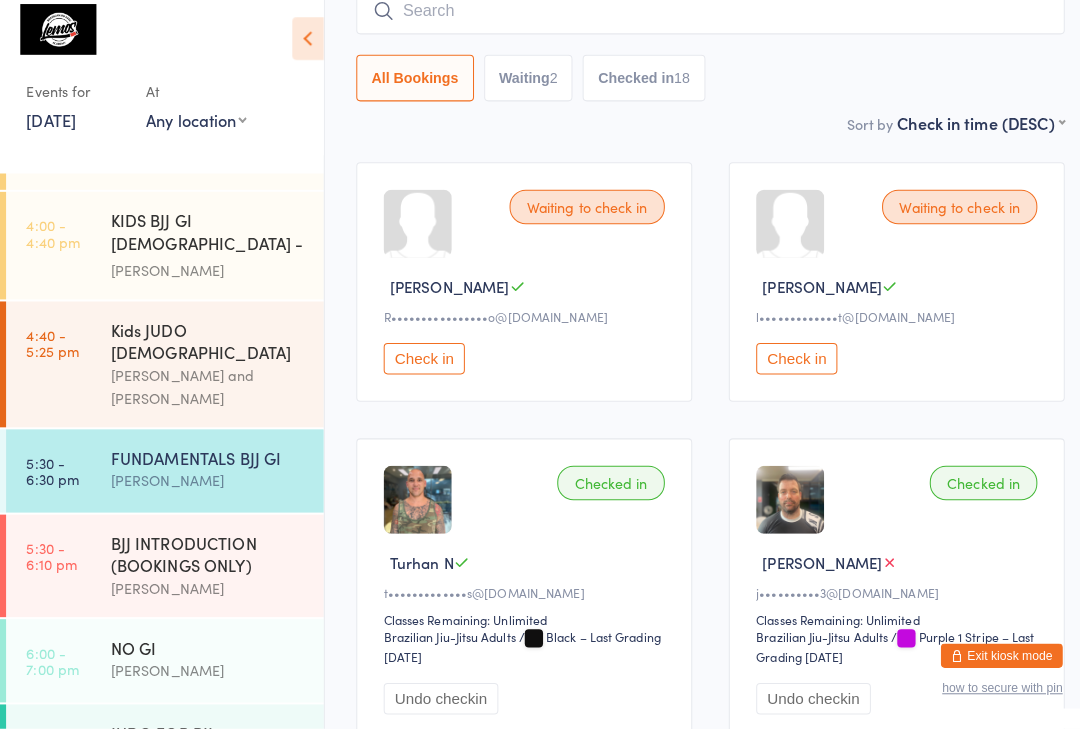 click at bounding box center (700, 22) 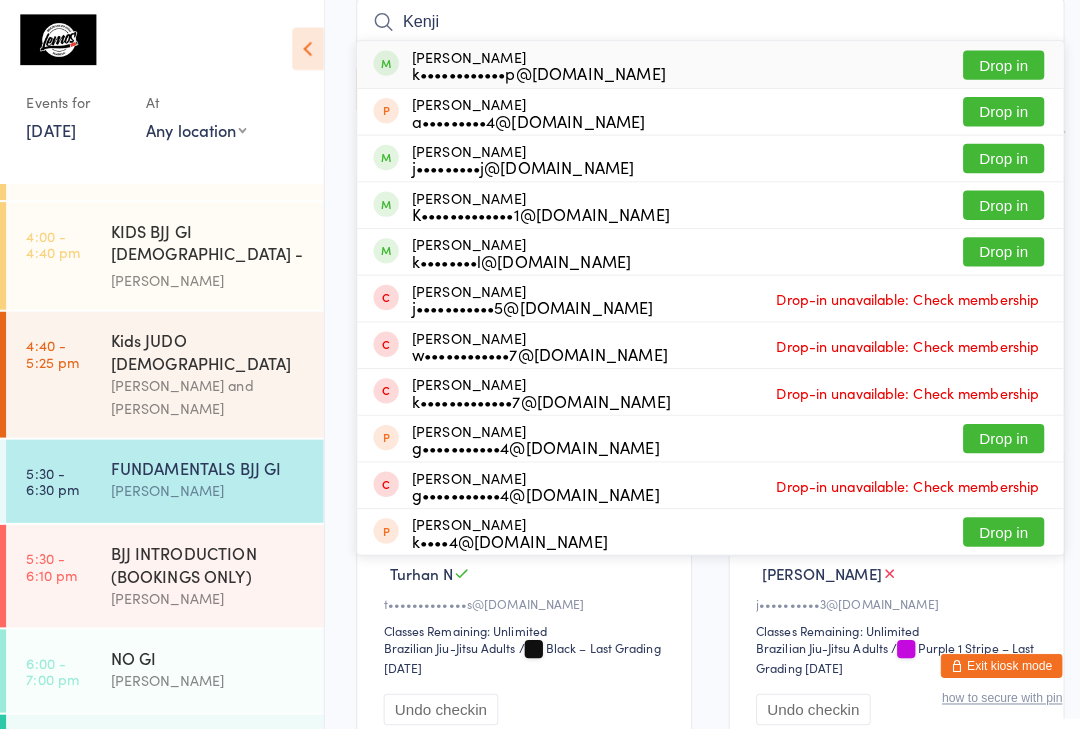 type on "Kenji" 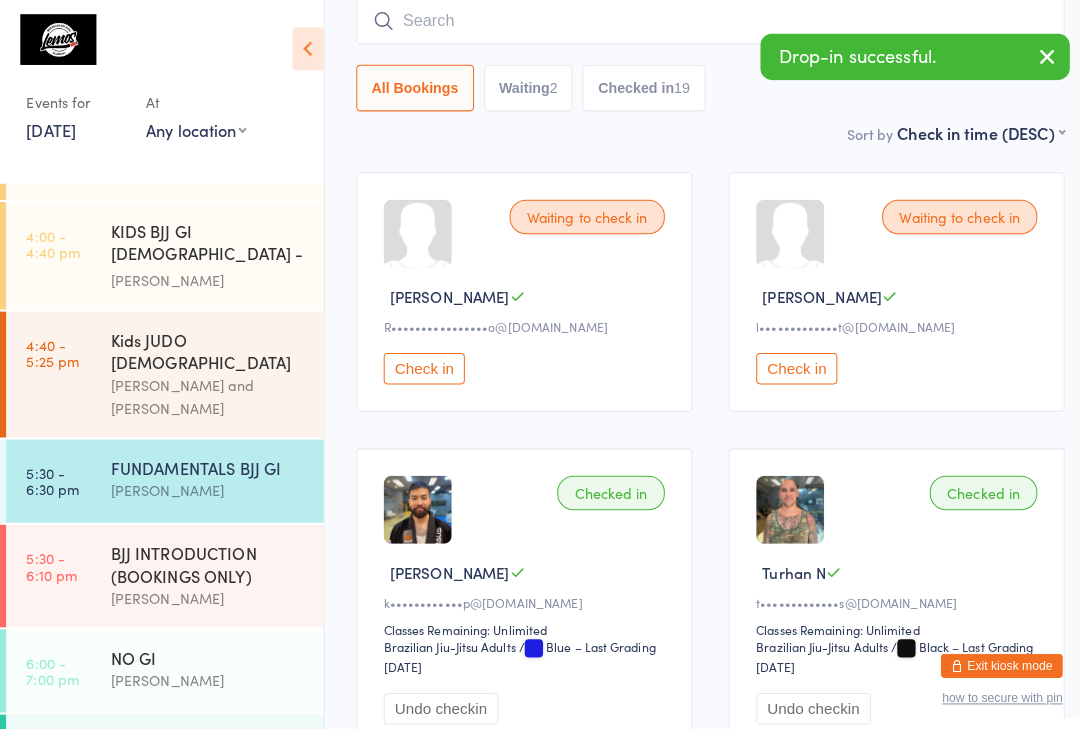 click at bounding box center (700, 22) 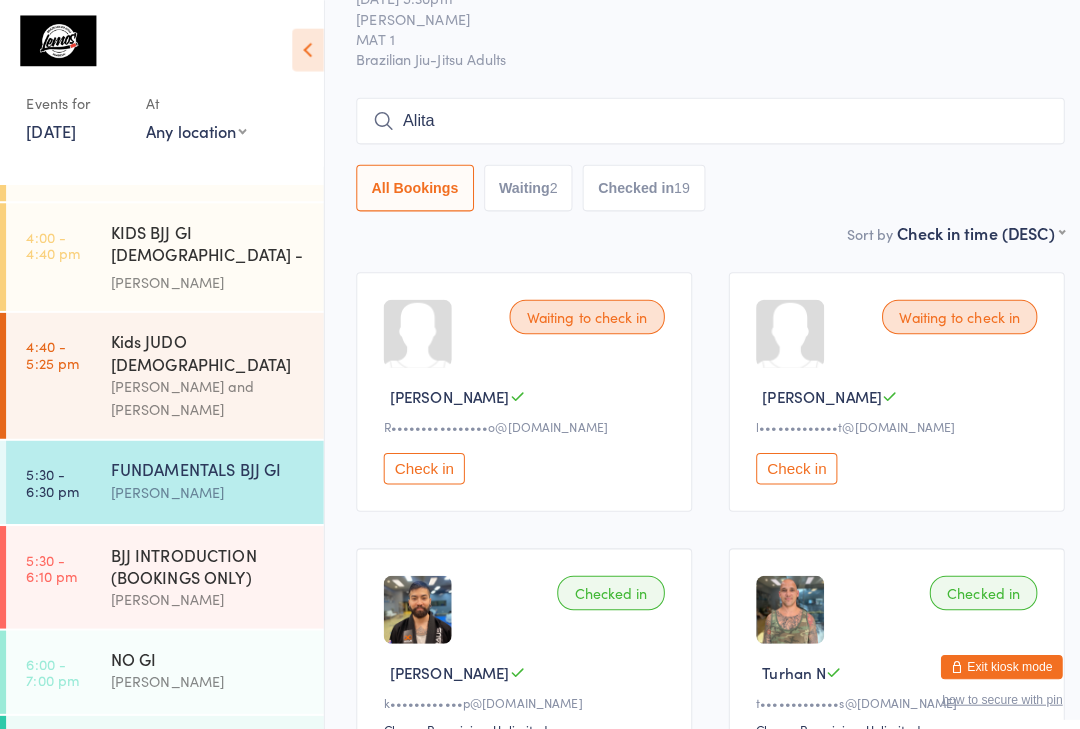 click on "Alita" at bounding box center [700, 119] 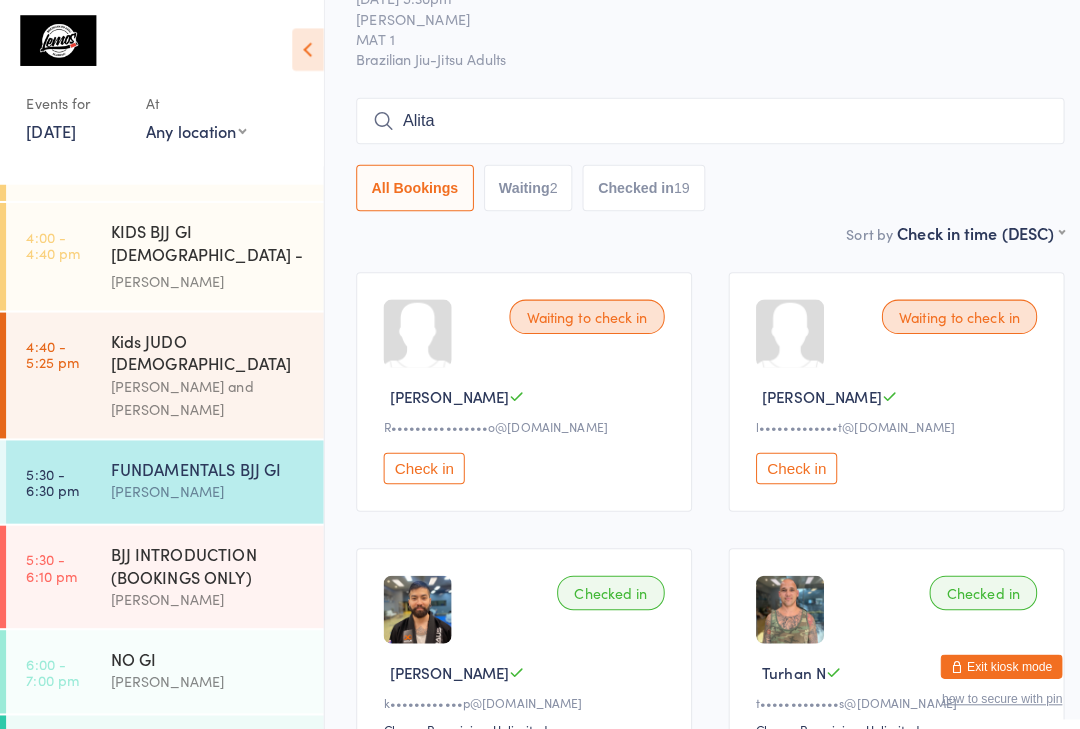 scroll, scrollTop: 82, scrollLeft: 0, axis: vertical 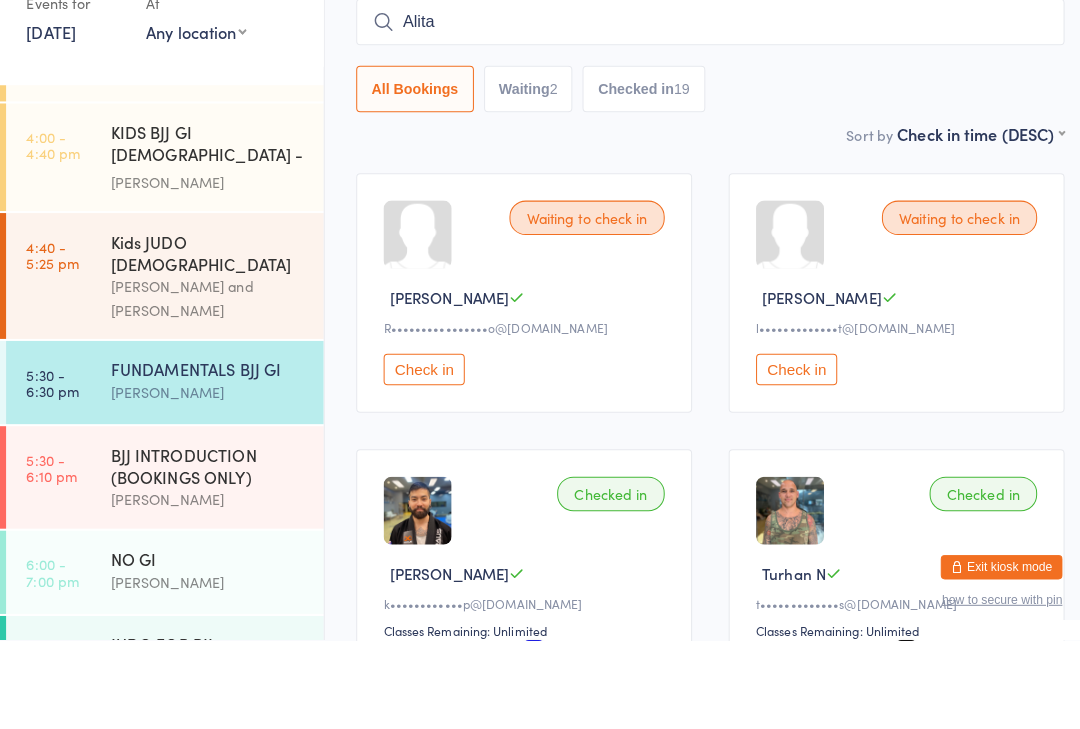 type on "Alita" 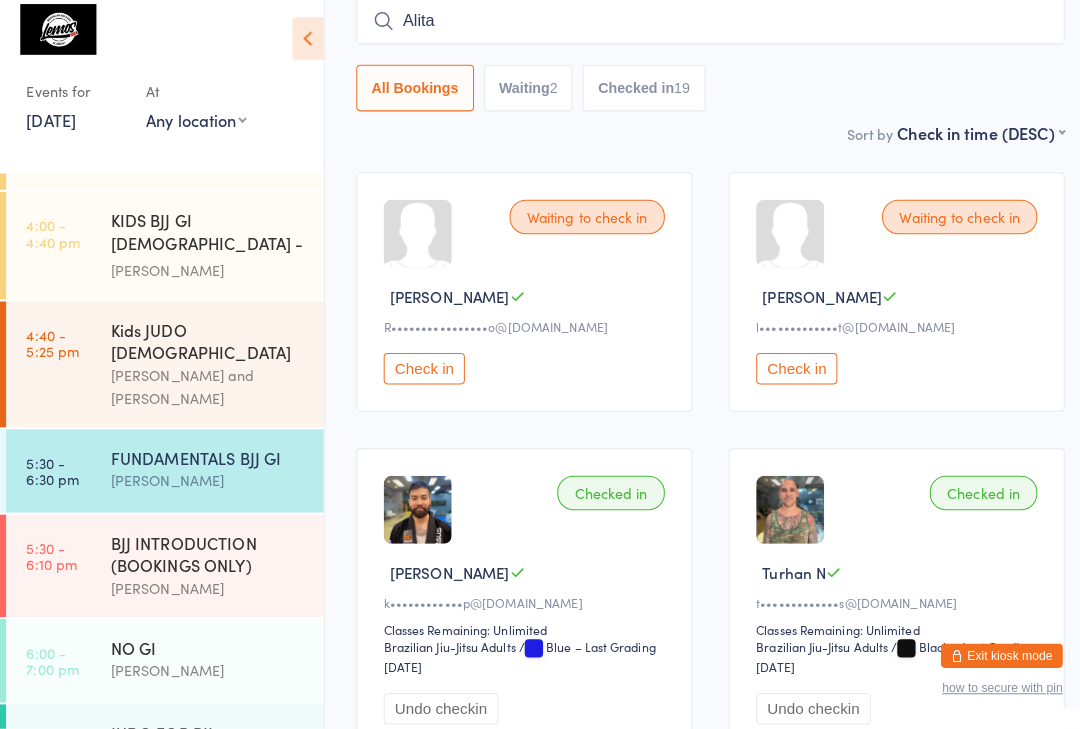 click on "Checked in  19" at bounding box center (634, 98) 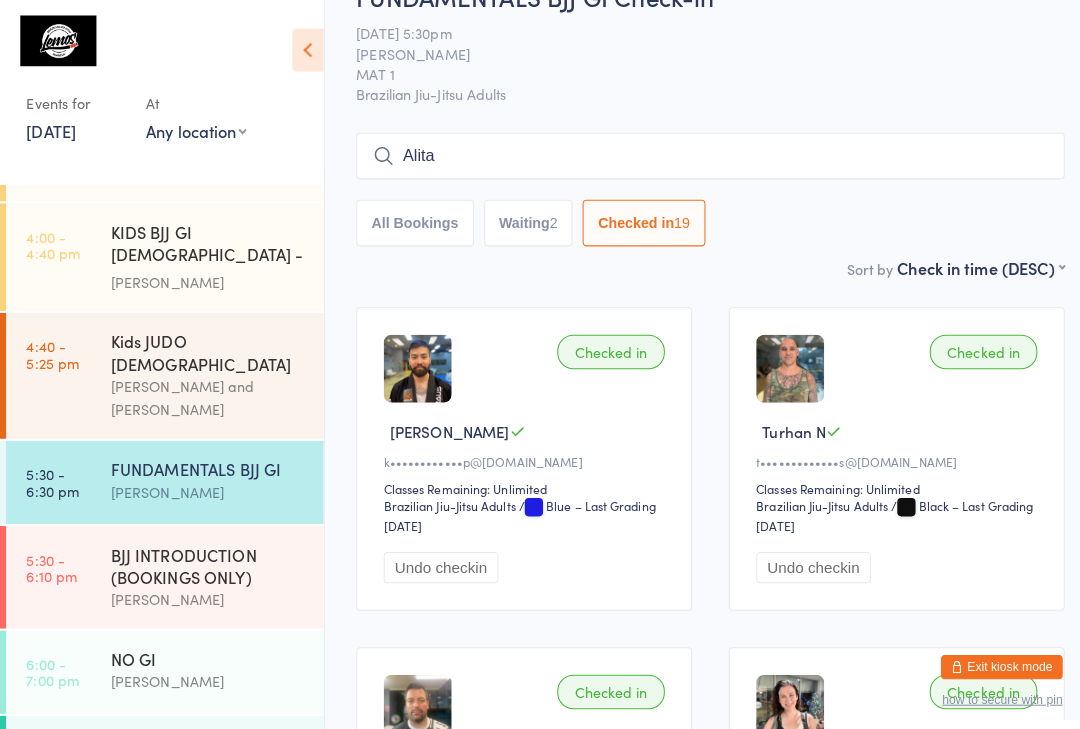 click on "Alita" at bounding box center (700, 153) 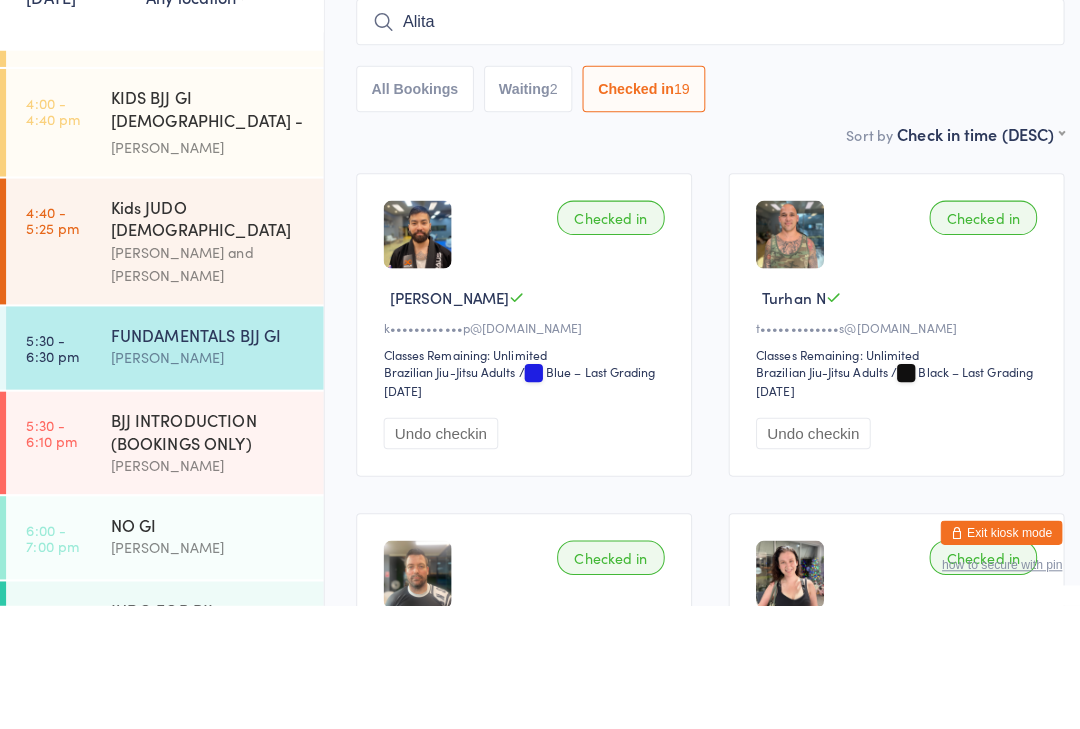 click 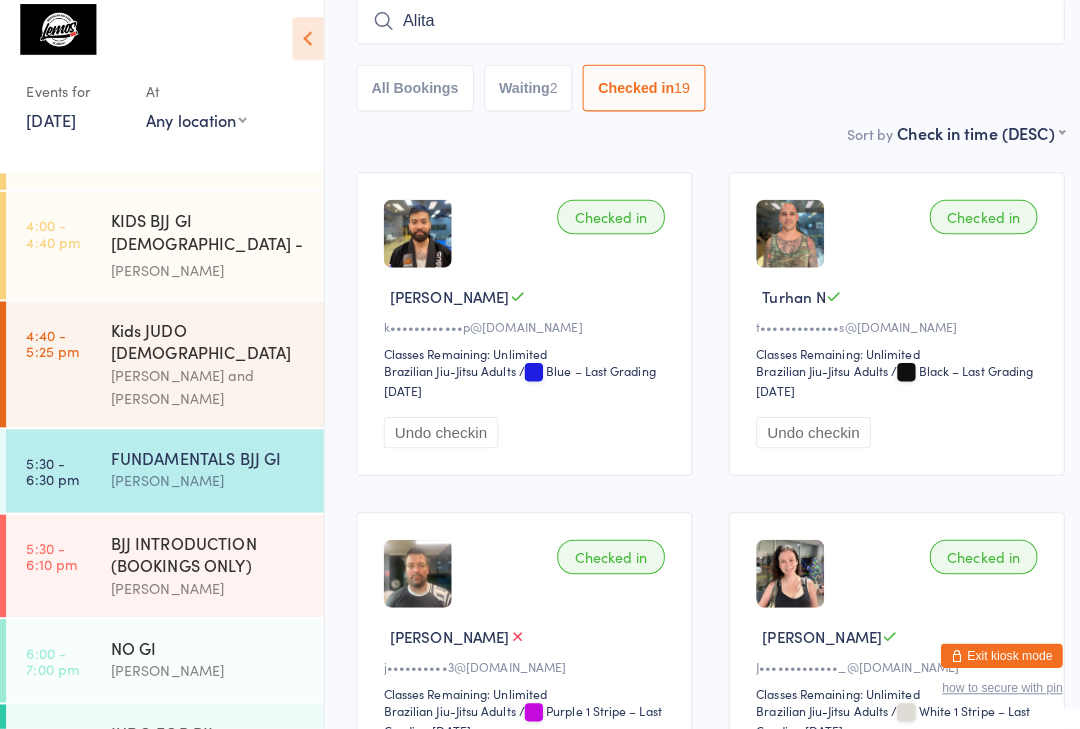 click on "FUNDAMENTALS BJJ GI" at bounding box center (205, 462) 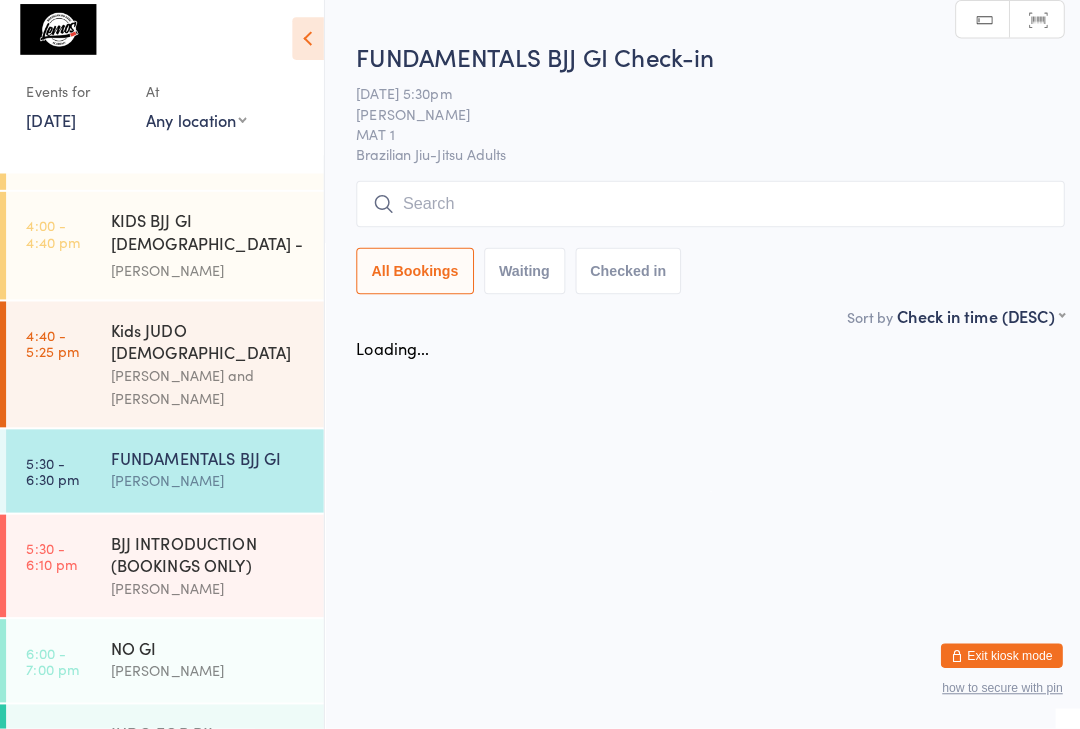 scroll, scrollTop: 0, scrollLeft: 0, axis: both 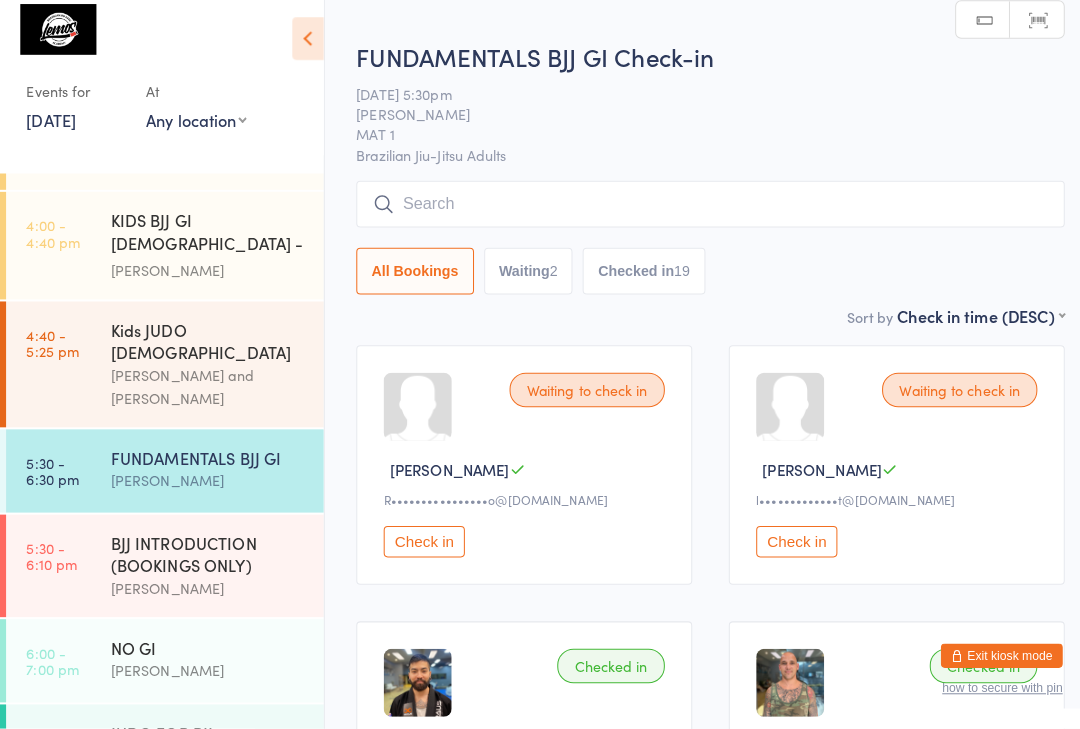 click at bounding box center (700, 212) 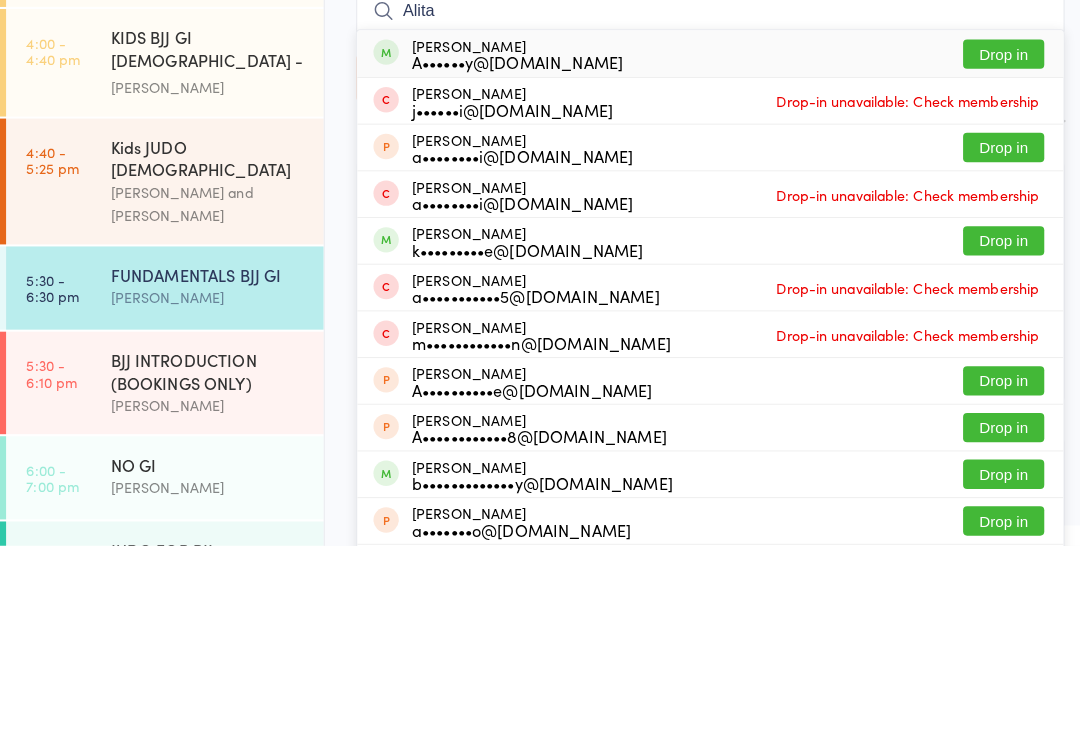 type on "Alita" 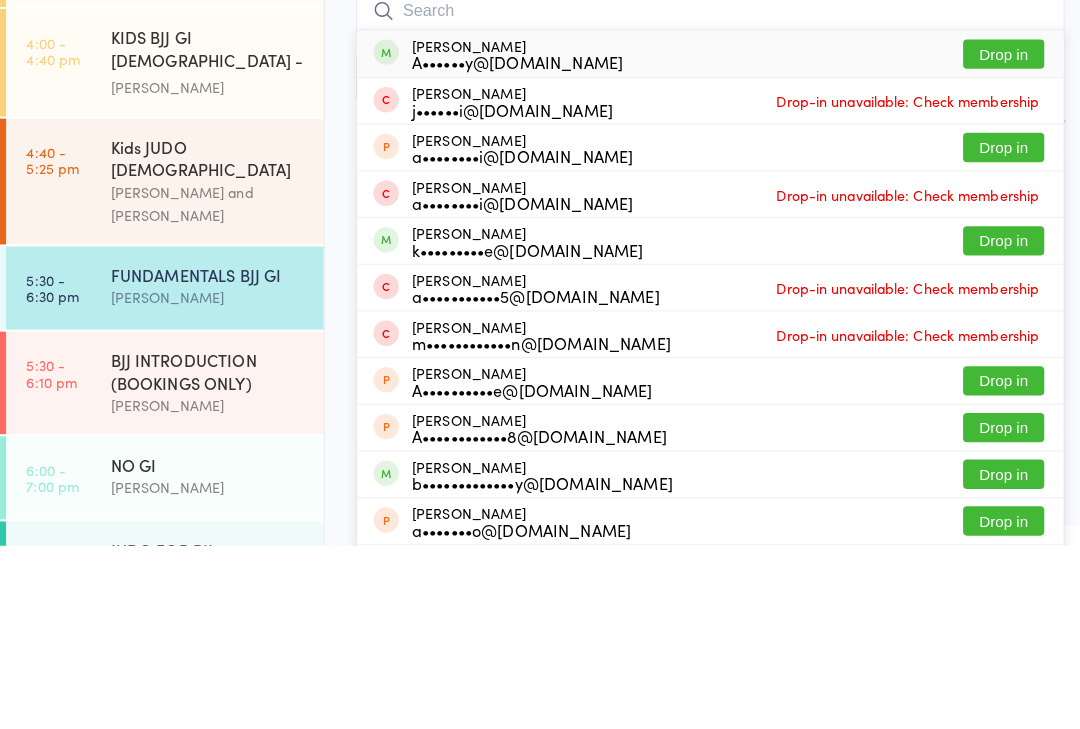 scroll, scrollTop: 180, scrollLeft: 0, axis: vertical 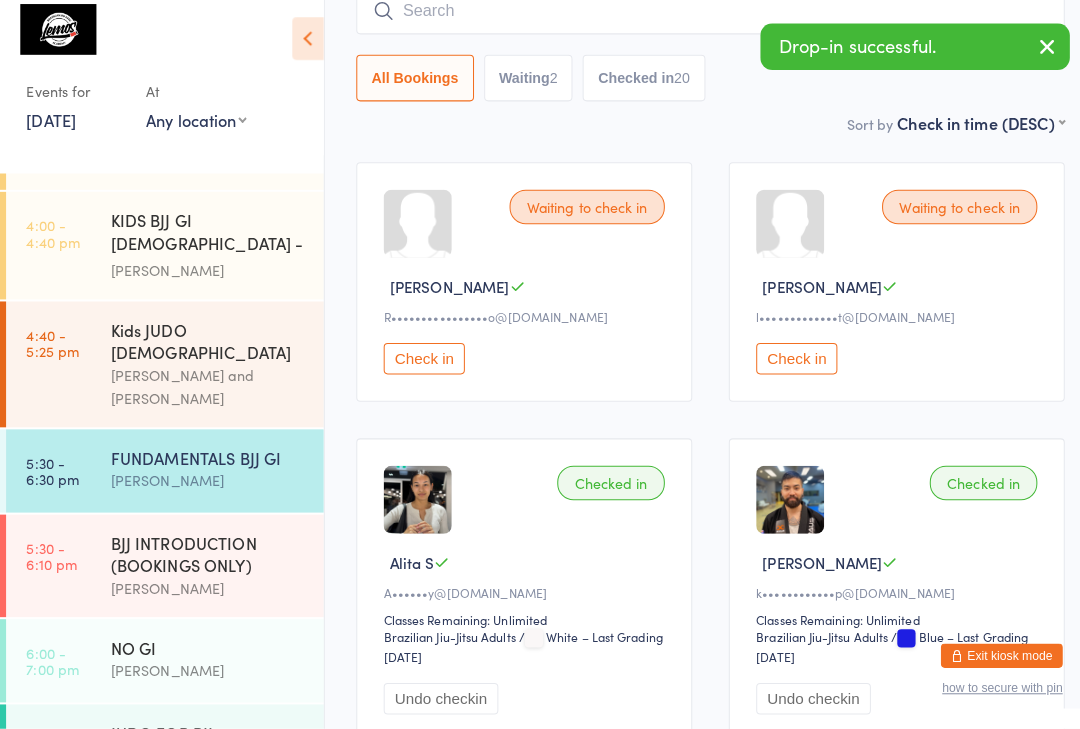 click on "FUNDAMENTALS BJJ GI" at bounding box center (205, 462) 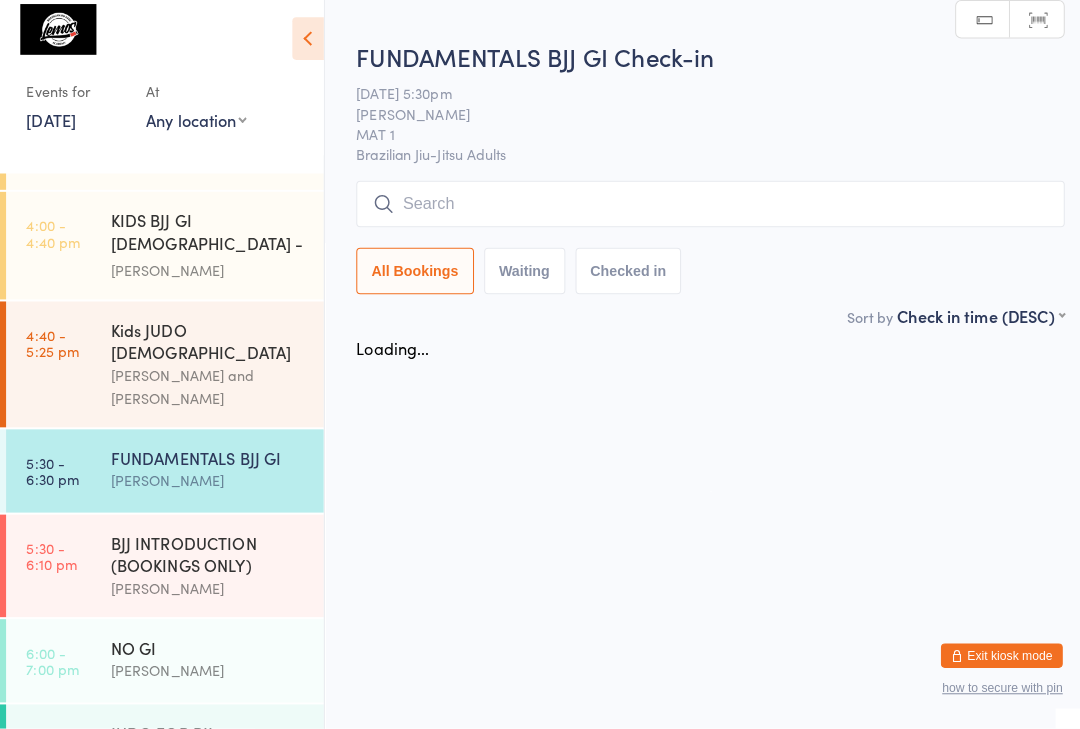 scroll, scrollTop: 0, scrollLeft: 0, axis: both 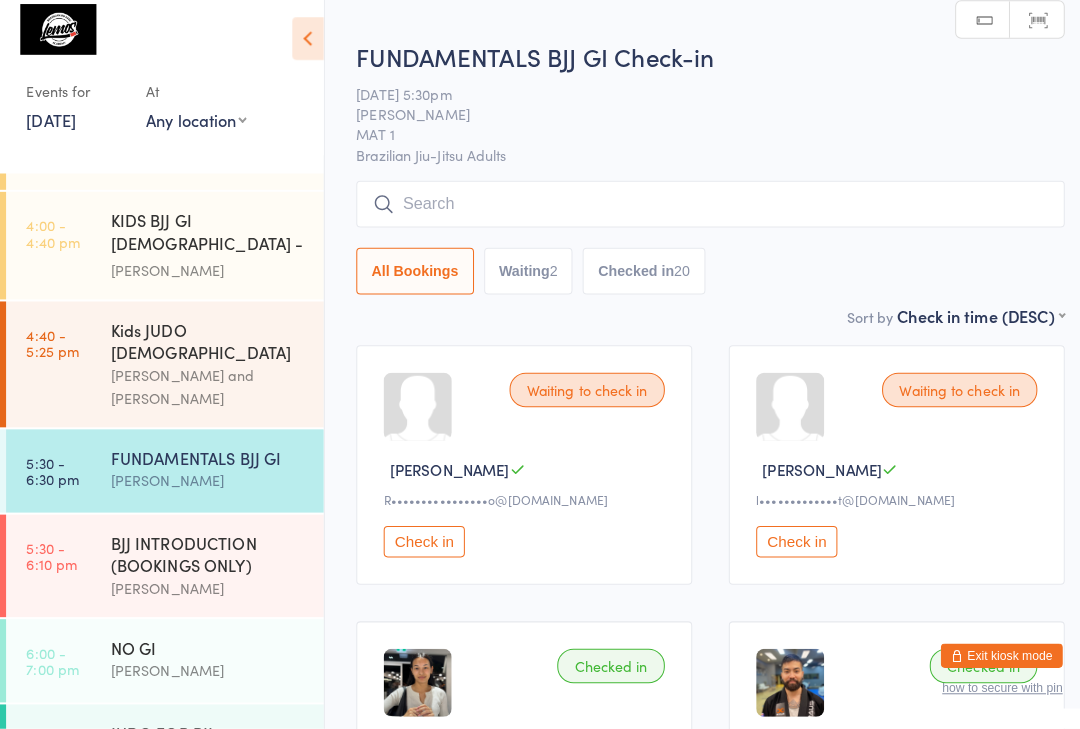 click on "BJJ INTRODUCTION (BOOKINGS ONLY)" at bounding box center [205, 557] 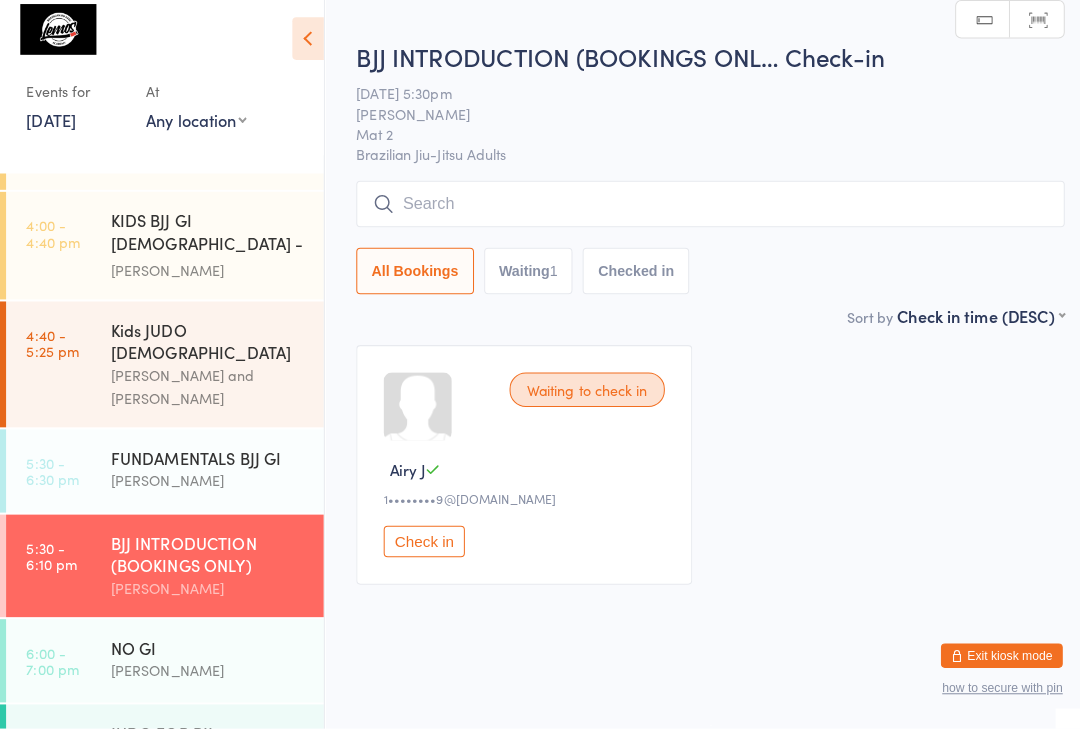click on "[PERSON_NAME]" at bounding box center (205, 484) 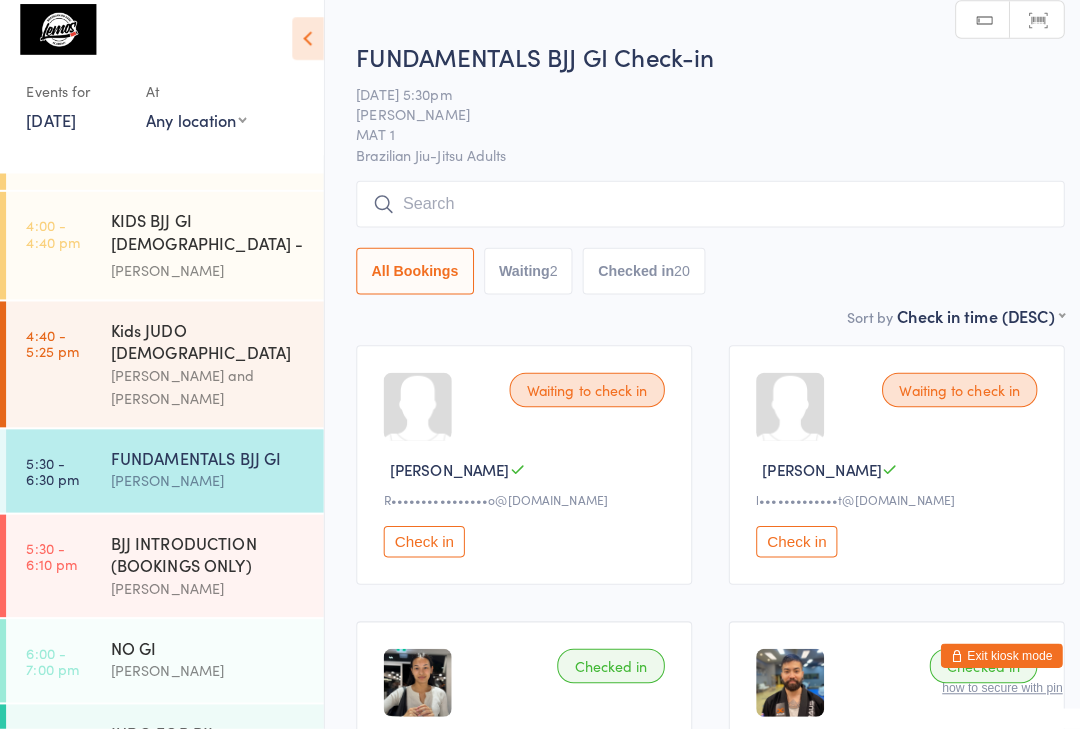 click at bounding box center (700, 212) 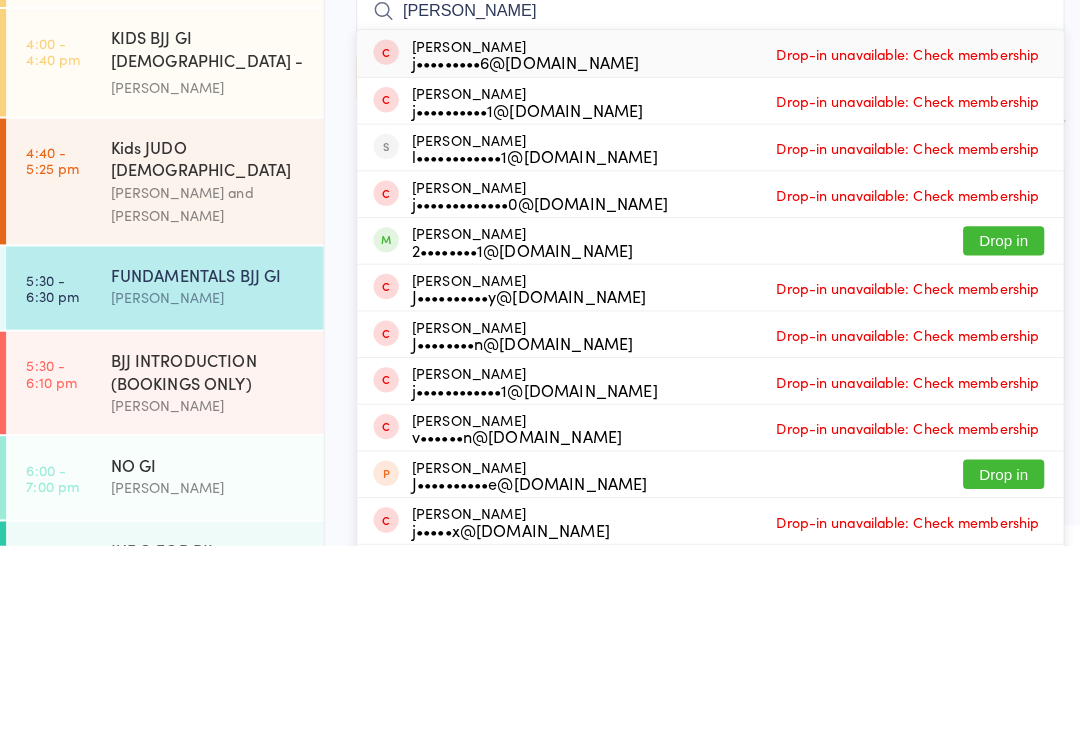 type on "[PERSON_NAME]" 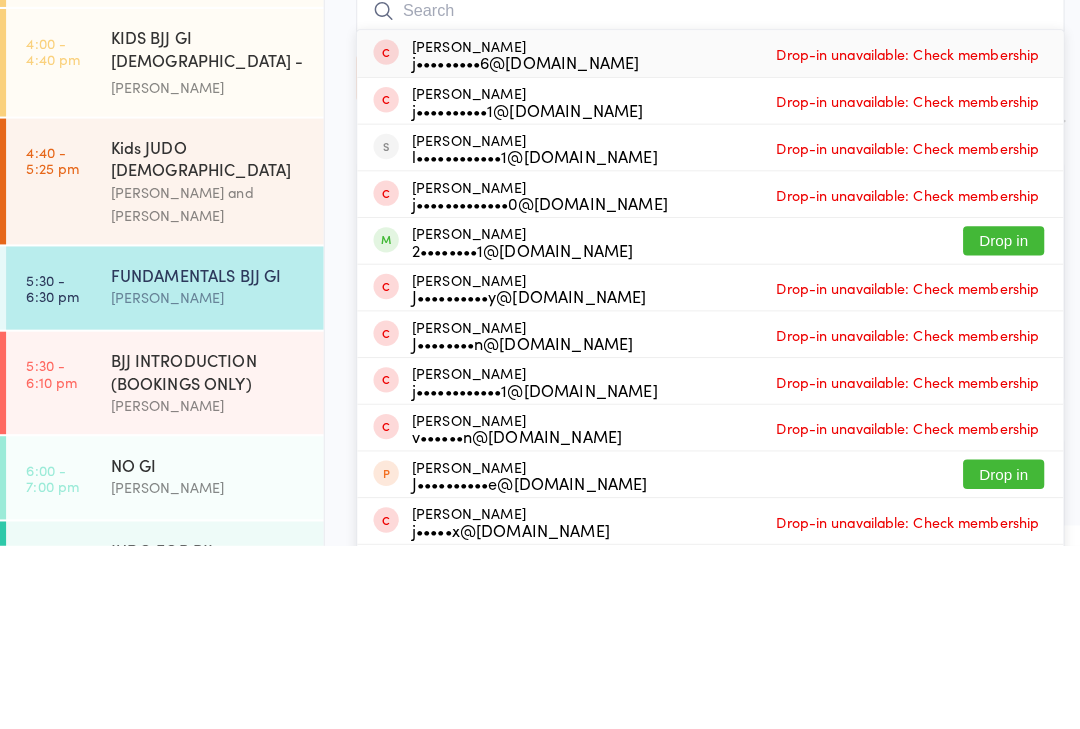 scroll, scrollTop: 180, scrollLeft: 0, axis: vertical 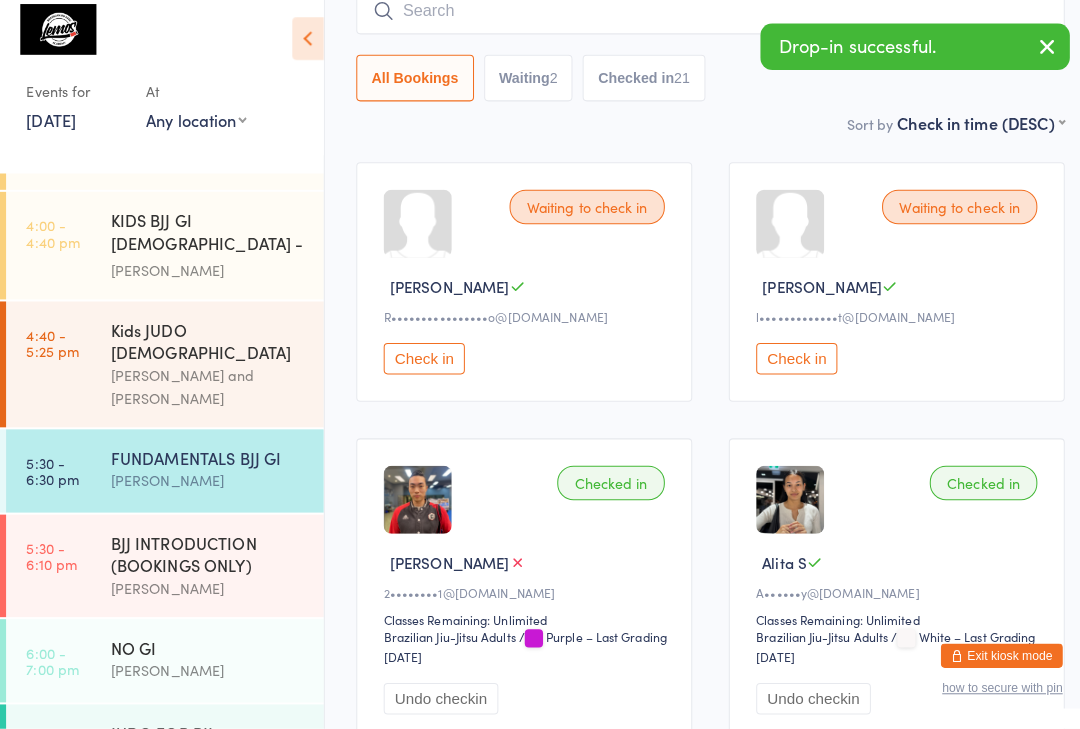 click on "JUDO FOR BJJ" at bounding box center [205, 733] 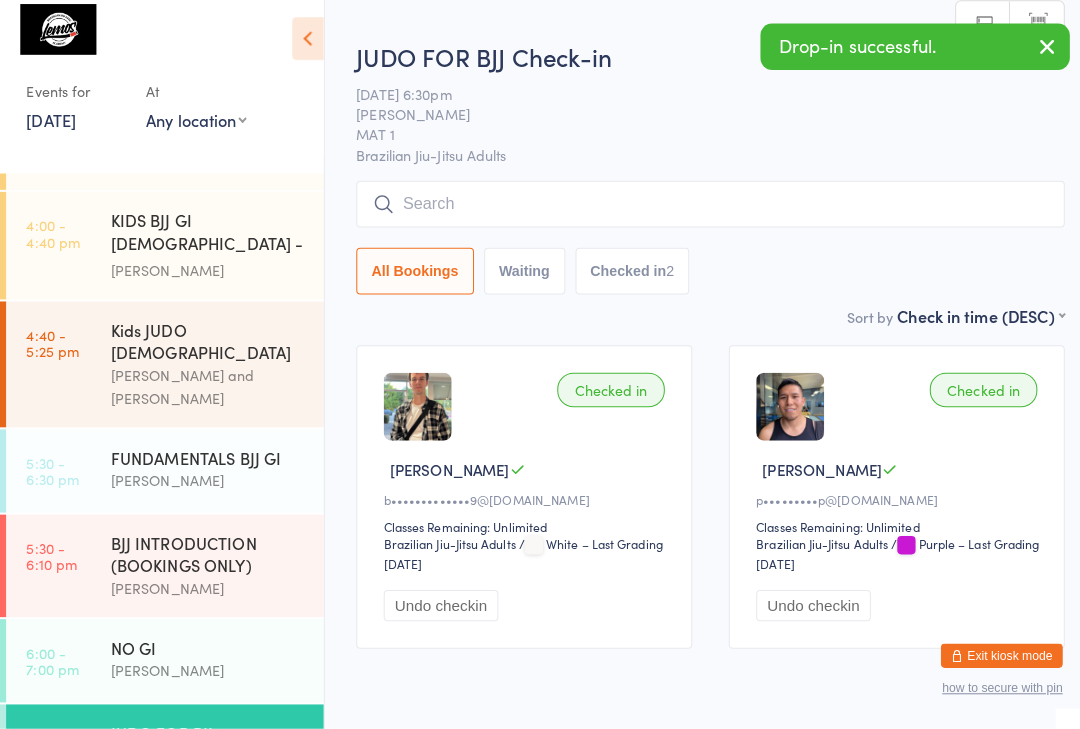 click at bounding box center (700, 212) 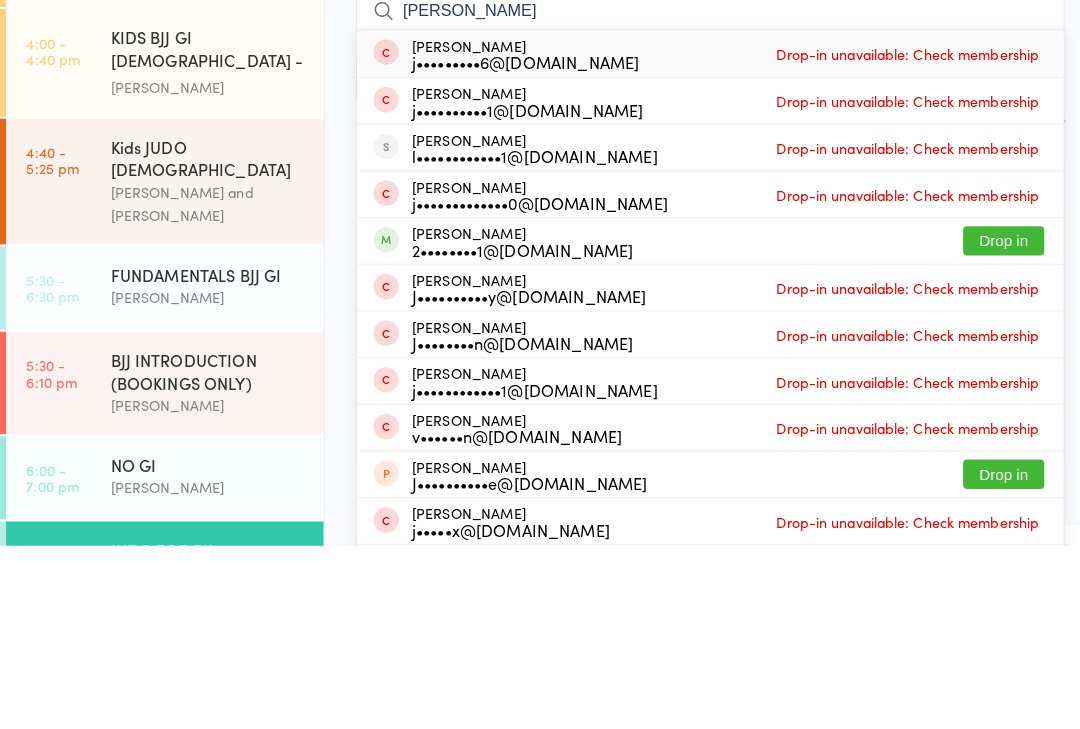 type on "[PERSON_NAME]" 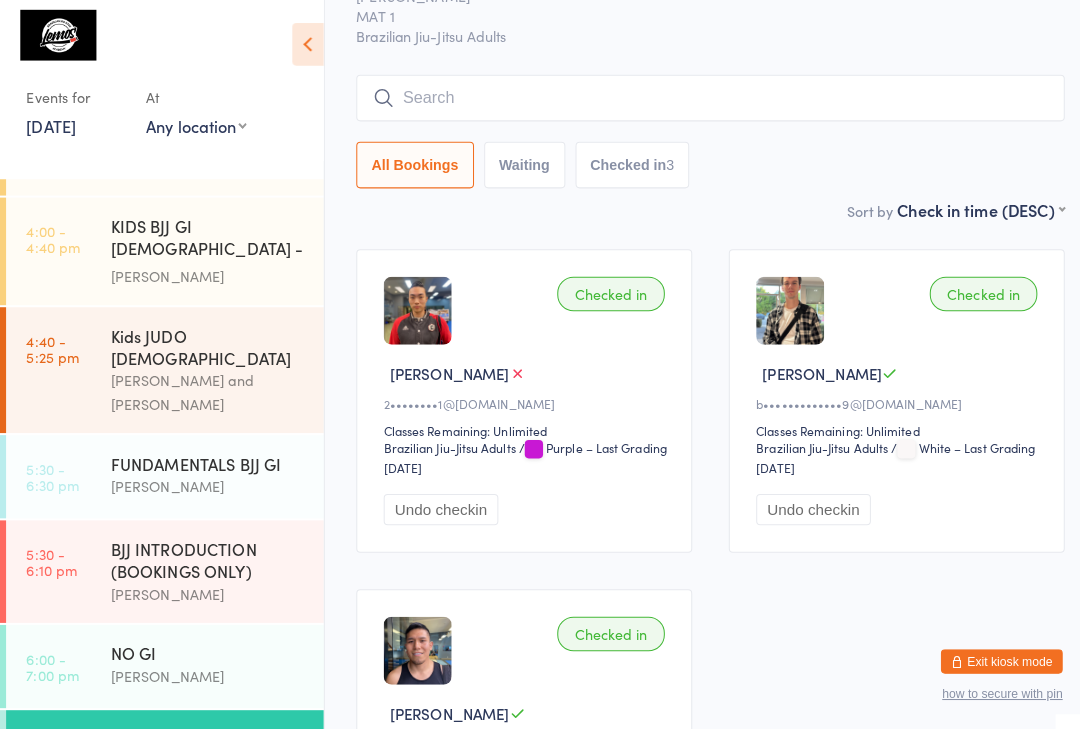 scroll, scrollTop: 256, scrollLeft: 0, axis: vertical 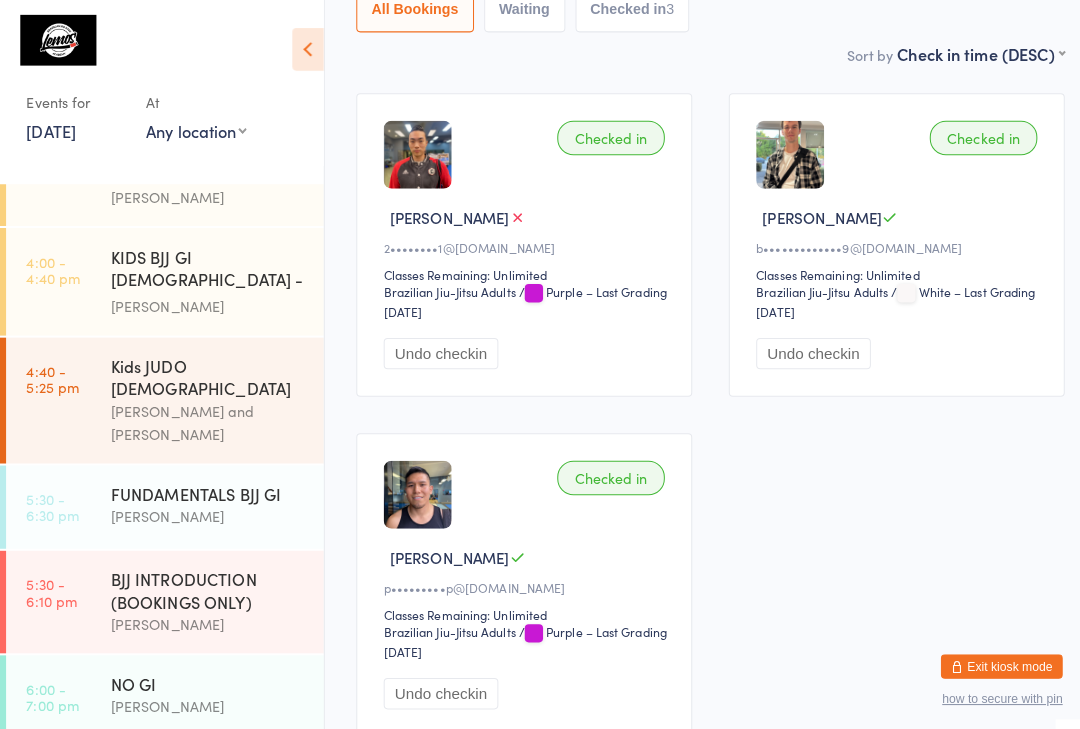 click on "[PERSON_NAME]" at bounding box center [205, 509] 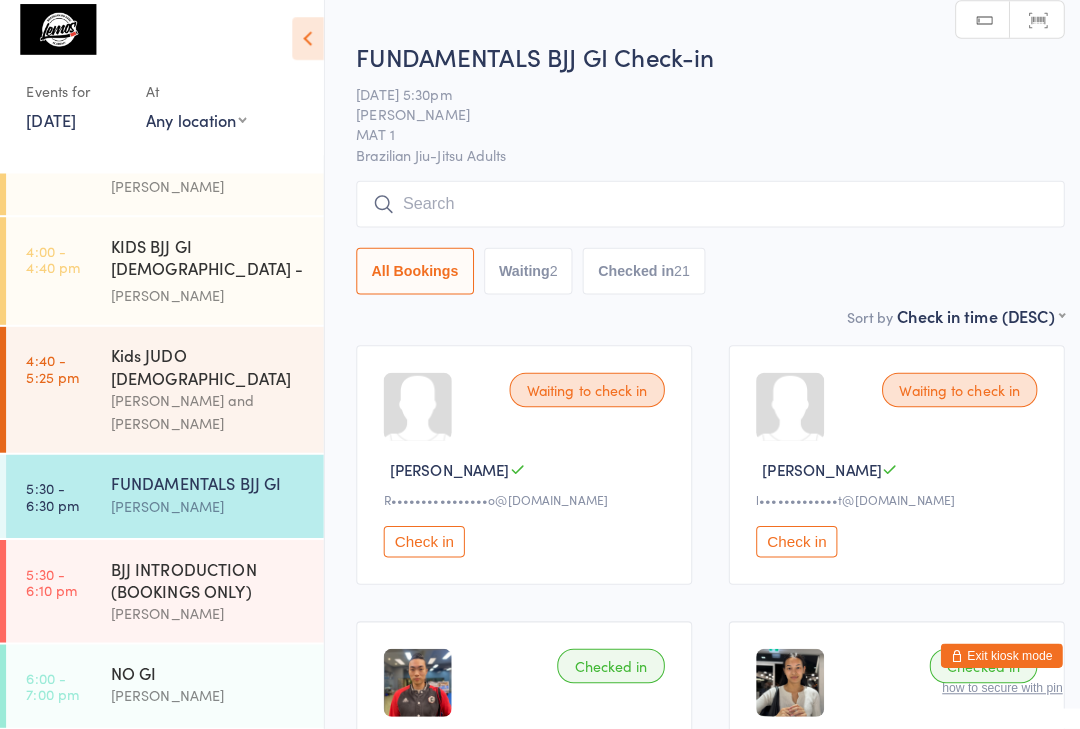 click at bounding box center (700, 212) 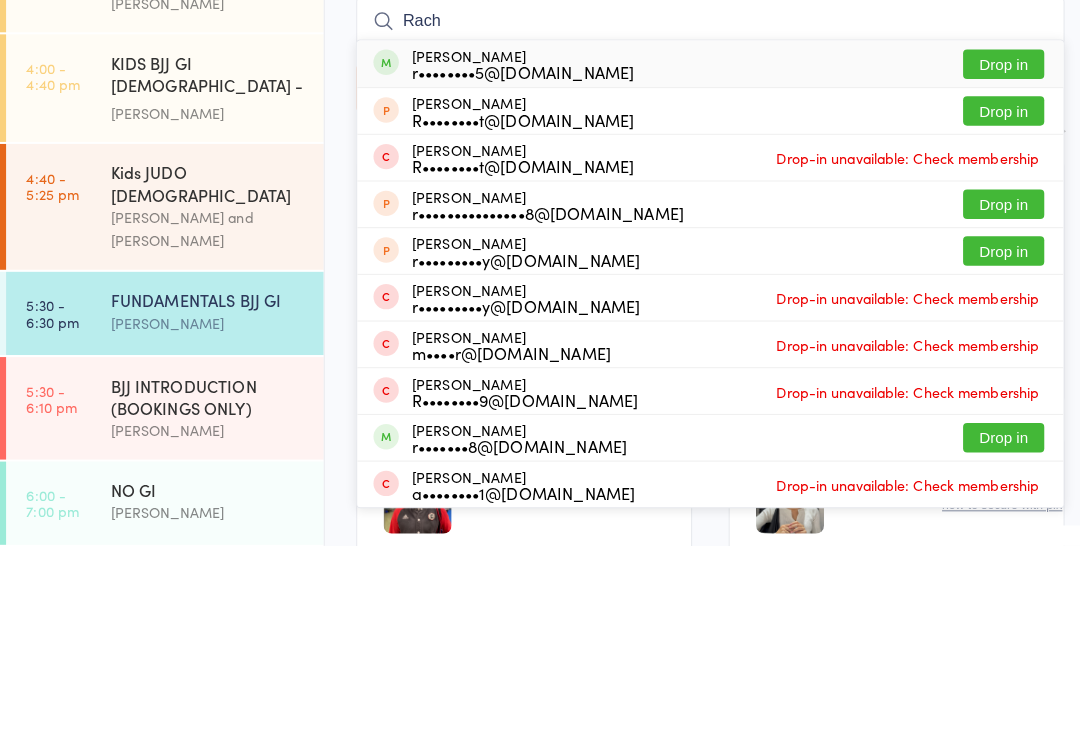type on "Rach" 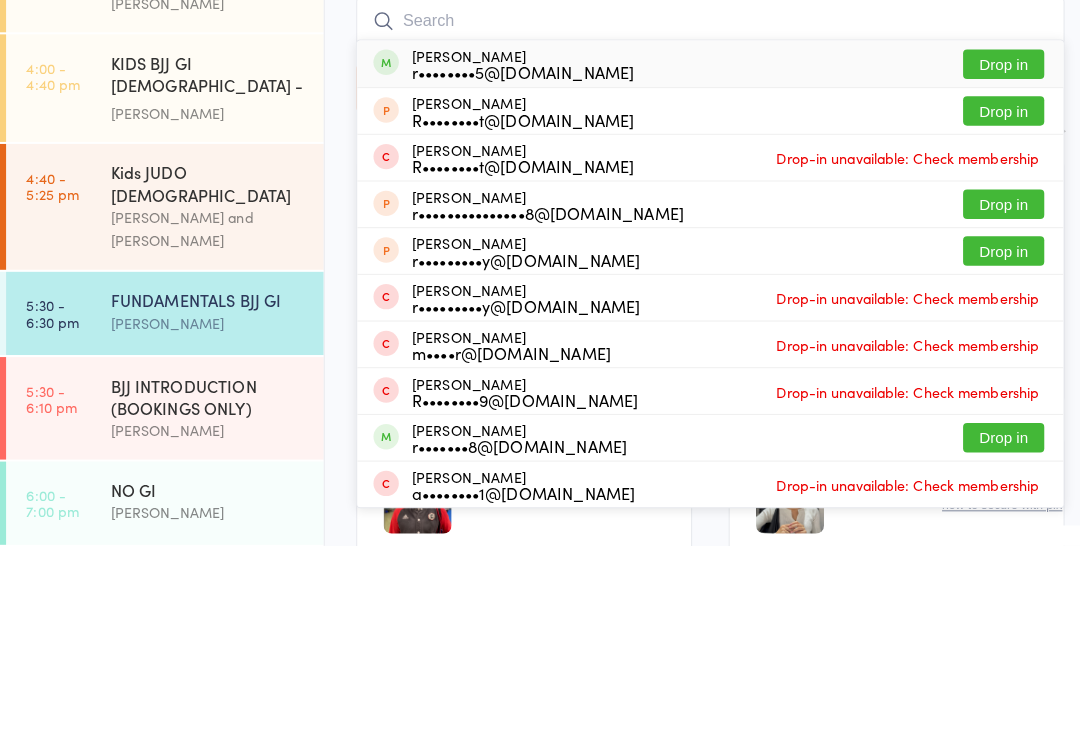 scroll, scrollTop: 180, scrollLeft: 0, axis: vertical 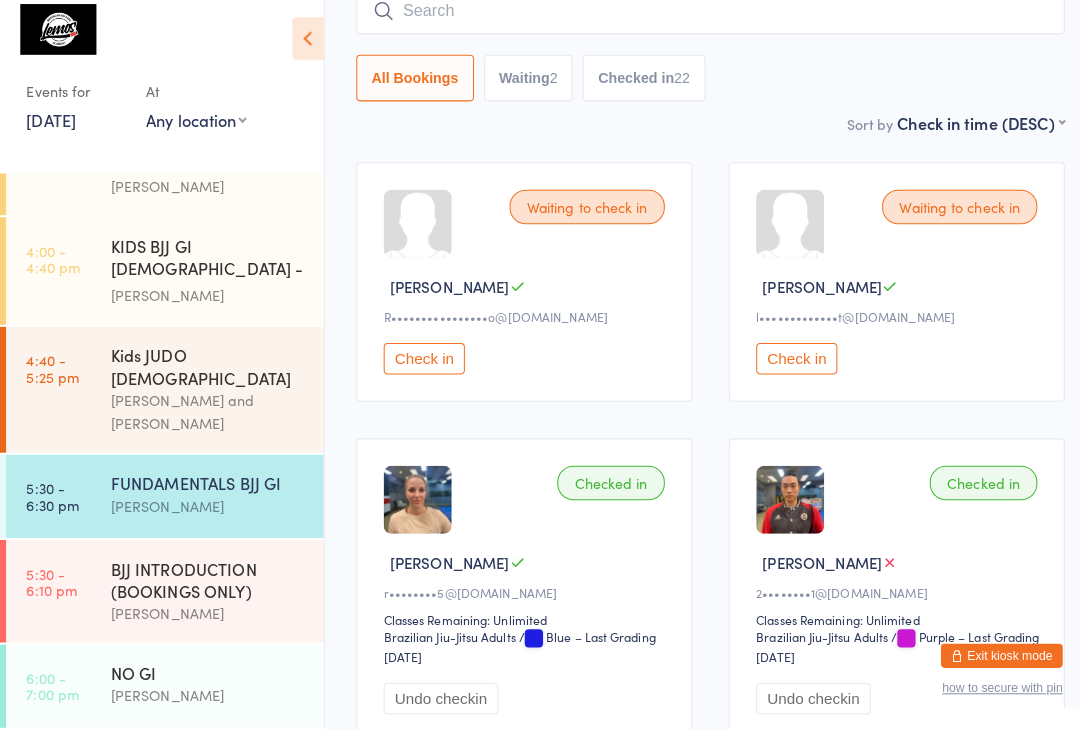 click at bounding box center (700, 22) 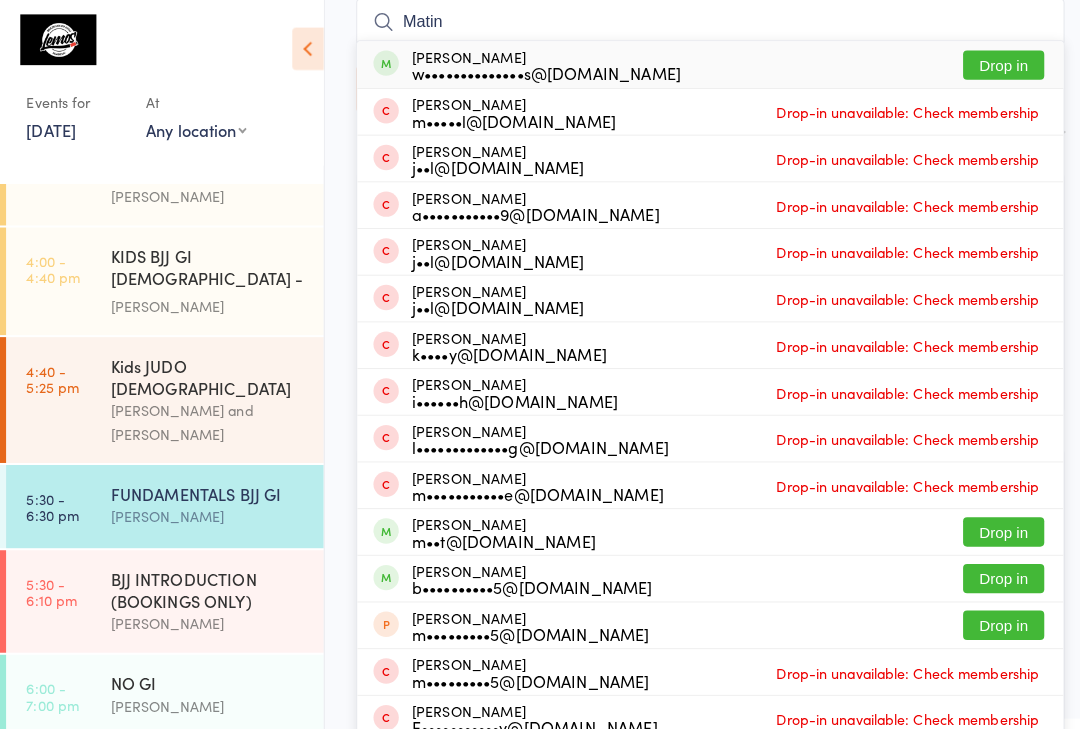 type on "Matin" 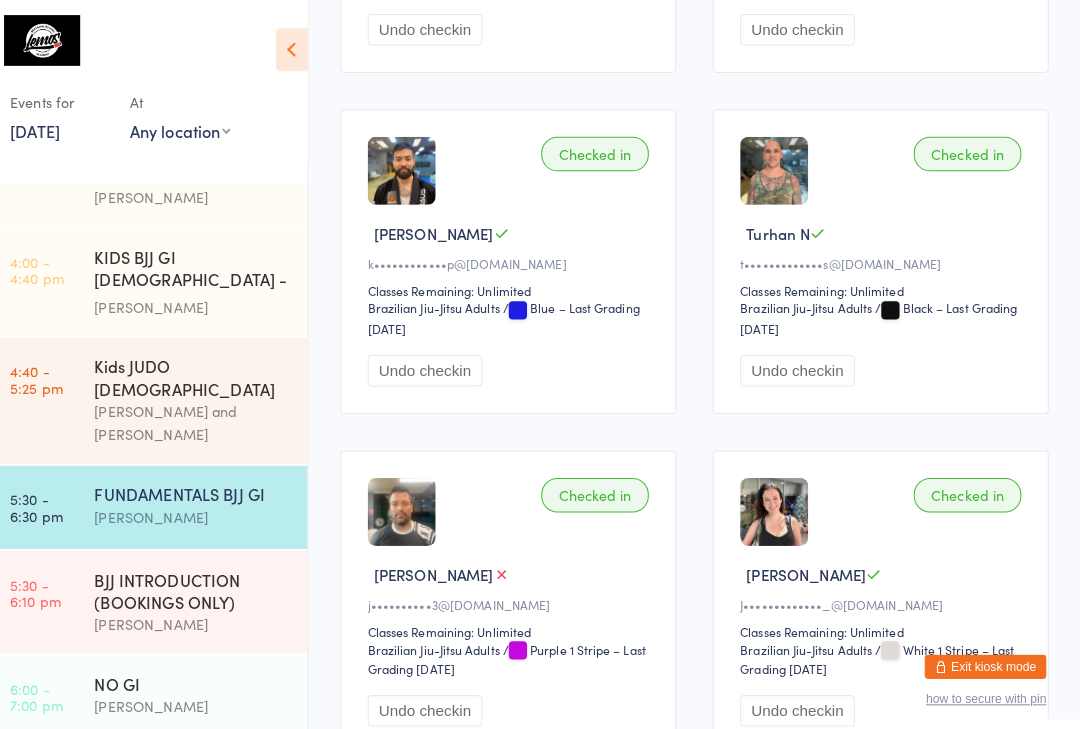 scroll, scrollTop: 1187, scrollLeft: 0, axis: vertical 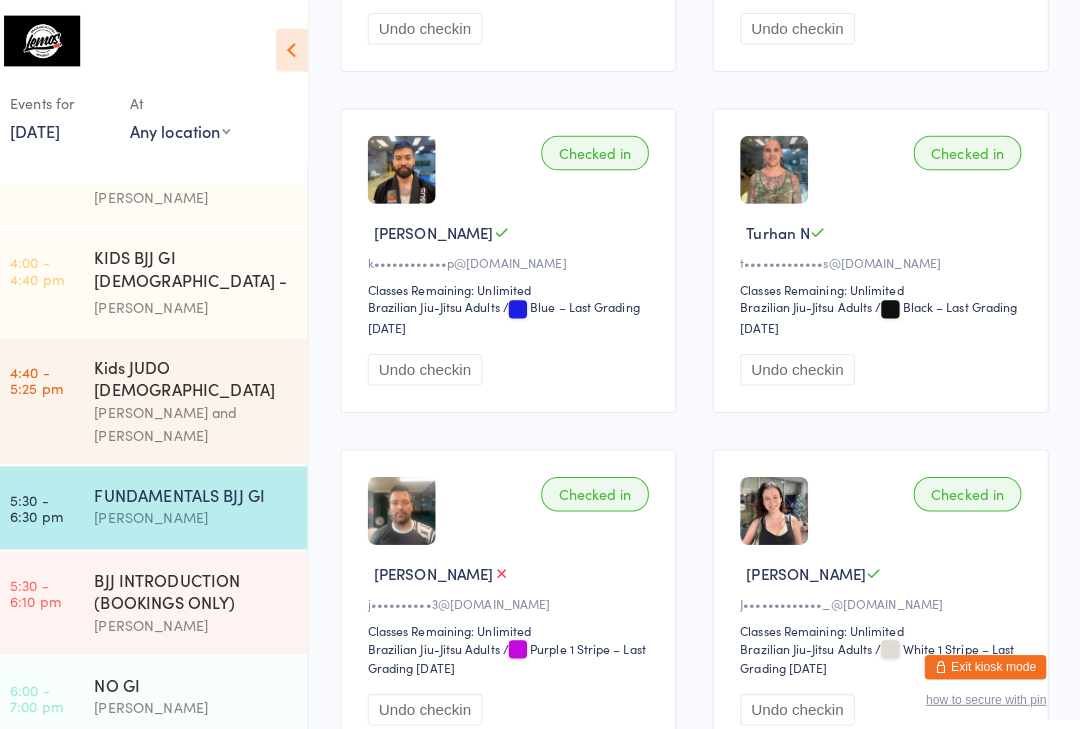 click on "[PERSON_NAME]" at bounding box center (205, 509) 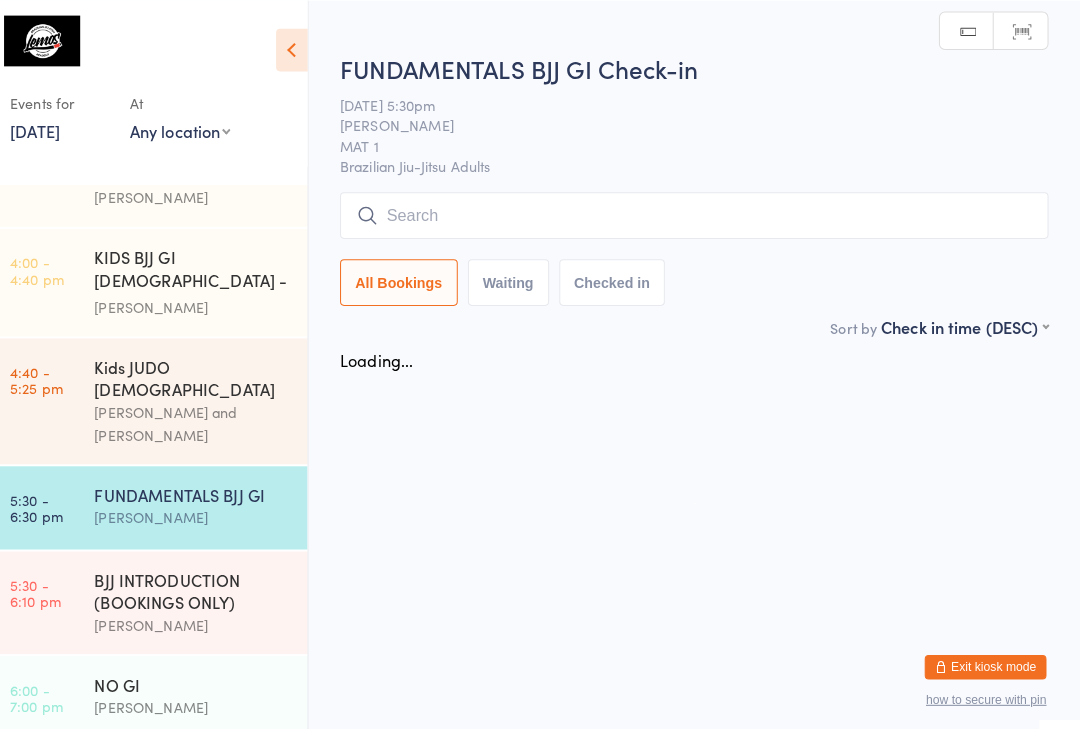 scroll, scrollTop: 0, scrollLeft: 0, axis: both 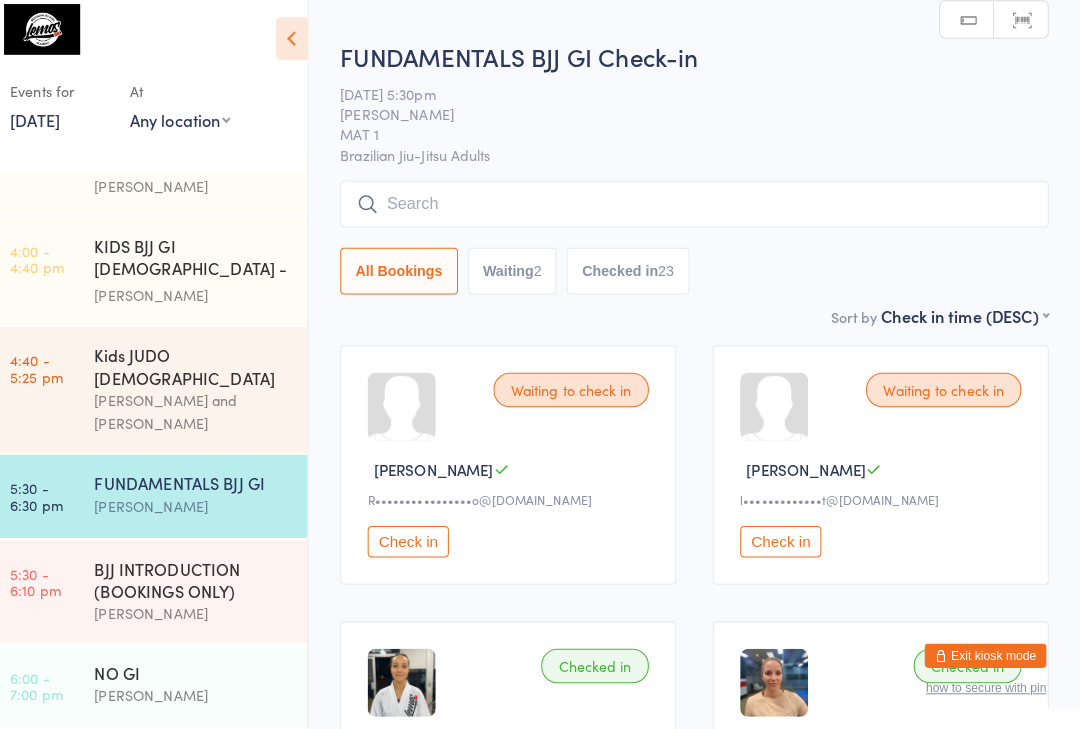click at bounding box center [700, 212] 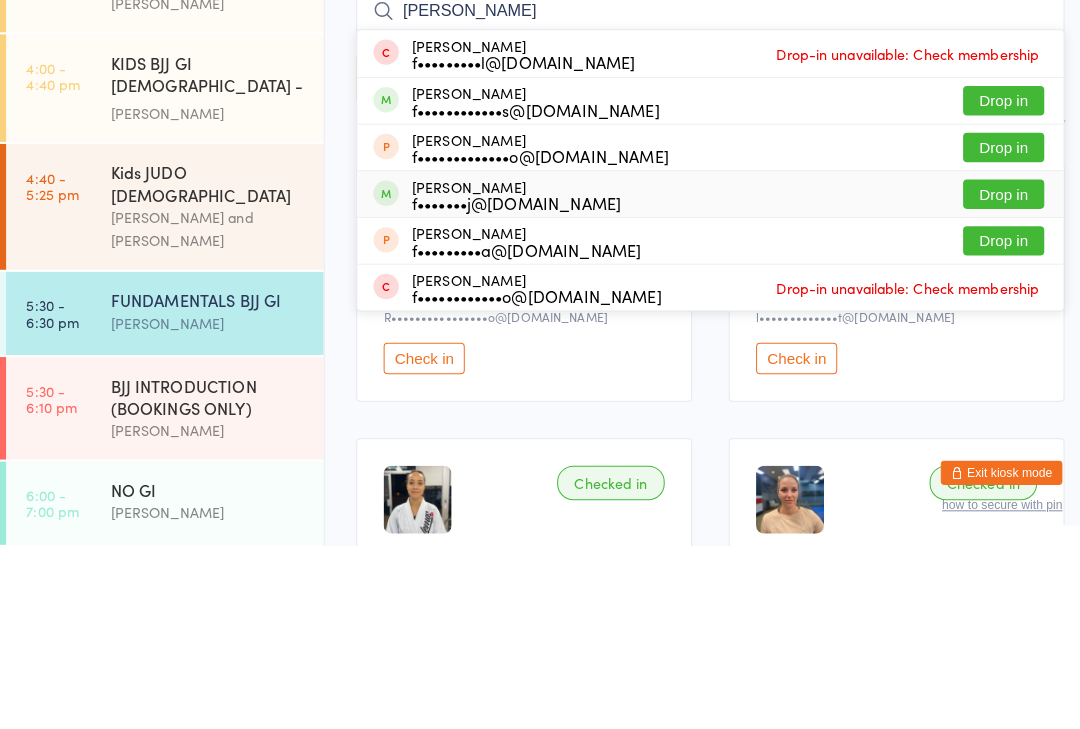 type on "[PERSON_NAME]" 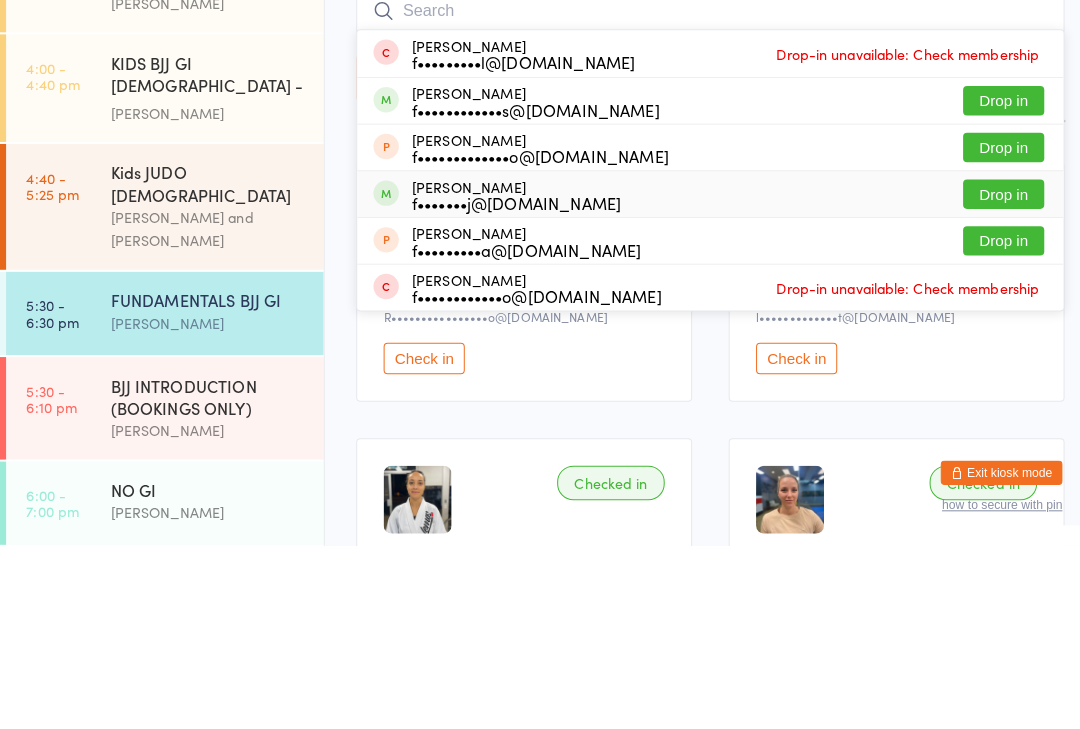 scroll, scrollTop: 180, scrollLeft: 0, axis: vertical 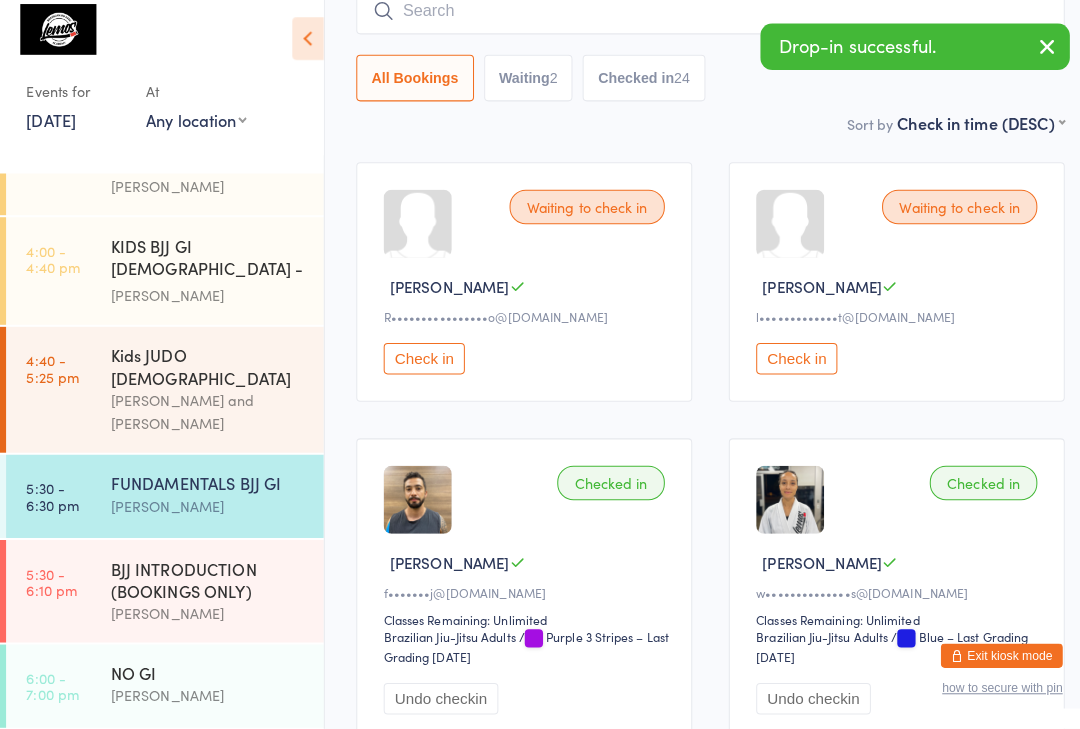 click at bounding box center (700, 22) 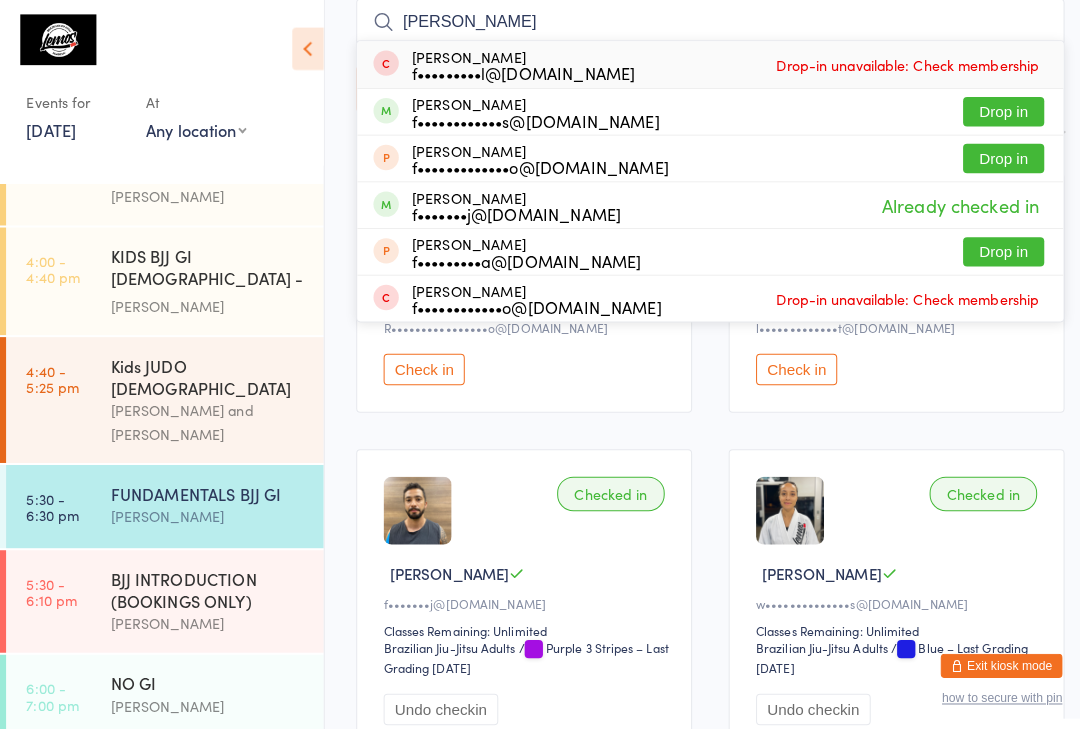 type on "[PERSON_NAME]" 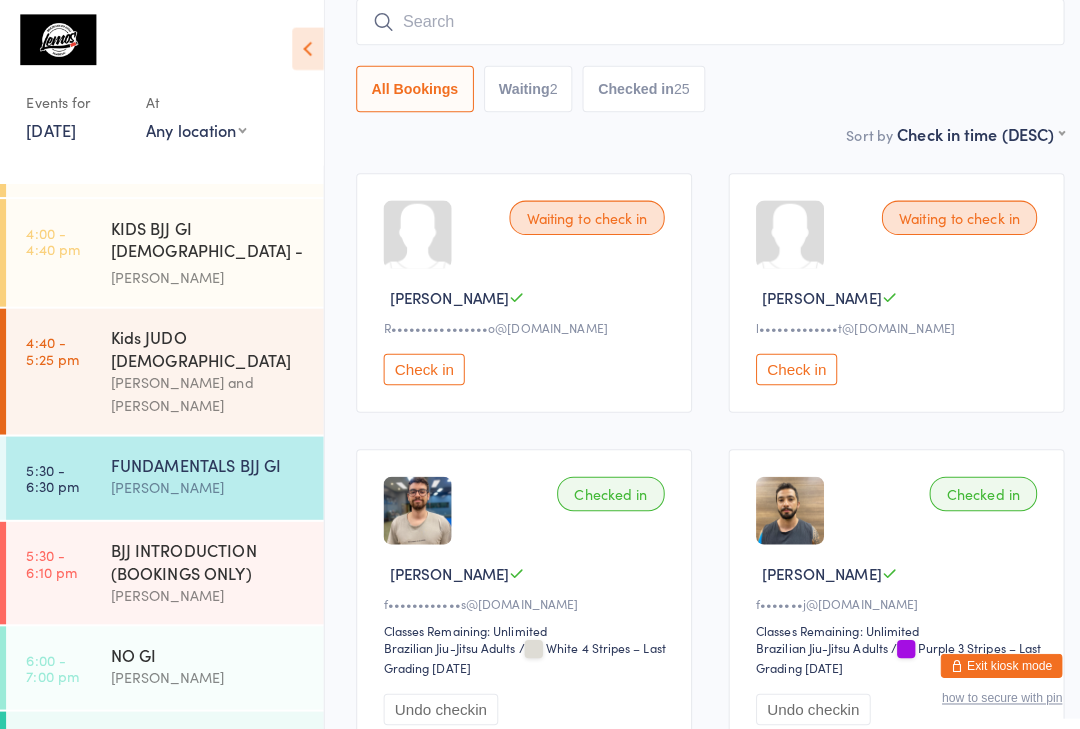 scroll, scrollTop: 445, scrollLeft: 0, axis: vertical 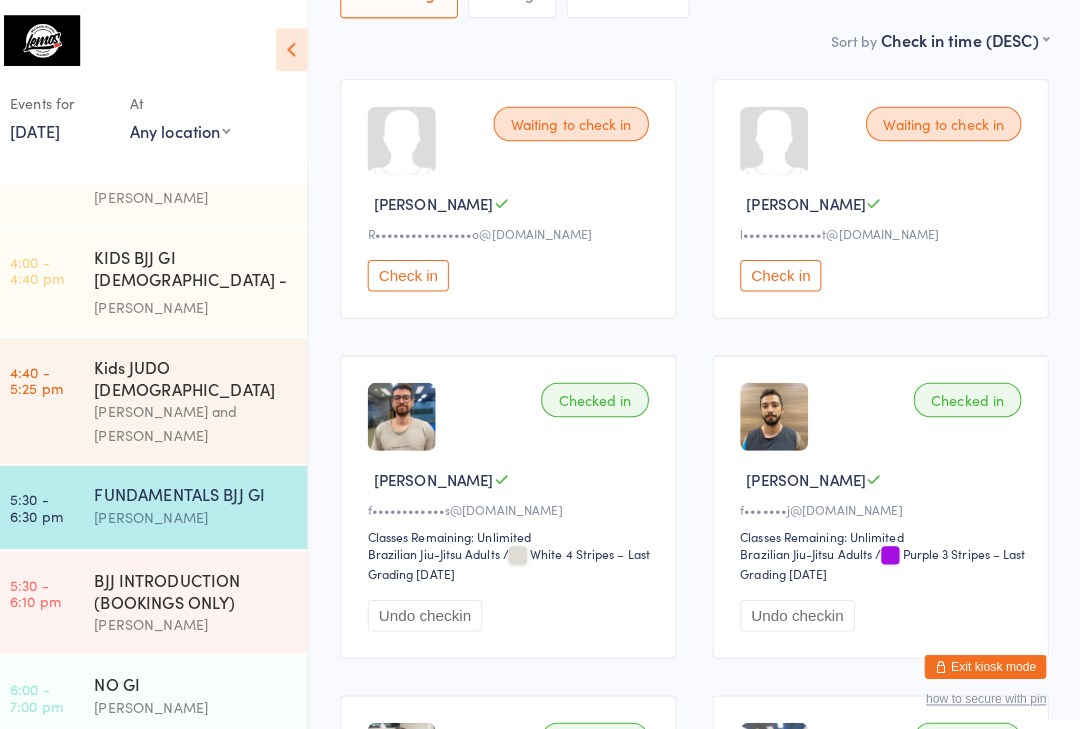 click on "[PERSON_NAME]" at bounding box center (205, 696) 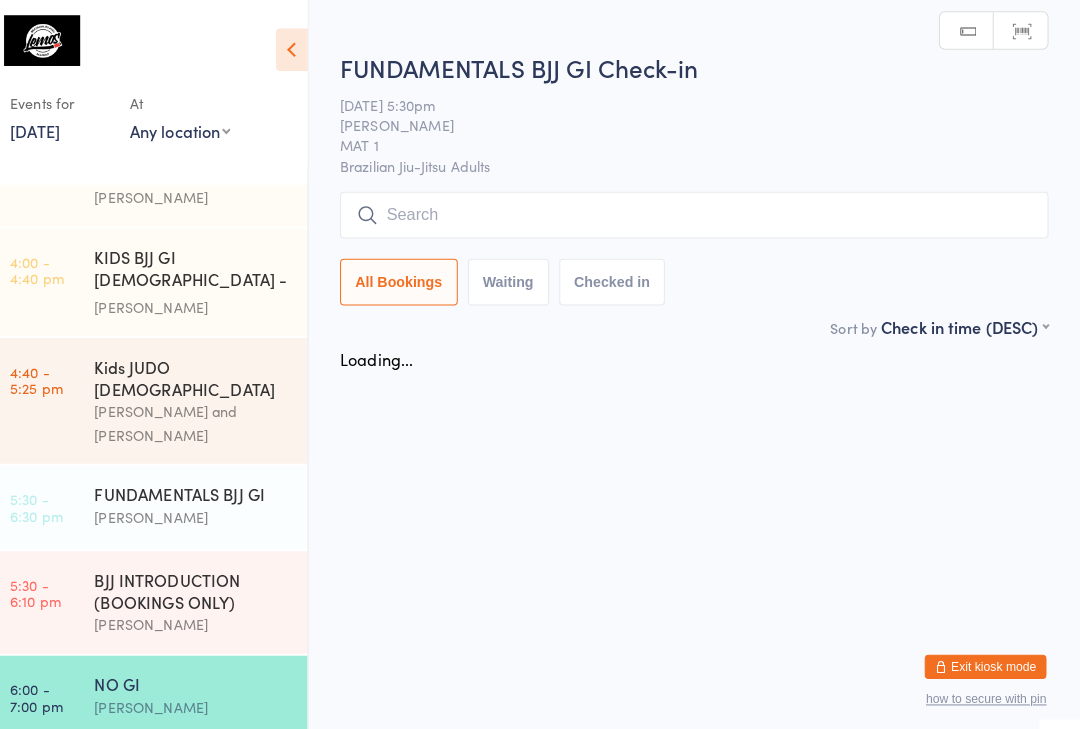 scroll, scrollTop: 0, scrollLeft: 0, axis: both 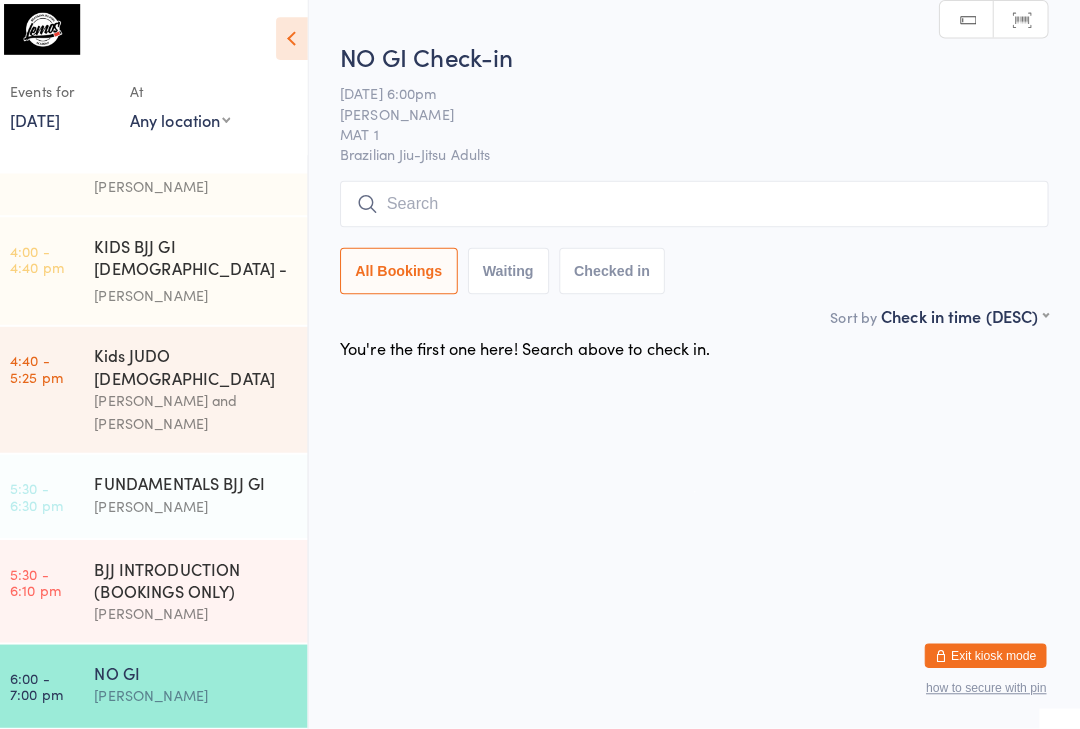 click at bounding box center [700, 212] 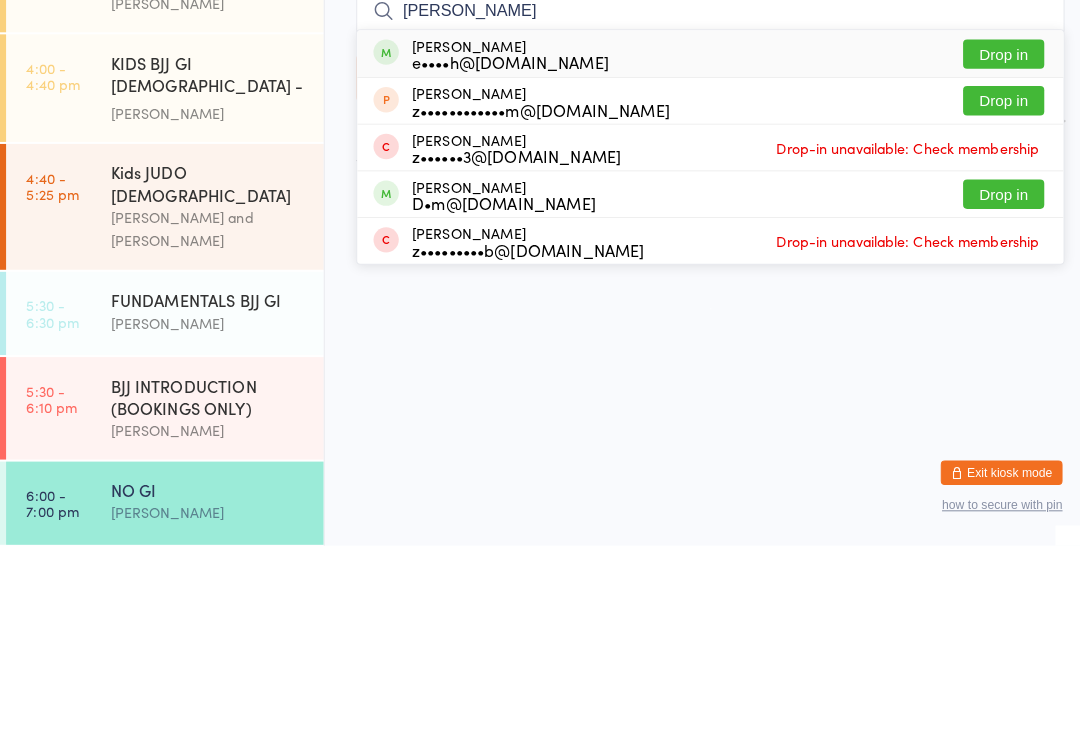 type on "[PERSON_NAME]" 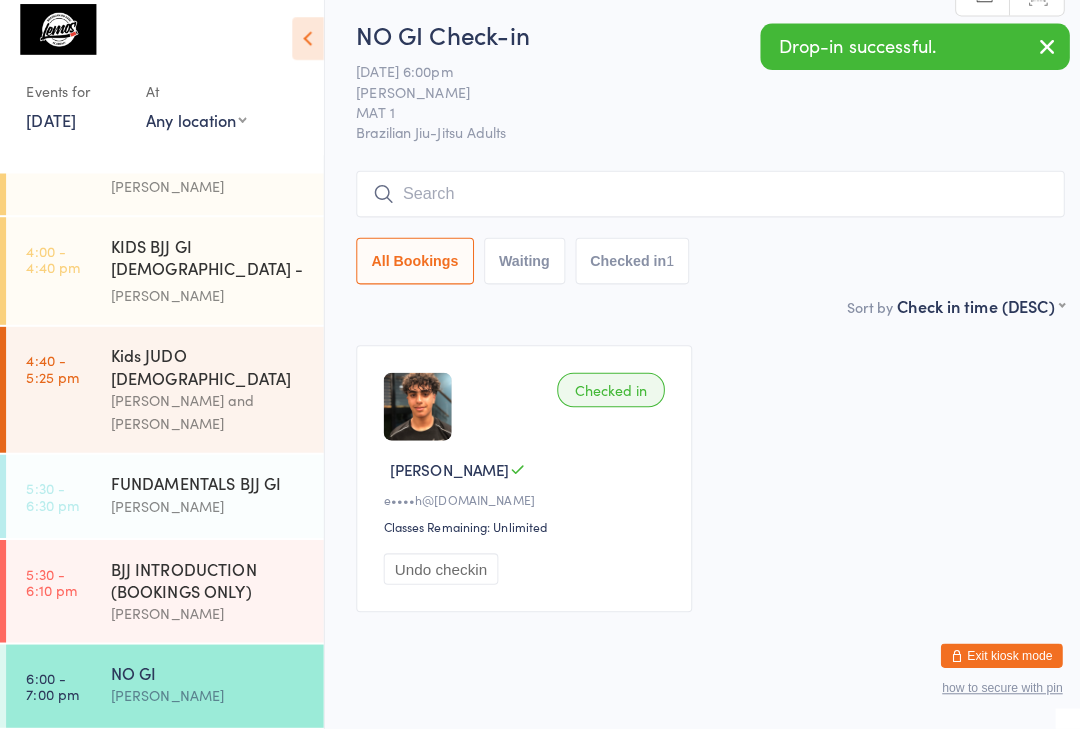 click on "[PERSON_NAME]" at bounding box center [205, 509] 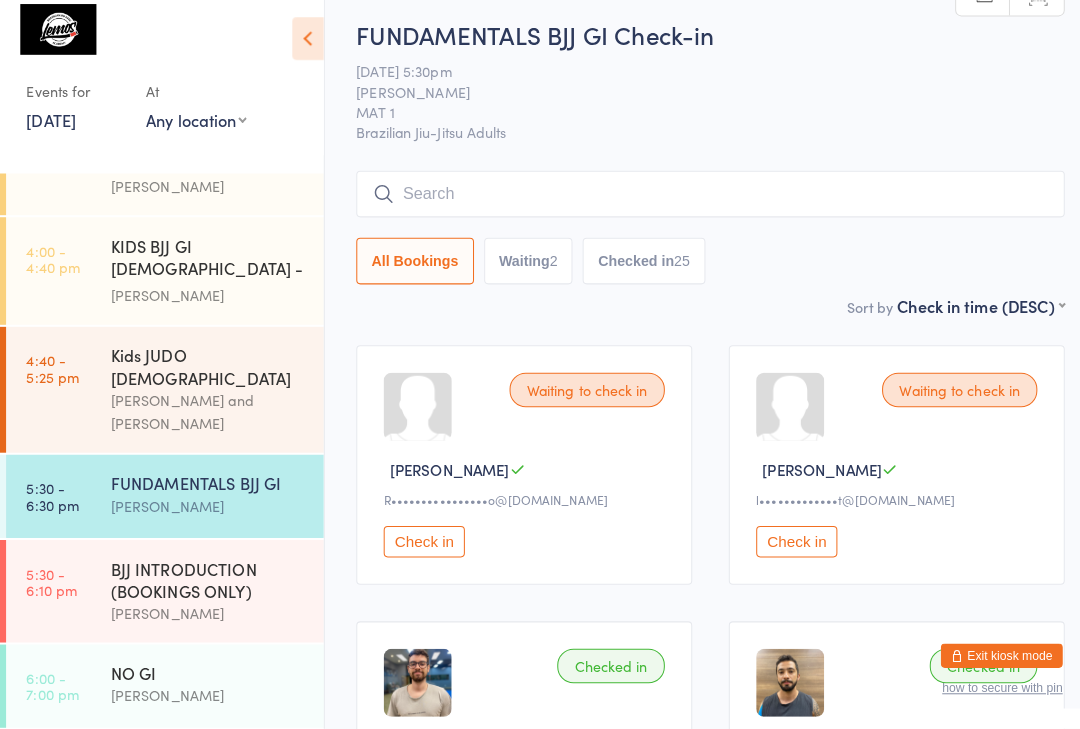click on "[PERSON_NAME]" at bounding box center (205, 509) 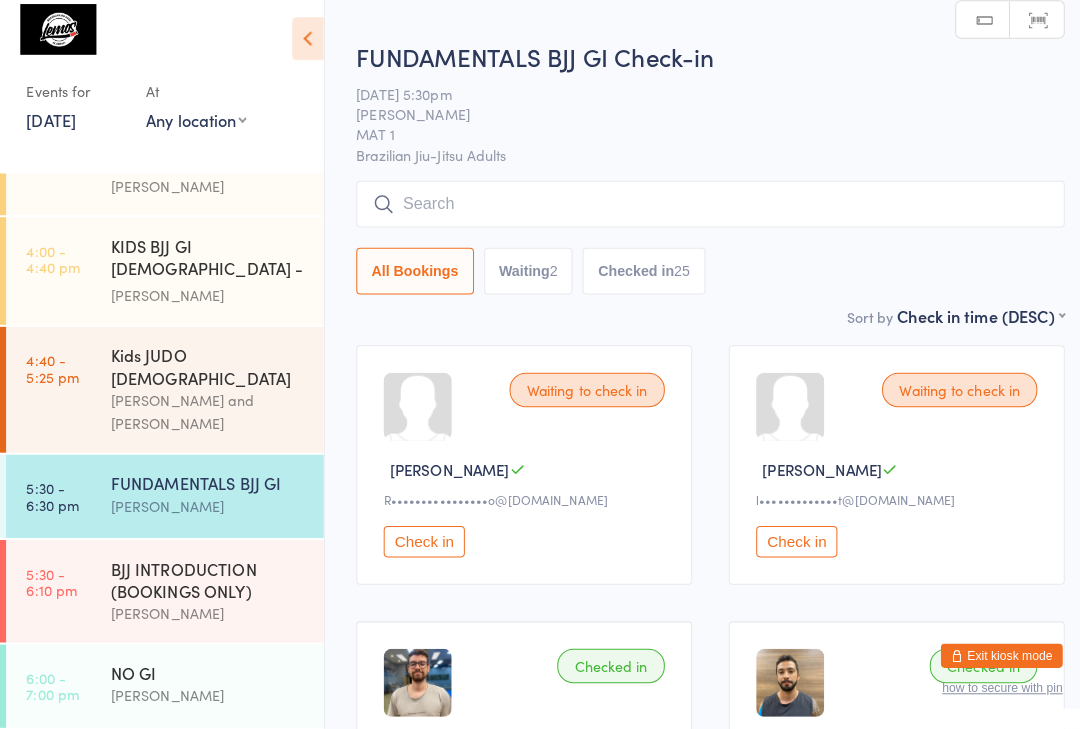 click at bounding box center (700, 212) 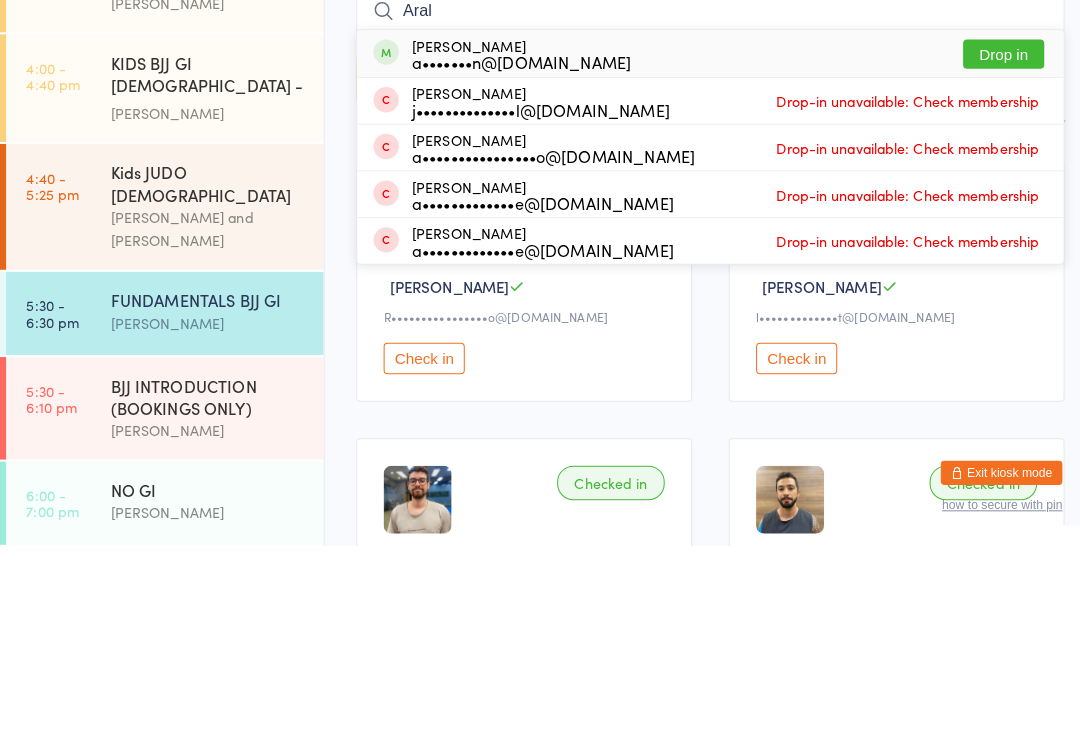 type on "Aral" 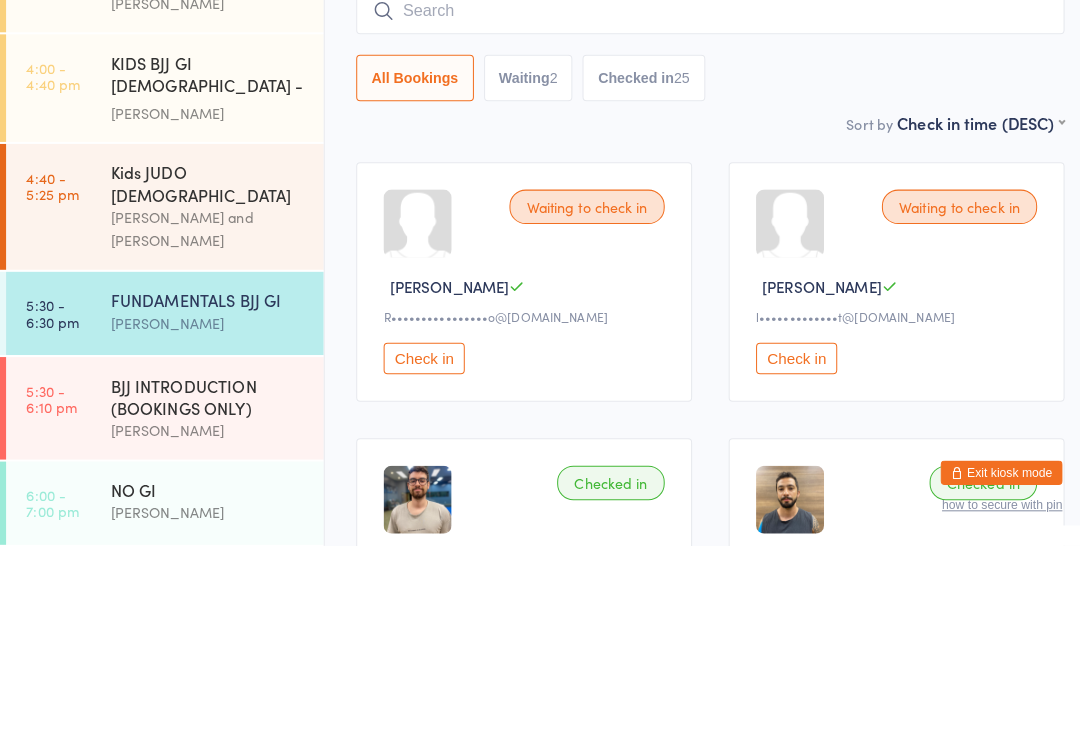 scroll, scrollTop: 180, scrollLeft: 0, axis: vertical 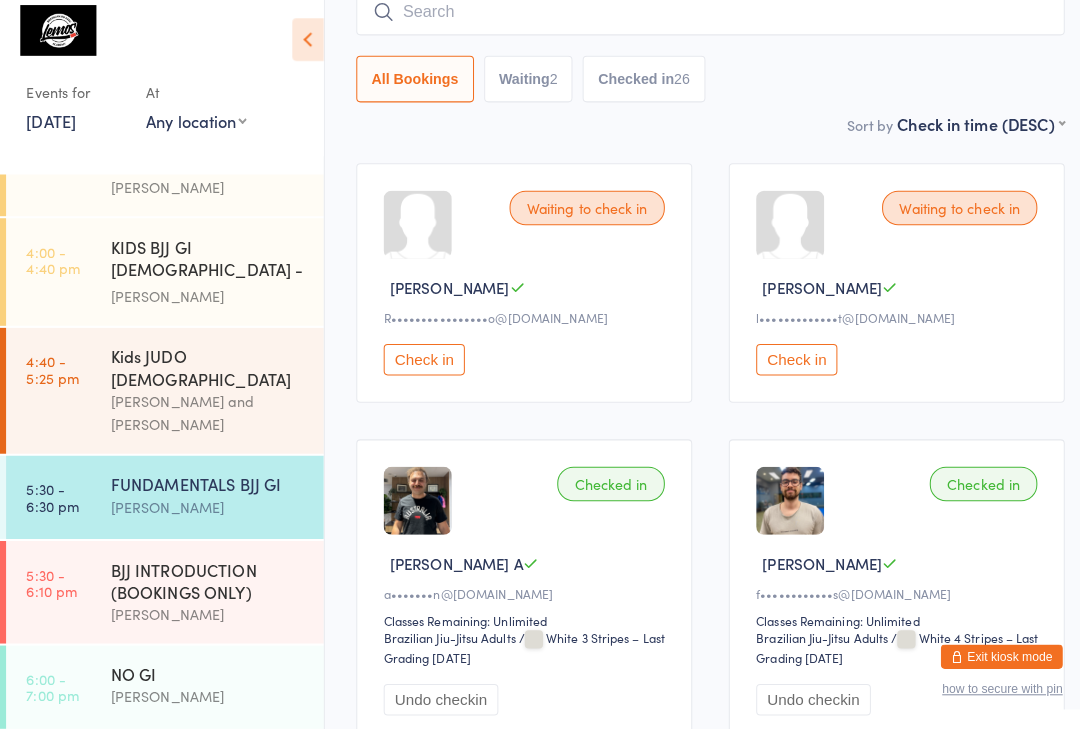 click at bounding box center (700, 22) 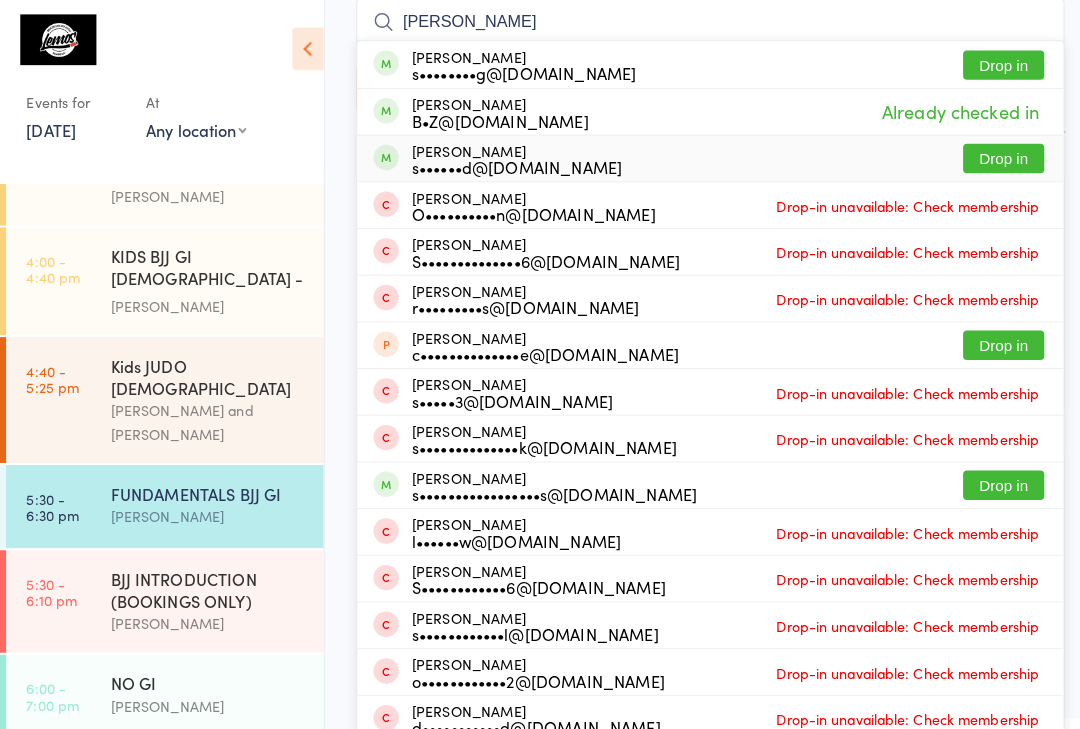 type on "[PERSON_NAME]" 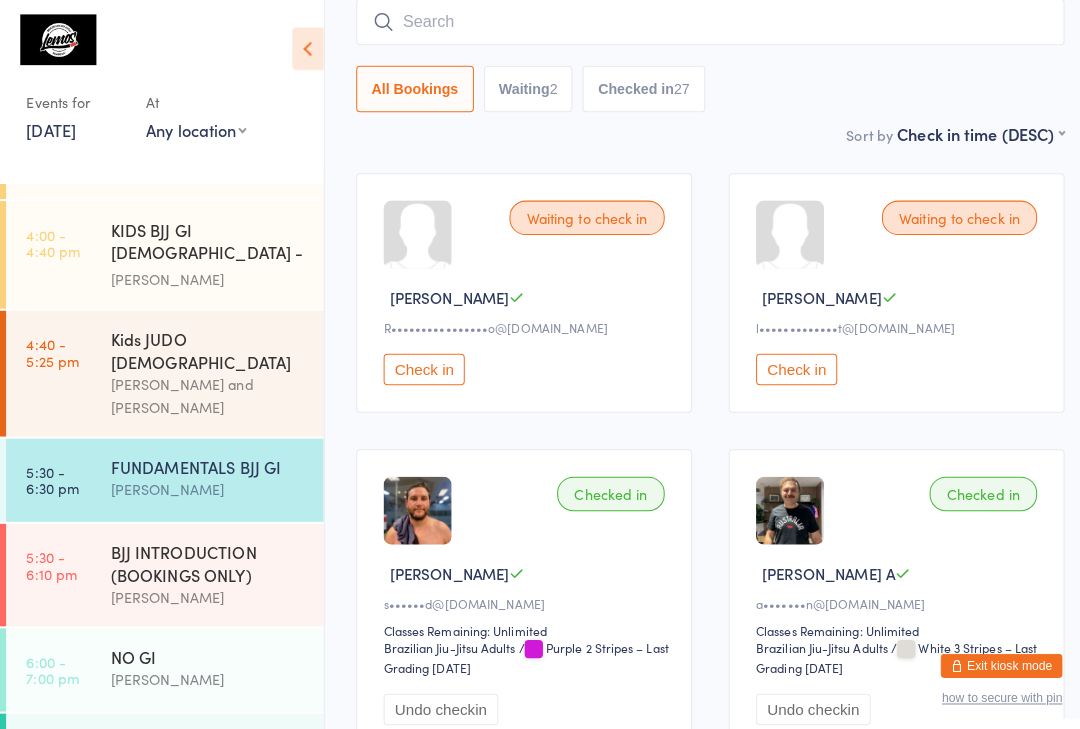 scroll, scrollTop: 445, scrollLeft: 0, axis: vertical 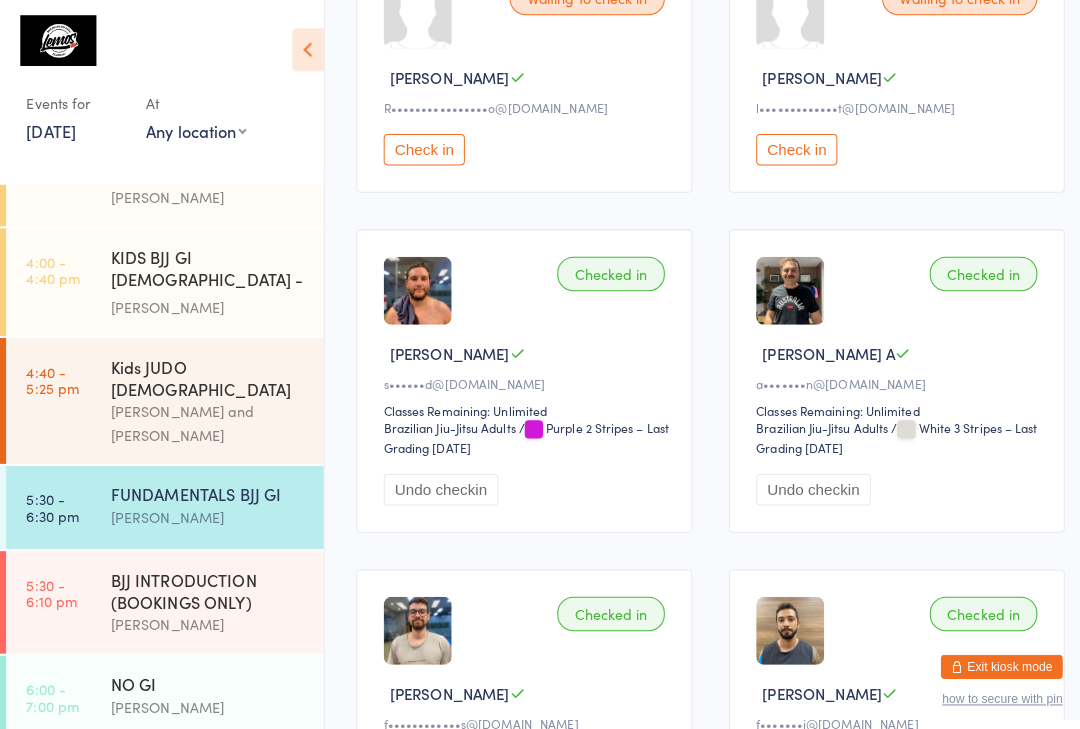 click on "FUNDAMENTALS BJJ GI" at bounding box center (205, 487) 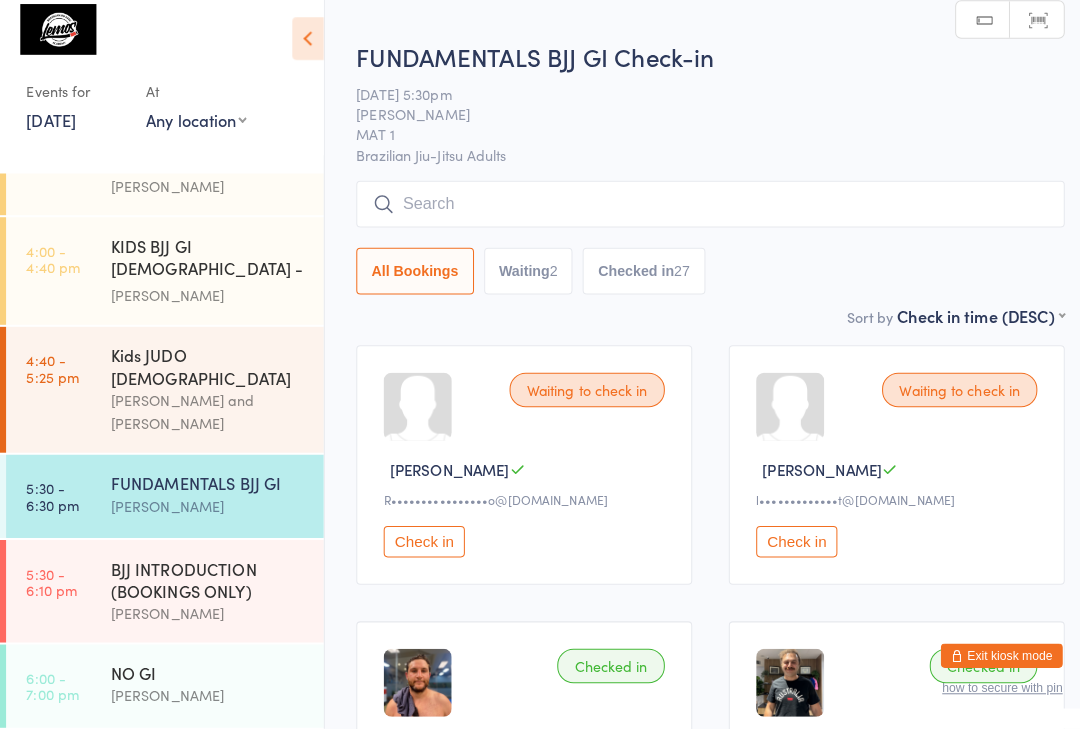click at bounding box center (700, 212) 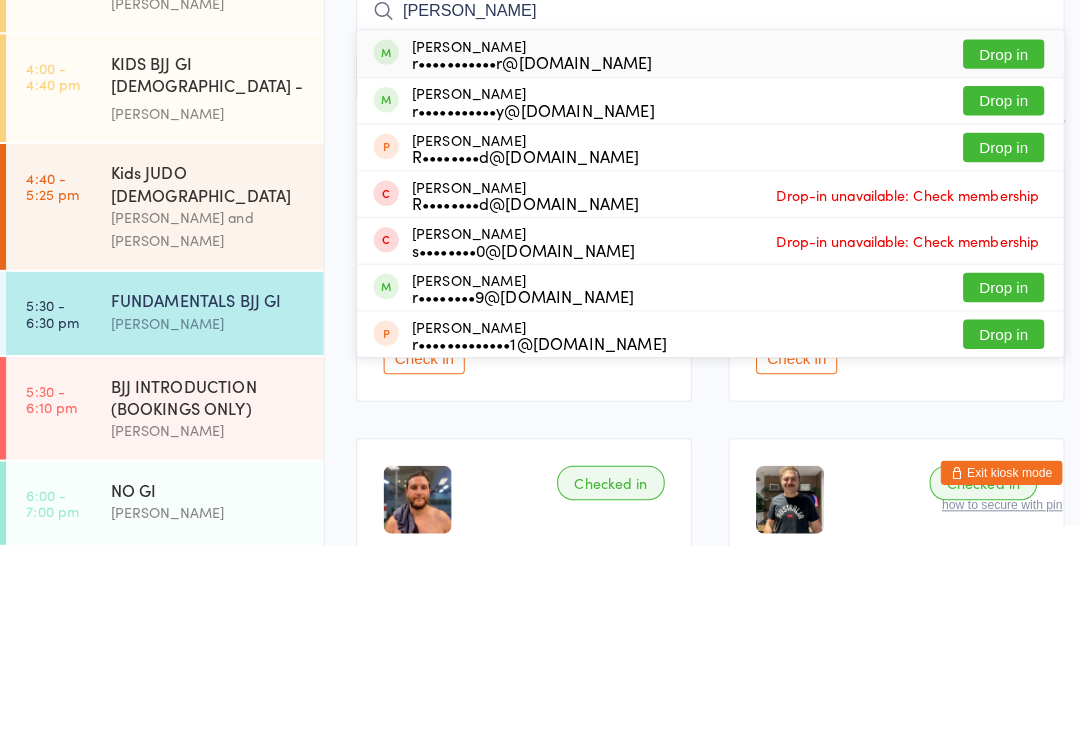 type on "[PERSON_NAME]" 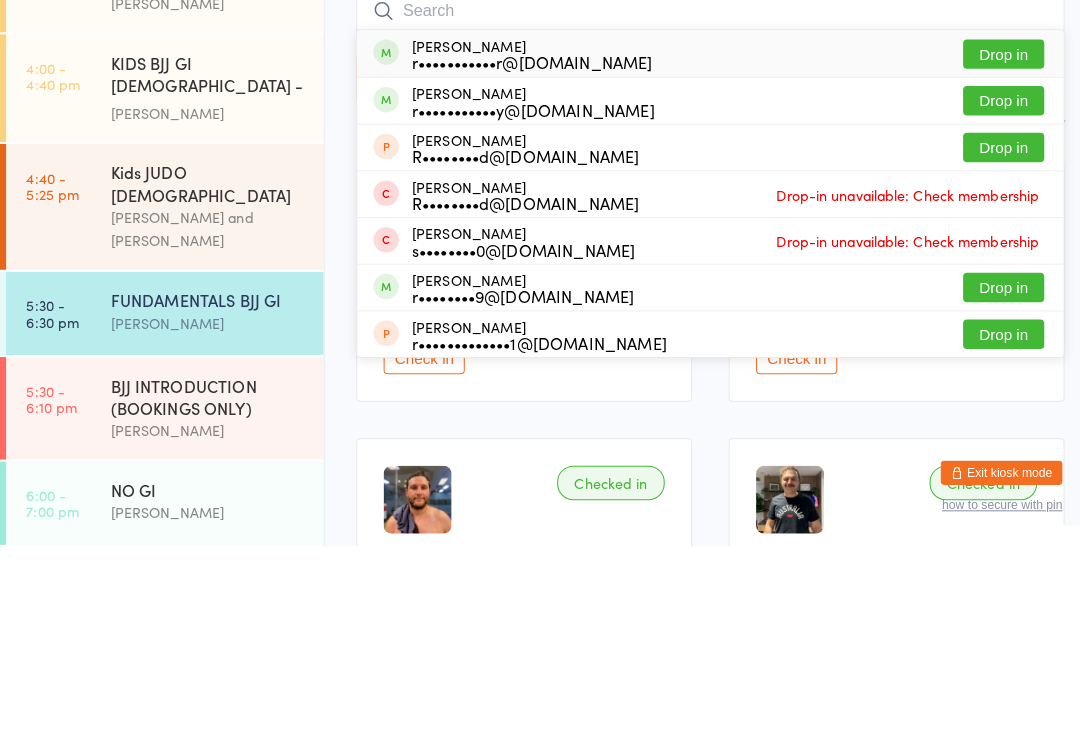 scroll, scrollTop: 180, scrollLeft: 0, axis: vertical 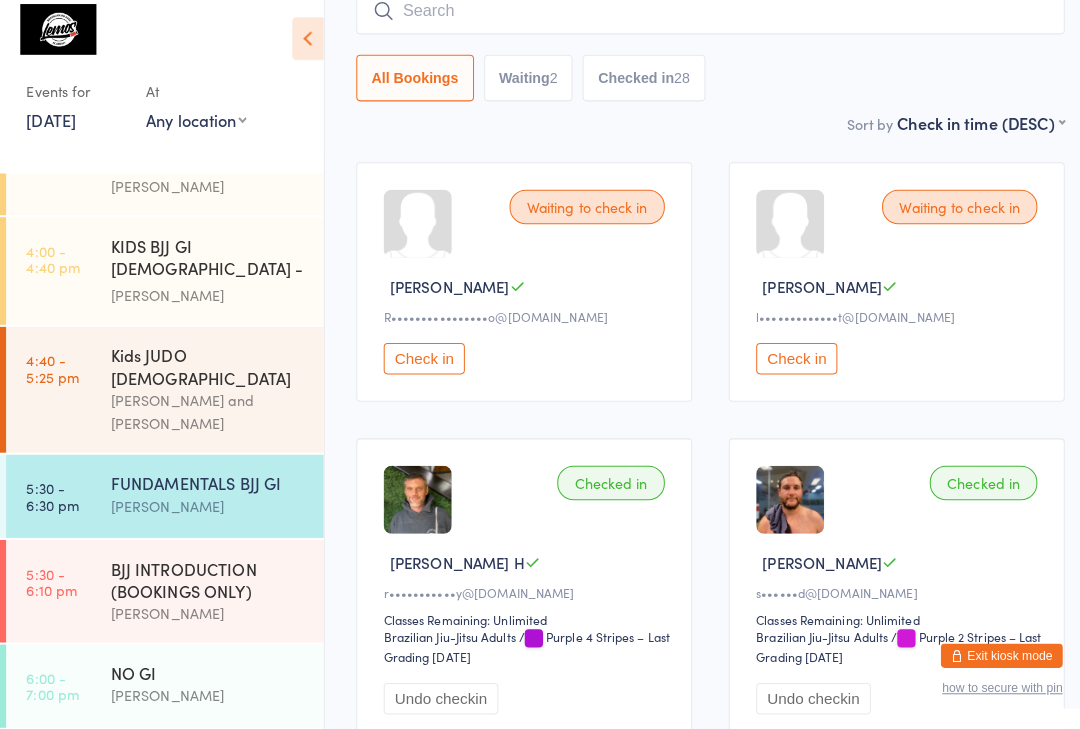click at bounding box center (700, 22) 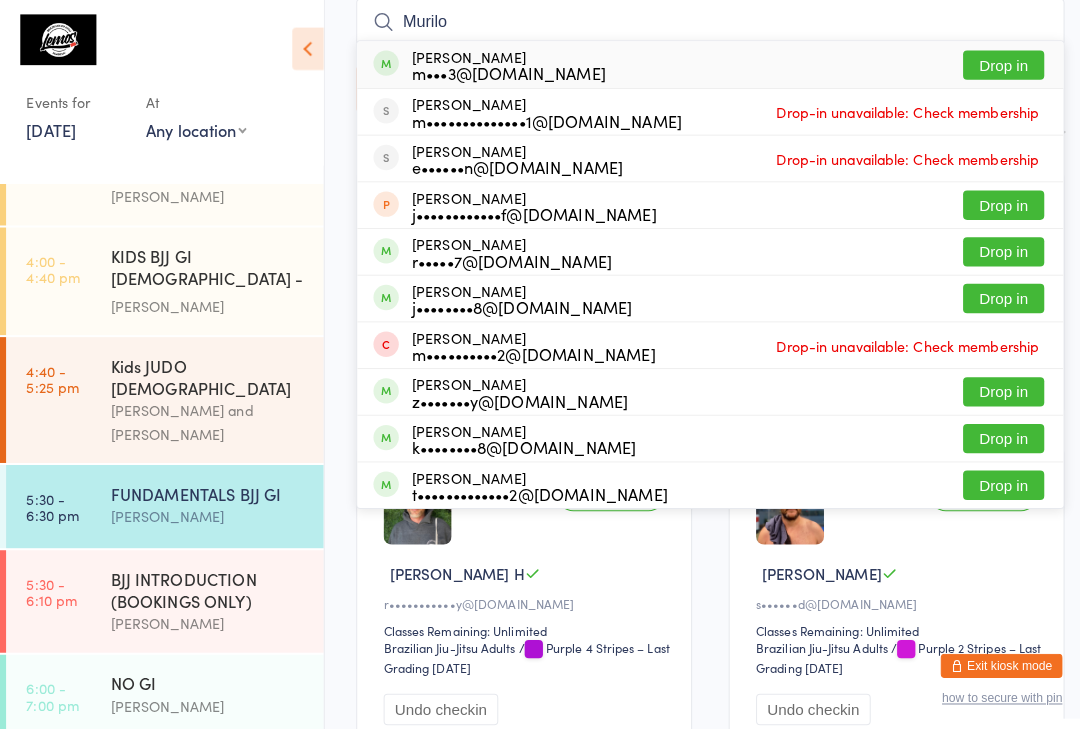 type on "Murilo" 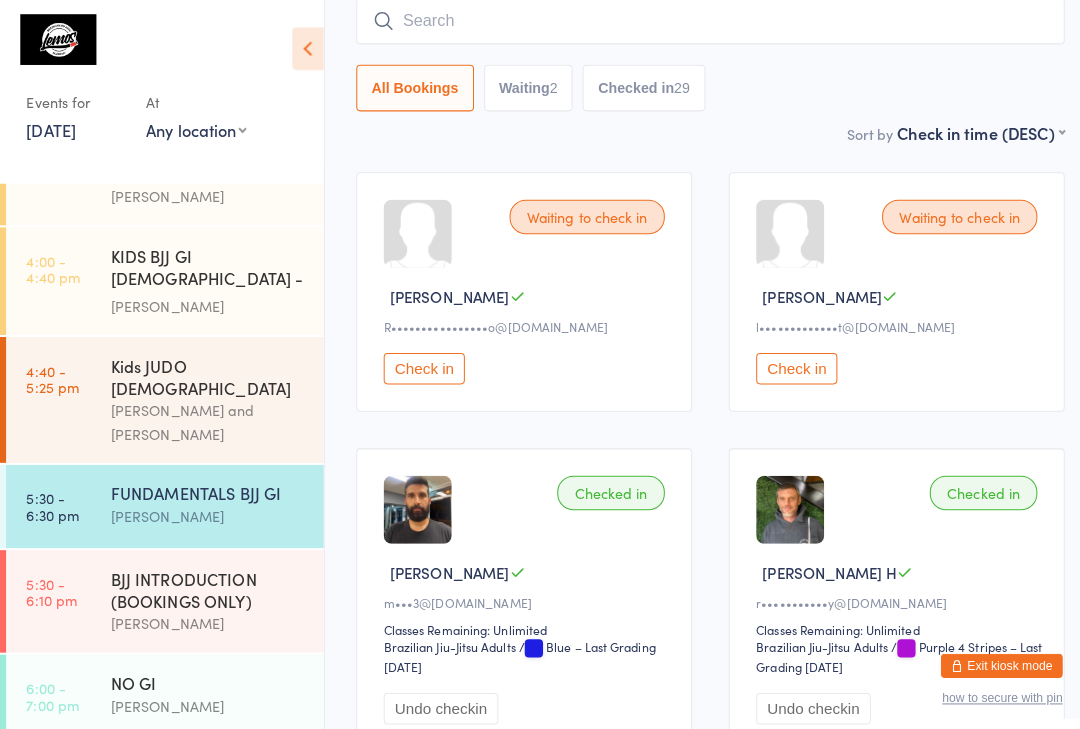 click at bounding box center [700, 22] 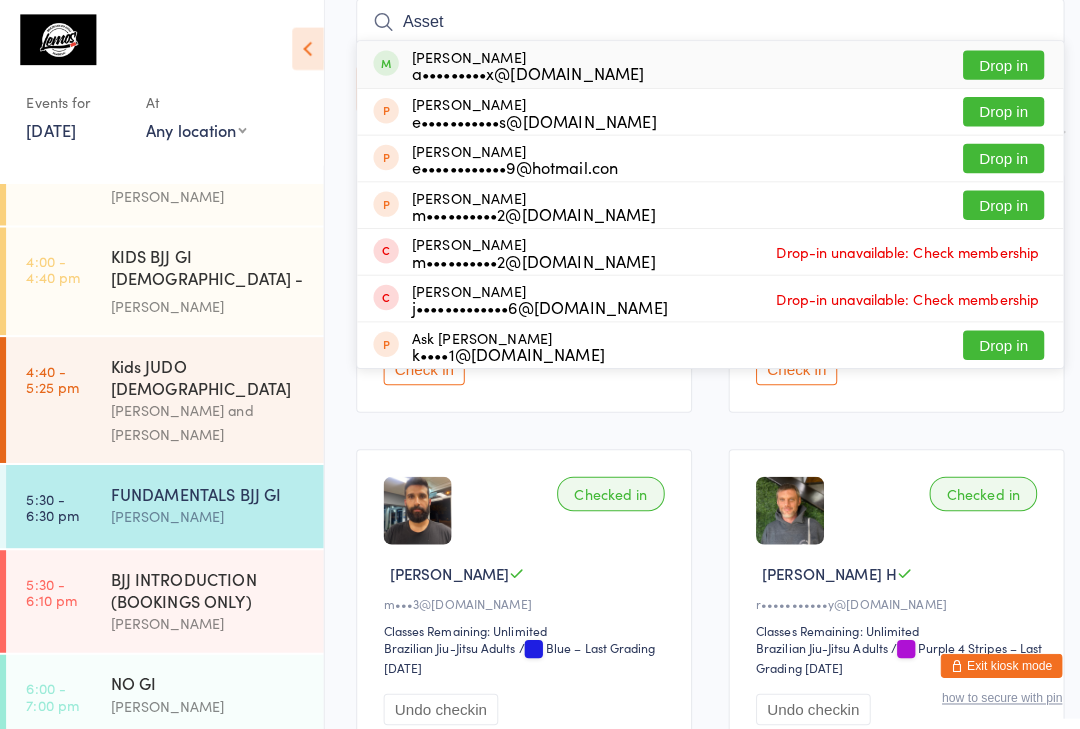 type on "Asset" 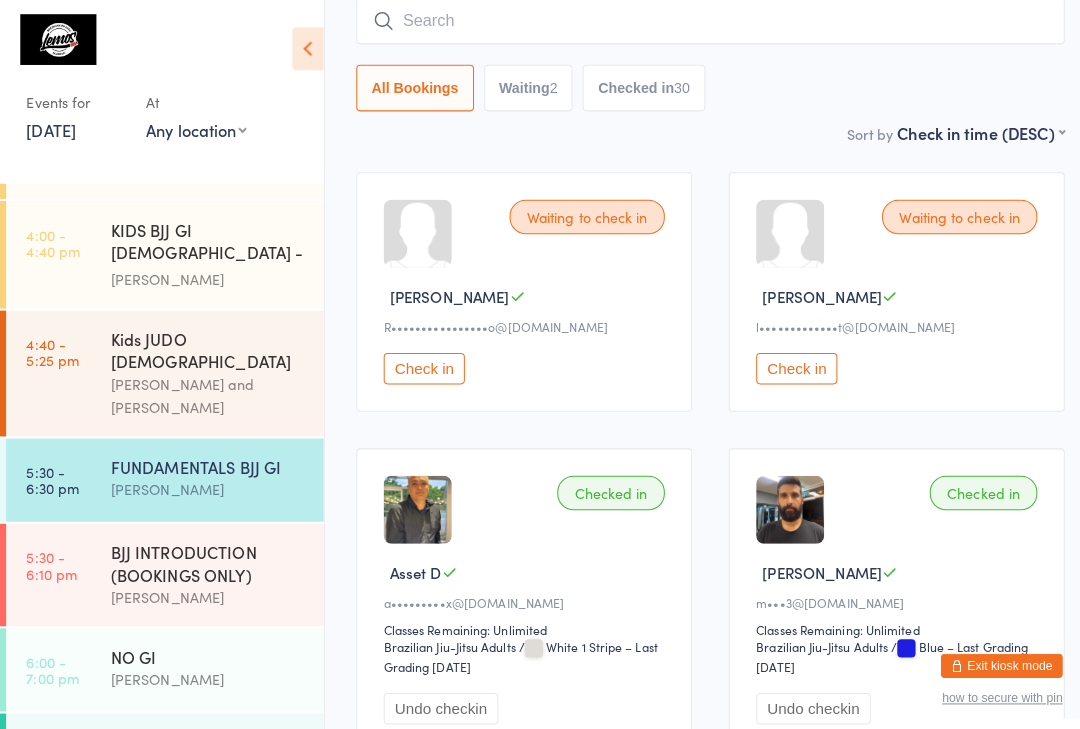 scroll, scrollTop: 445, scrollLeft: 0, axis: vertical 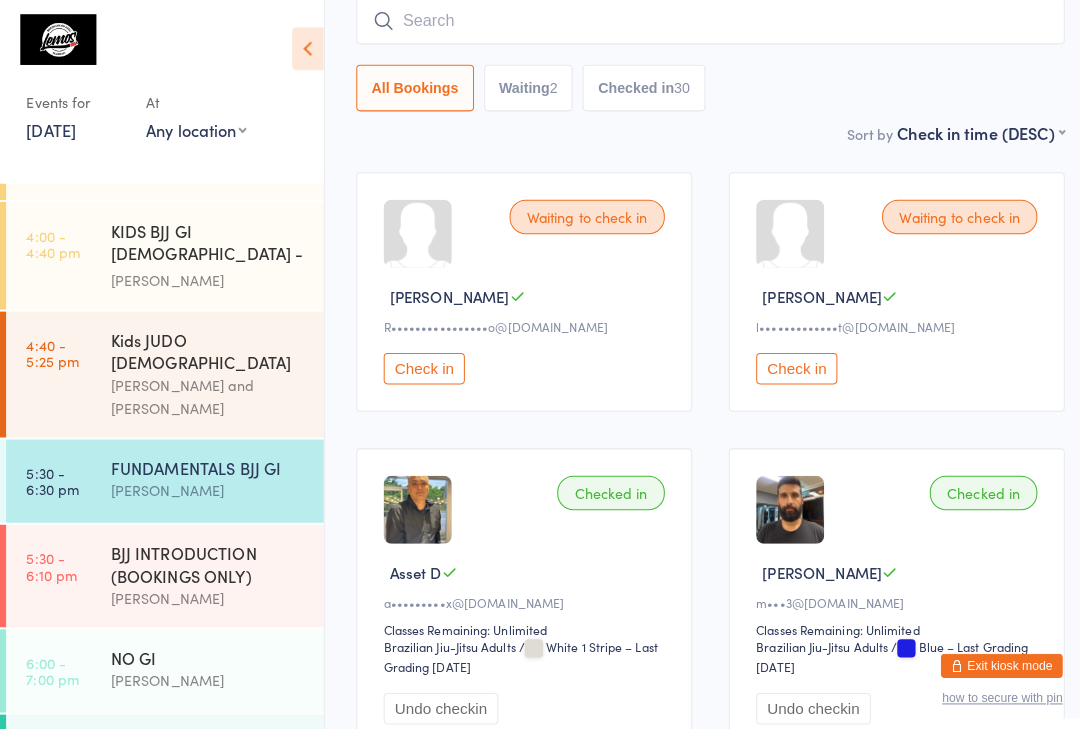 click at bounding box center [700, 22] 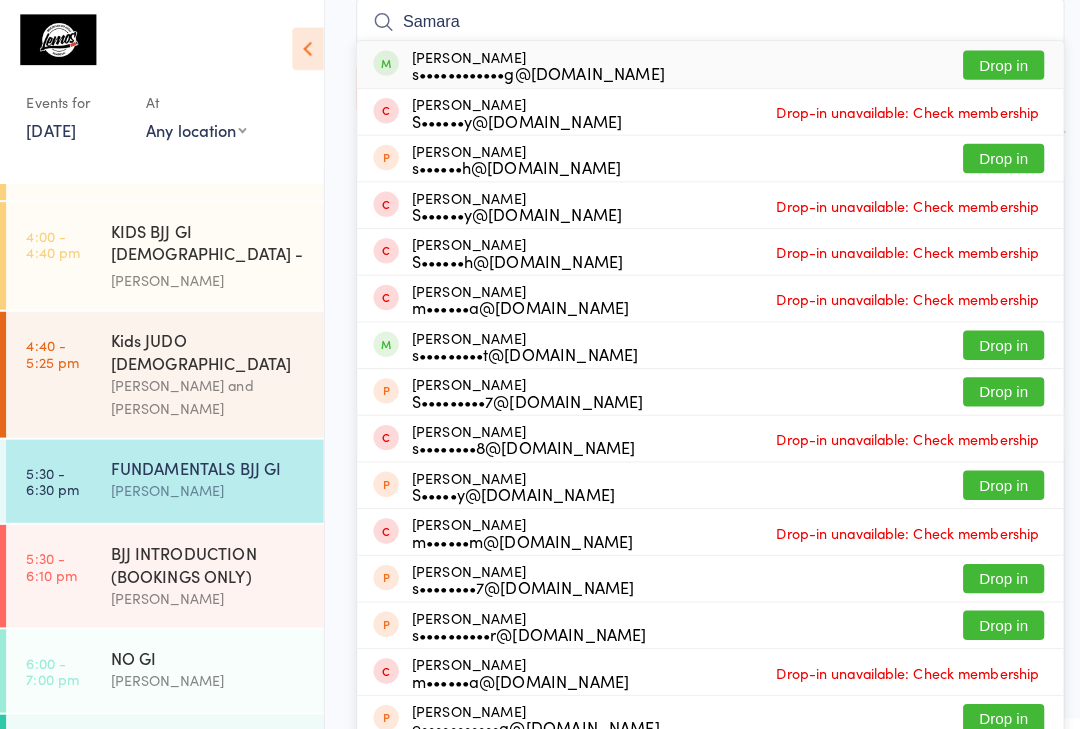 type on "Samara" 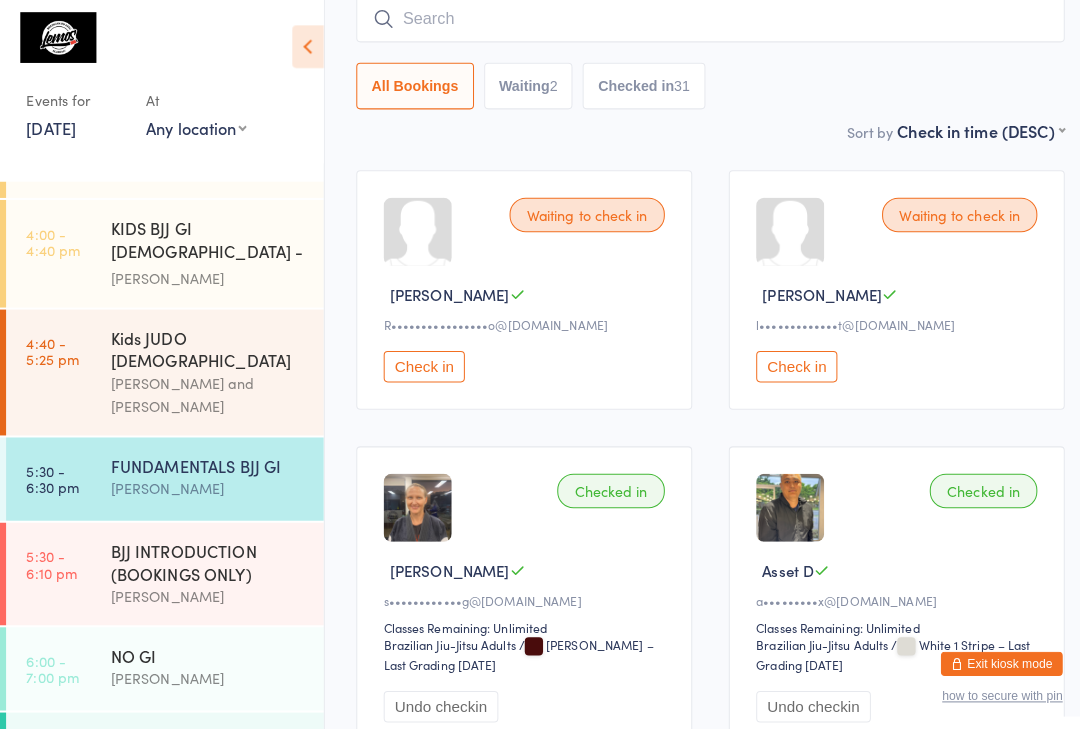 scroll, scrollTop: 201, scrollLeft: 0, axis: vertical 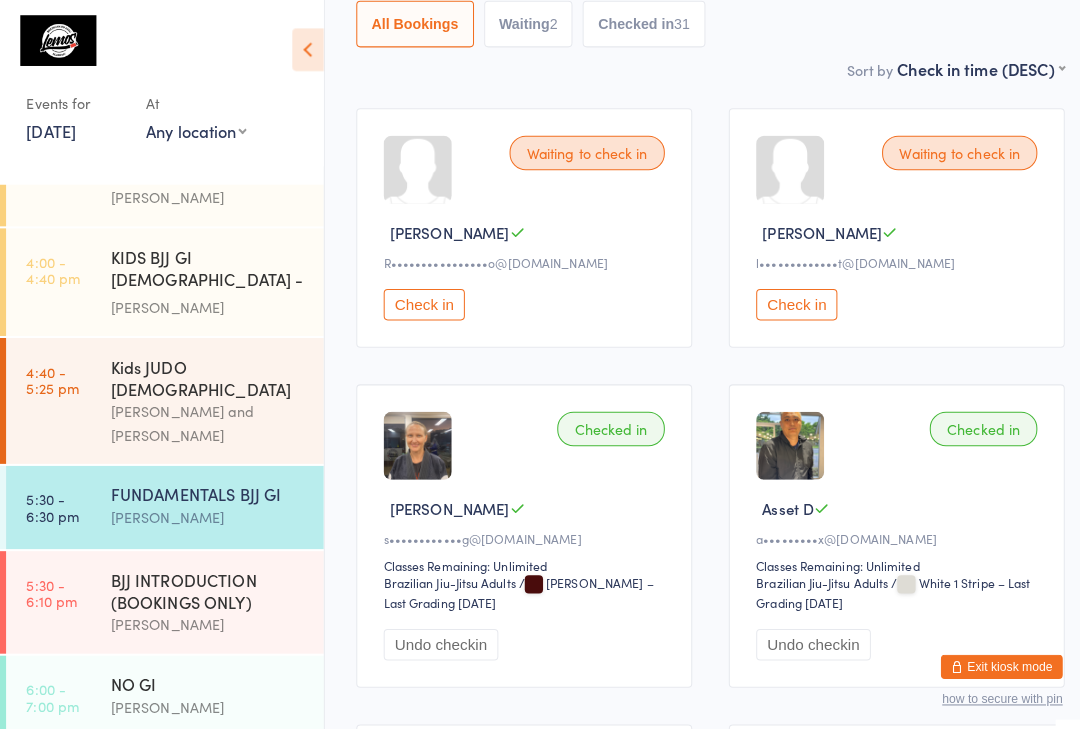 click on "[PERSON_NAME]" at bounding box center [205, 696] 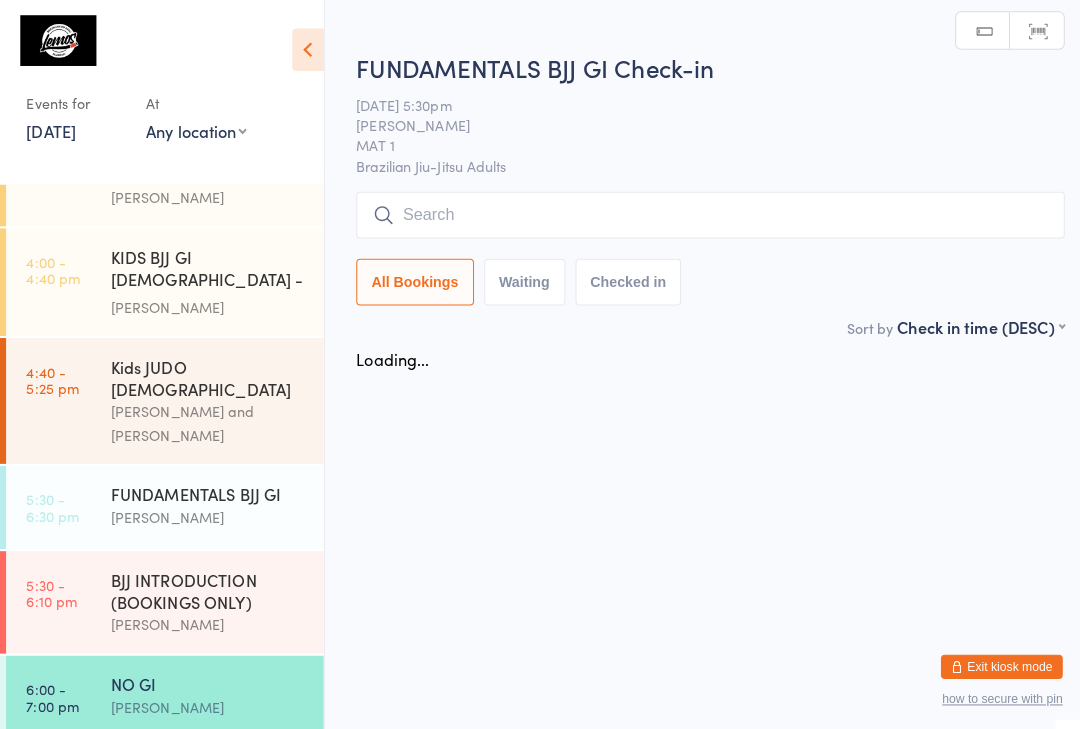 scroll, scrollTop: 0, scrollLeft: 0, axis: both 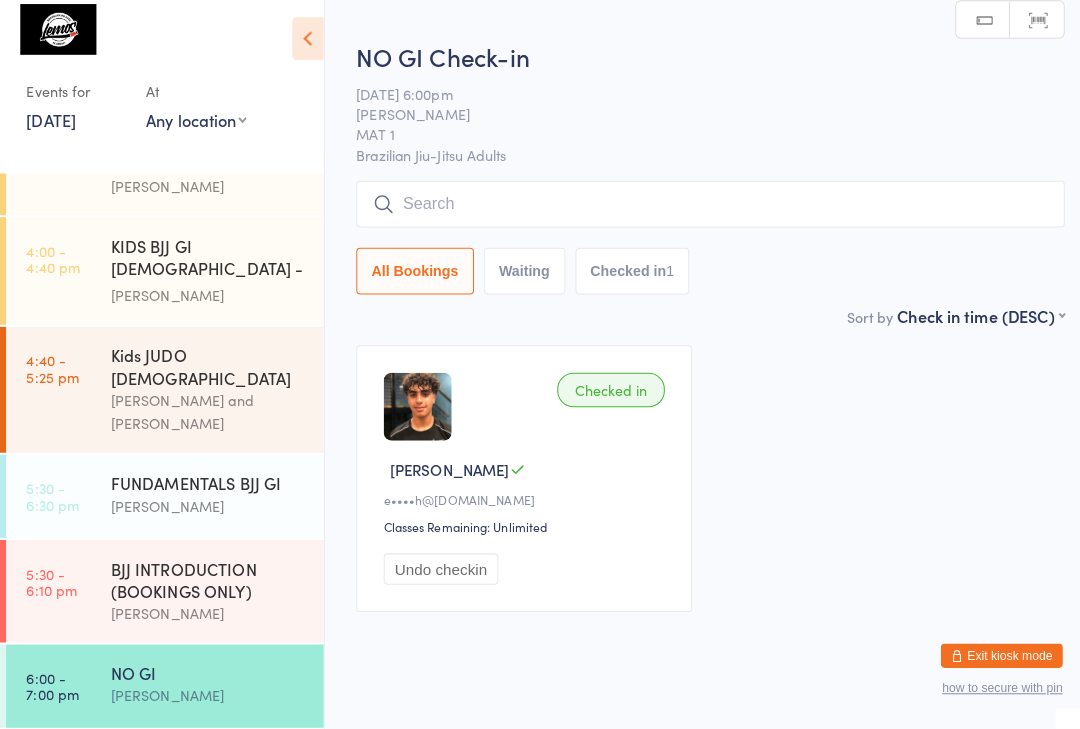 click at bounding box center (700, 212) 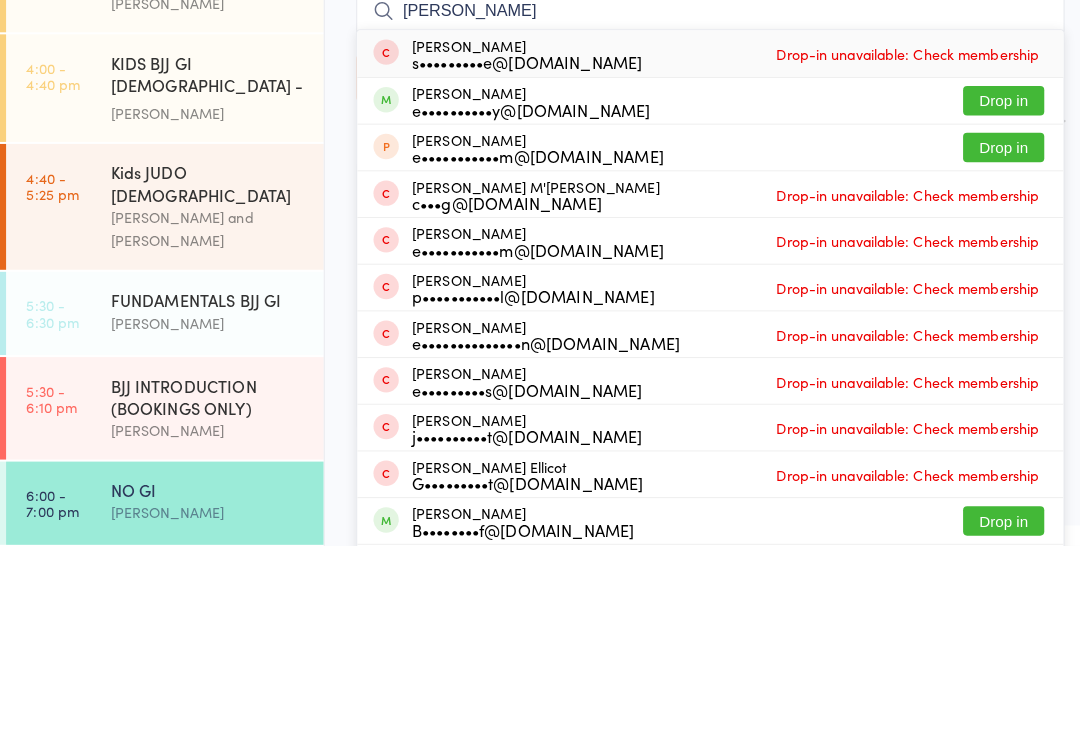 type on "[PERSON_NAME]" 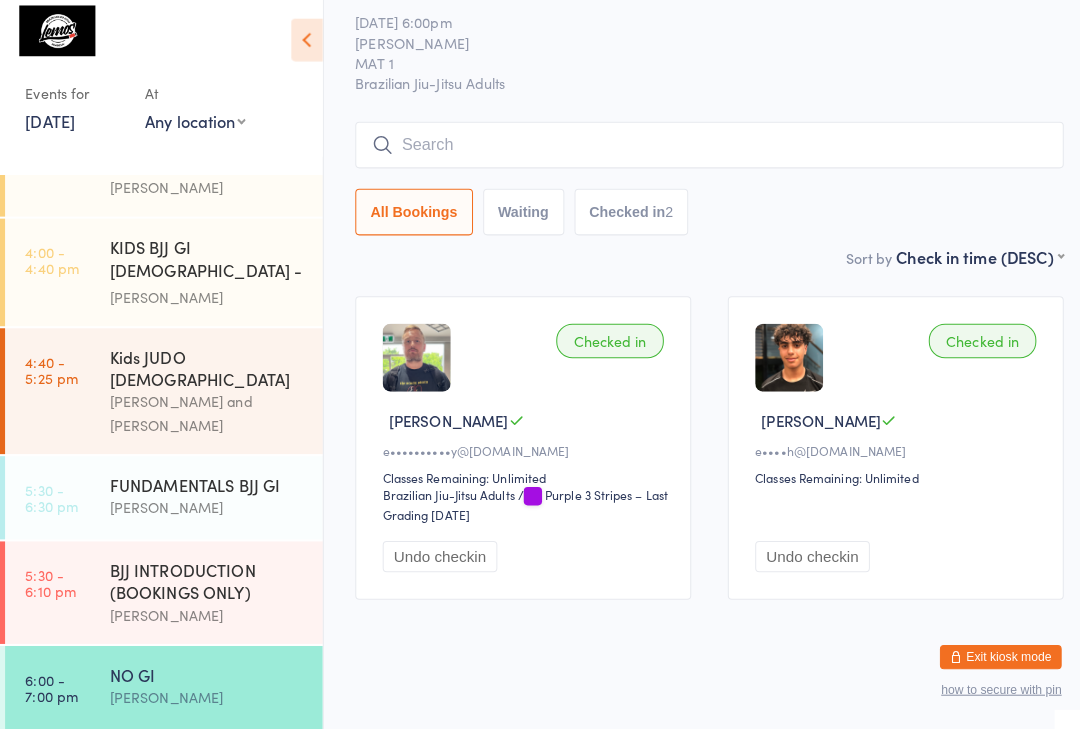 scroll, scrollTop: 55, scrollLeft: 0, axis: vertical 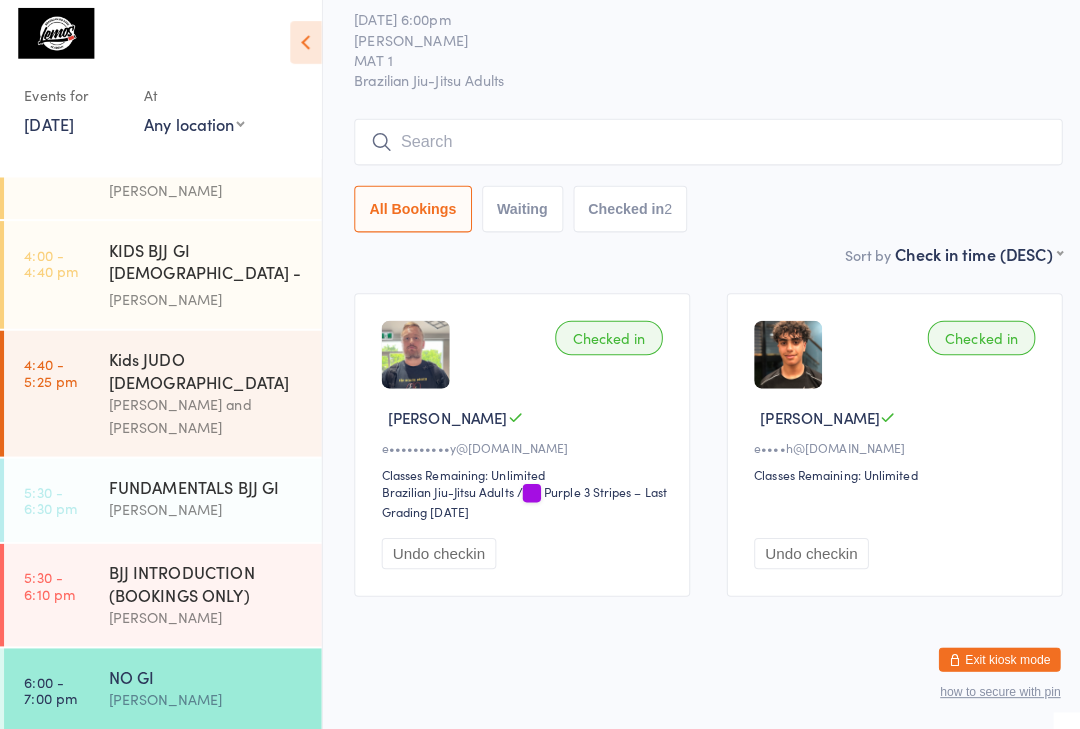 click at bounding box center (700, 147) 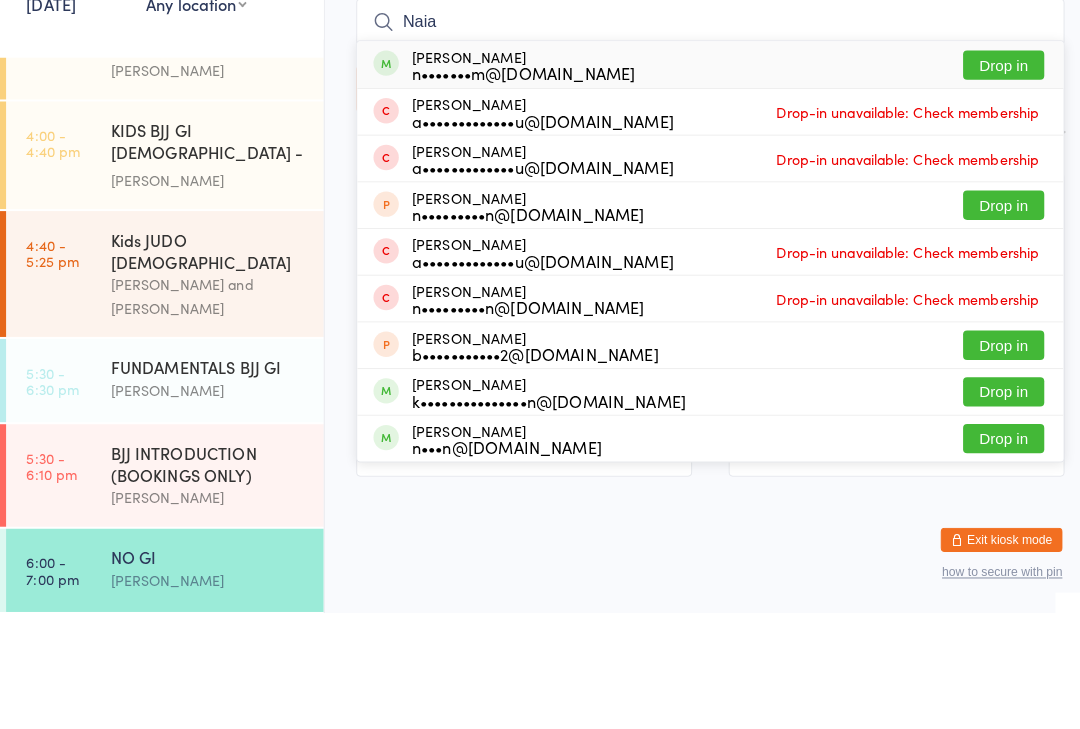 type on "Naia" 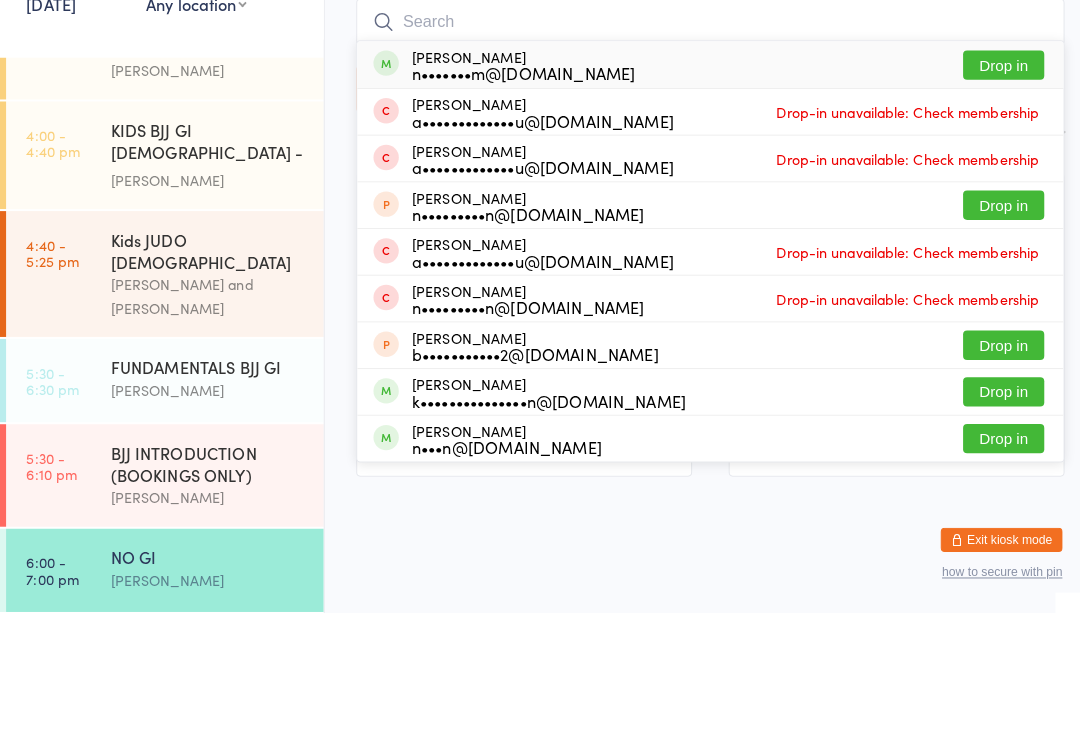 scroll, scrollTop: 86, scrollLeft: 0, axis: vertical 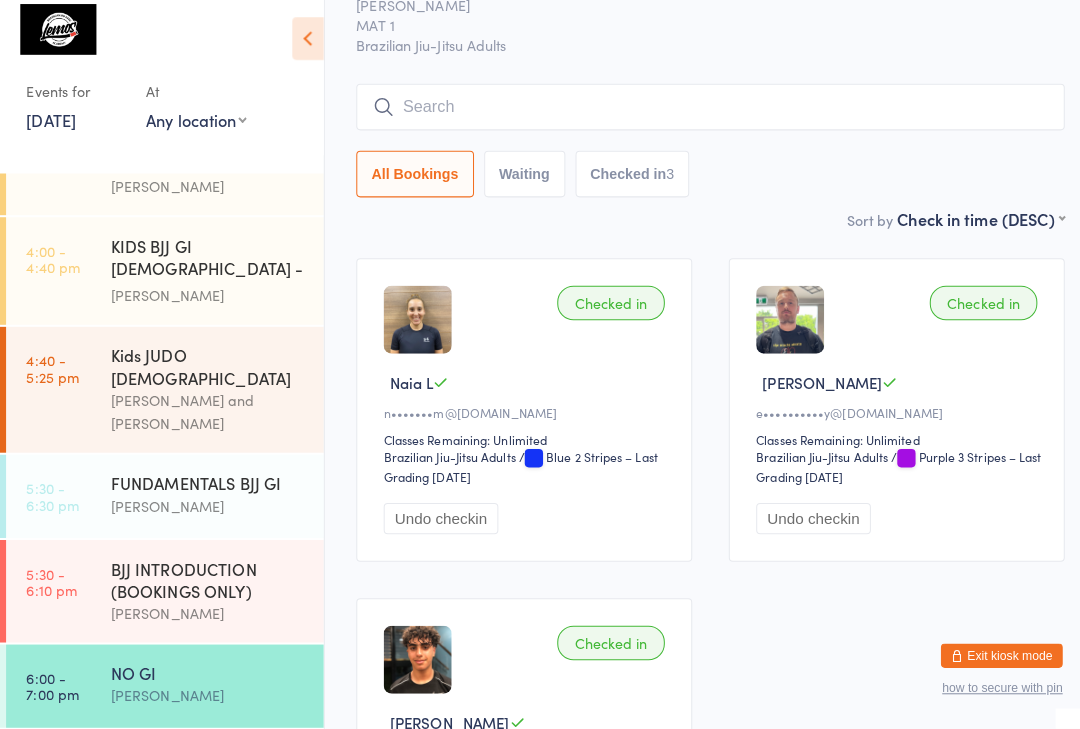 click at bounding box center (700, 116) 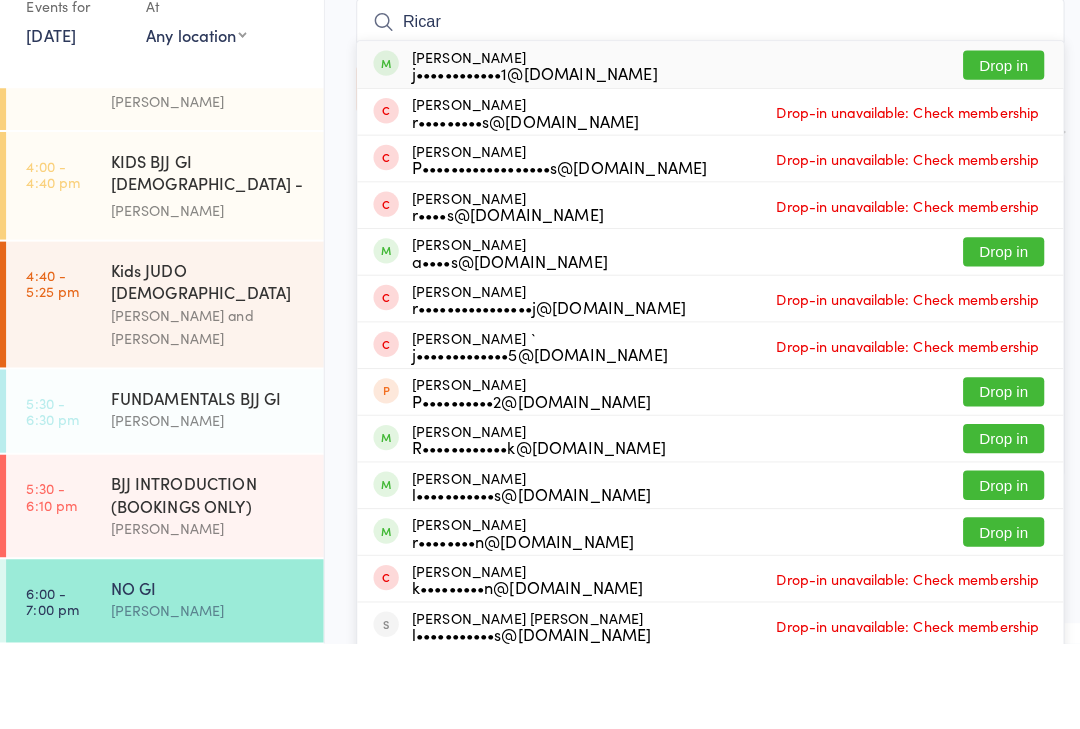 type on "Ricar" 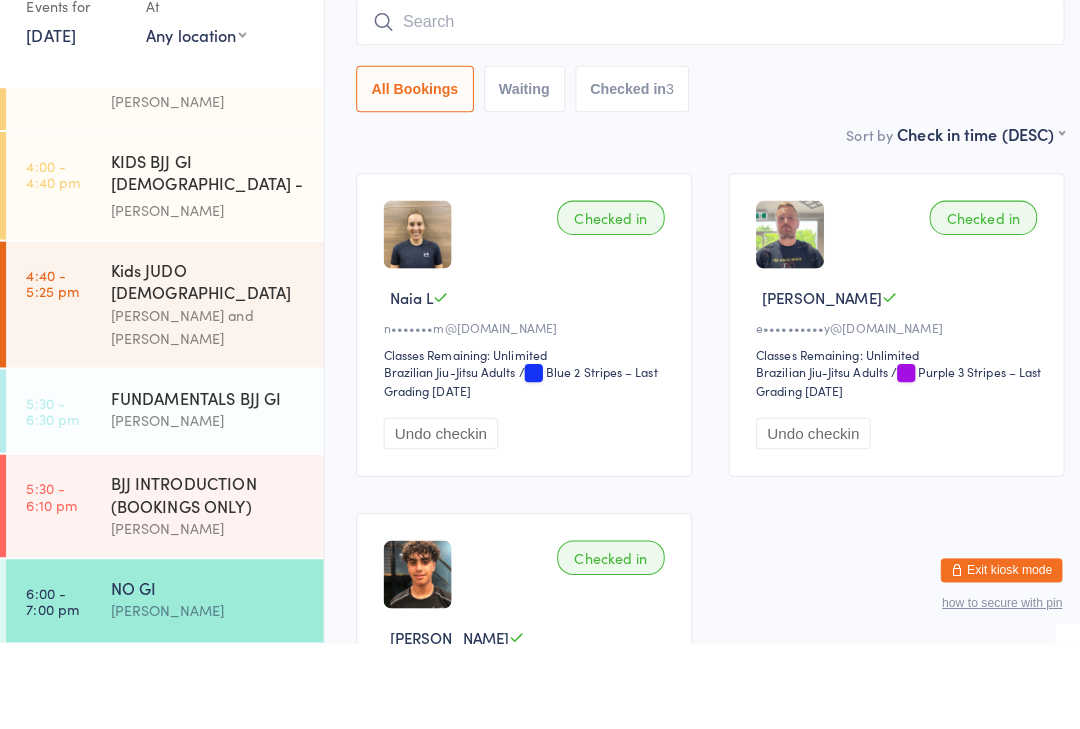 scroll, scrollTop: 170, scrollLeft: 0, axis: vertical 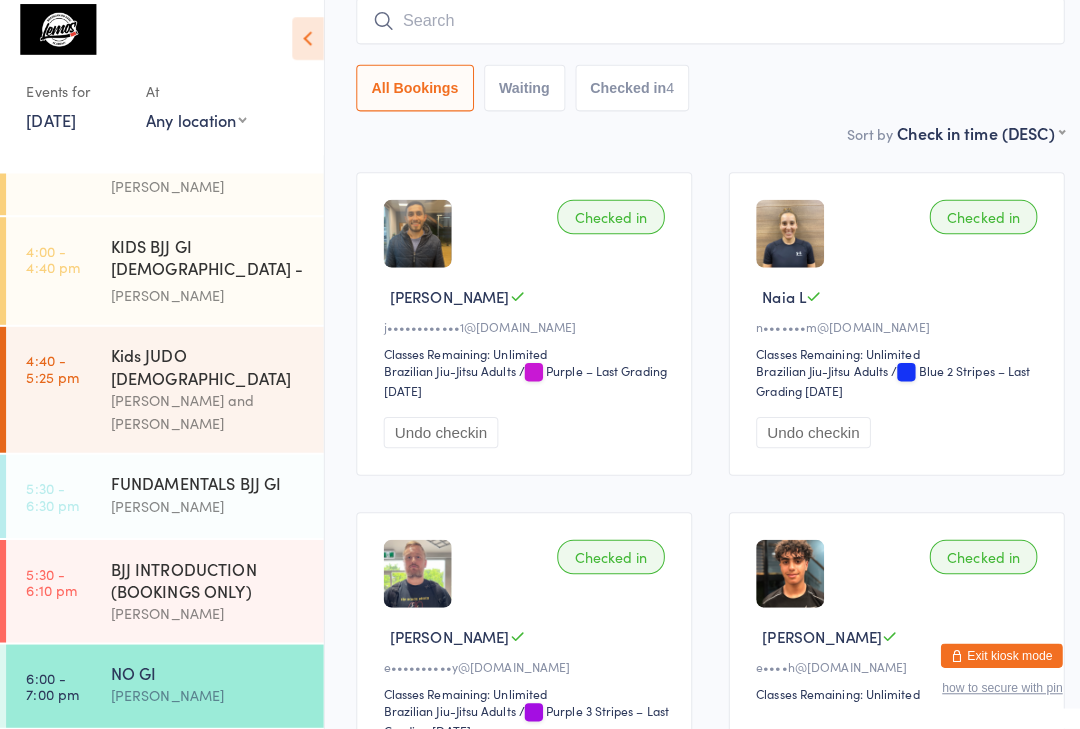 click at bounding box center [700, 32] 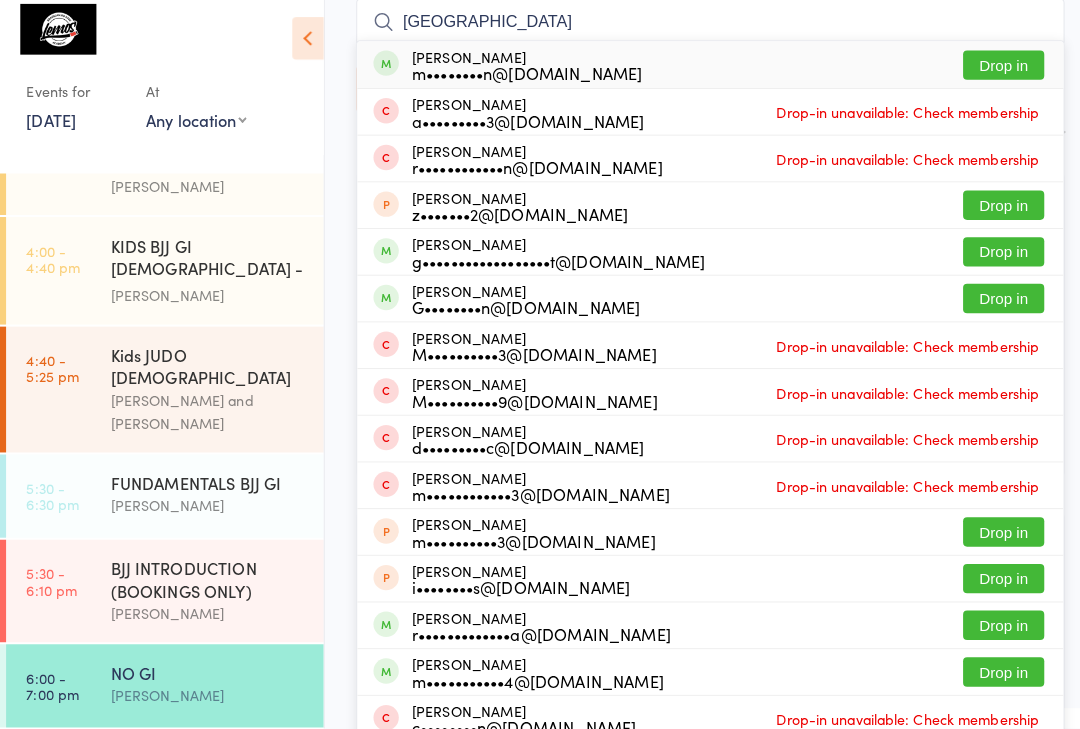 type on "[GEOGRAPHIC_DATA]" 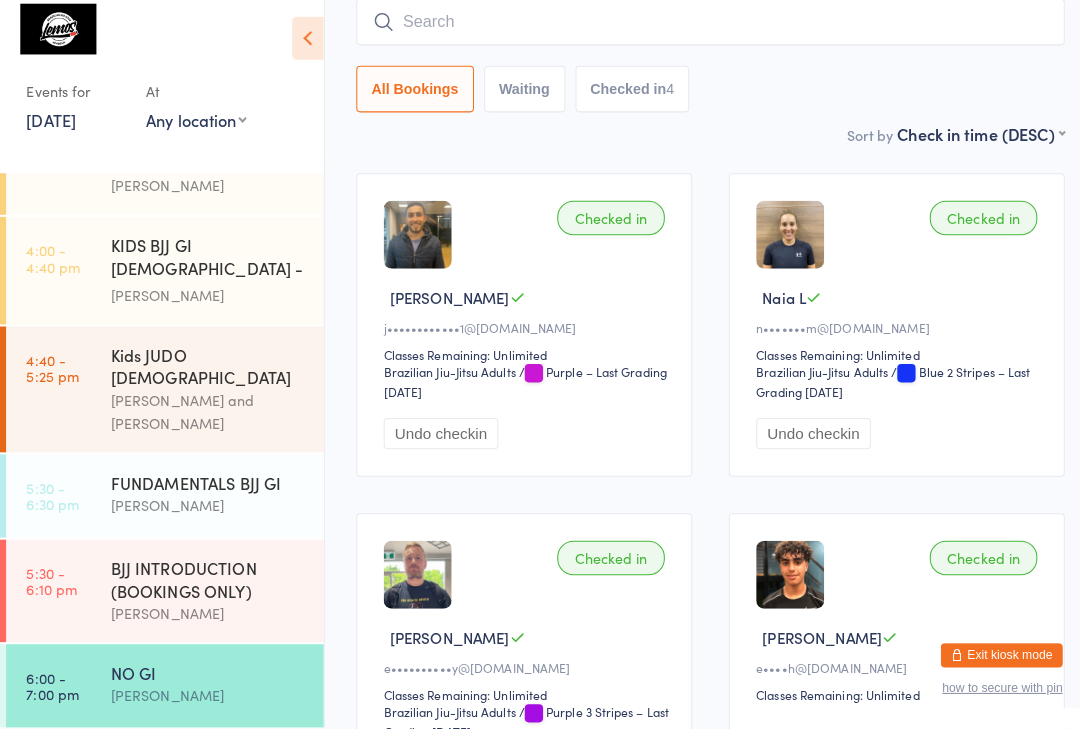 scroll, scrollTop: 170, scrollLeft: 0, axis: vertical 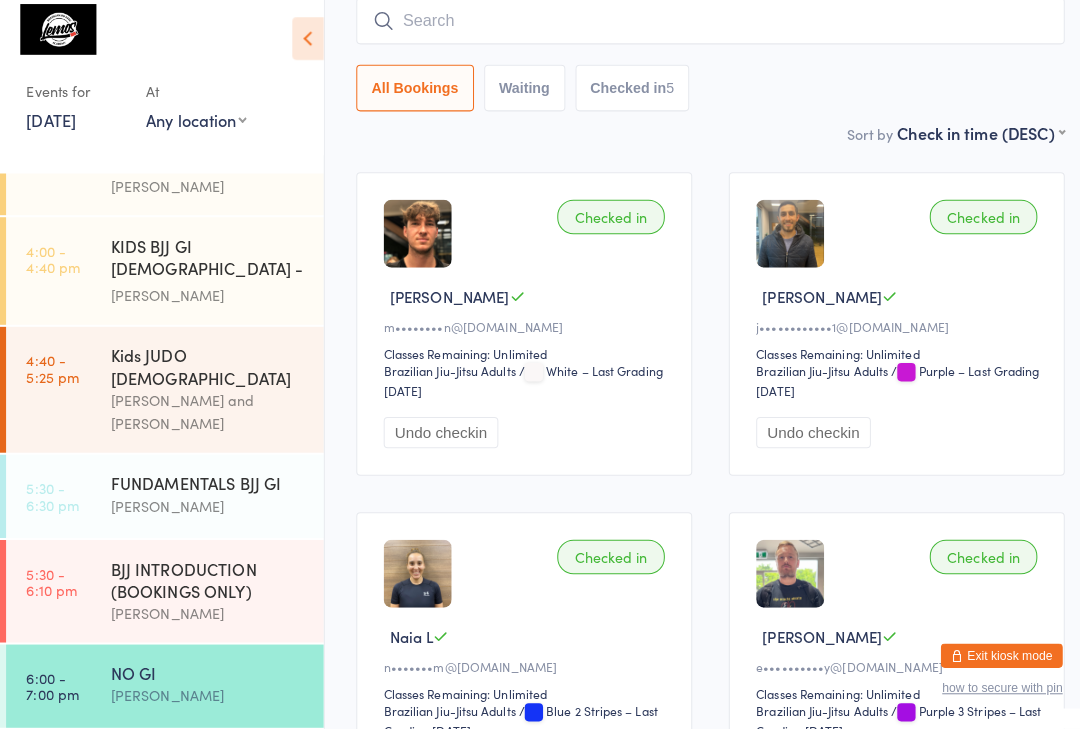 click at bounding box center [700, 32] 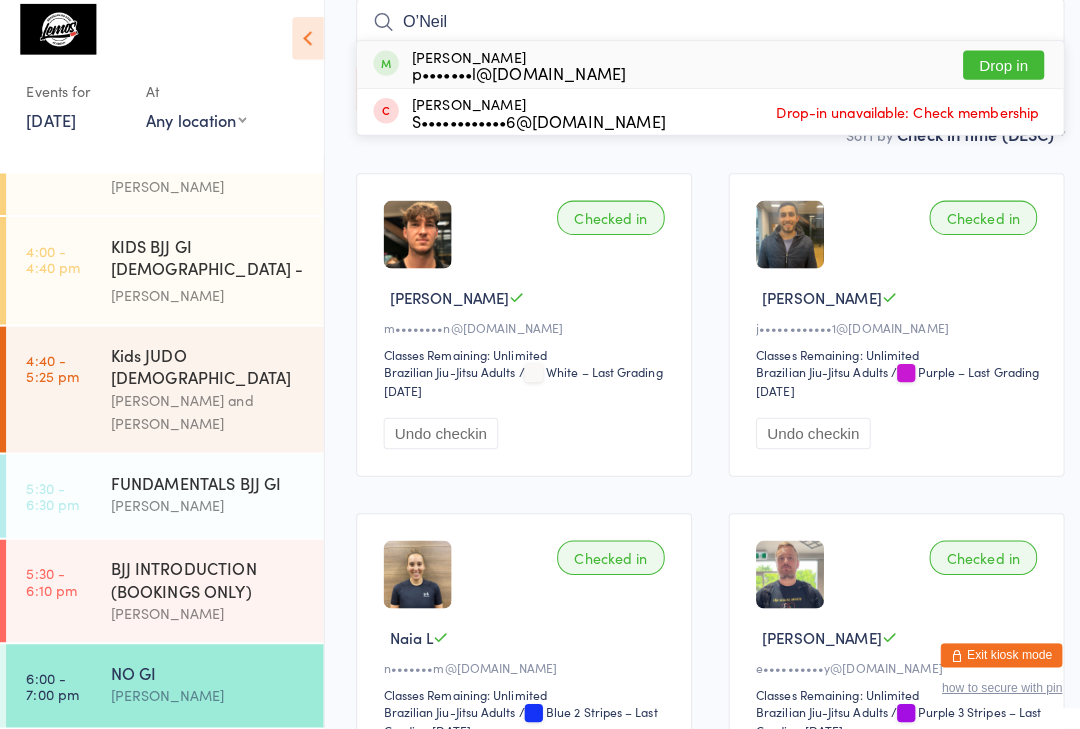 click on "O’Neil" at bounding box center [700, 33] 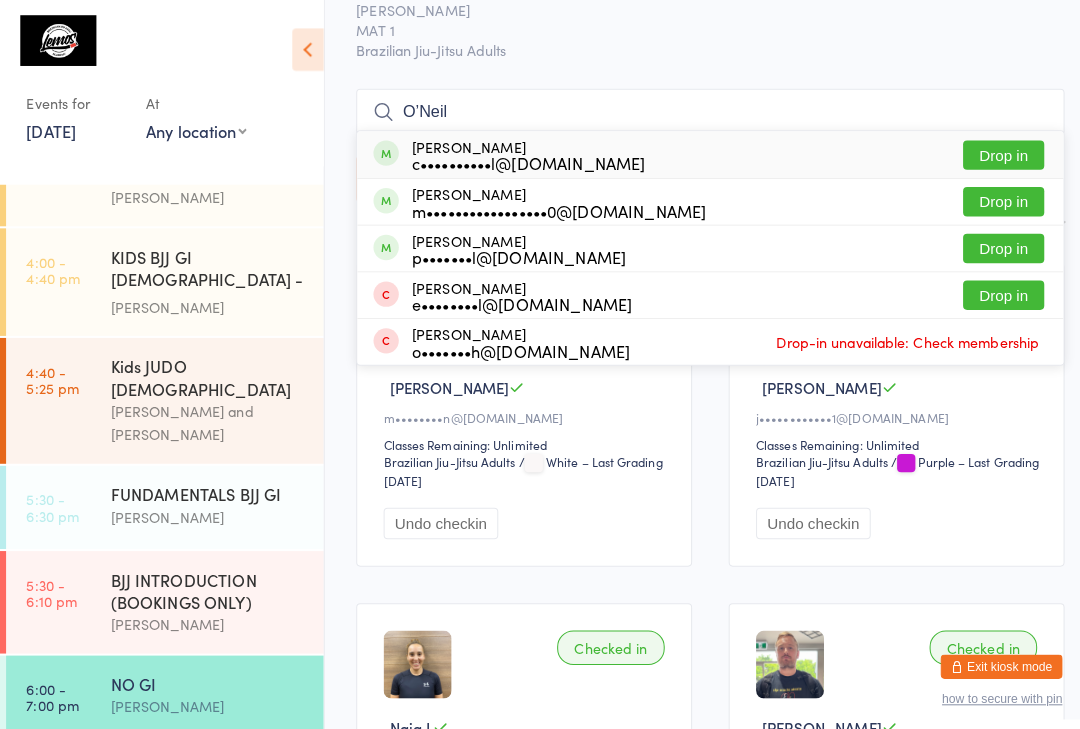 scroll, scrollTop: 83, scrollLeft: 0, axis: vertical 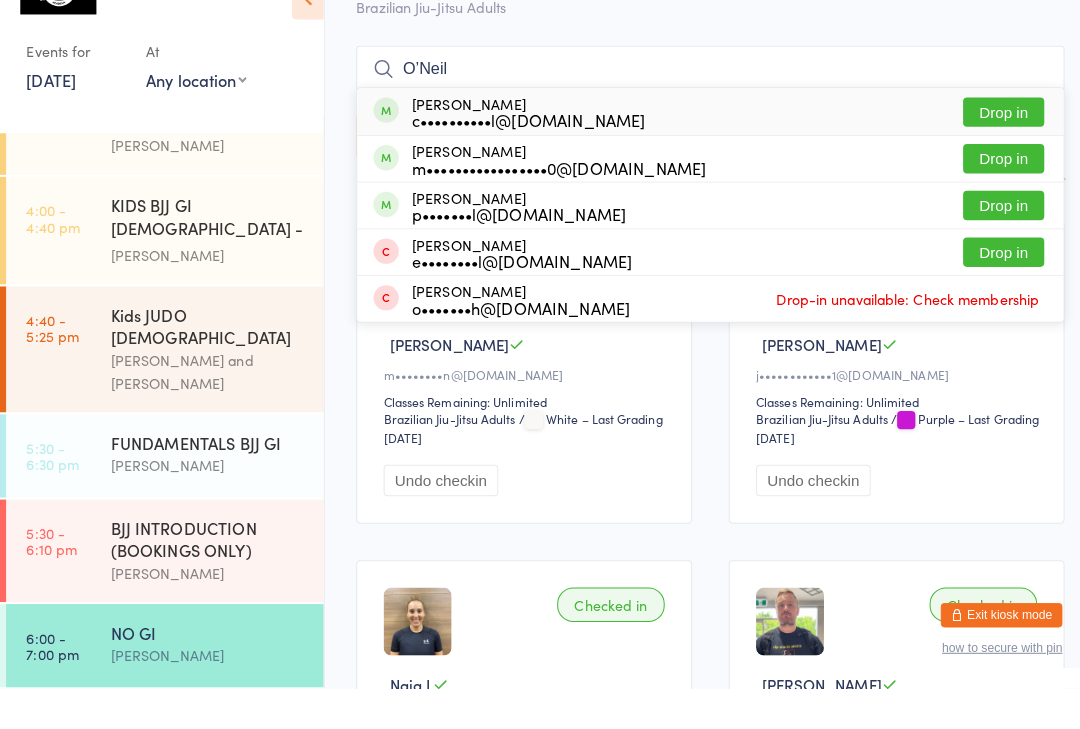 type on "O’Neil" 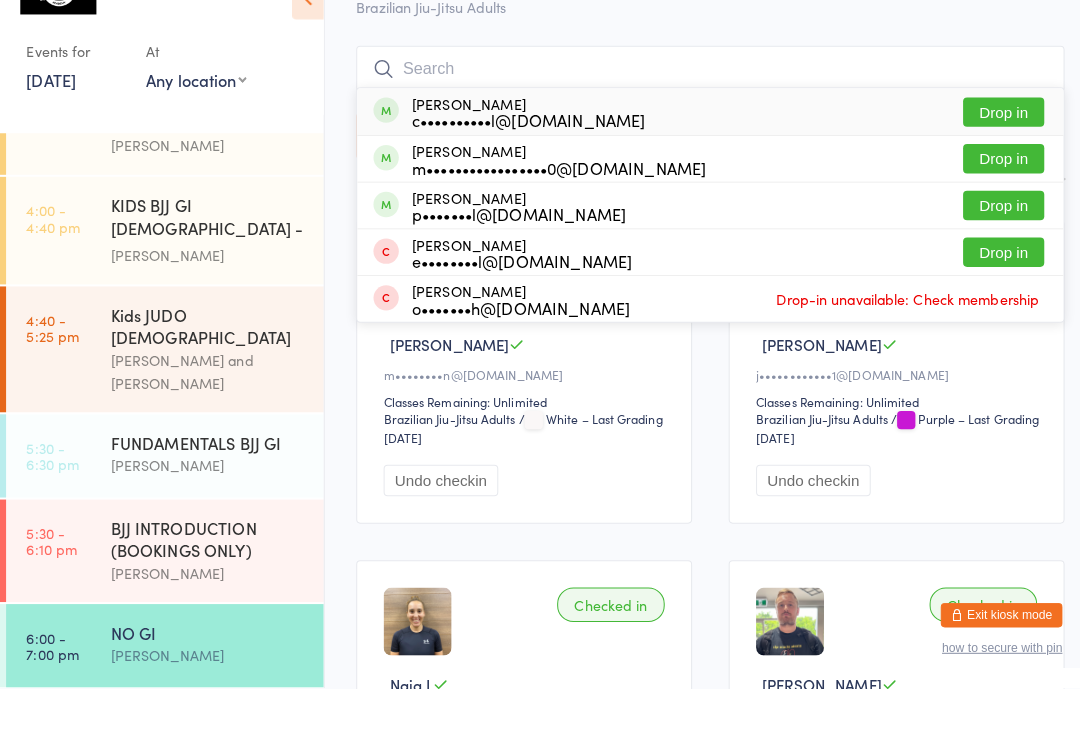 scroll, scrollTop: 134, scrollLeft: 0, axis: vertical 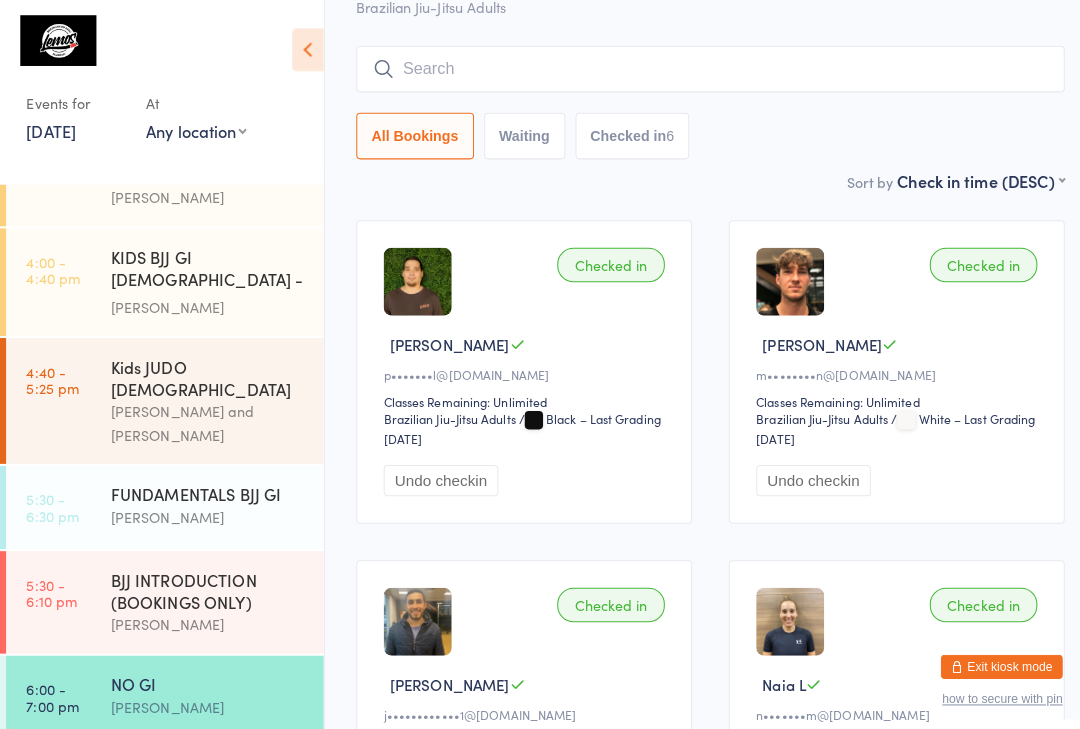 click at bounding box center (700, 68) 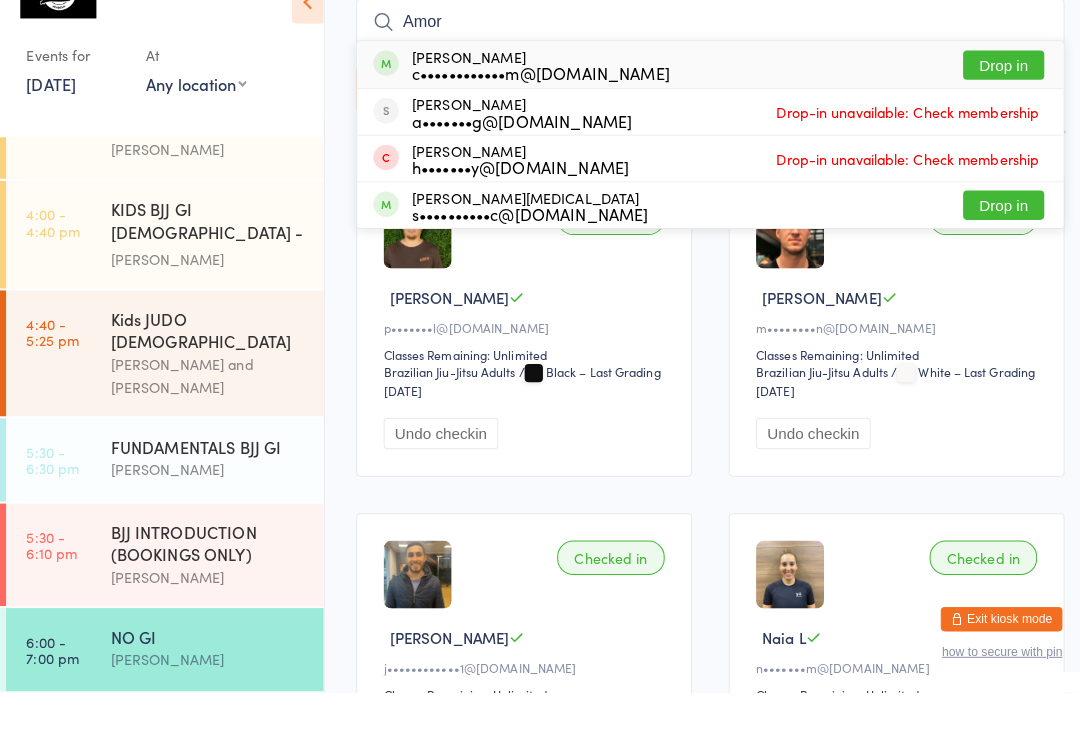 type on "Amor" 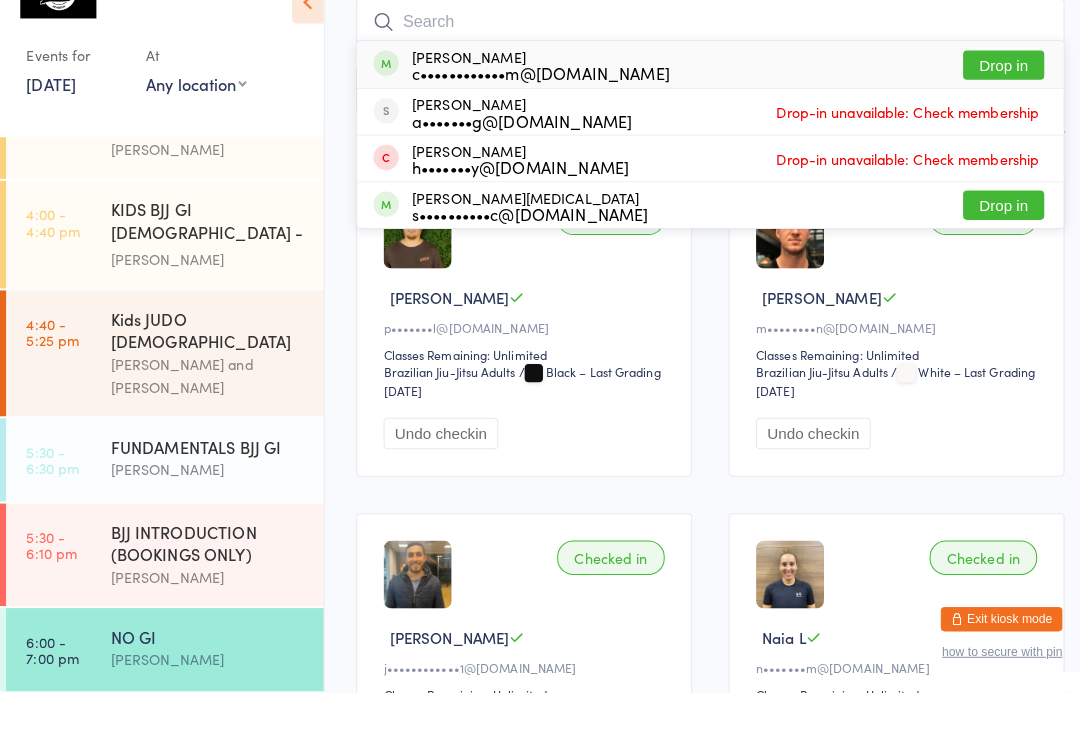 scroll, scrollTop: 181, scrollLeft: 0, axis: vertical 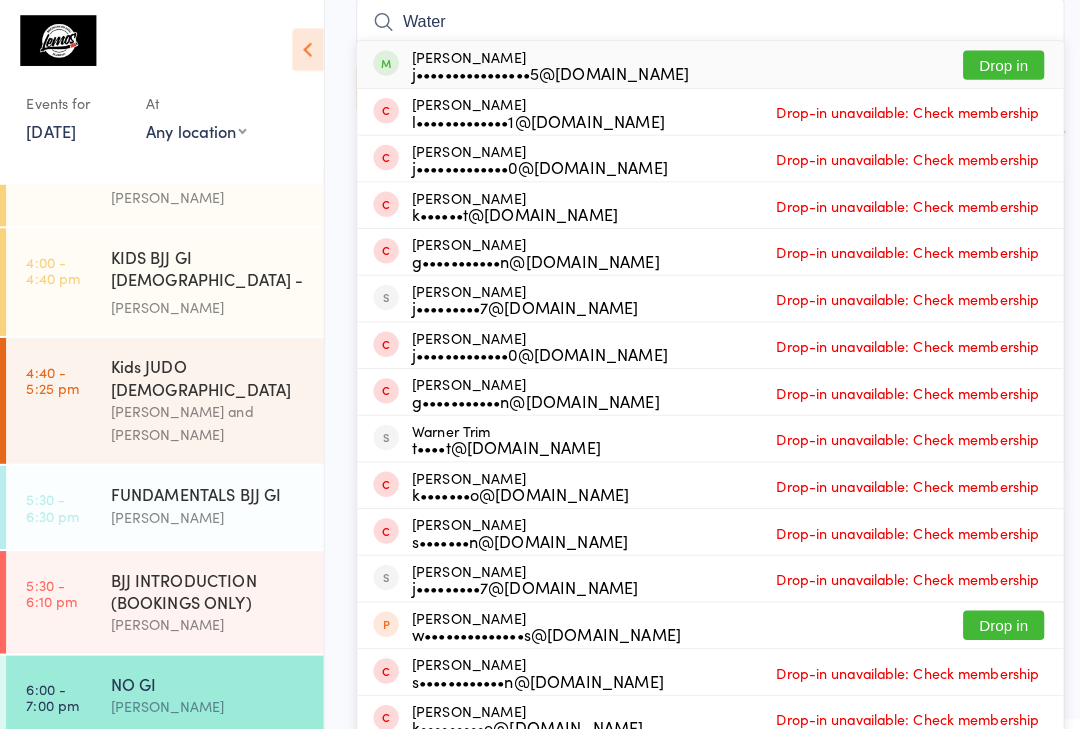type on "Water" 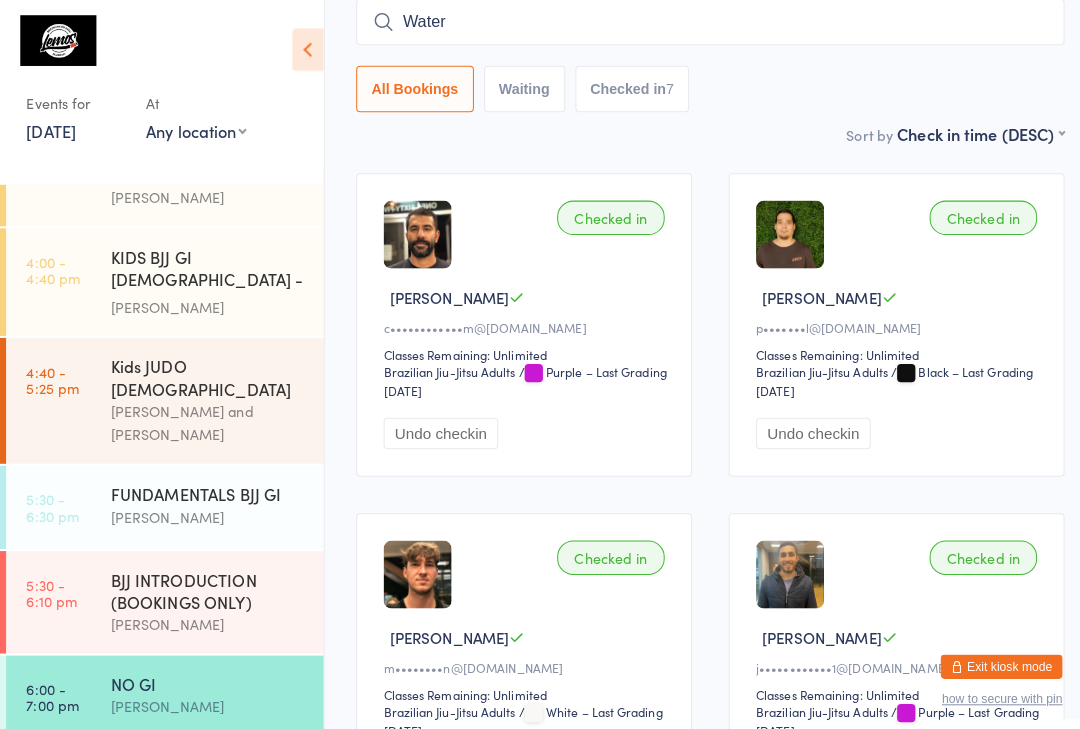 type 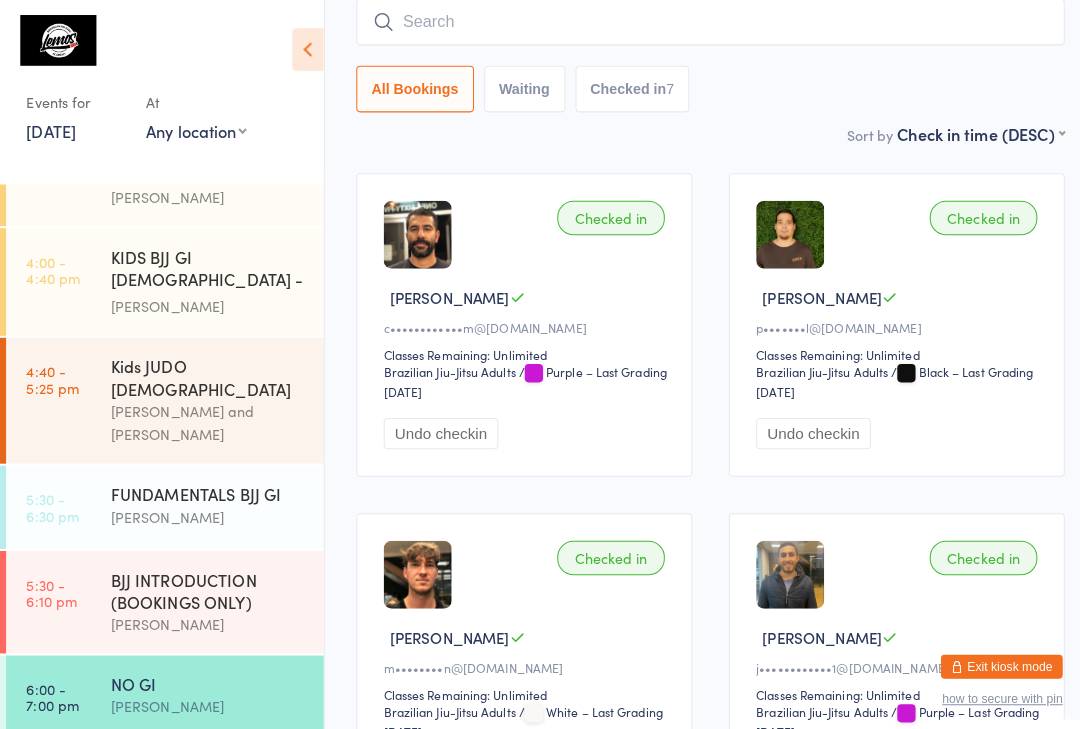 scroll, scrollTop: 181, scrollLeft: 0, axis: vertical 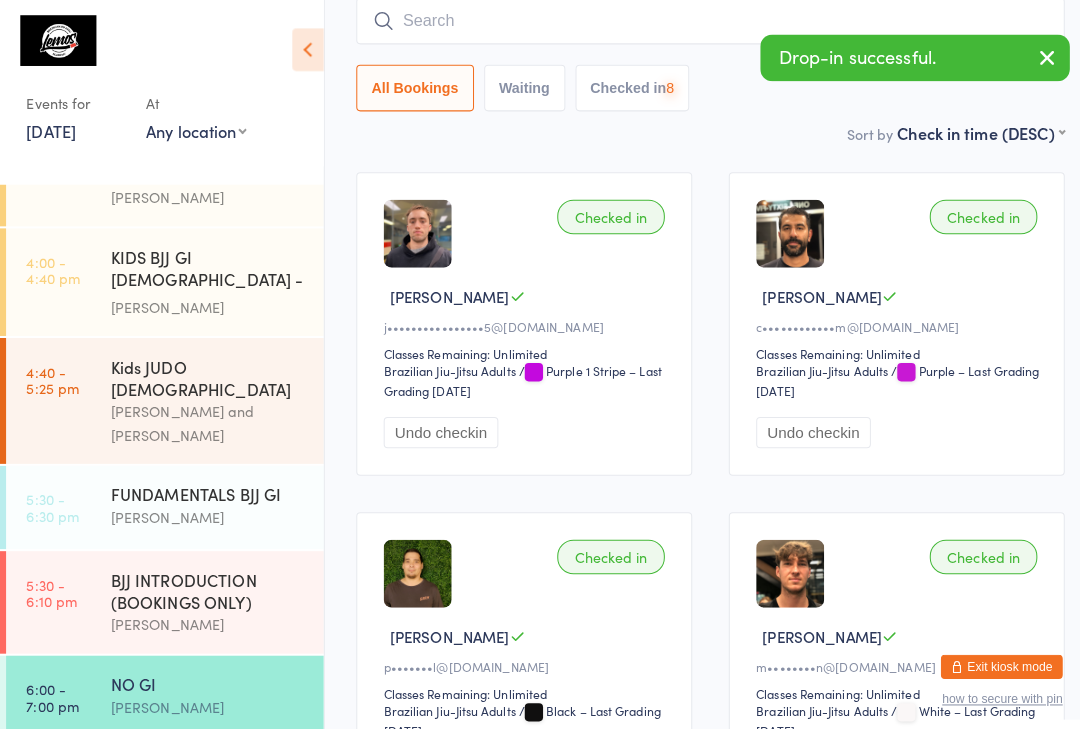 click on "JUDO FOR BJJ" at bounding box center (205, 758) 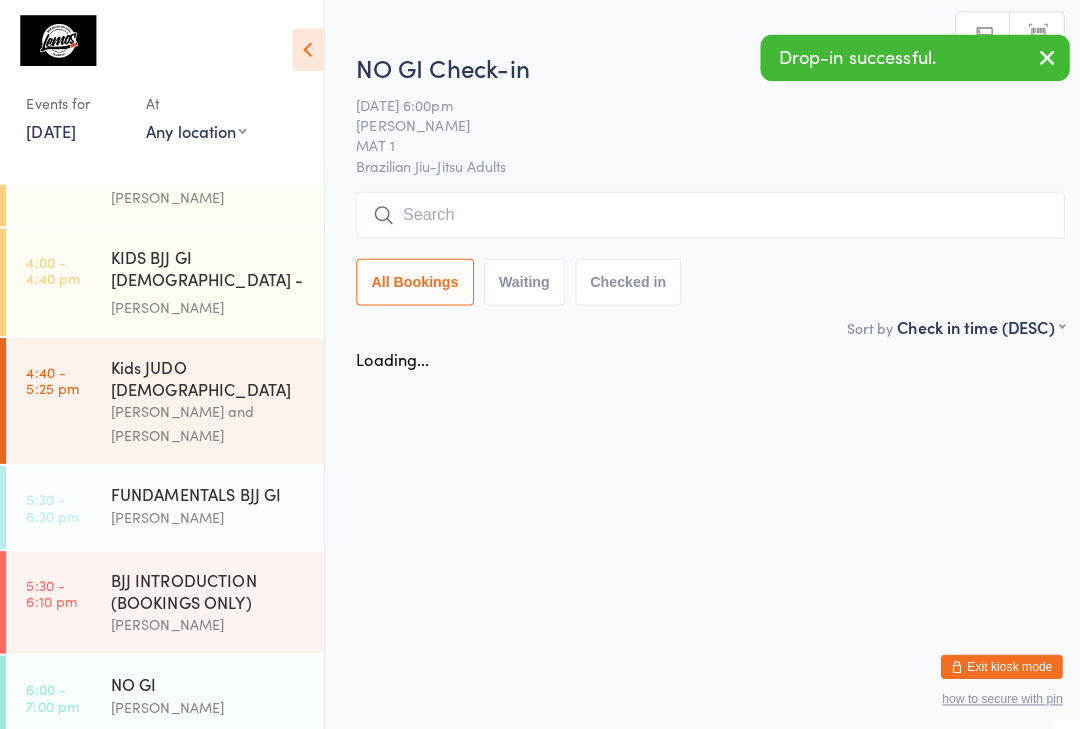 scroll, scrollTop: 0, scrollLeft: 0, axis: both 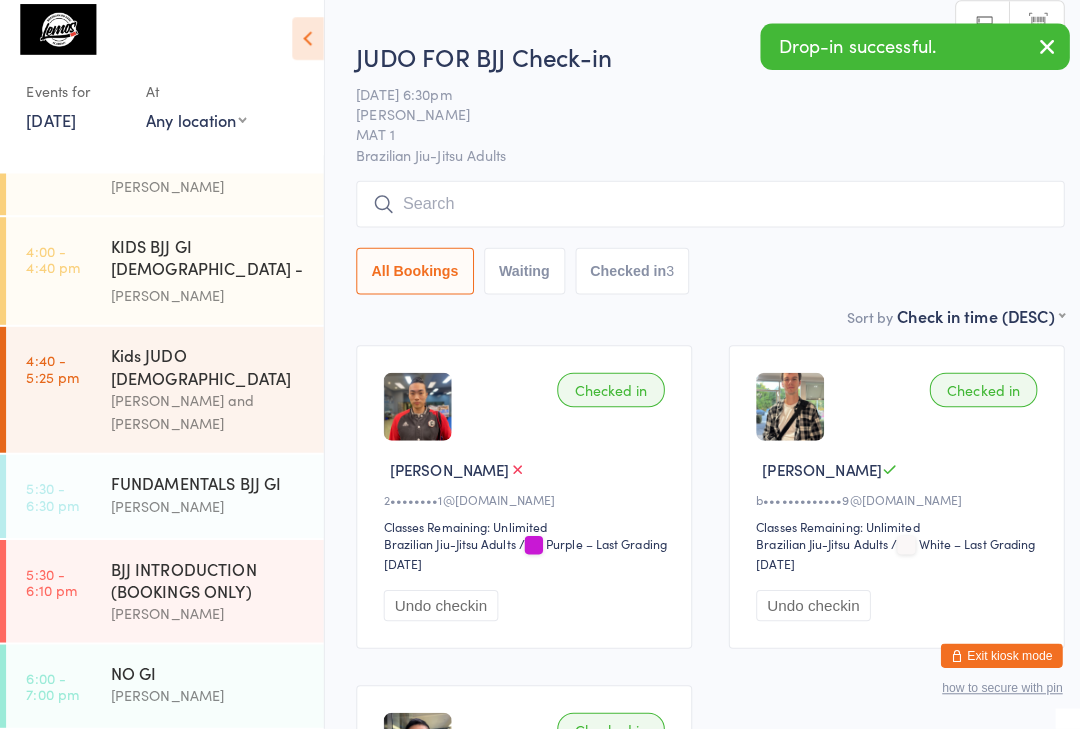 click on "NO GI" at bounding box center [205, 674] 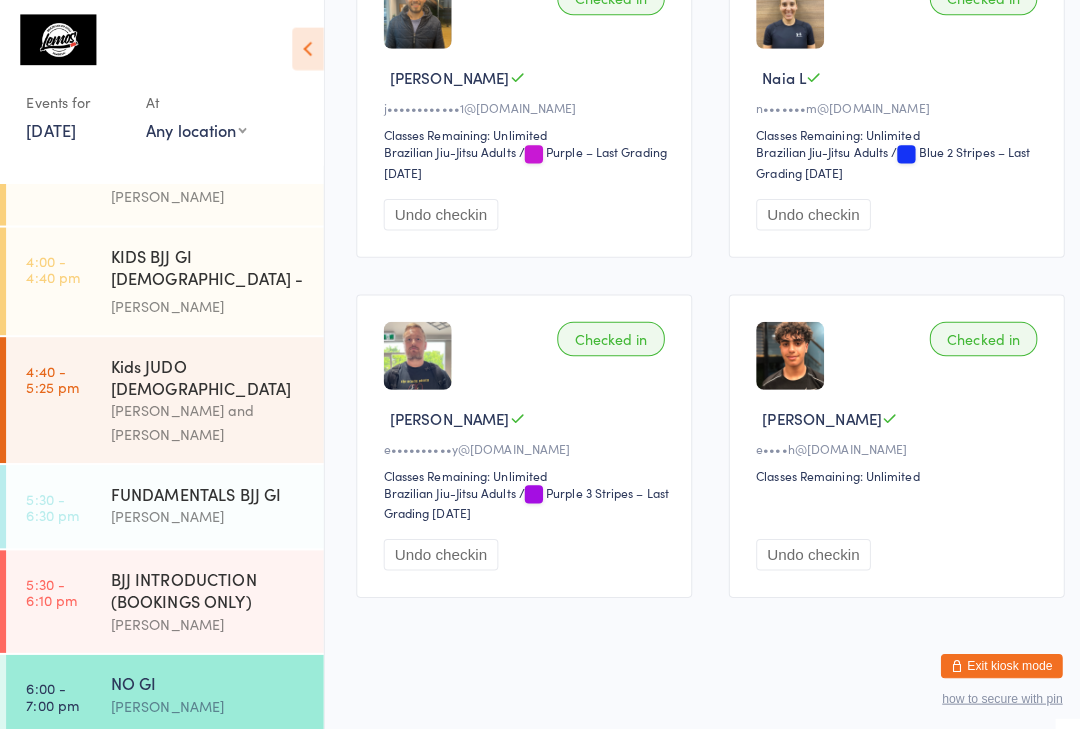 scroll, scrollTop: 1088, scrollLeft: 0, axis: vertical 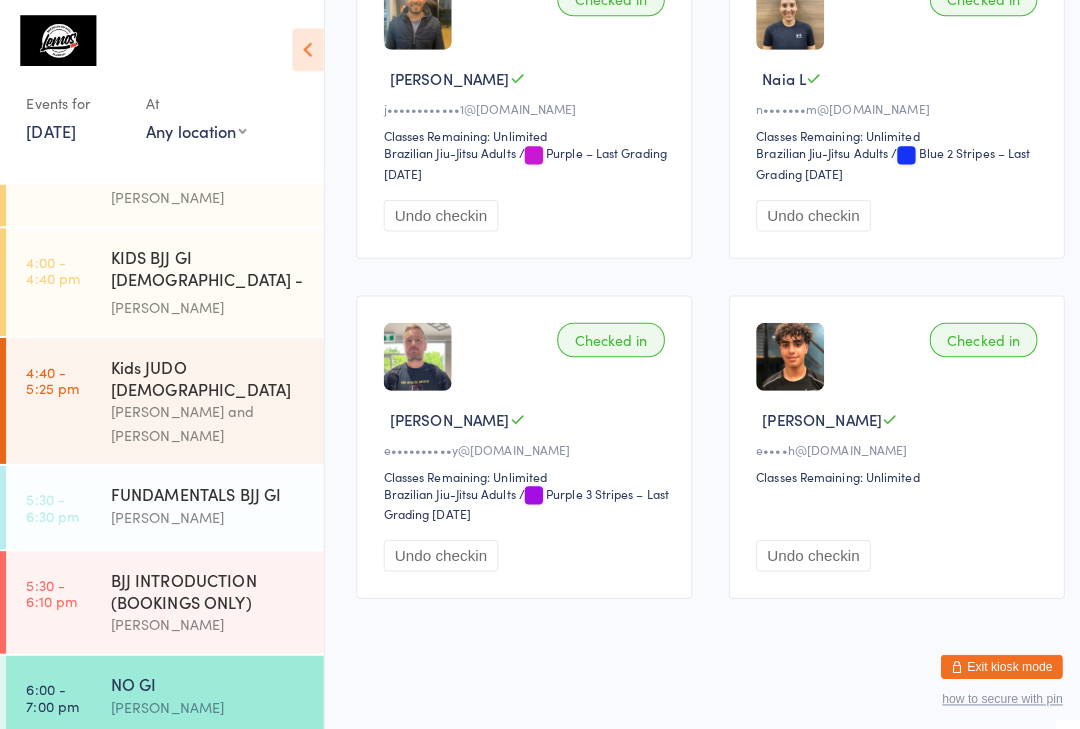 click on "Checked in [PERSON_NAME]  e••••h@[DOMAIN_NAME] Classes Remaining: Unlimited   Undo checkin" at bounding box center (883, 440) 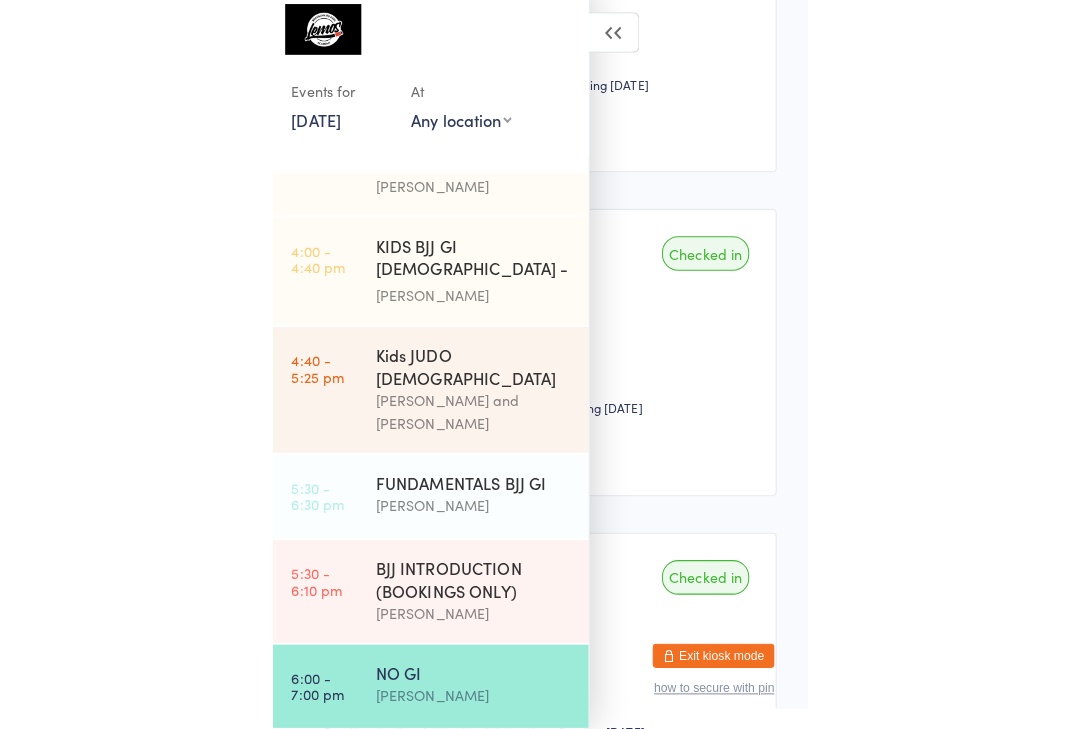 scroll, scrollTop: 481, scrollLeft: 0, axis: vertical 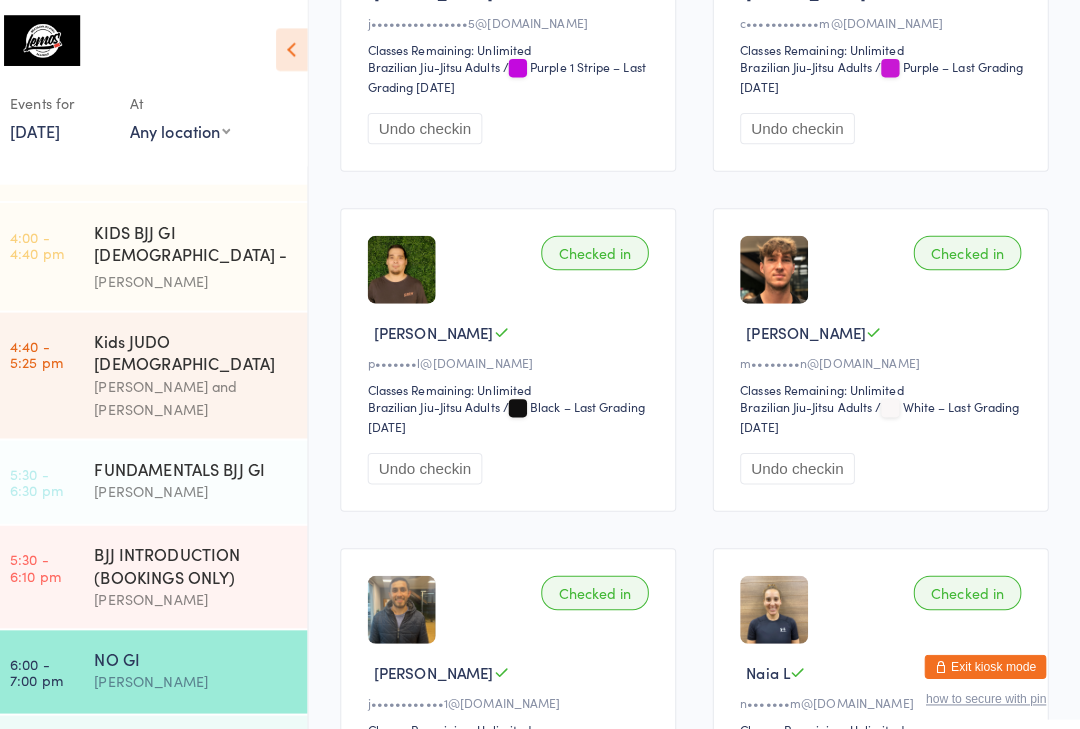 click on "[PERSON_NAME]" at bounding box center (205, 755) 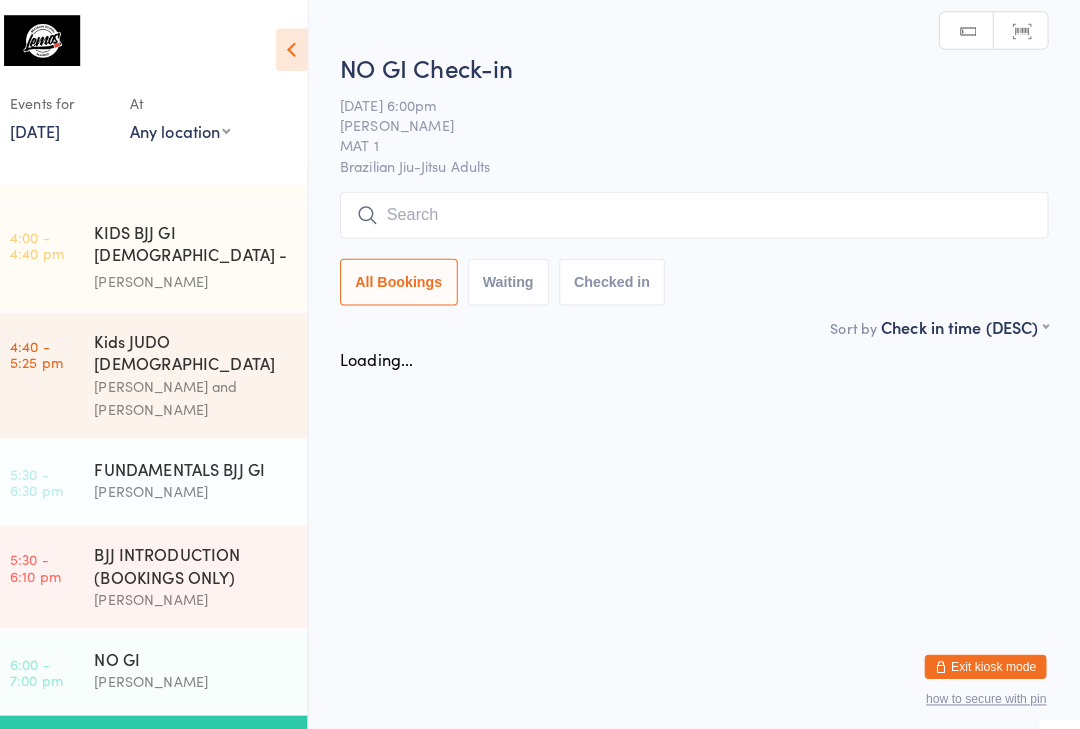 scroll, scrollTop: 0, scrollLeft: 0, axis: both 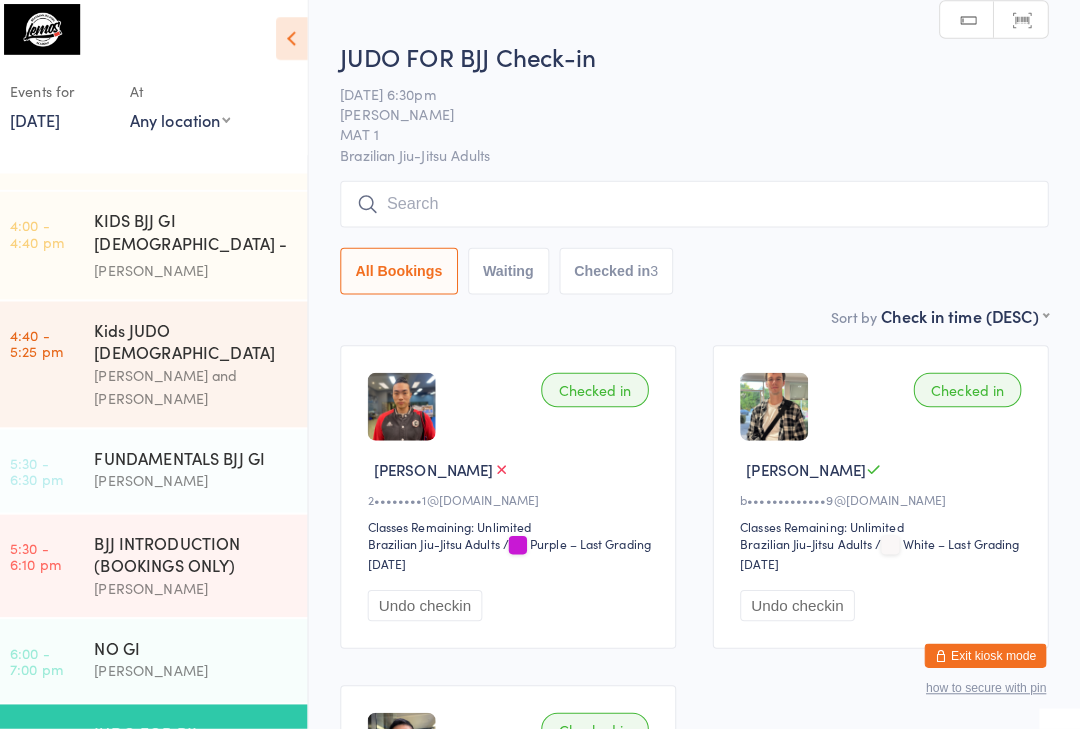 click at bounding box center [700, 212] 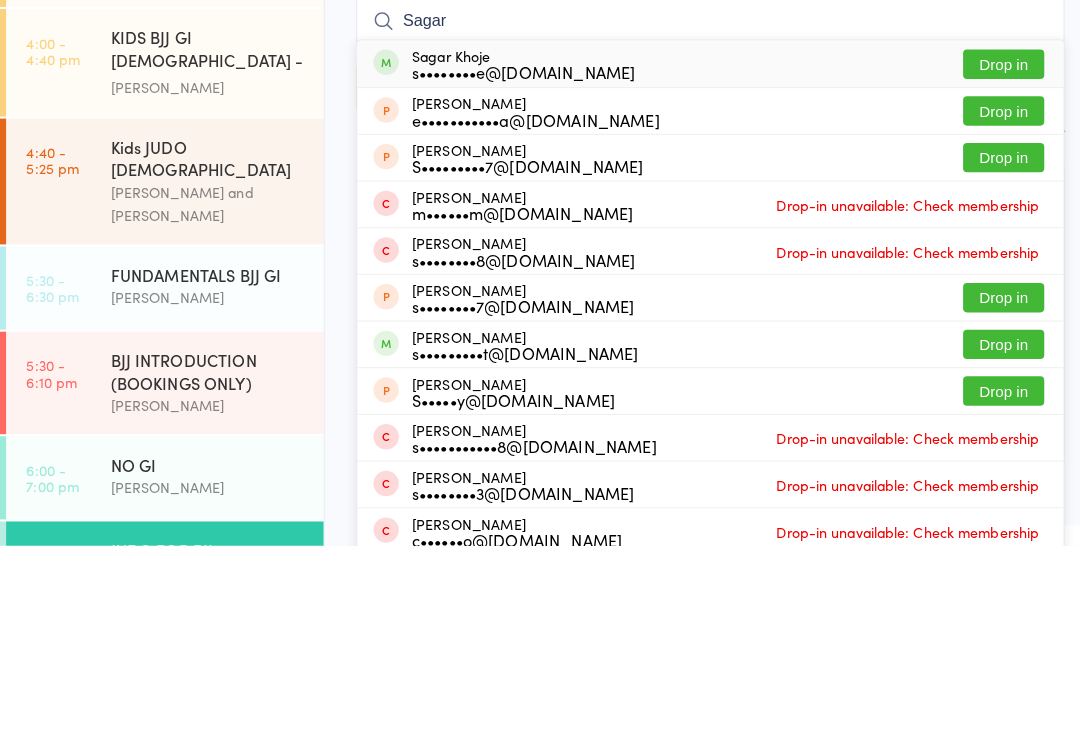type on "Sagar" 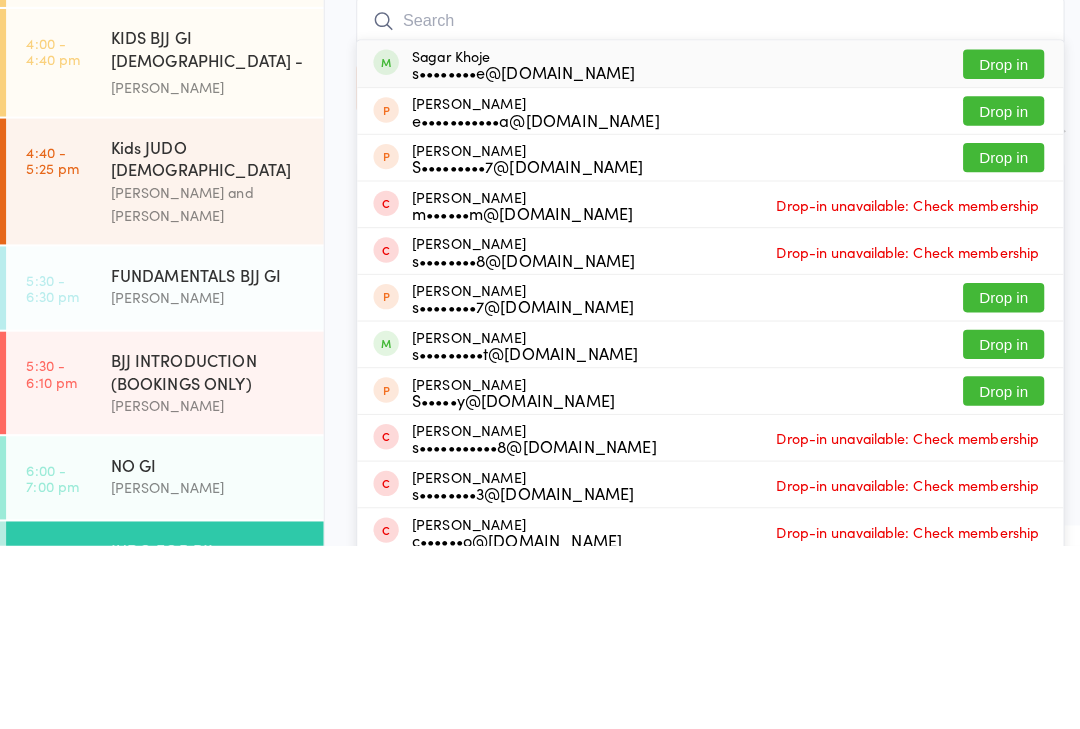 scroll, scrollTop: 180, scrollLeft: 0, axis: vertical 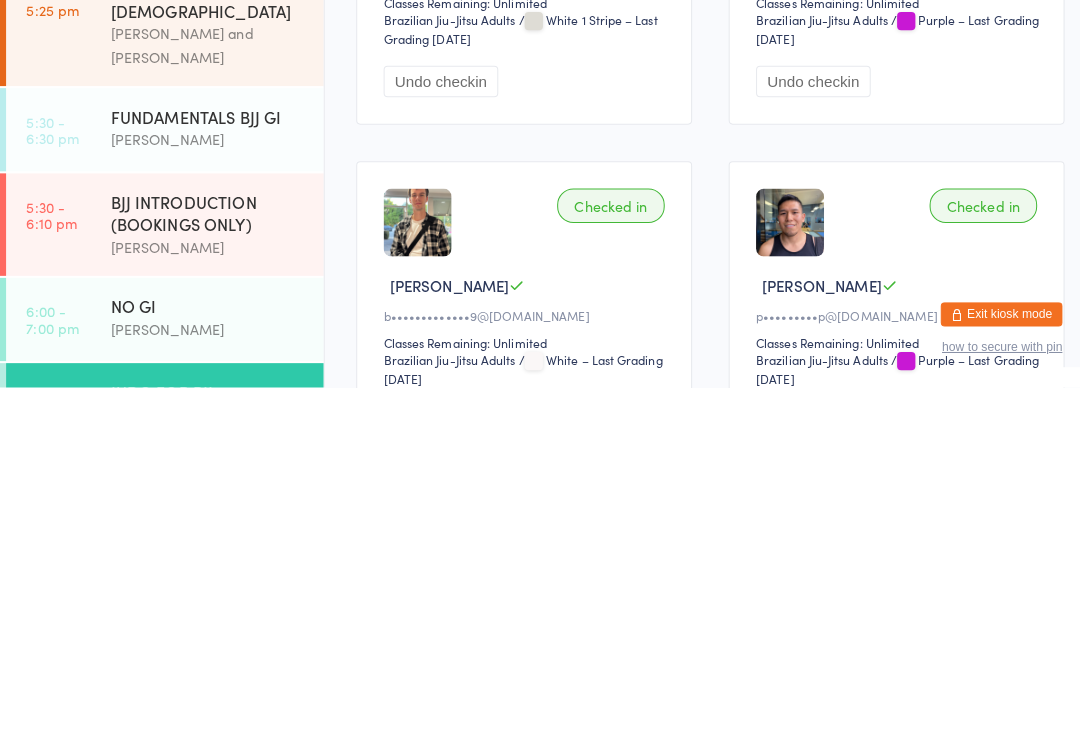 click on "NO GI [PERSON_NAME]" at bounding box center [214, 660] 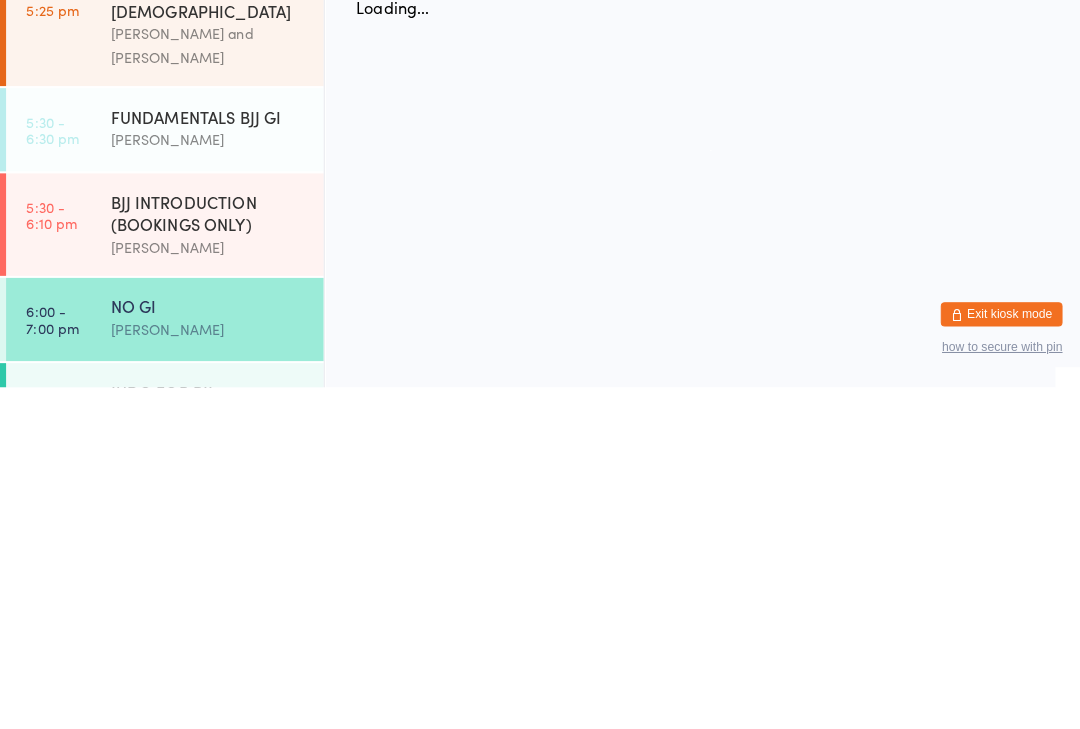 scroll, scrollTop: 0, scrollLeft: 0, axis: both 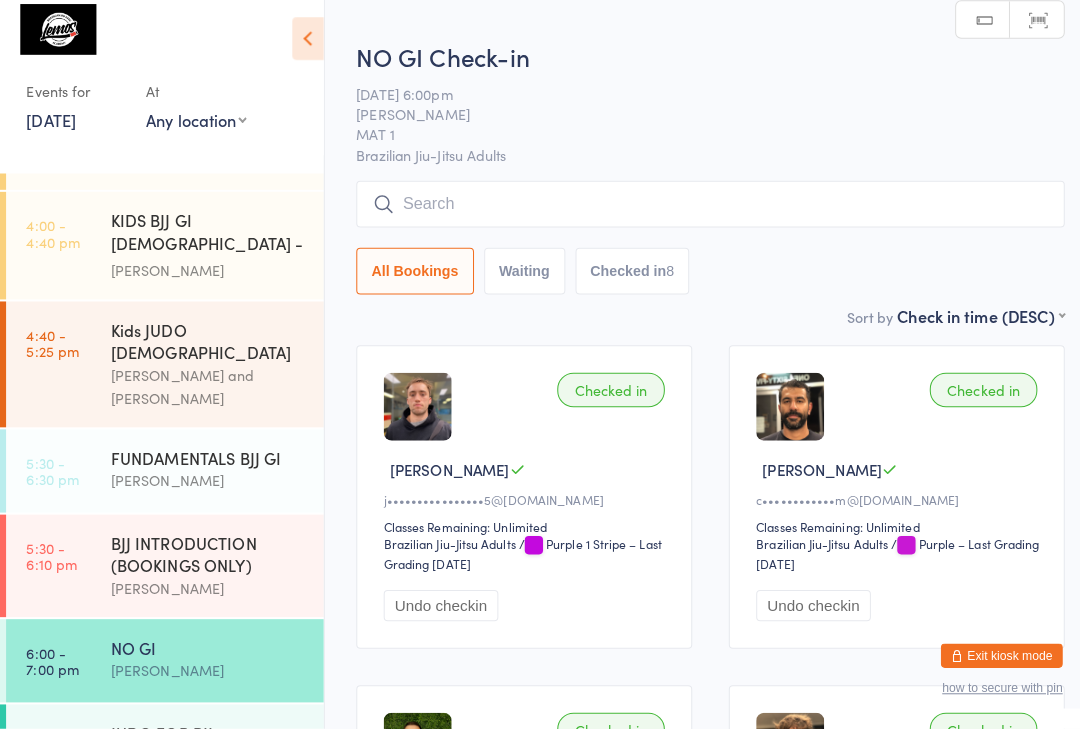 click on "Kids JUDO [DEMOGRAPHIC_DATA] [PERSON_NAME] and [PERSON_NAME]" at bounding box center [214, 370] 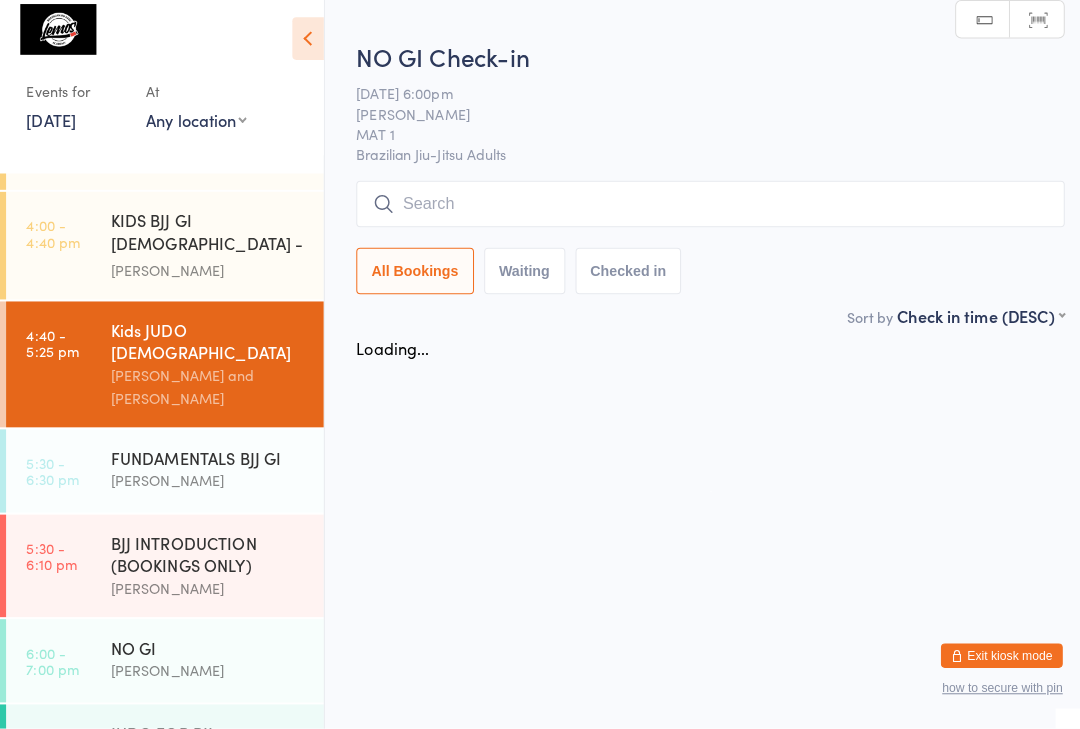click on "FUNDAMENTALS BJJ GI" at bounding box center (205, 462) 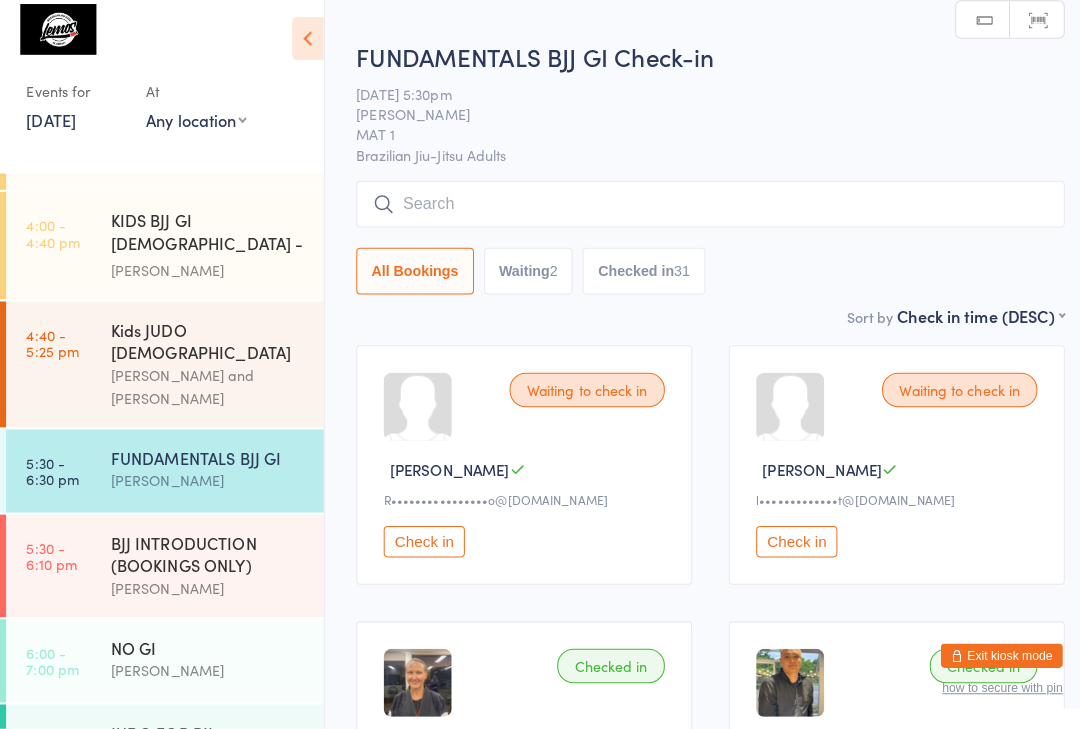 click on "FUNDAMENTALS BJJ GI" at bounding box center [205, 462] 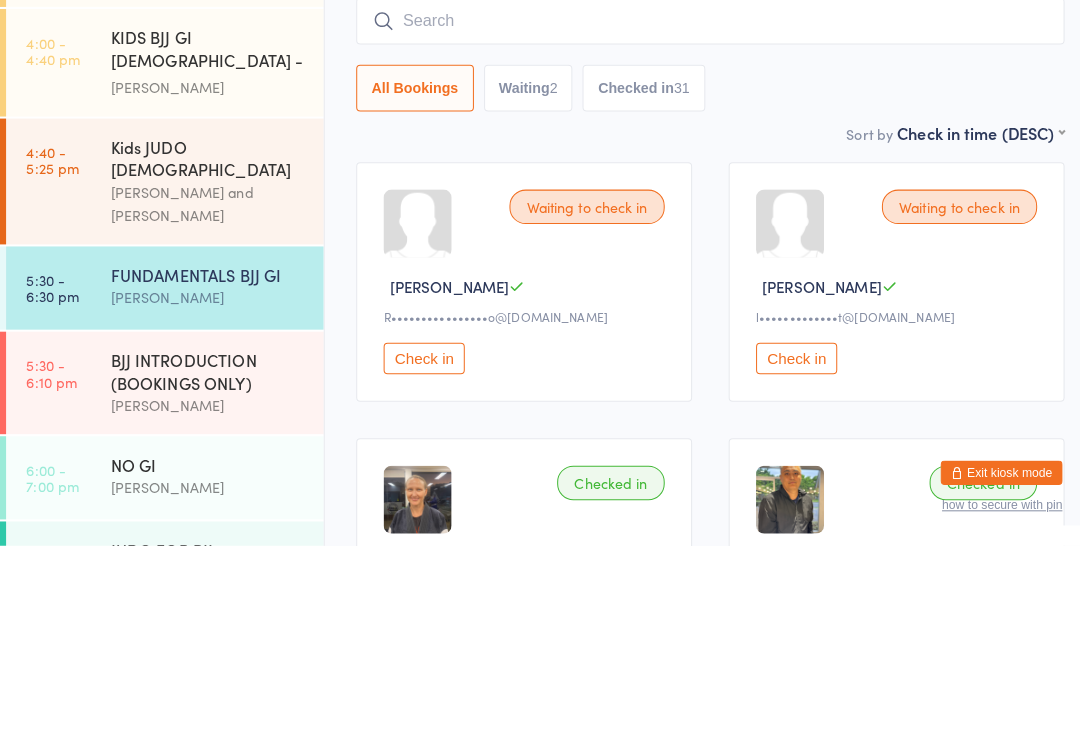click on "Waiting  2" at bounding box center [521, 278] 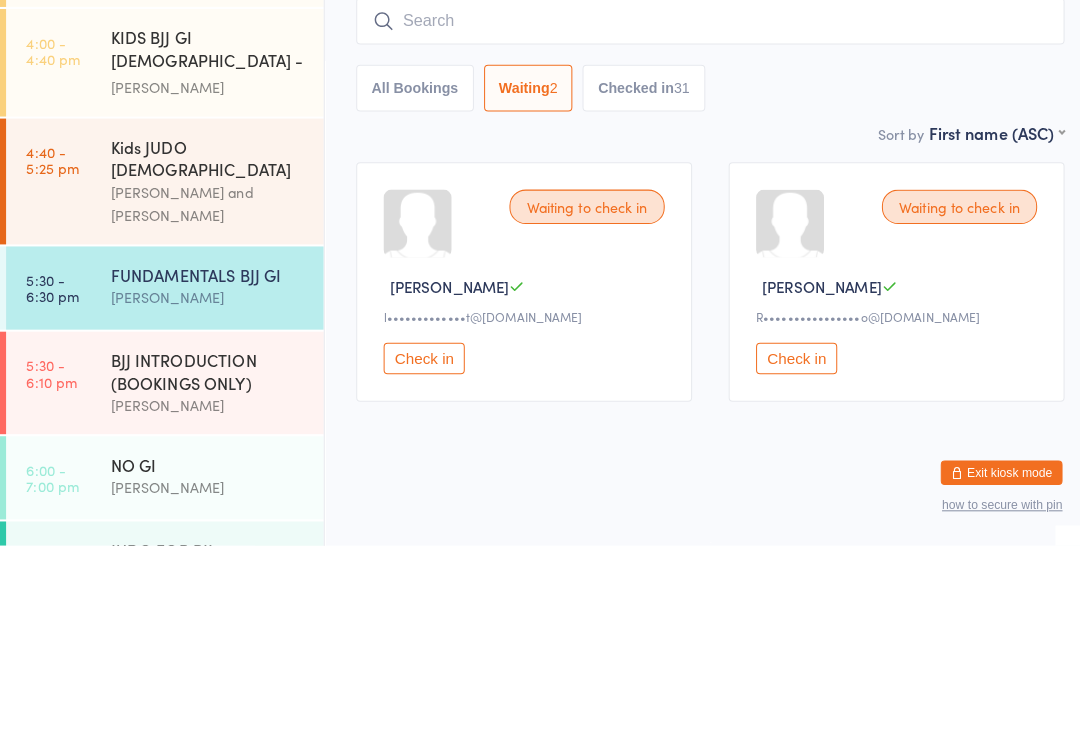 scroll, scrollTop: 21, scrollLeft: 0, axis: vertical 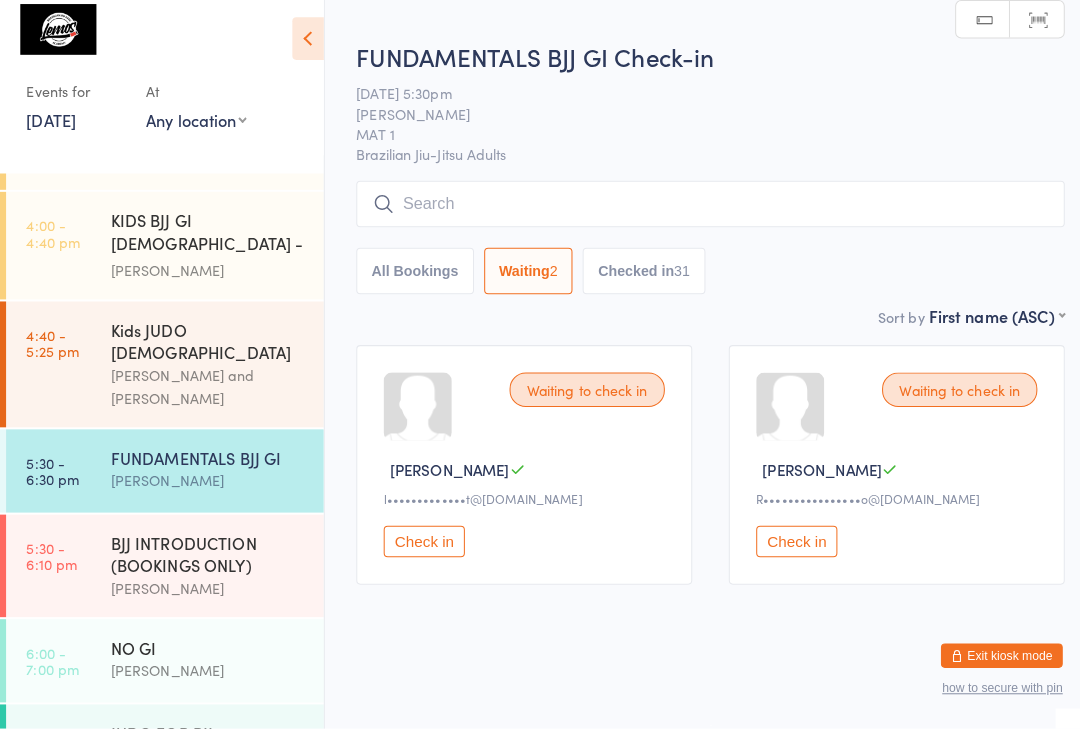 click on "All Bookings" at bounding box center [409, 278] 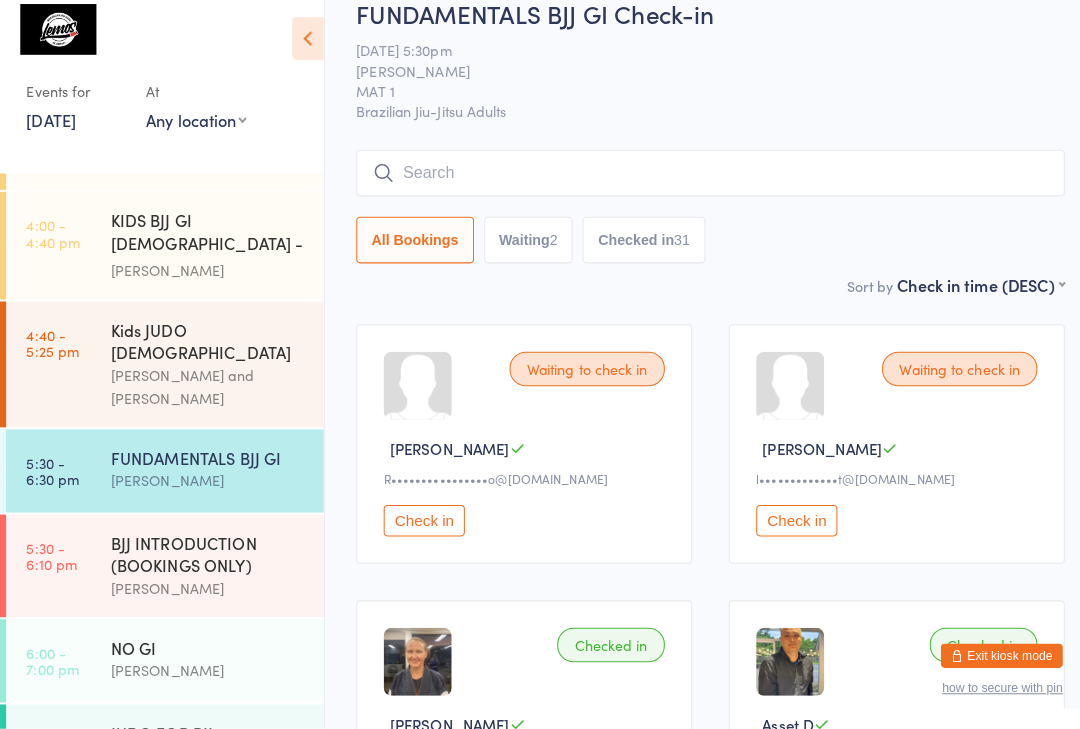 click on "[PERSON_NAME]" at bounding box center [205, 671] 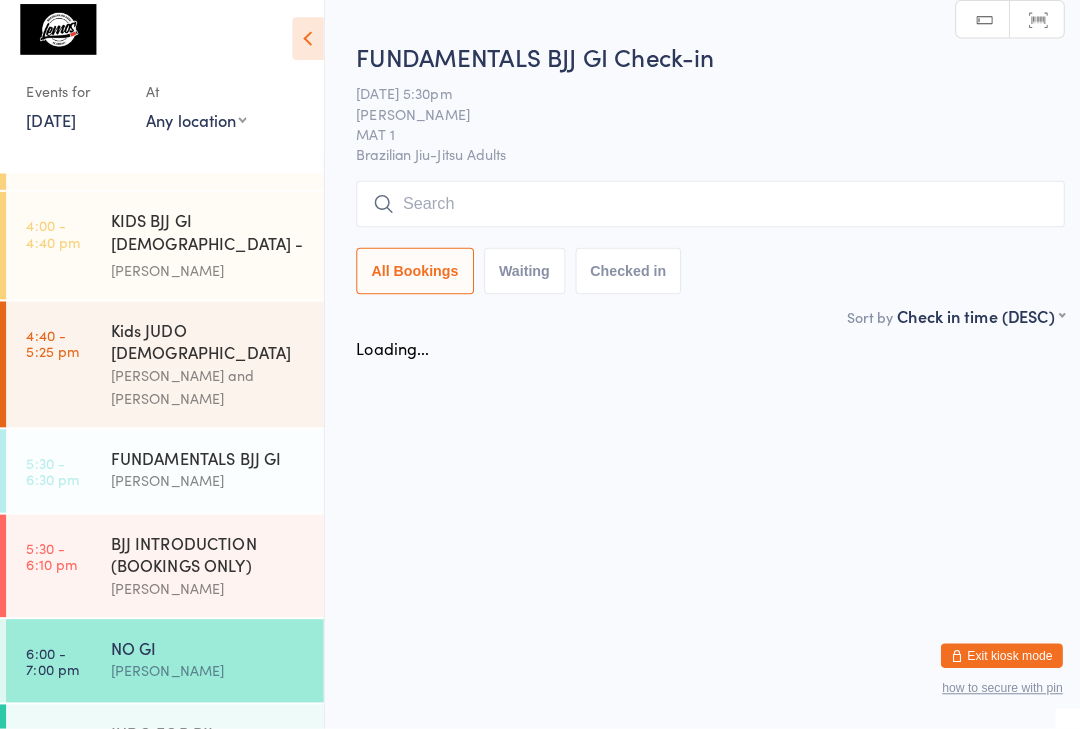 scroll, scrollTop: 0, scrollLeft: 0, axis: both 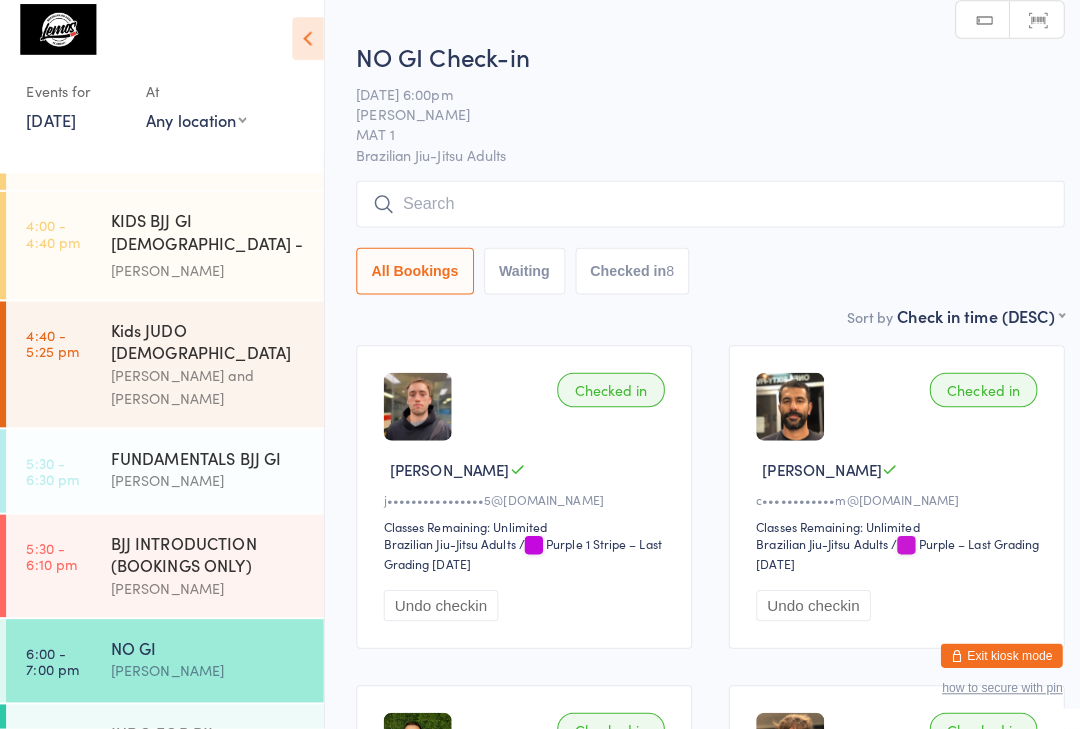 click at bounding box center (700, 212) 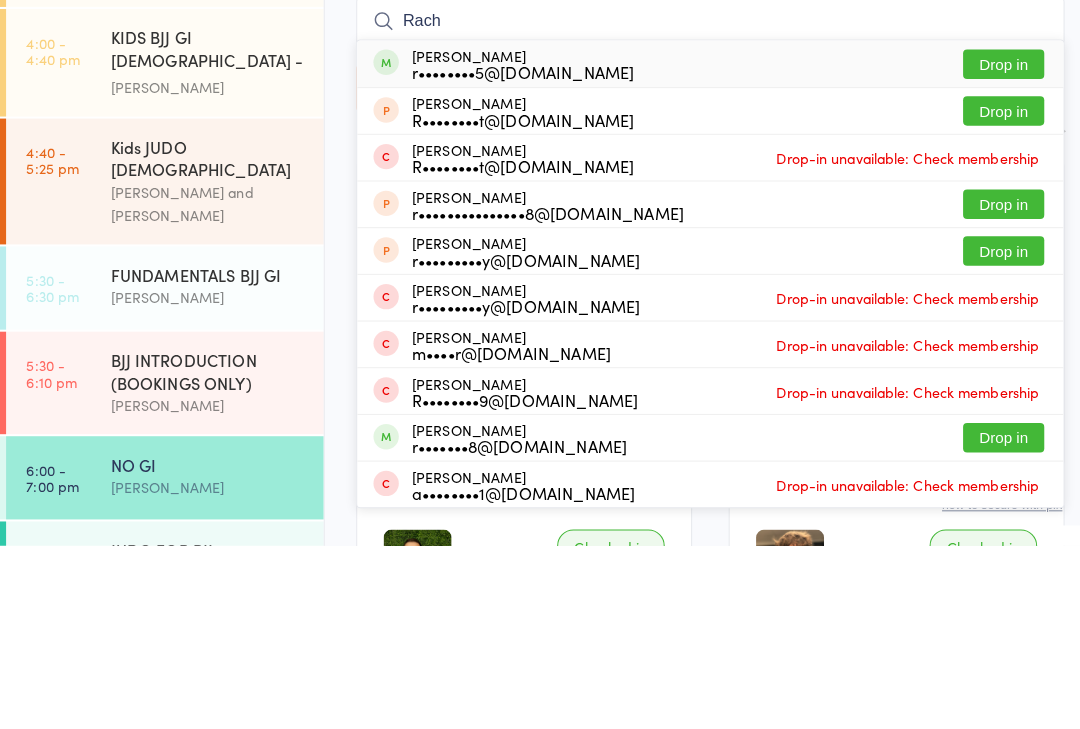 type on "Rach" 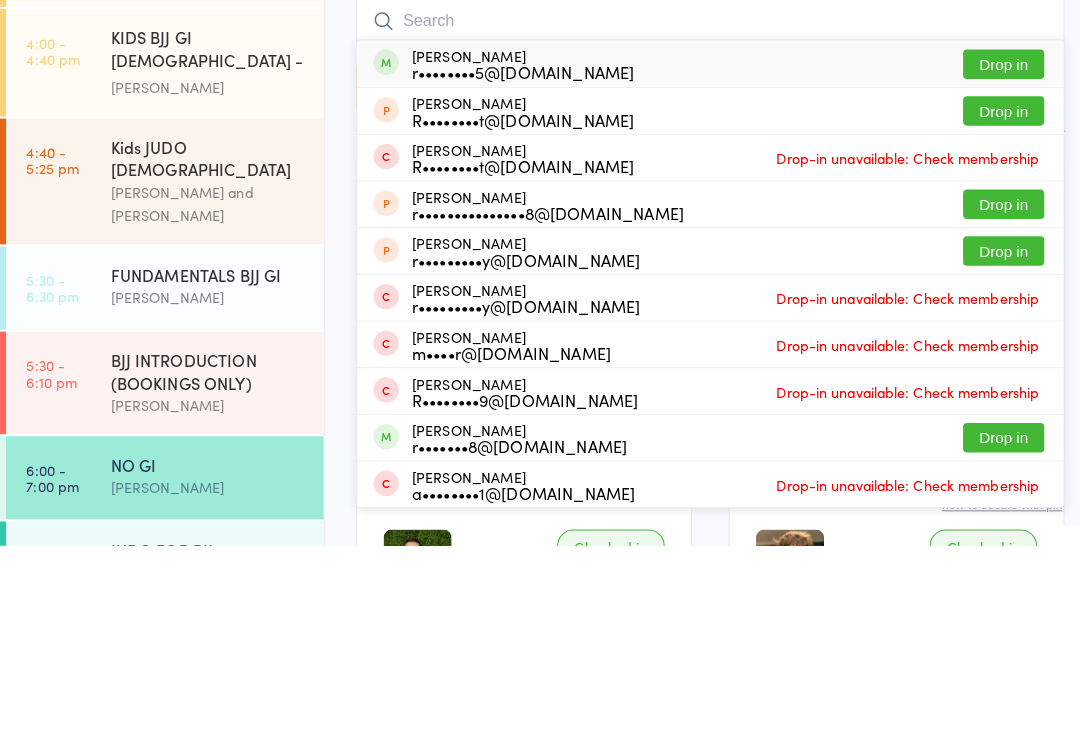 scroll, scrollTop: 180, scrollLeft: 0, axis: vertical 